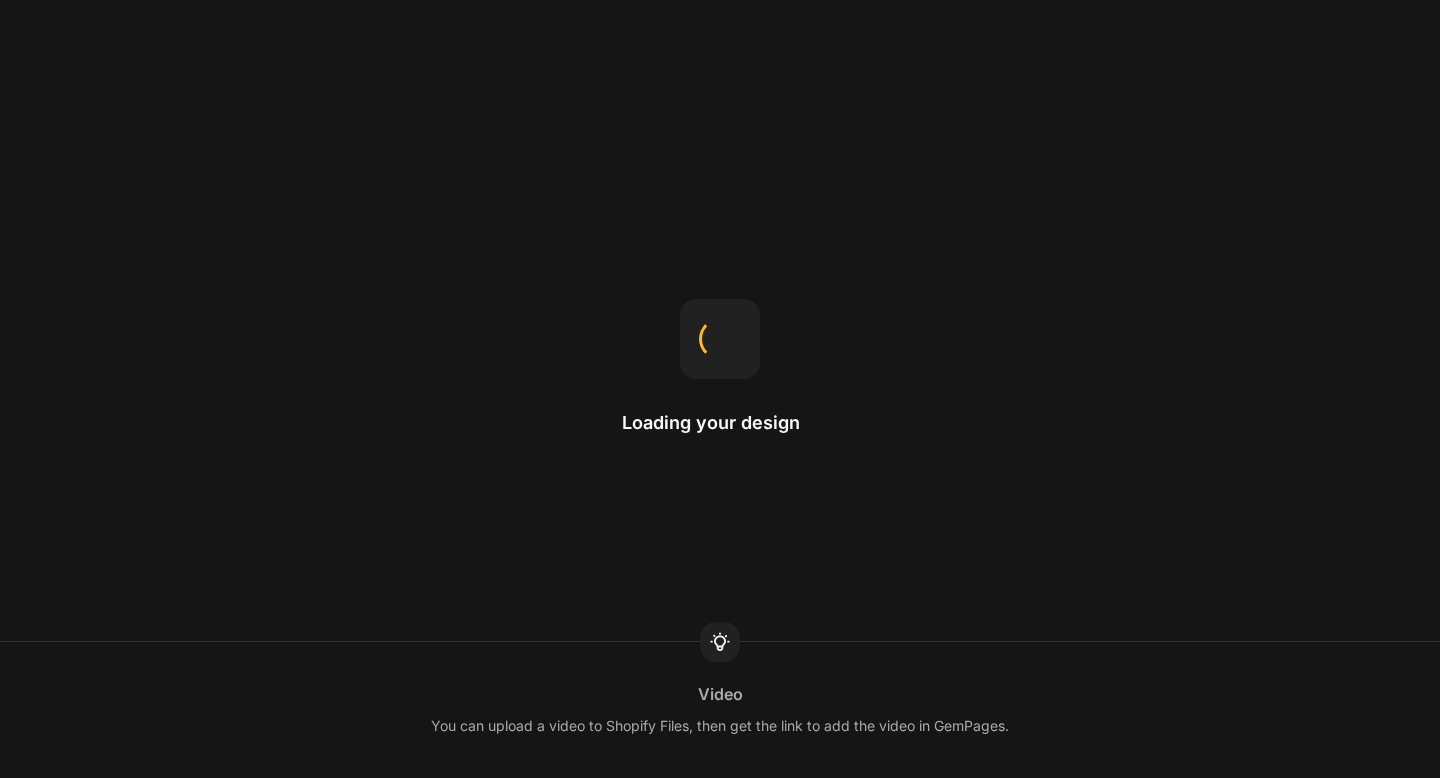 scroll, scrollTop: 0, scrollLeft: 0, axis: both 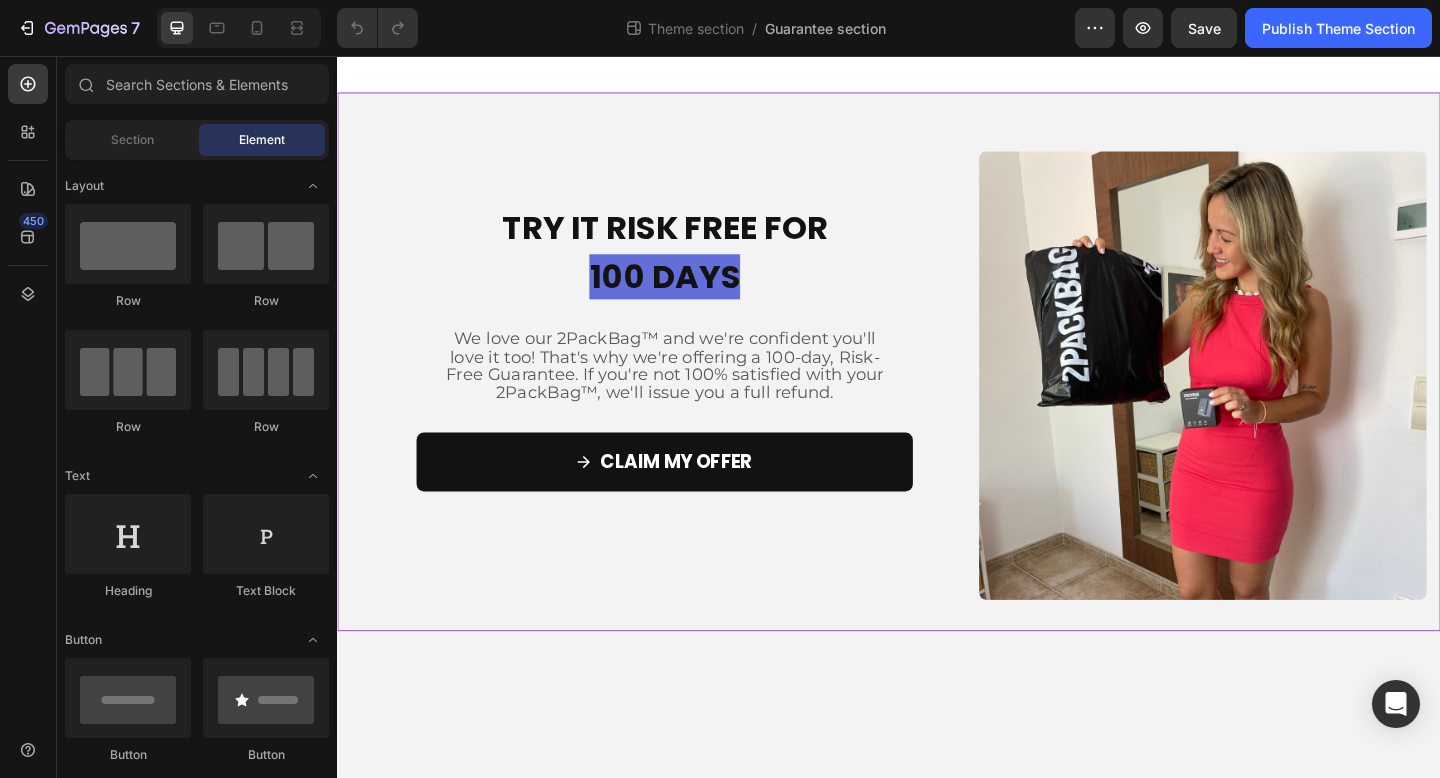 click on "TRY IT RISK FREE FOR 100 DAYS Heading TRY IT RISK FREE FOR 100 DAYS Heading We love our 2PackBag™ and we're confident you'll love it too! That's why we're offering a 100-day, Risk-Free Guarantee. If you're not 100% satisfied with your 2PackBag™, we'll issue you a full refund. Text Block We love our 2PackBag™ and we're confident you'll love it too! That's why we're offering a 100-day, Risk-Free Guarantee. If you're not 100% satisfied with your 2PackBag™, we'll issue you a full refund. Text Block CLAIM MY OFFER Add to Cart 2 Product Quantity Product Row Image Row" at bounding box center (937, 389) 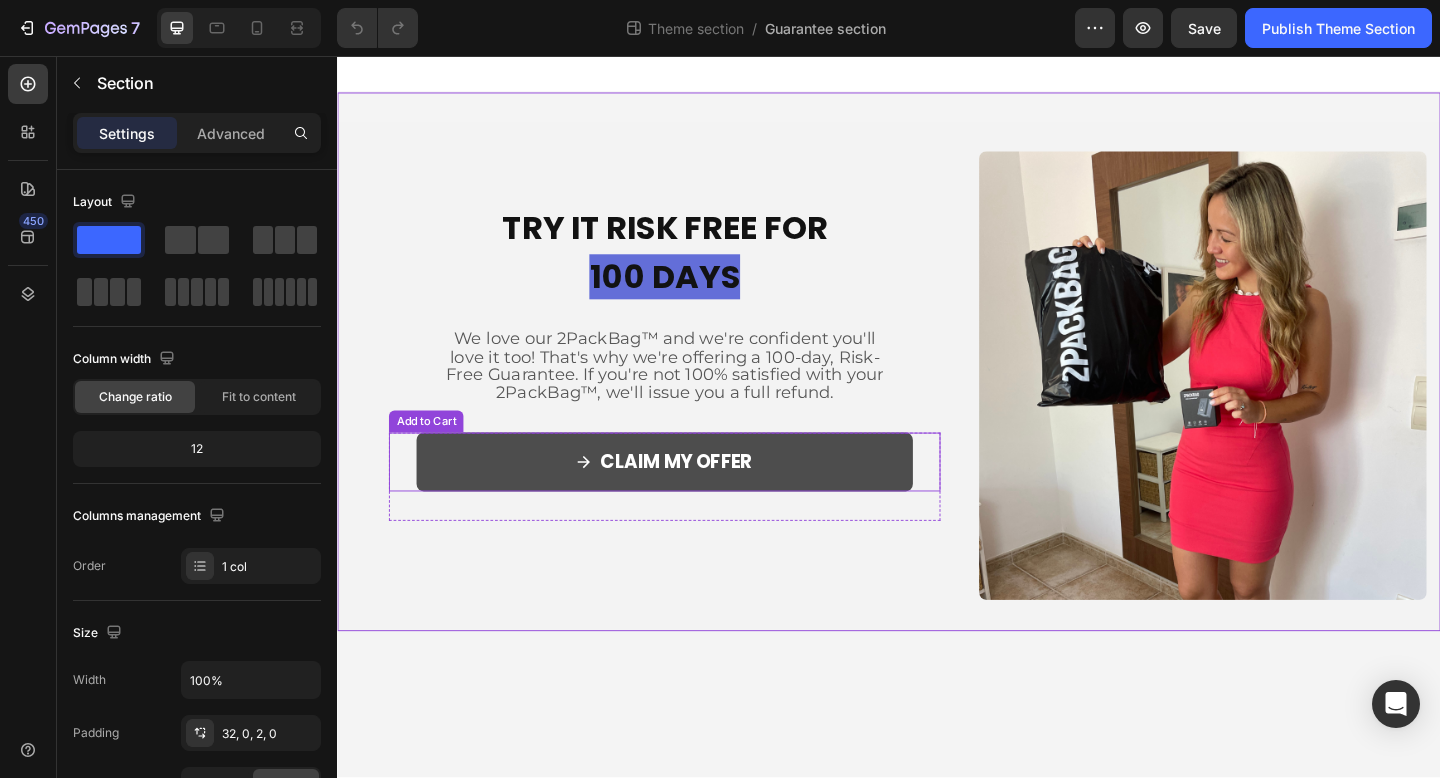 click on "CLAIM MY OFFER" at bounding box center (693, 498) 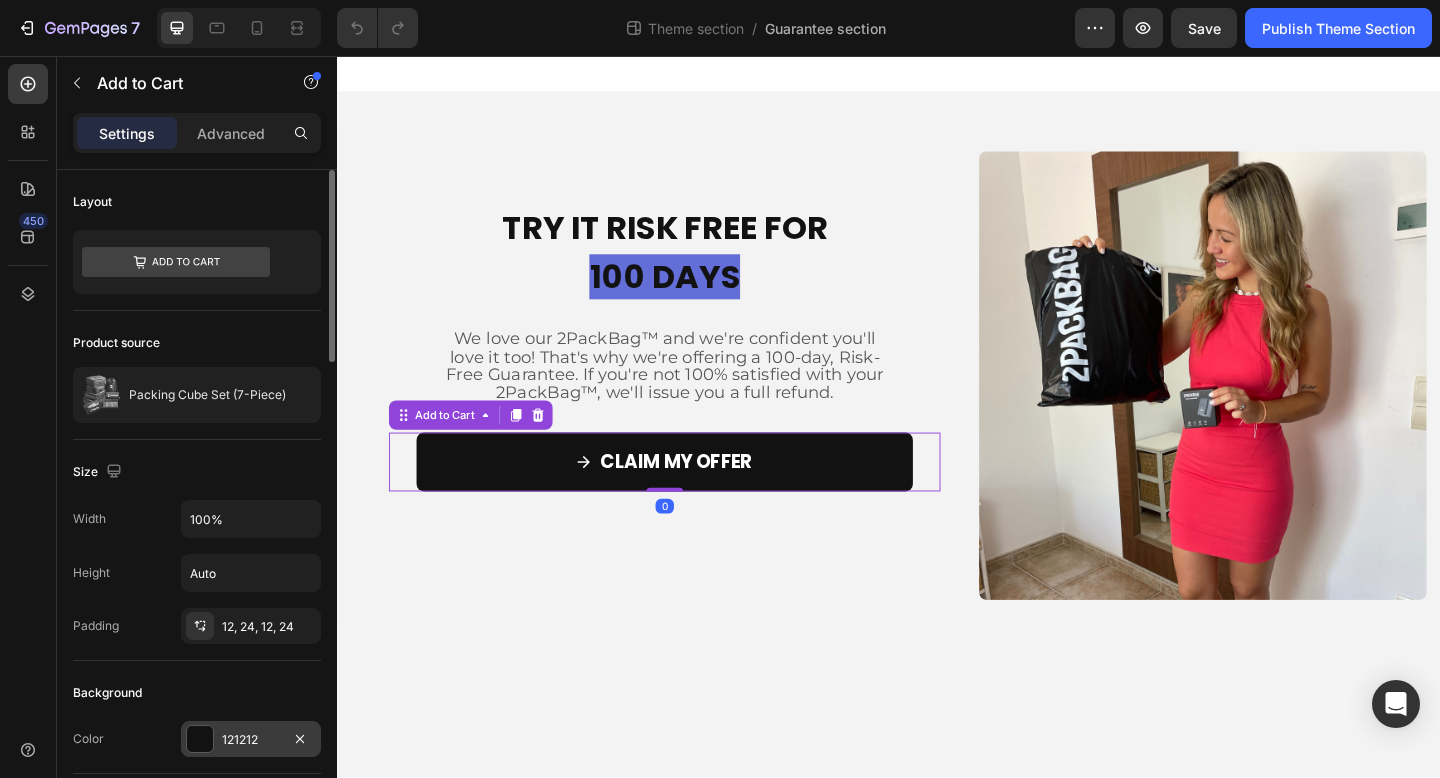 click at bounding box center (200, 739) 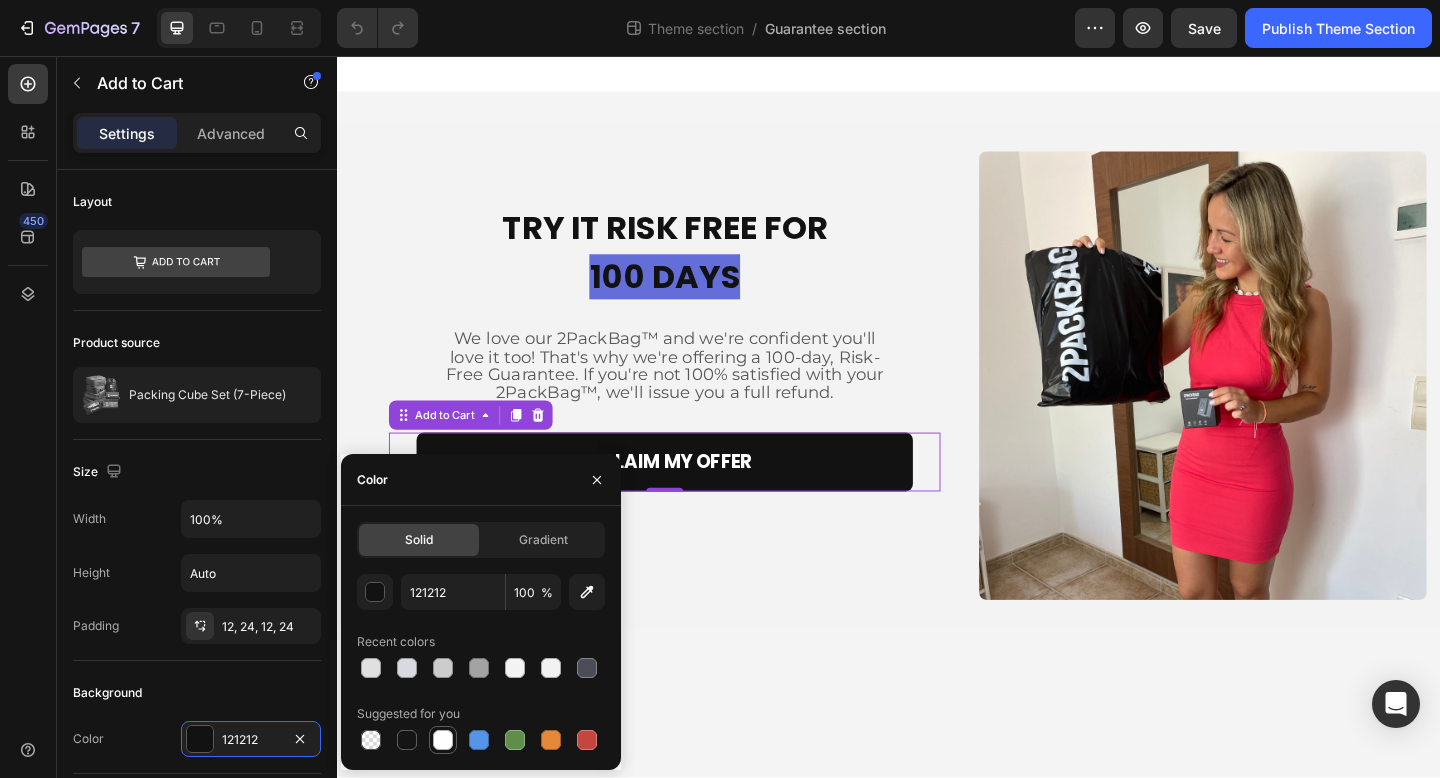 click at bounding box center (443, 740) 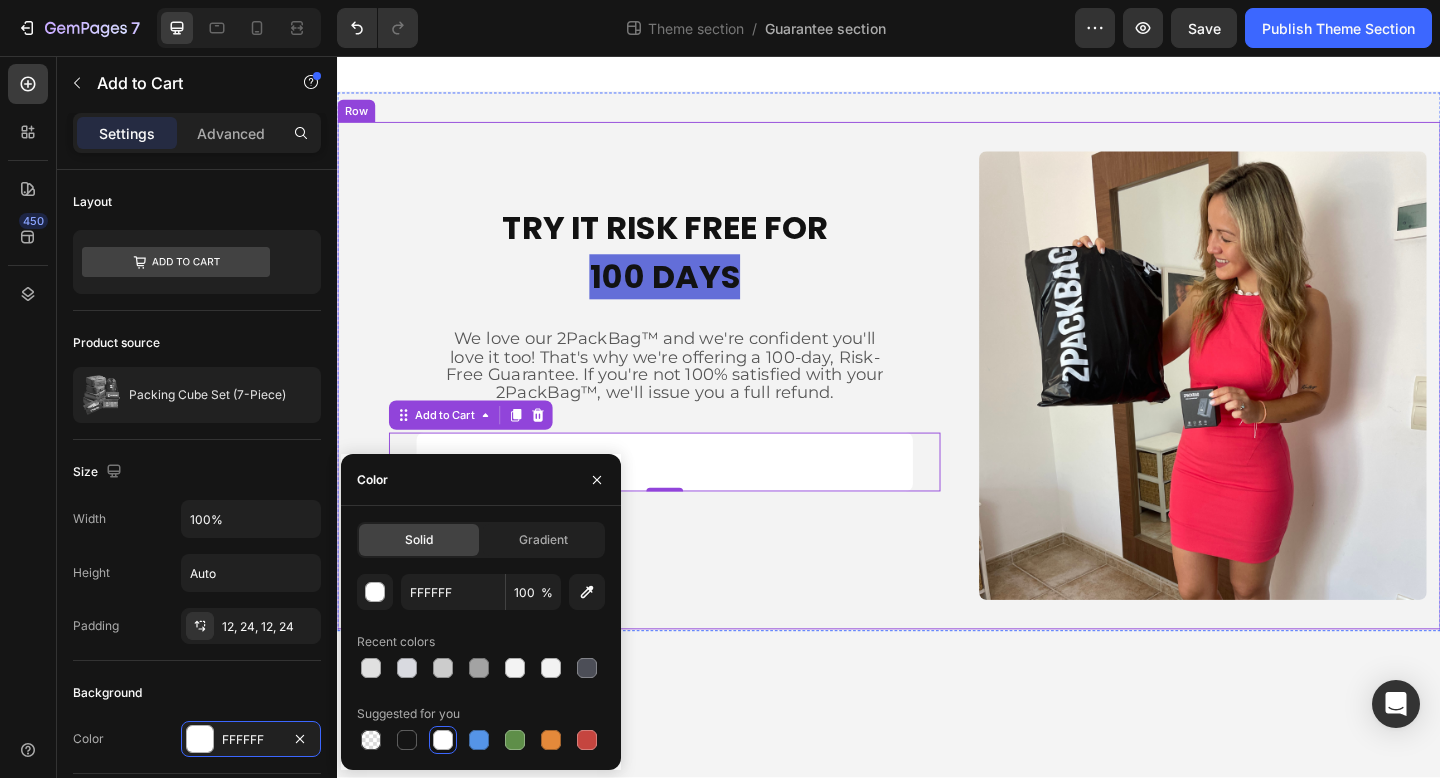 click on "TRY IT RISK FREE FOR 100 DAYS Heading TRY IT RISK FREE FOR 100 DAYS Heading We love our 2PackBag™ and we're confident you'll love it too! That's why we're offering a 100-day, Risk-Free Guarantee. If you're not 100% satisfied with your 2PackBag™, we'll issue you a full refund. Text Block We love our 2PackBag™ and we're confident you'll love it too! That's why we're offering a 100-day, Risk-Free Guarantee. If you're not 100% satisfied with your 2PackBag™, we'll issue you a full refund. Text Block CLAIM MY OFFER Add to Cart 0 2 Product Quantity Product Row Image Row" at bounding box center [937, 404] 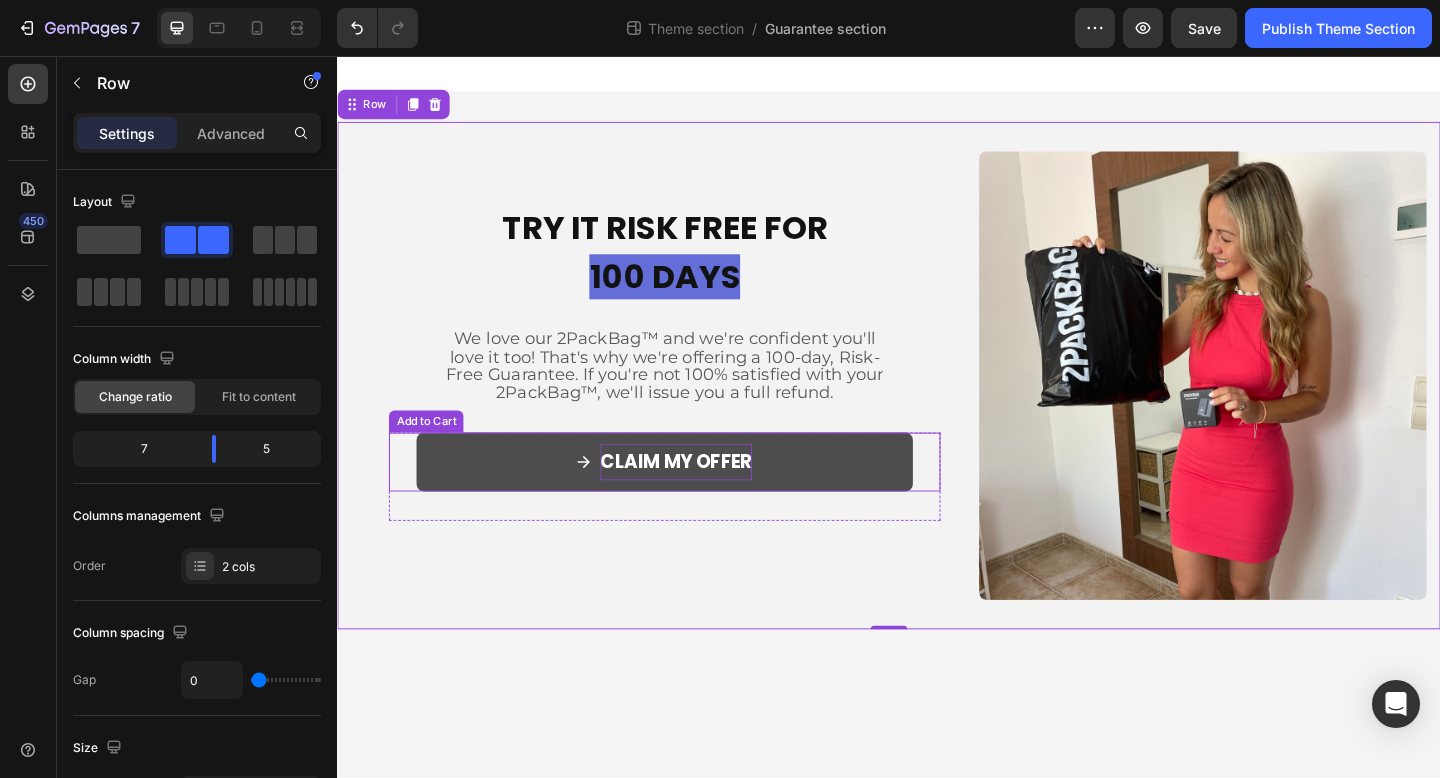 click on "CLAIM MY OFFER" at bounding box center (705, 498) 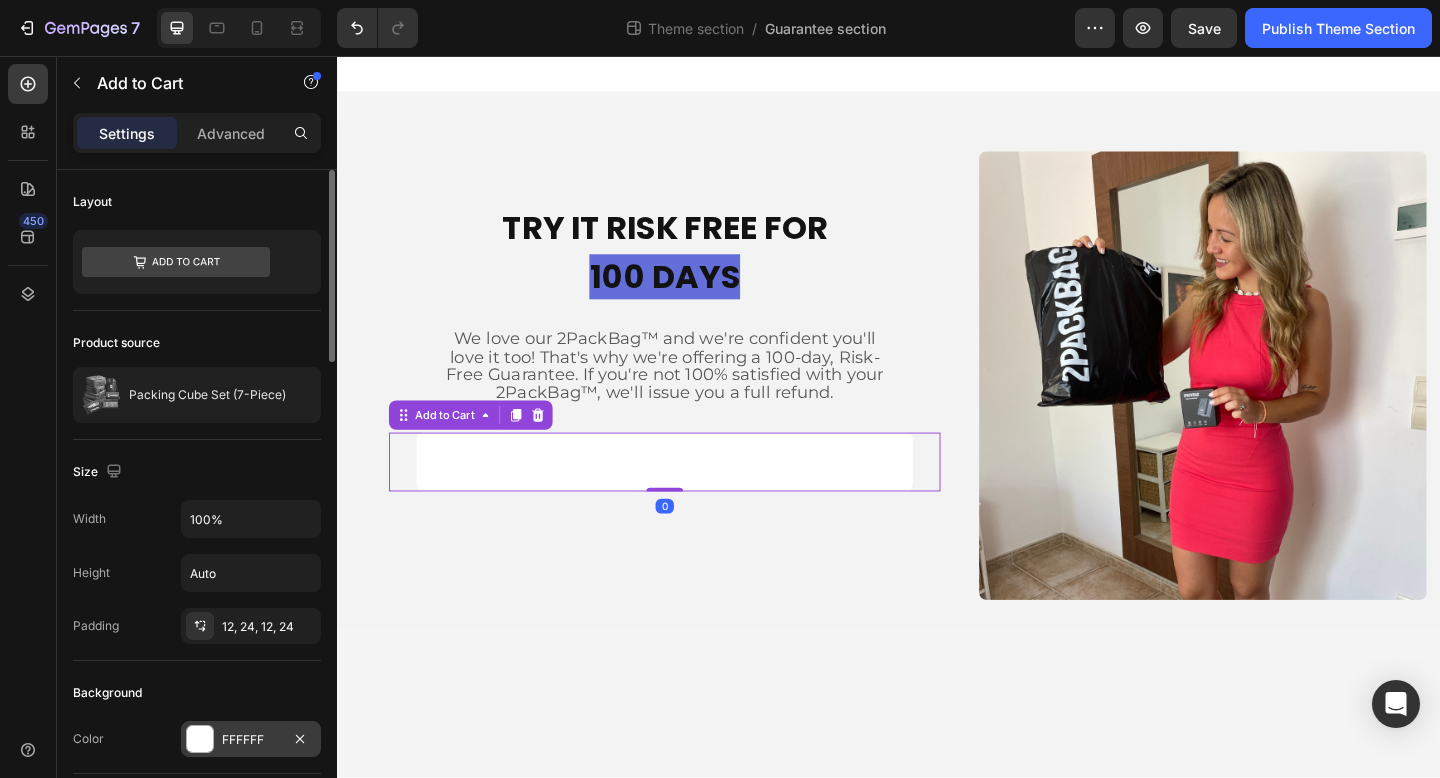click at bounding box center (200, 739) 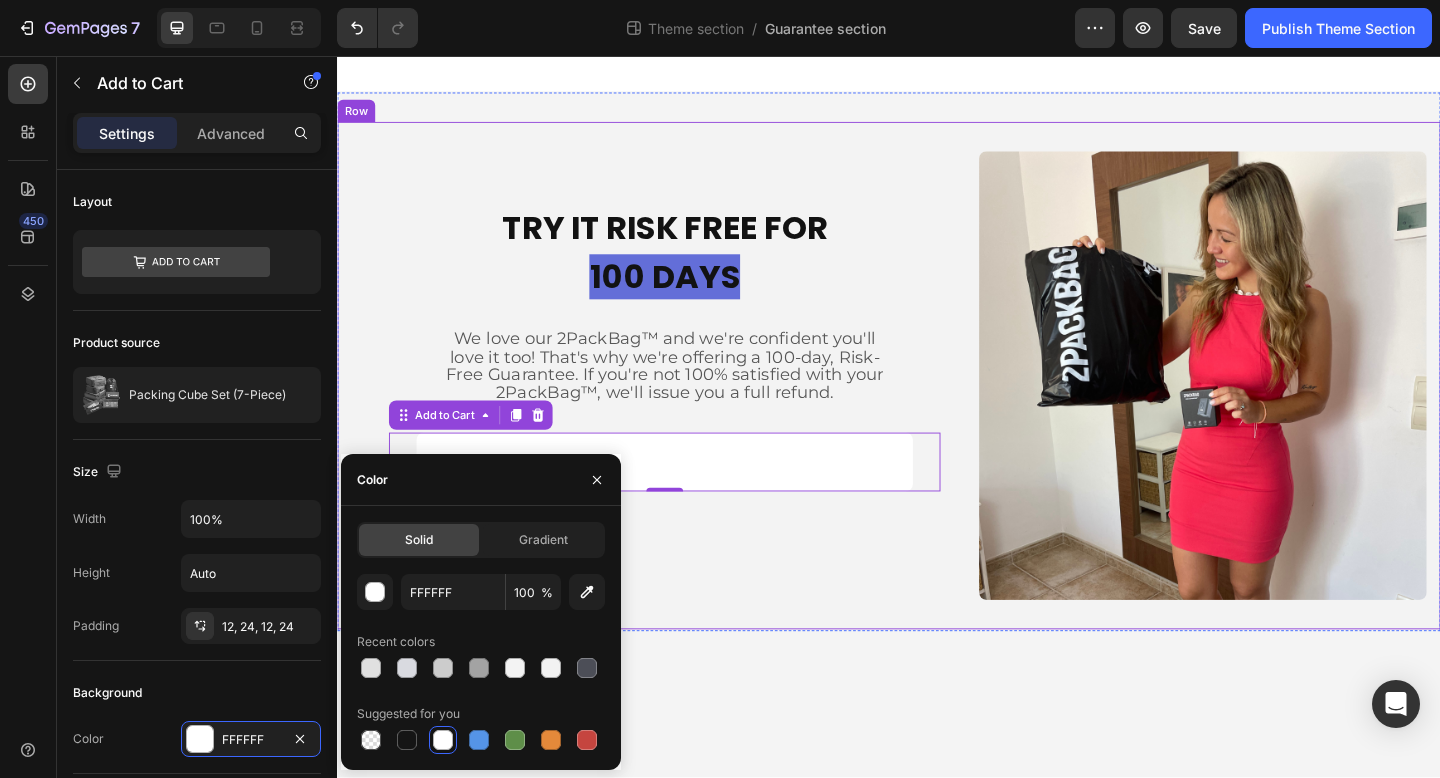 click on "TRY IT RISK FREE FOR 100 DAYS Heading TRY IT RISK FREE FOR 100 DAYS Heading We love our 2PackBag™ and we're confident you'll love it too! That's why we're offering a 100-day, Risk-Free Guarantee. If you're not 100% satisfied with your 2PackBag™, we'll issue you a full refund. Text Block We love our 2PackBag™ and we're confident you'll love it too! That's why we're offering a 100-day, Risk-Free Guarantee. If you're not 100% satisfied with your 2PackBag™, we'll issue you a full refund. Text Block CLAIM MY OFFER Add to Cart 0 2 Product Quantity Product Row" at bounding box center [693, 404] 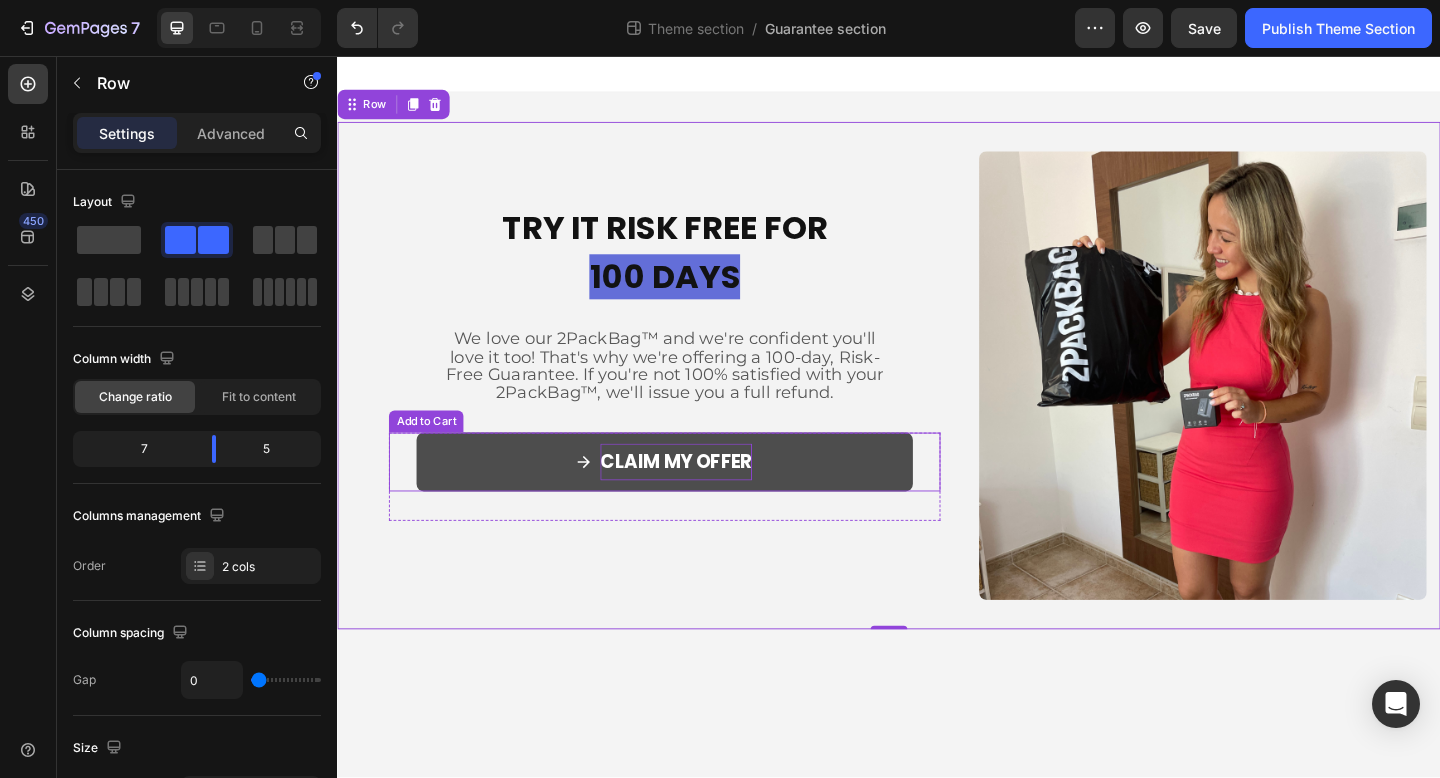 click on "CLAIM MY OFFER" at bounding box center (705, 498) 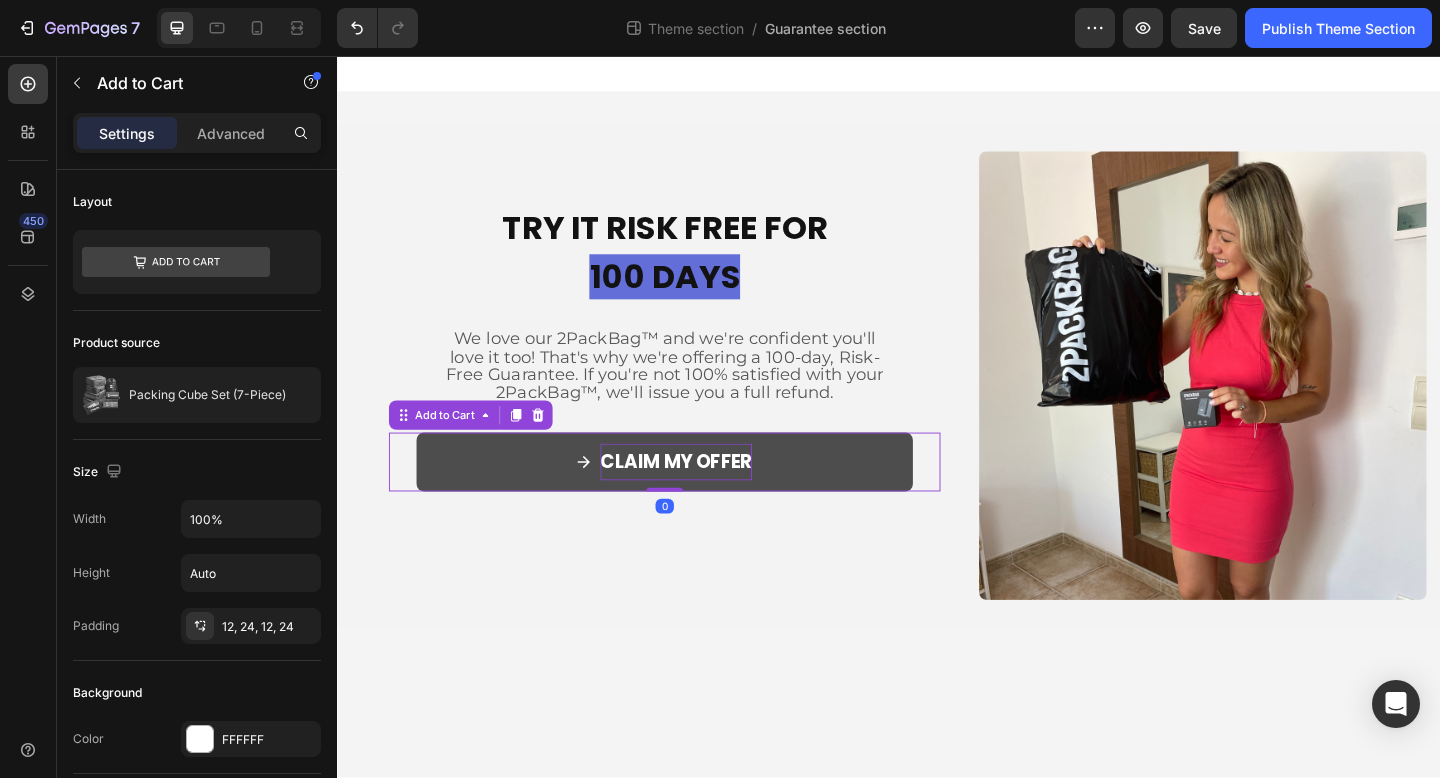 click on "CLAIM MY OFFER" at bounding box center (705, 498) 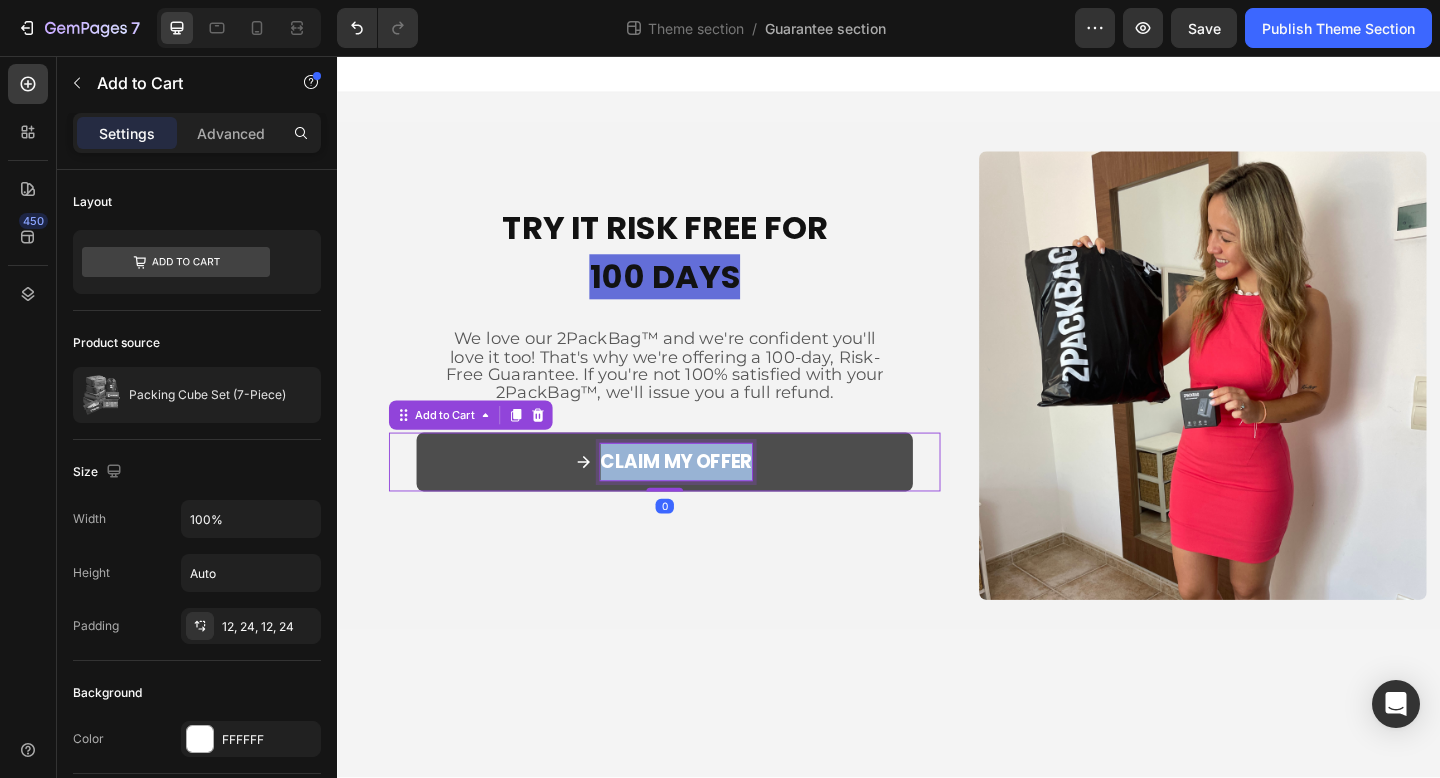click on "CLAIM MY OFFER" at bounding box center [705, 498] 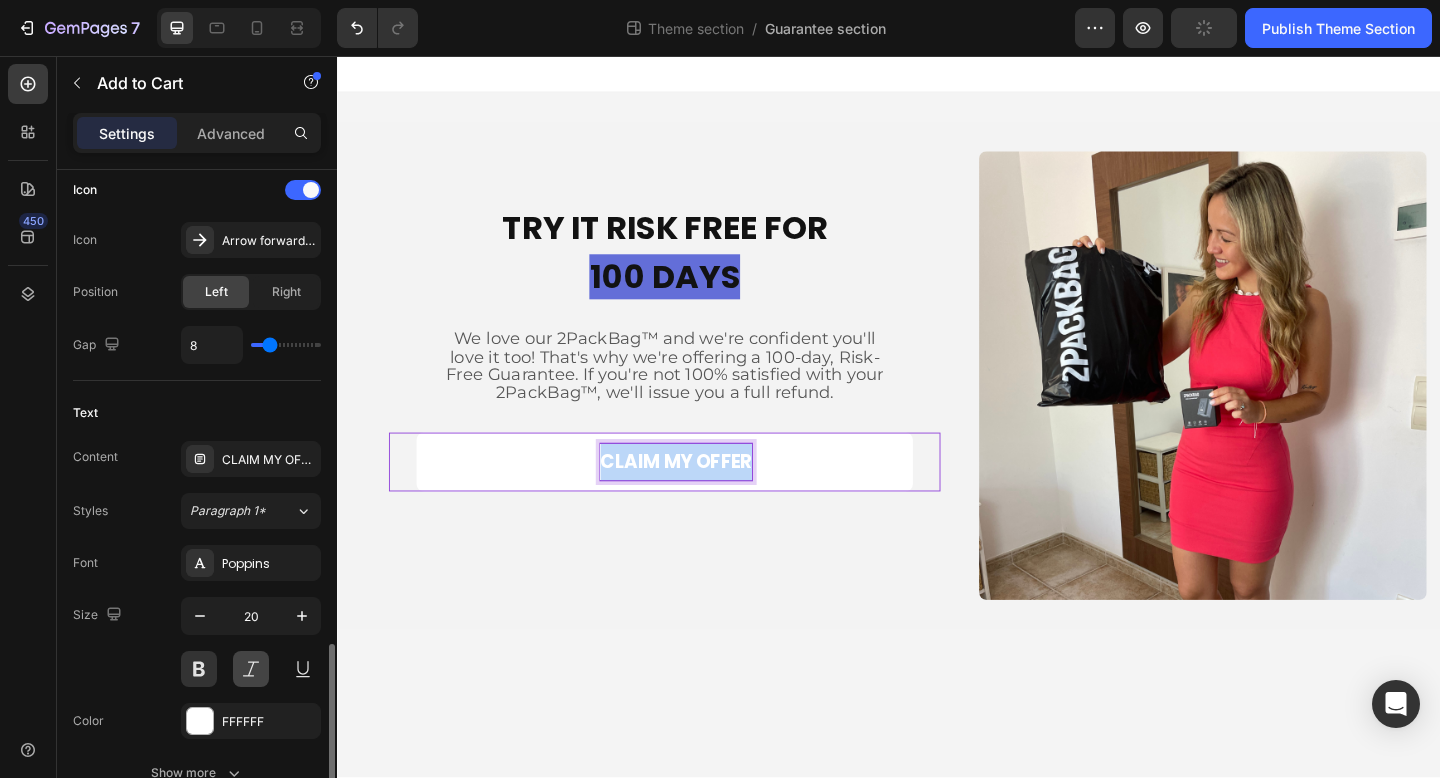 scroll, scrollTop: 1014, scrollLeft: 0, axis: vertical 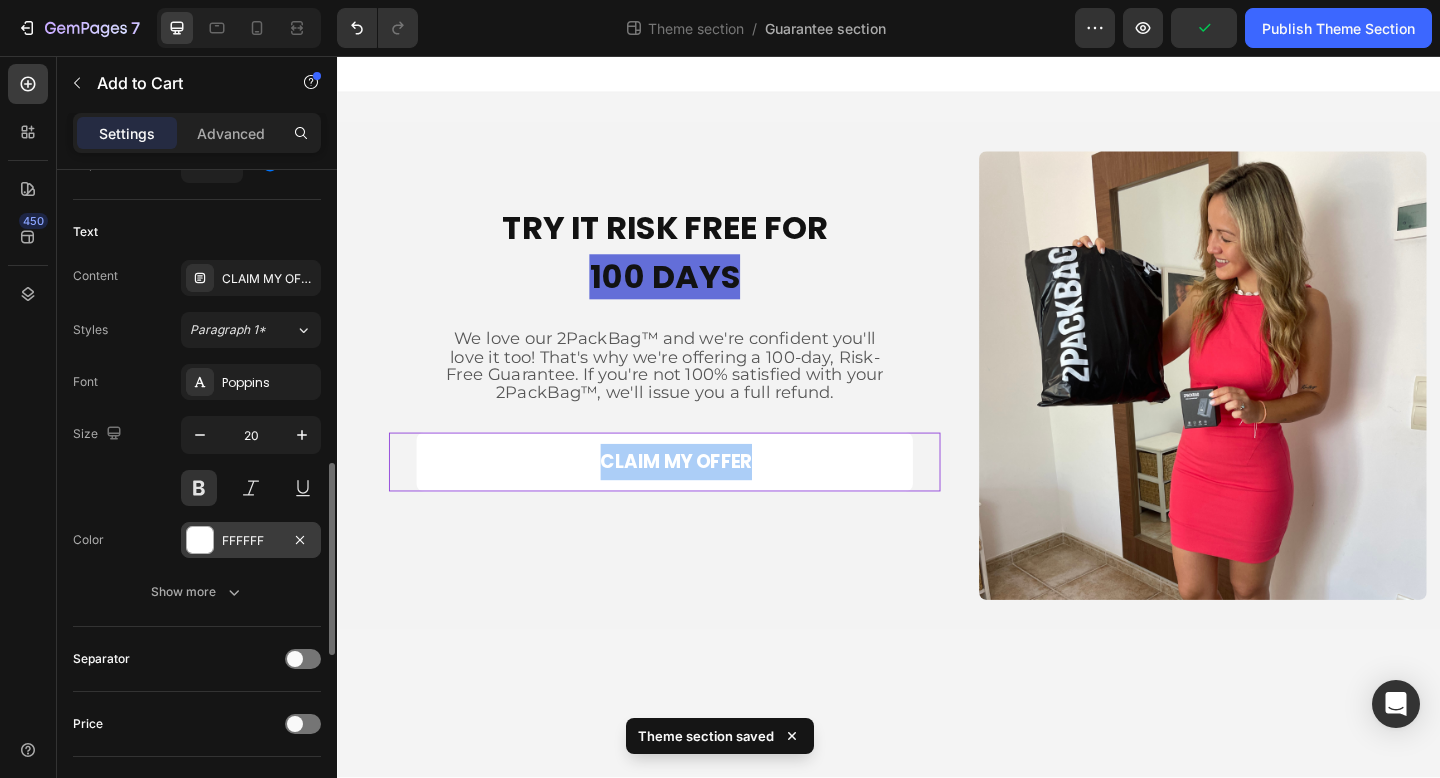 click at bounding box center (200, 540) 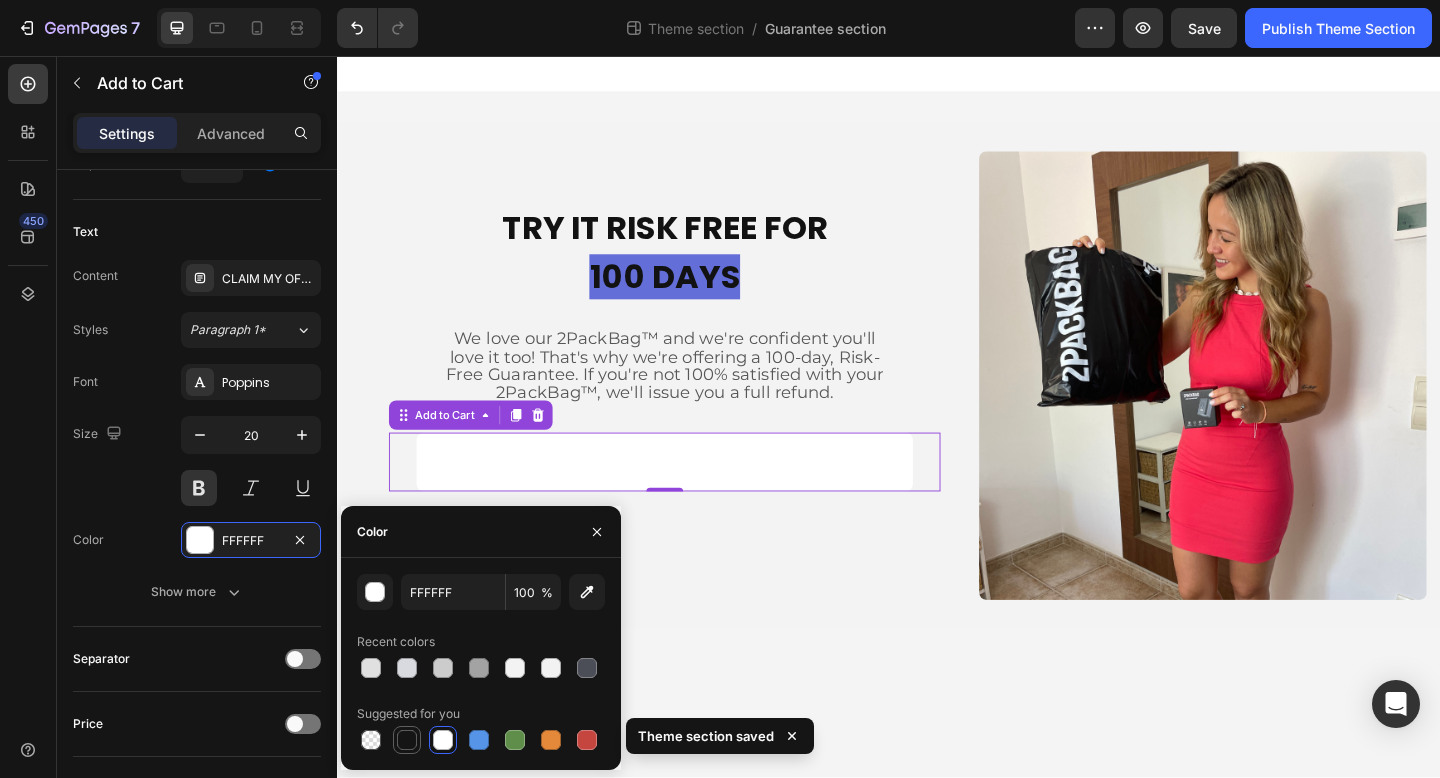 click at bounding box center (407, 740) 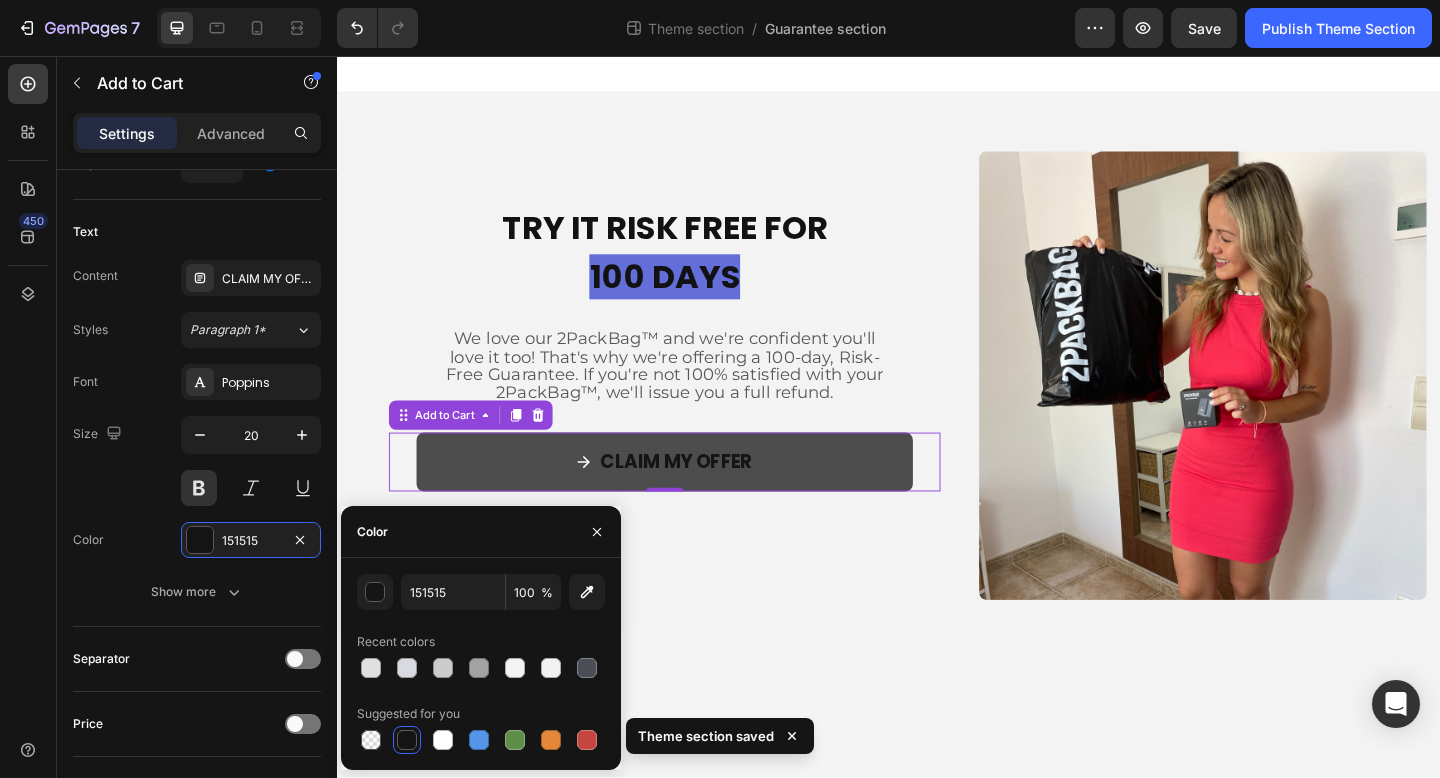 click 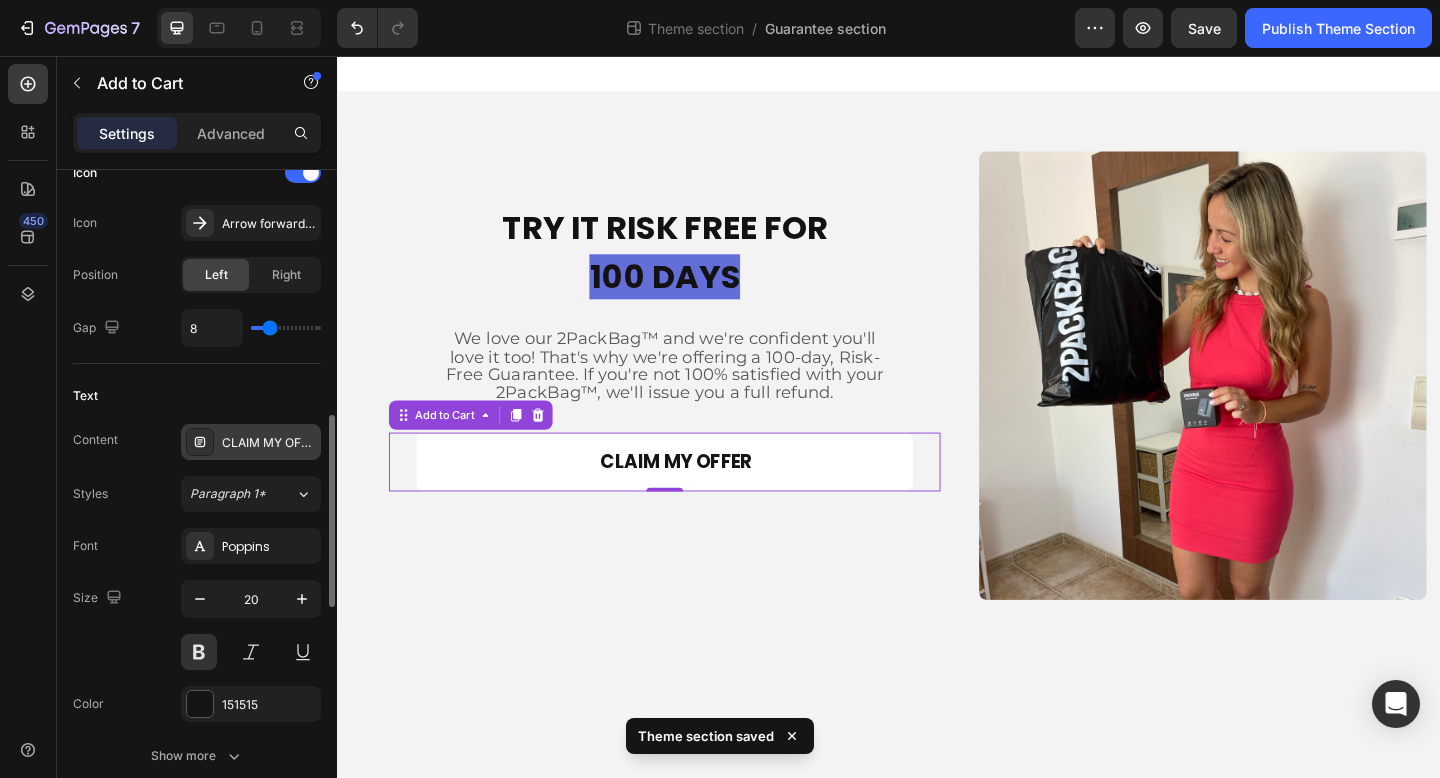 scroll, scrollTop: 668, scrollLeft: 0, axis: vertical 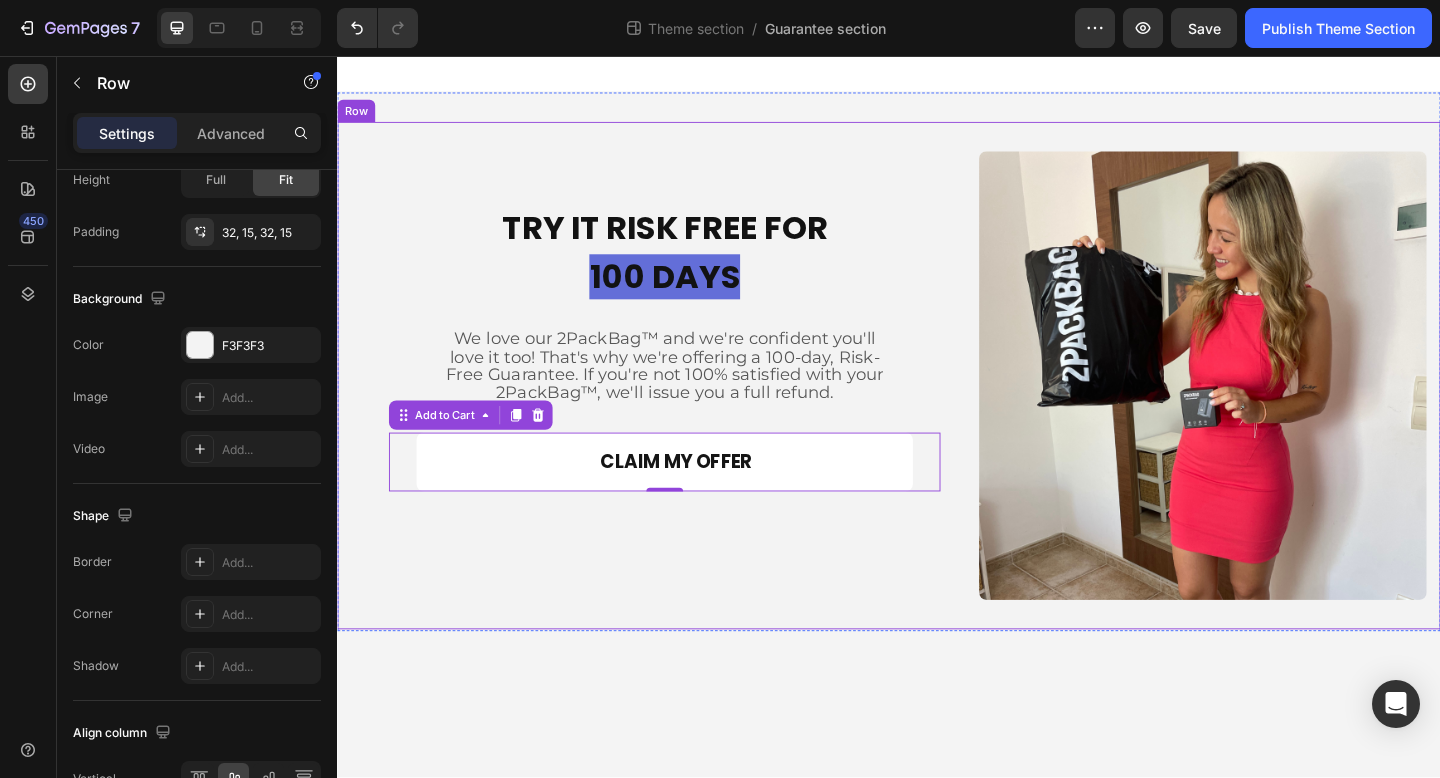 click on "TRY IT RISK FREE FOR 100 DAYS Heading TRY IT RISK FREE FOR 100 DAYS Heading We love our 2PackBag™ and we're confident you'll love it too! That's why we're offering a 100-day, Risk-Free Guarantee. If you're not 100% satisfied with your 2PackBag™, we'll issue you a full refund. Text Block We love our 2PackBag™ and we're confident you'll love it too! That's why we're offering a 100-day, Risk-Free Guarantee. If you're not 100% satisfied with your 2PackBag™, we'll issue you a full refund. Text Block CLAIM MY OFFER Add to Cart 0 2 Product Quantity Product Row" at bounding box center (693, 404) 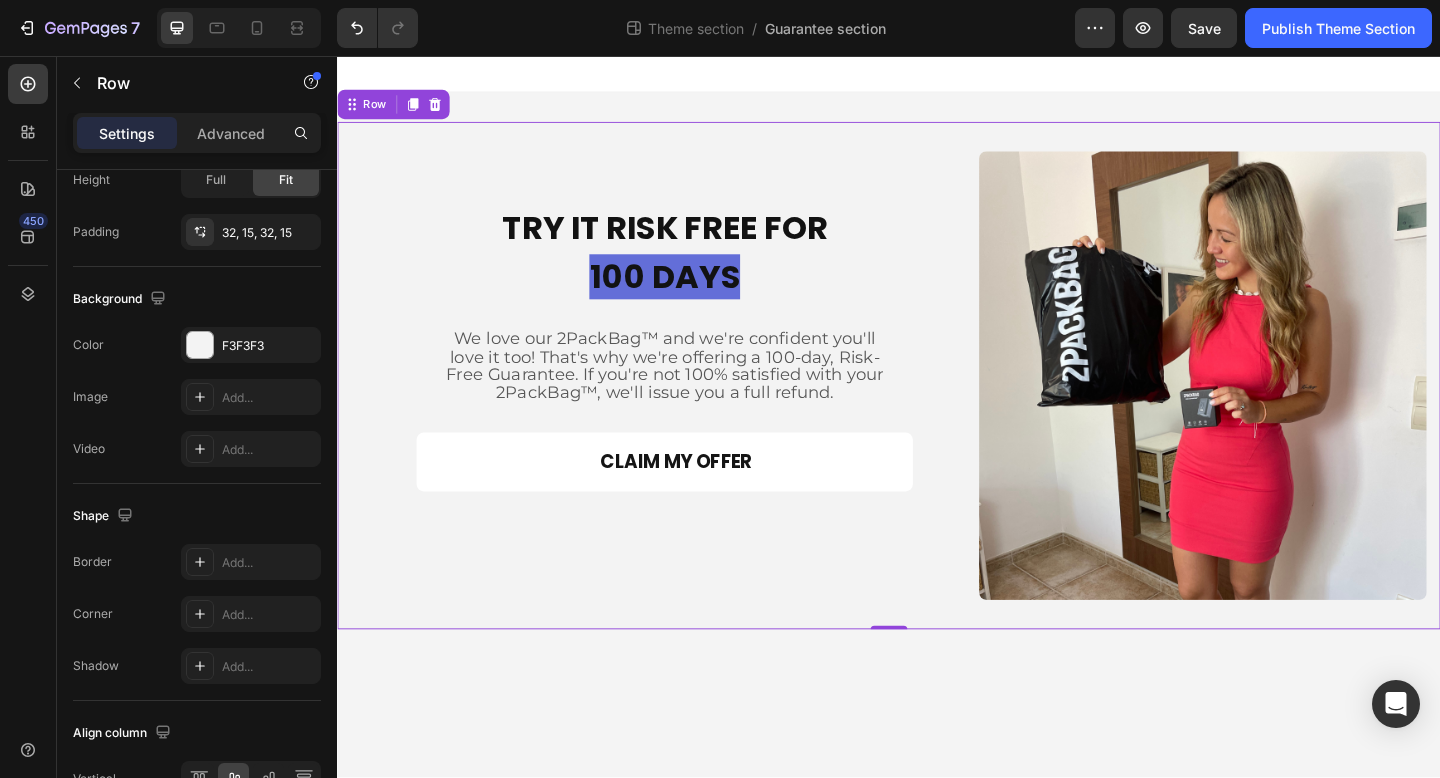 scroll, scrollTop: 0, scrollLeft: 0, axis: both 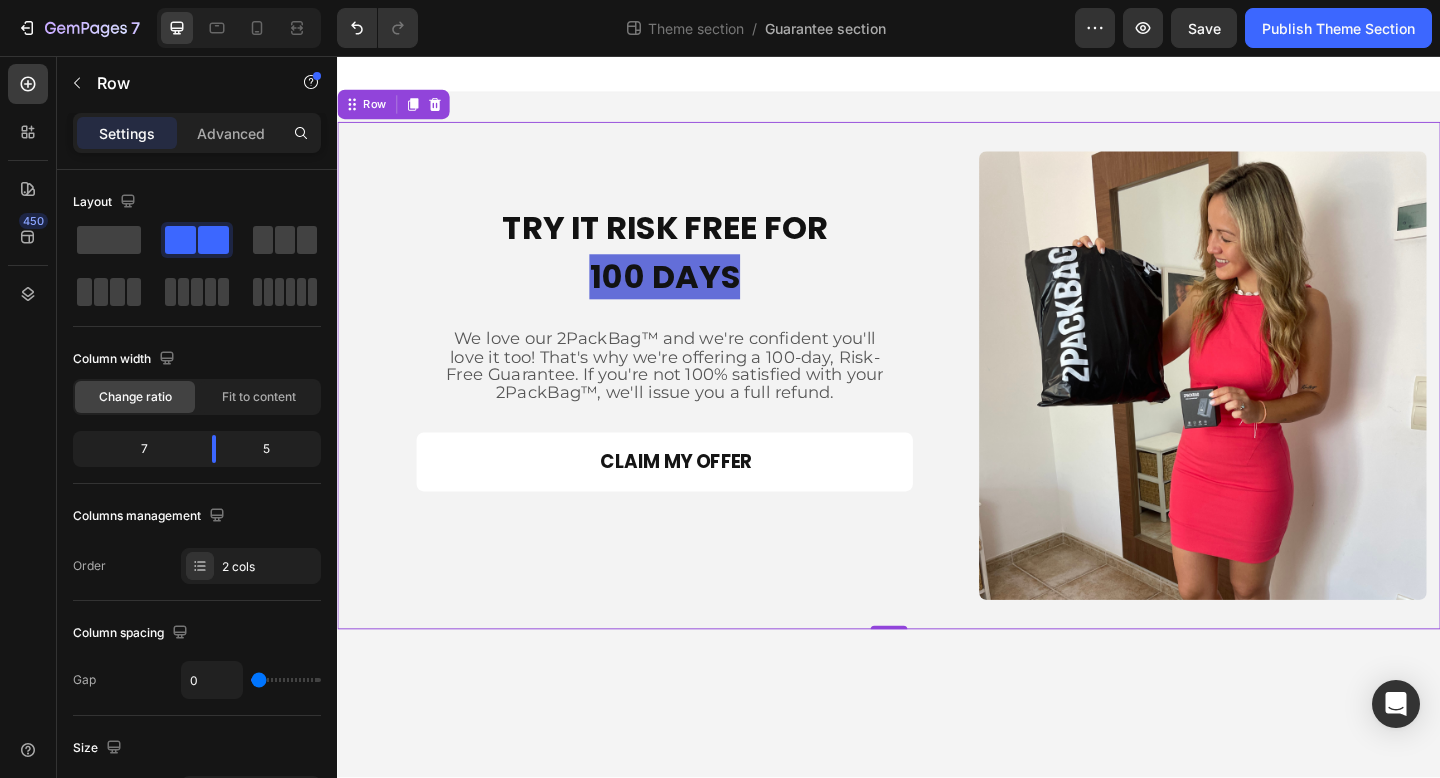 click on "TRY IT RISK FREE FOR 100 DAYS Heading TRY IT RISK FREE FOR 100 DAYS Heading We love our 2PackBag™ and we're confident you'll love it too! That's why we're offering a 100-day, Risk-Free Guarantee. If you're not 100% satisfied with your 2PackBag™, we'll issue you a full refund. Text Block We love our 2PackBag™ and we're confident you'll love it too! That's why we're offering a 100-day, Risk-Free Guarantee. If you're not 100% satisfied with your 2PackBag™, we'll issue you a full refund. Text Block CLAIM MY OFFER Add to Cart 2 Product Quantity Product Row" at bounding box center (693, 404) 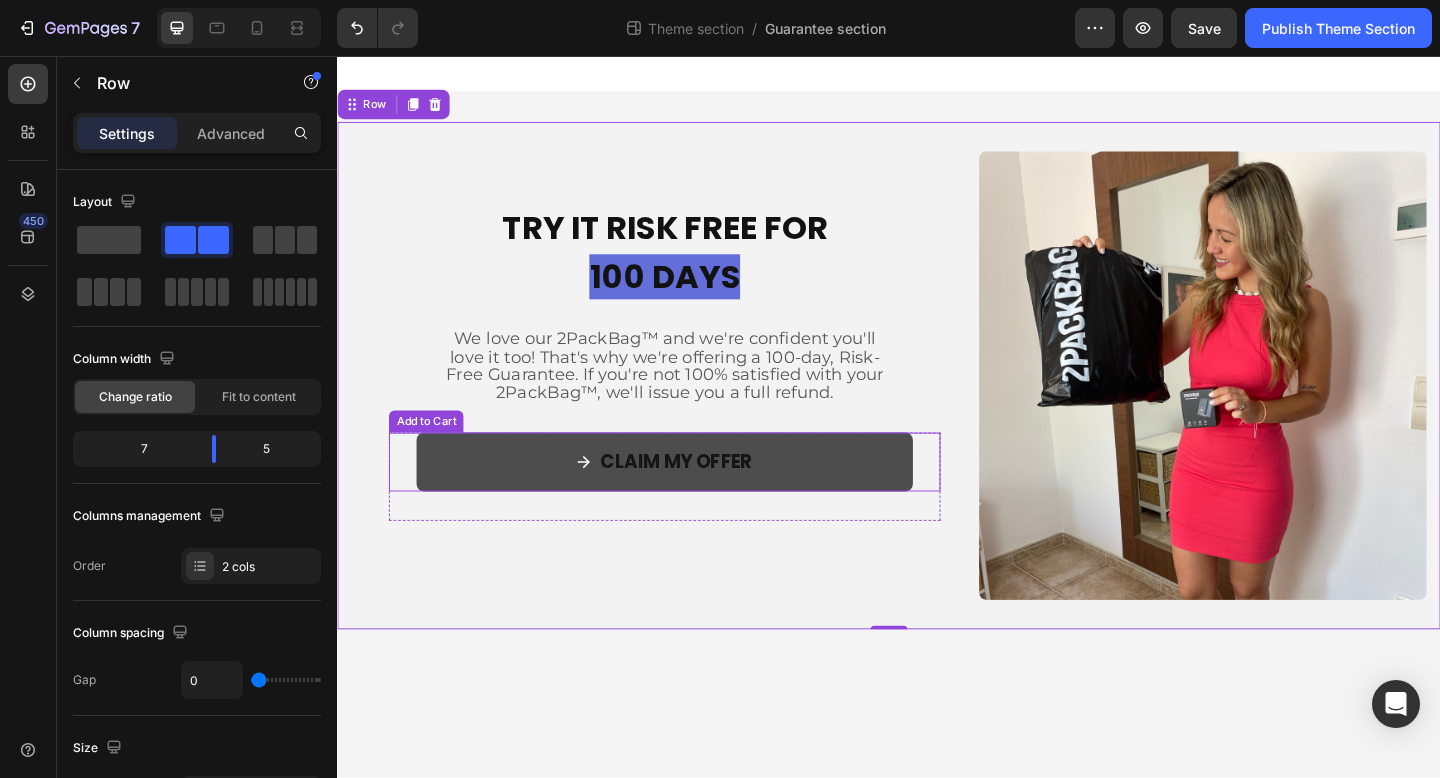 click 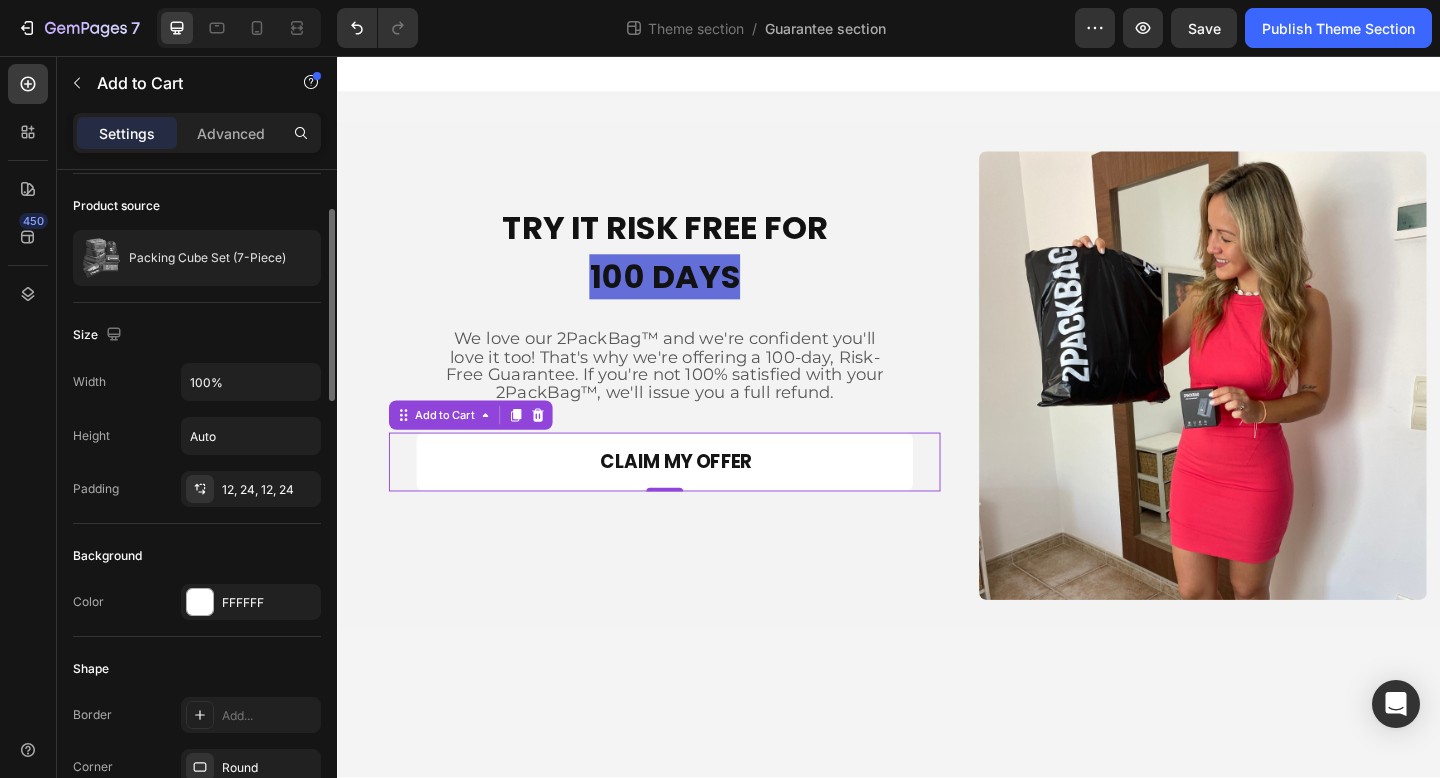 scroll, scrollTop: 783, scrollLeft: 0, axis: vertical 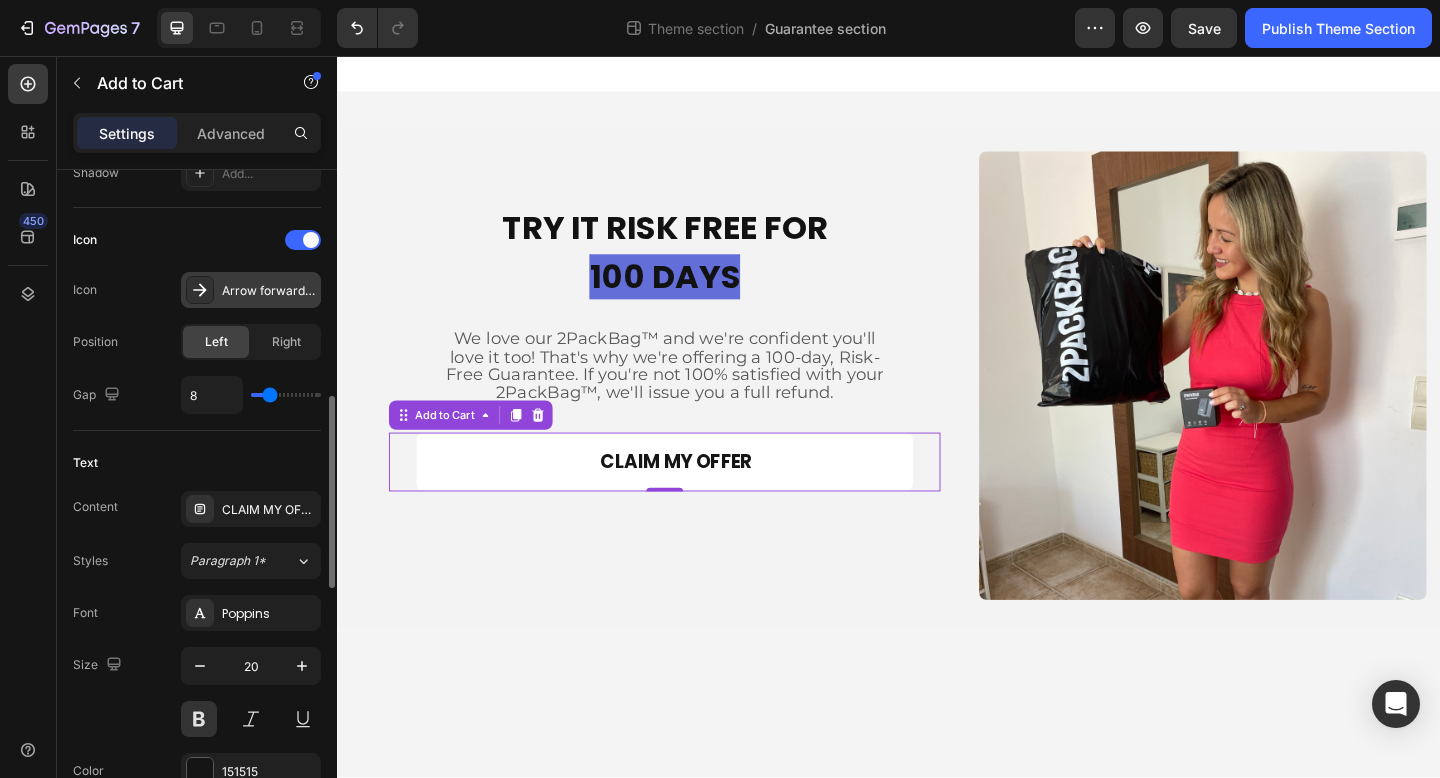 click on "Arrow forward 24dp ffffff fill0 wght400 grad0 opsz24" at bounding box center [269, 291] 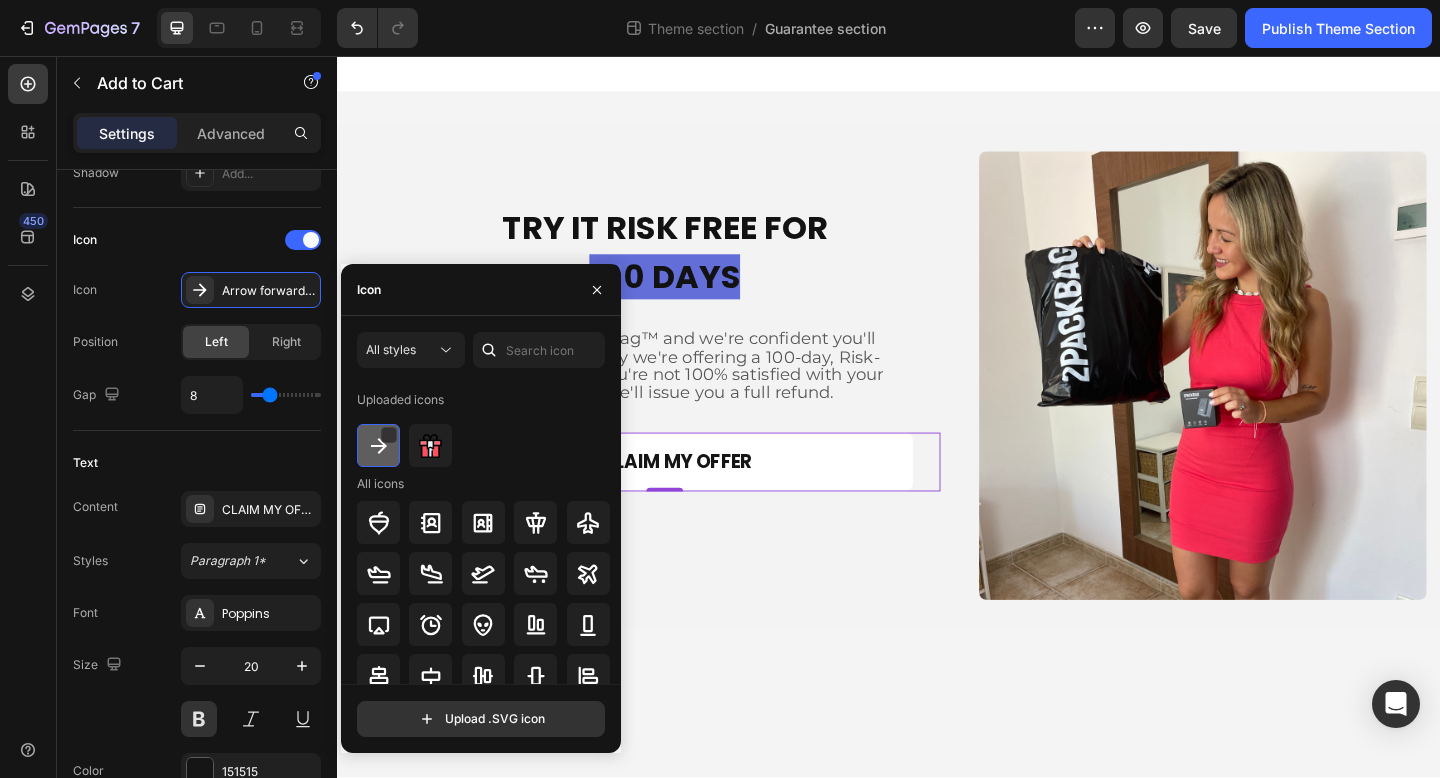 click 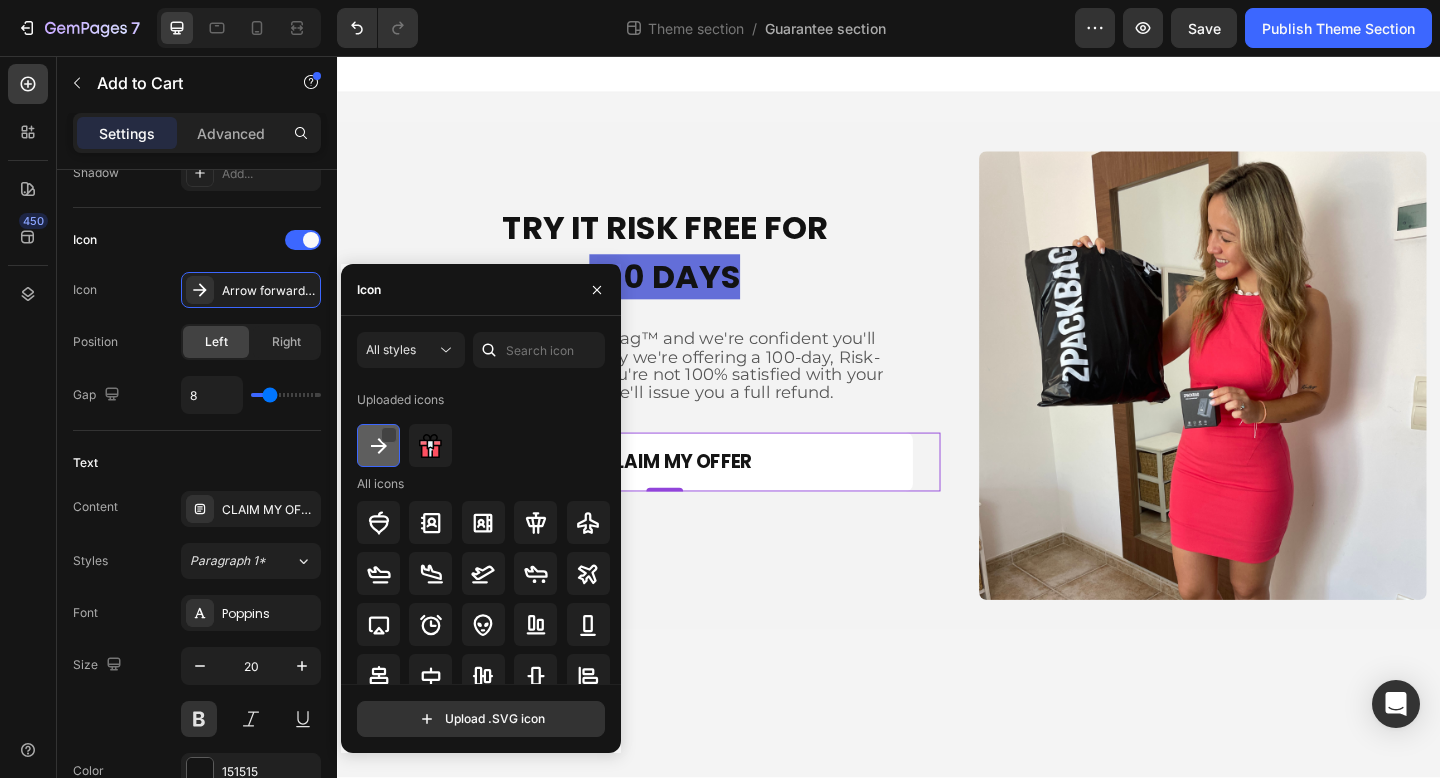 click at bounding box center [389, 435] 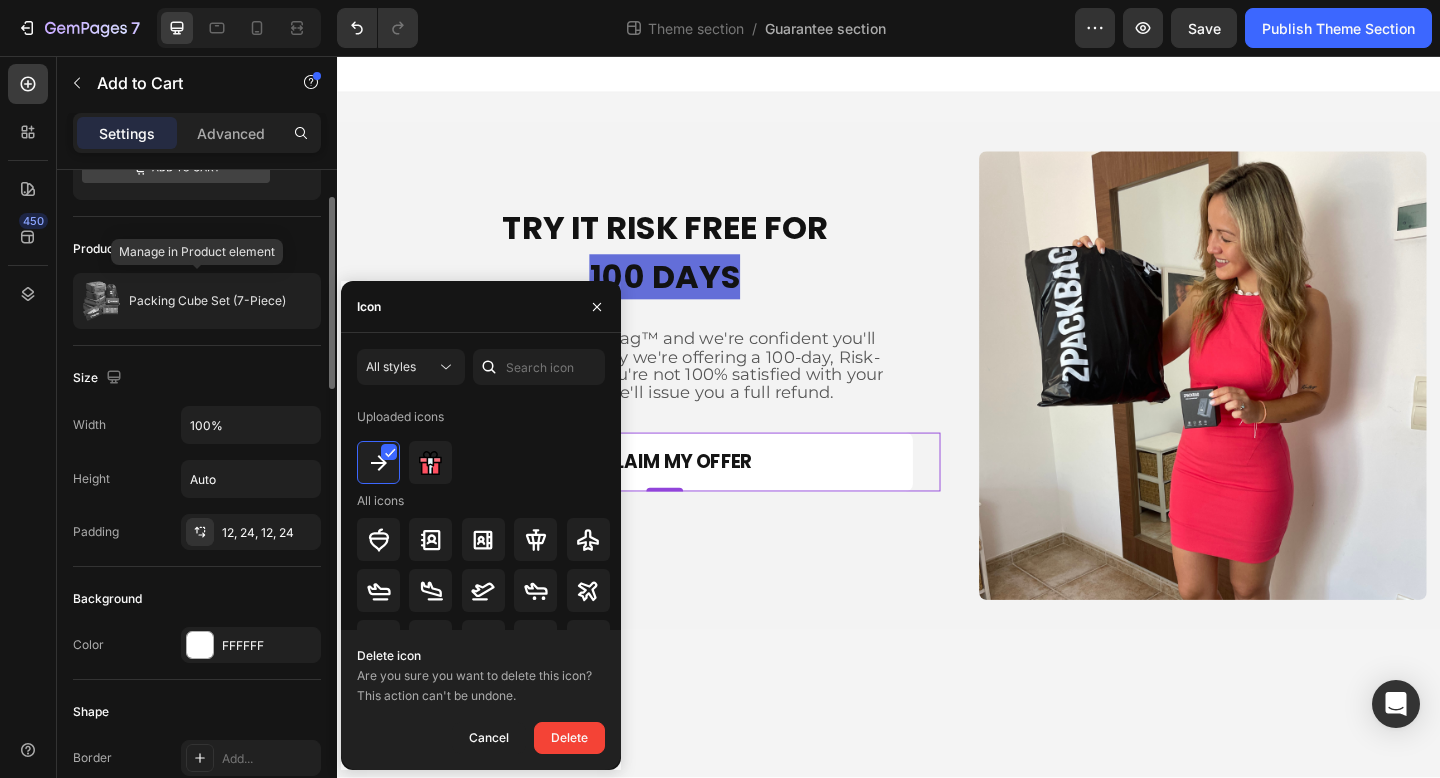 scroll, scrollTop: 0, scrollLeft: 0, axis: both 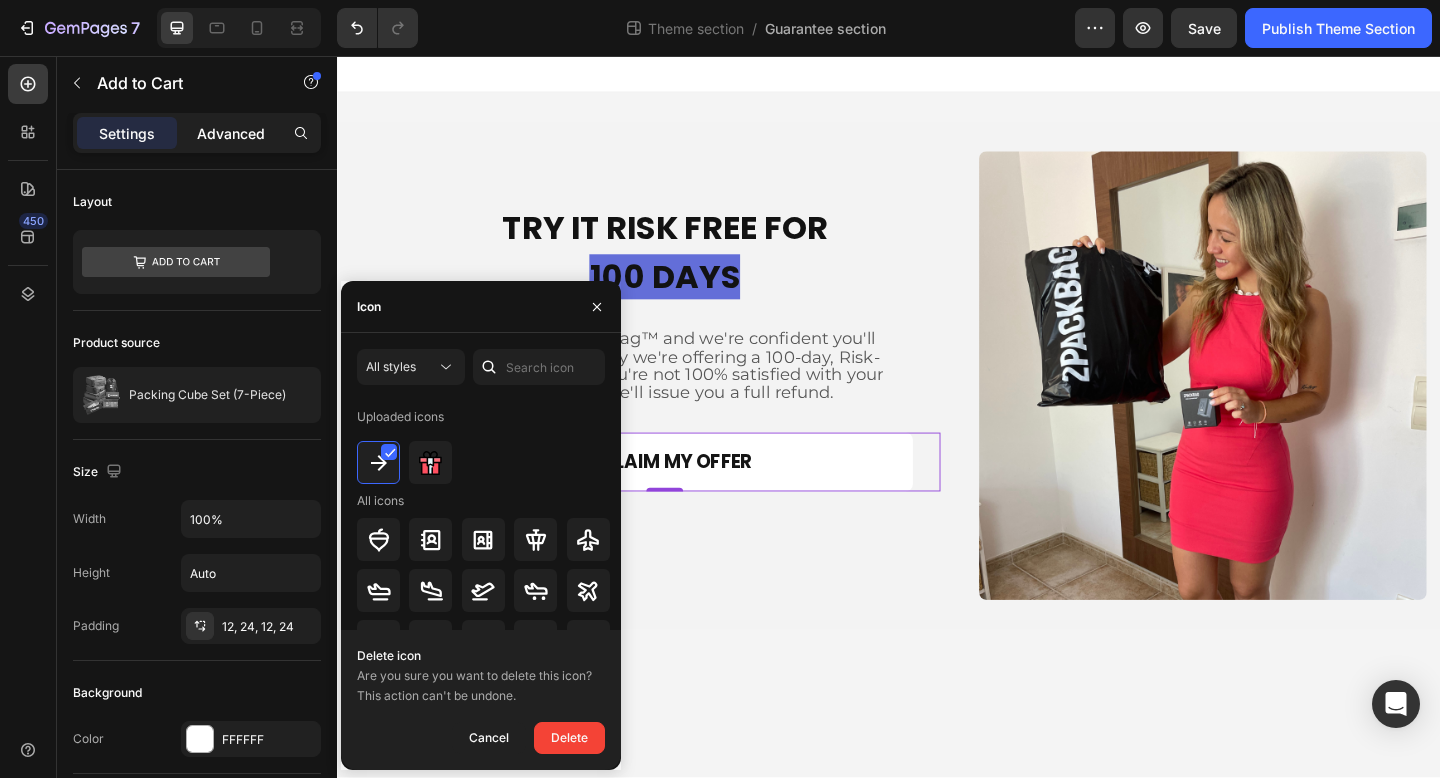 click on "Advanced" at bounding box center (231, 133) 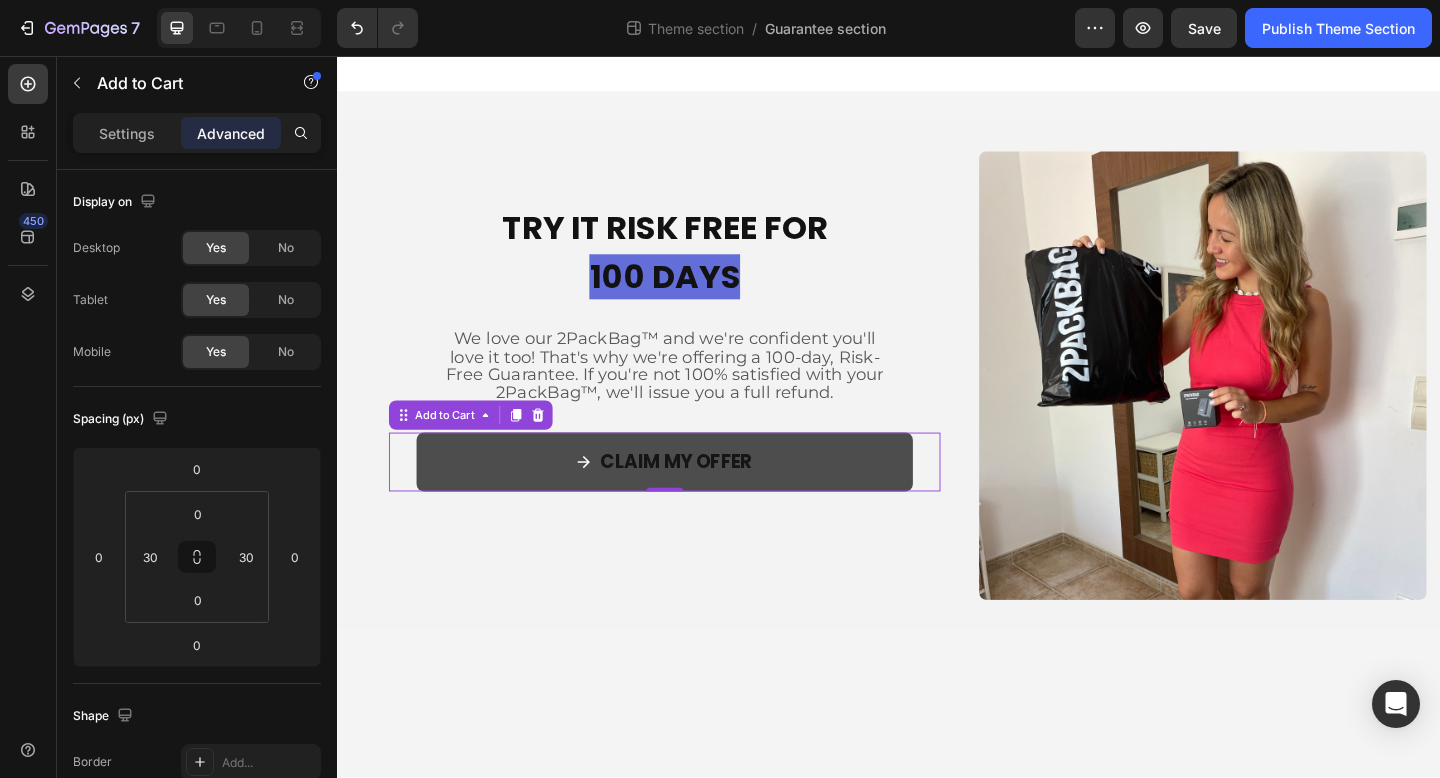 click 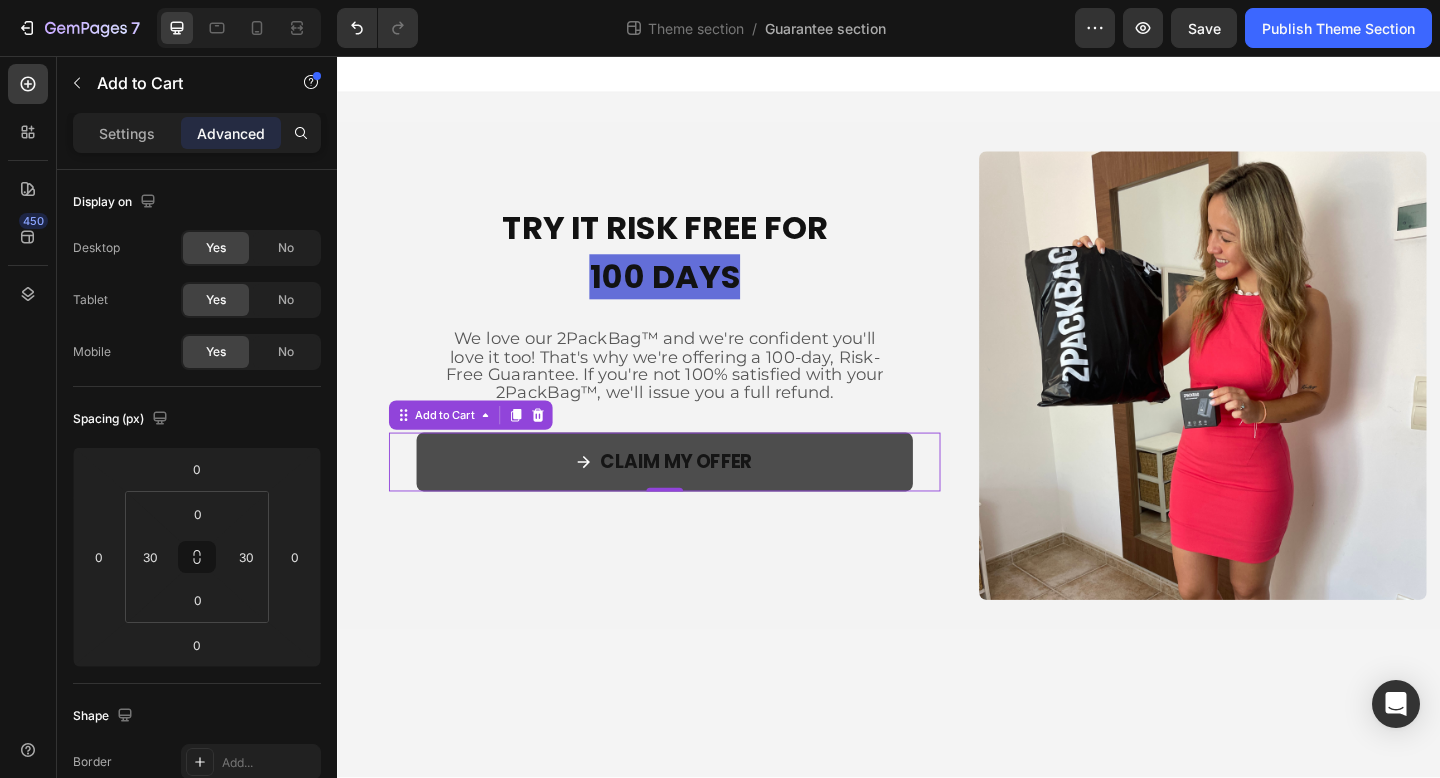 click on "CLAIM MY OFFER" at bounding box center [693, 498] 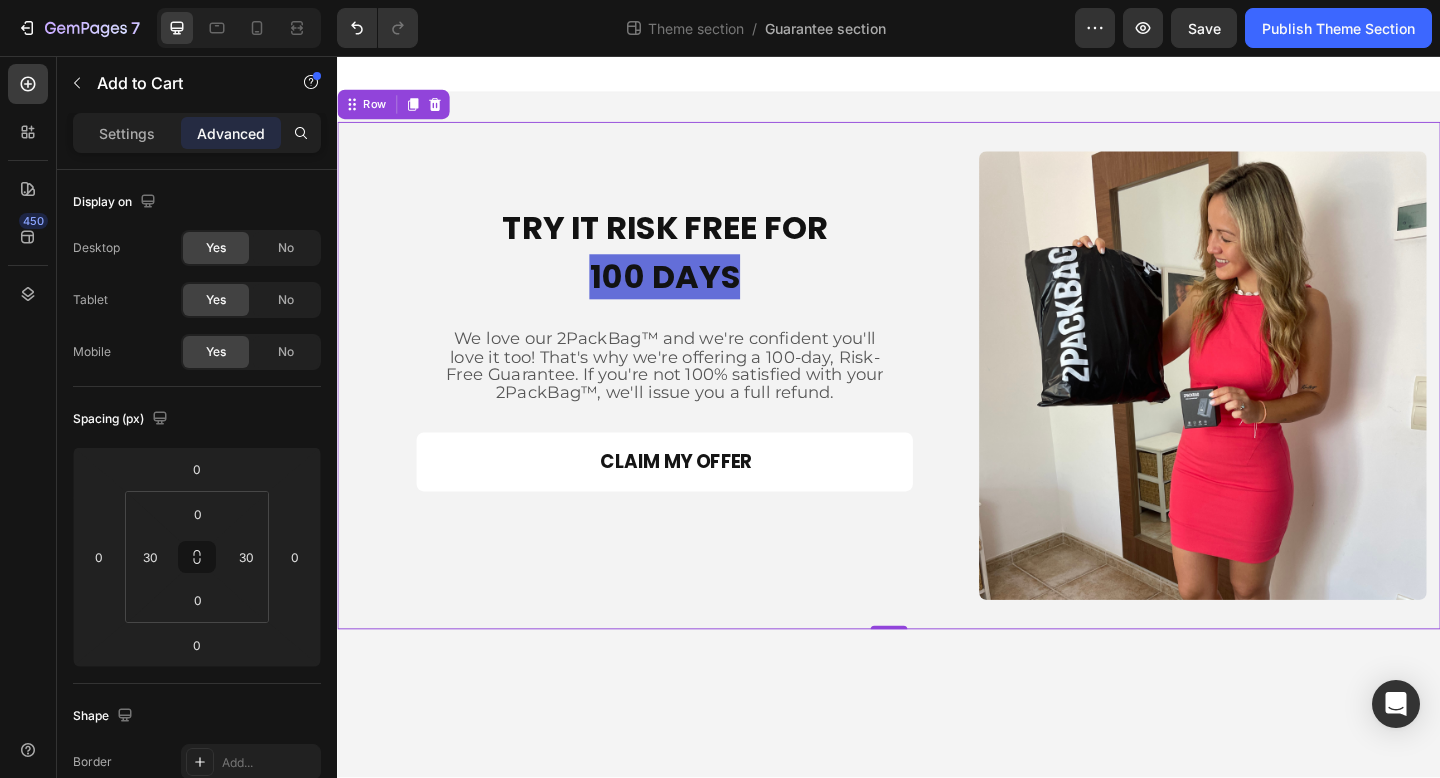 click on "TRY IT RISK FREE FOR 100 DAYS Heading TRY IT RISK FREE FOR 100 DAYS Heading We love our 2PackBag™ and we're confident you'll love it too! That's why we're offering a 100-day, Risk-Free Guarantee. If you're not 100% satisfied with your 2PackBag™, we'll issue you a full refund. Text Block We love our 2PackBag™ and we're confident you'll love it too! That's why we're offering a 100-day, Risk-Free Guarantee. If you're not 100% satisfied with your 2PackBag™, we'll issue you a full refund. Text Block CLAIM MY OFFER Add to Cart 2 Product Quantity Product Row" at bounding box center (693, 404) 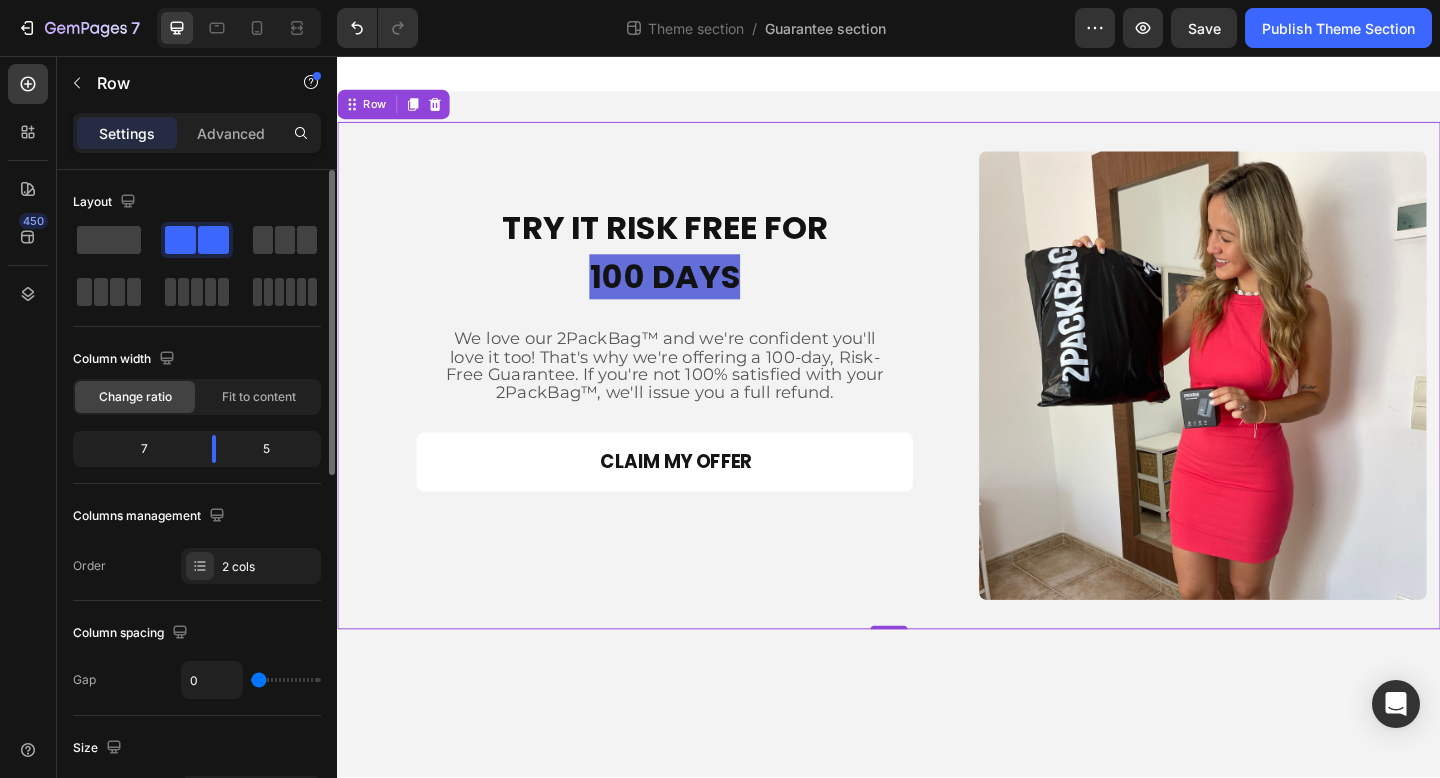 scroll, scrollTop: 406, scrollLeft: 0, axis: vertical 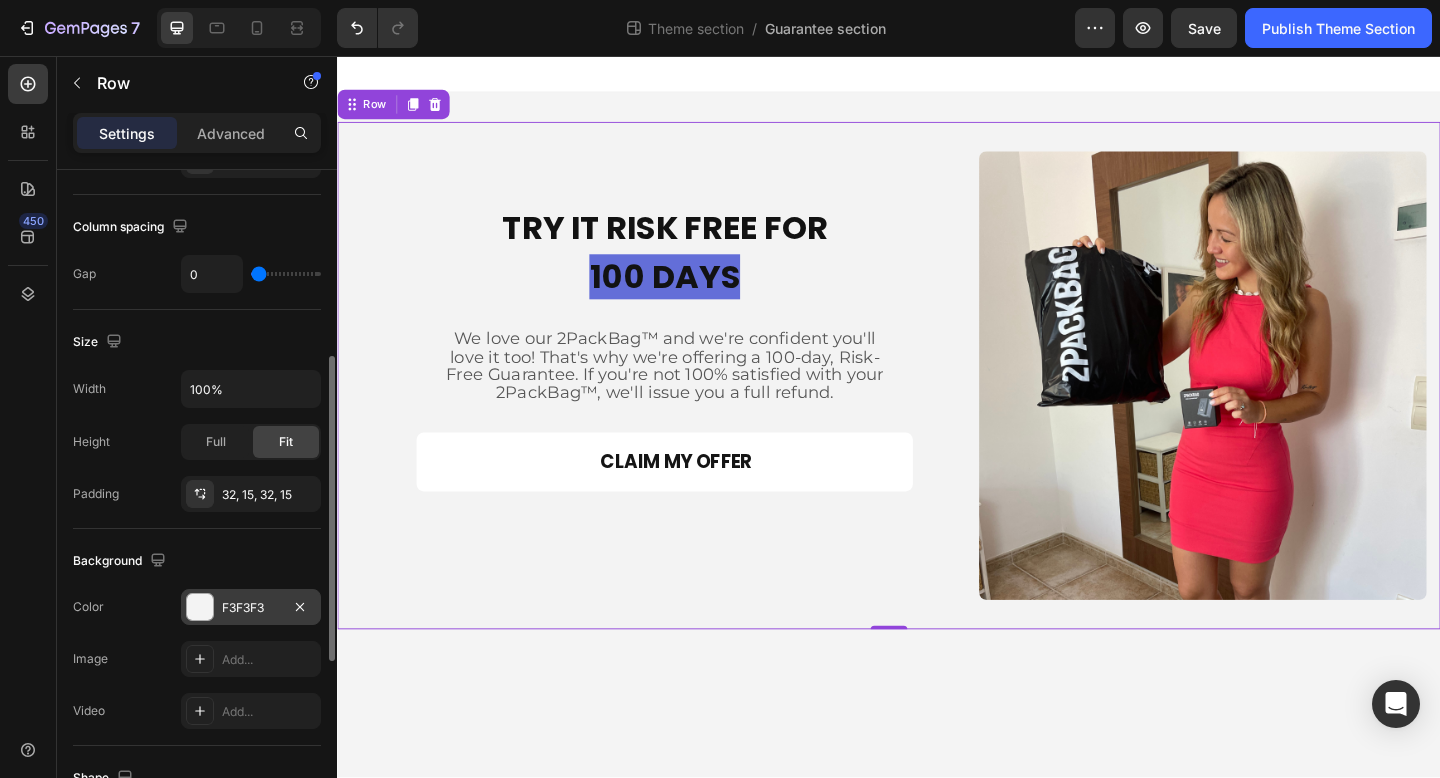 click at bounding box center [200, 607] 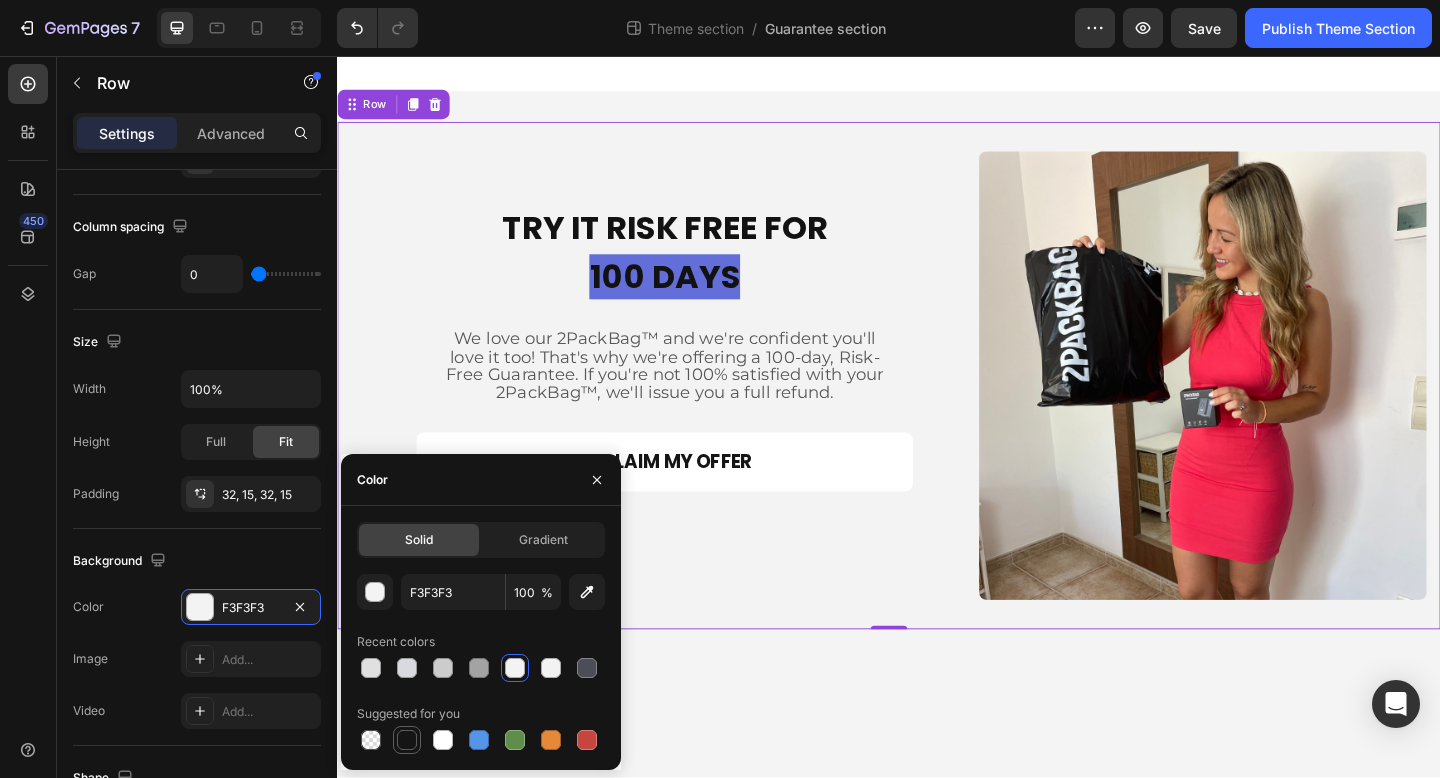 click at bounding box center [407, 740] 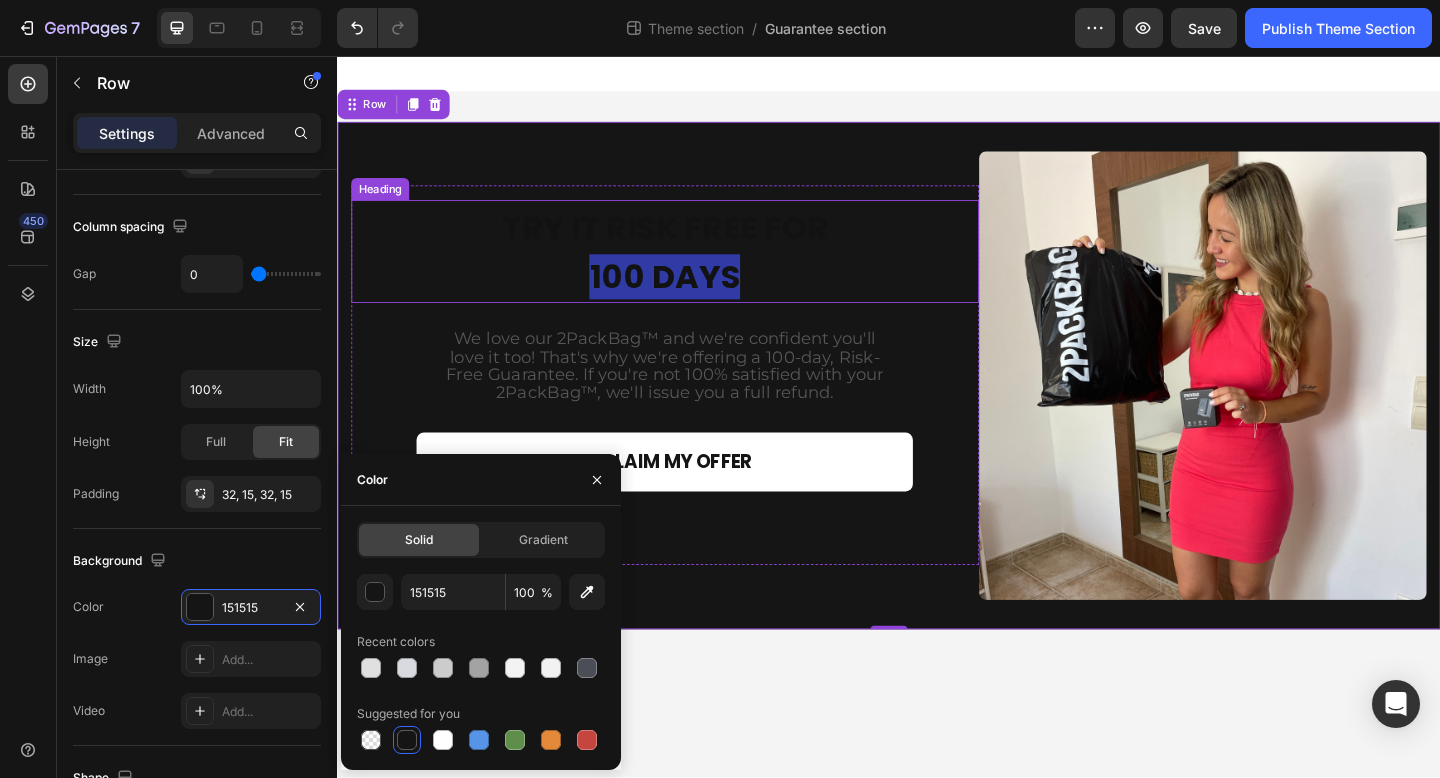 click on "TRY IT RISK FREE FOR" at bounding box center (693, 242) 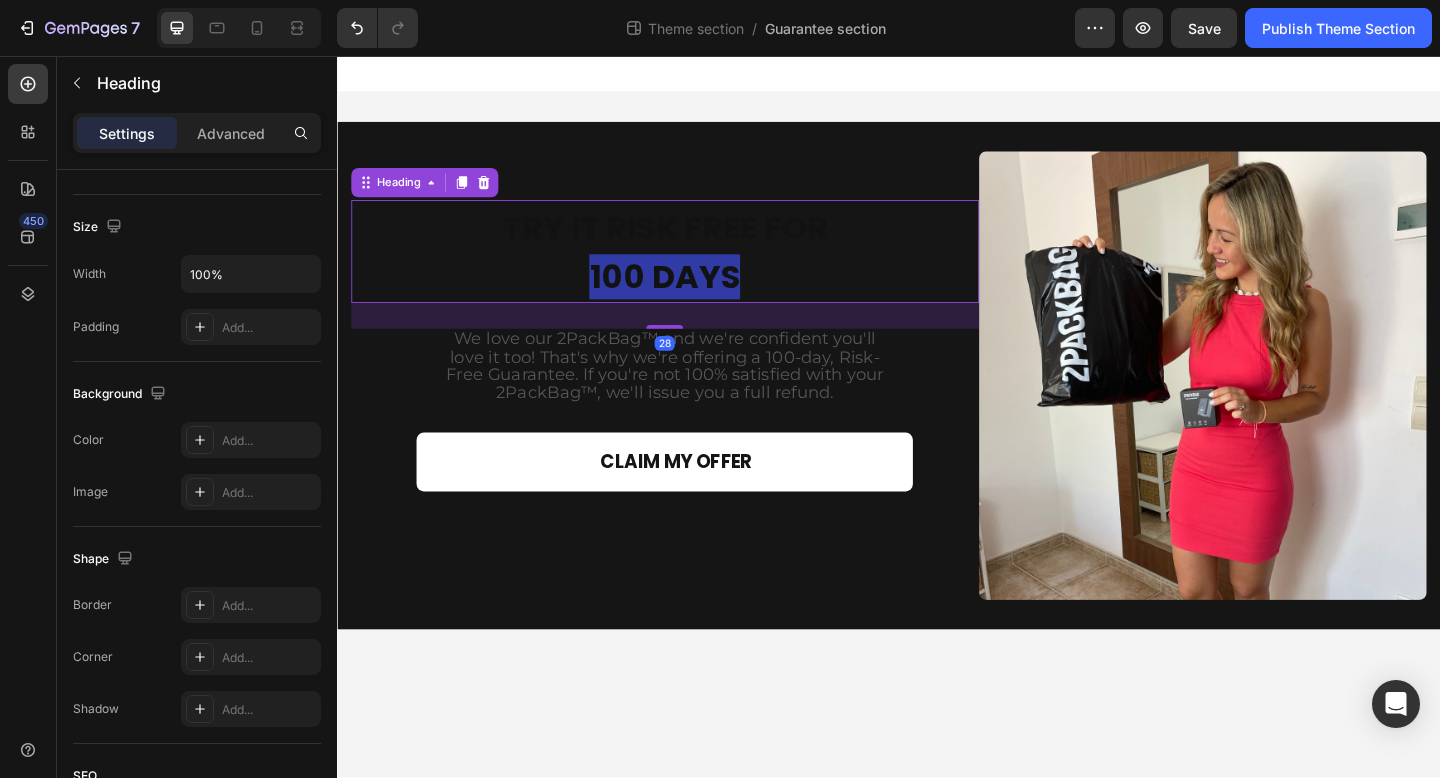 scroll, scrollTop: 0, scrollLeft: 0, axis: both 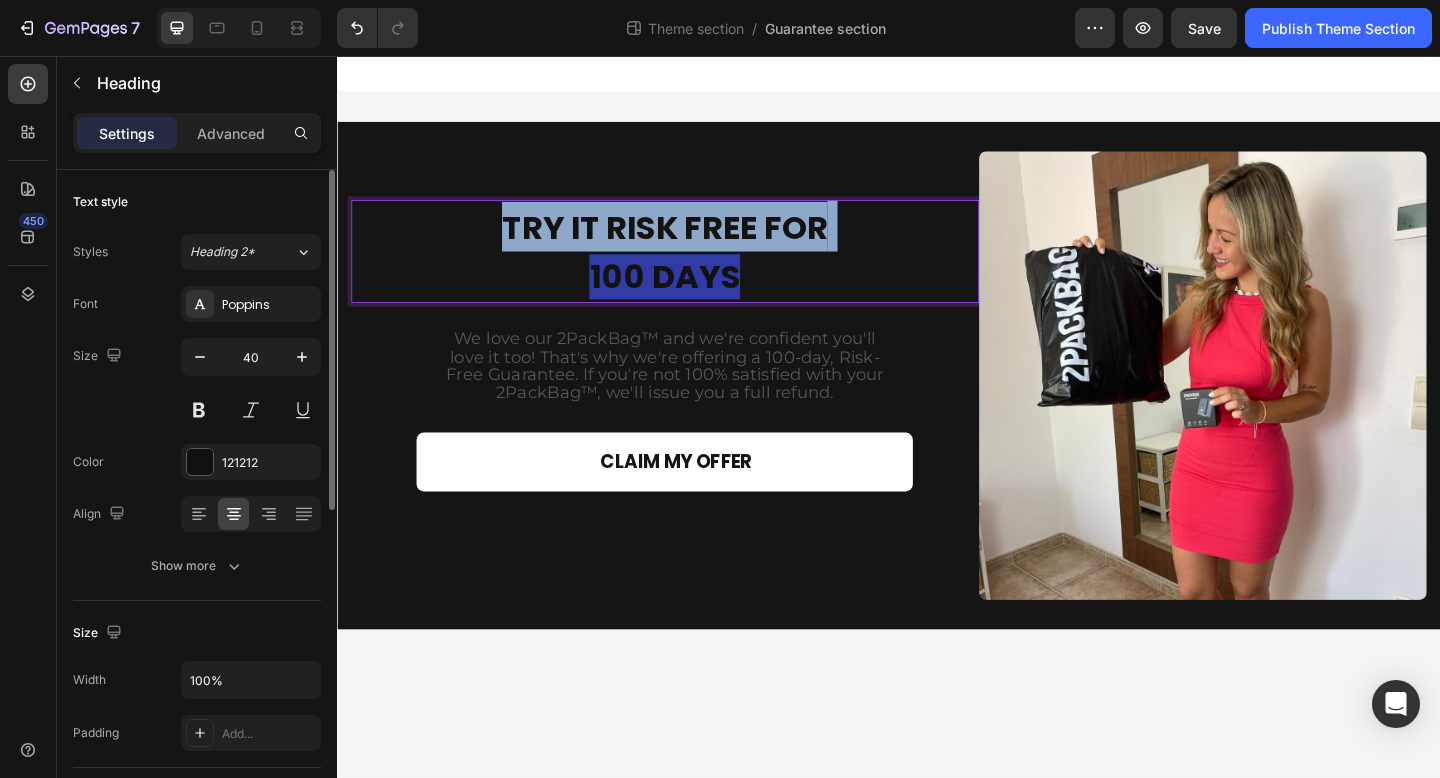 click on "TRY IT RISK FREE FOR" at bounding box center [693, 242] 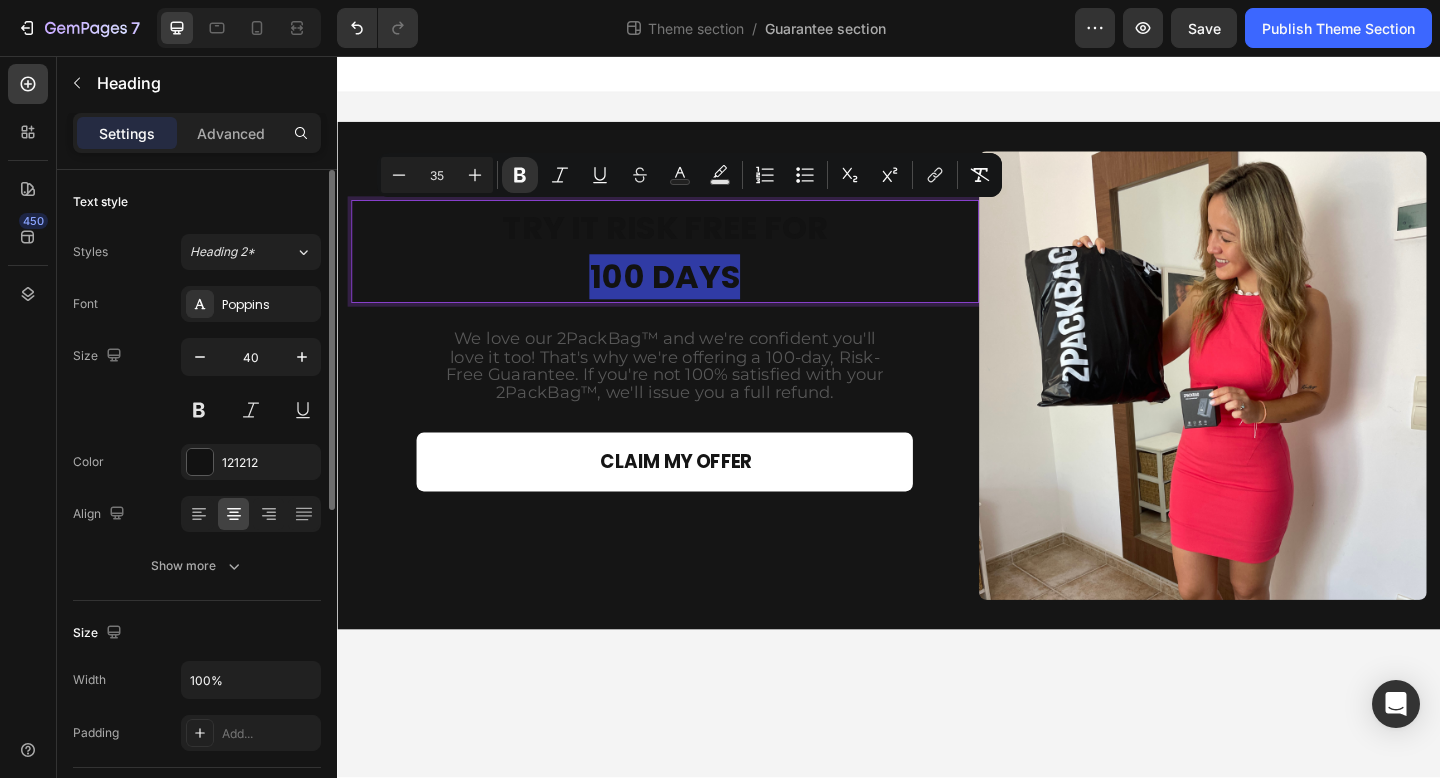 click on "TRY IT RISK FREE FOR 100 DAYS" at bounding box center [693, 269] 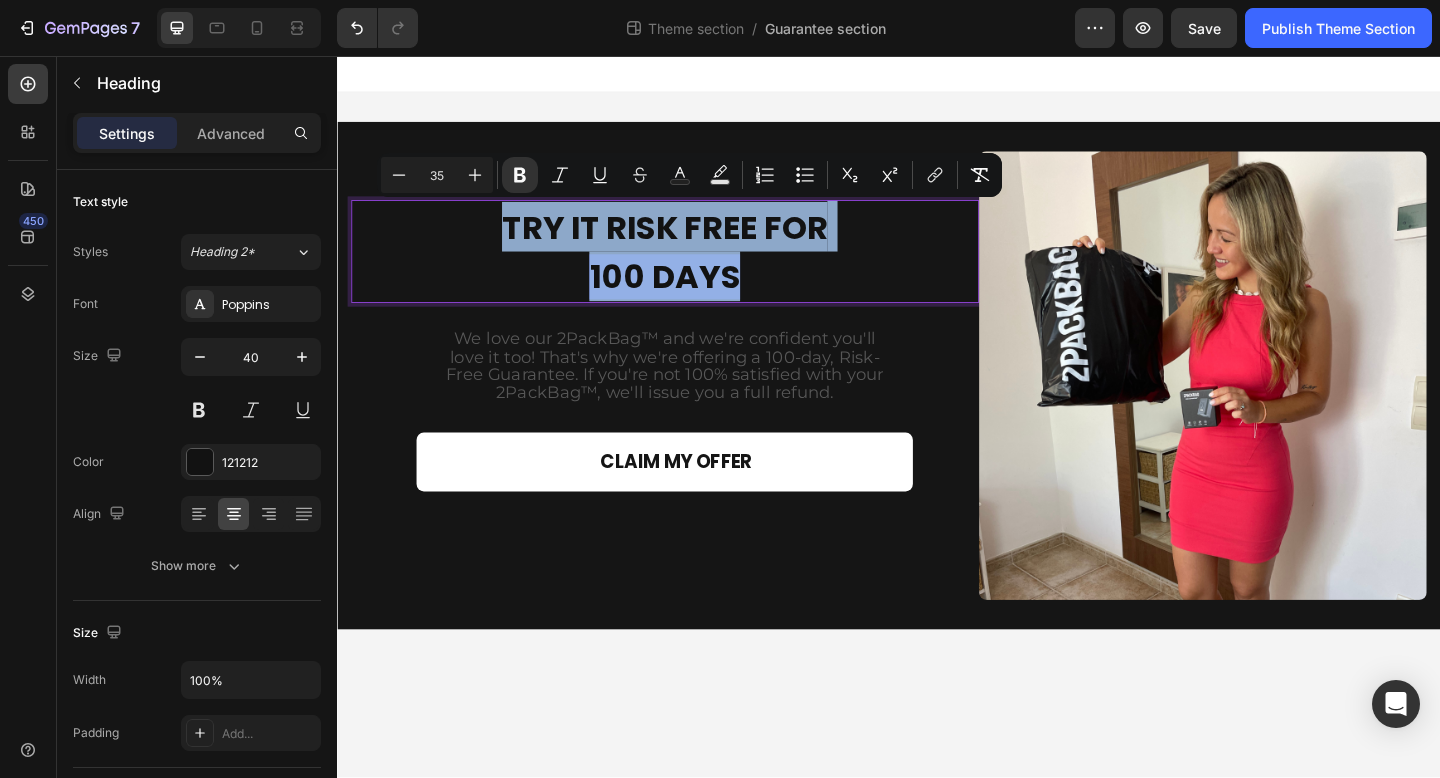 drag, startPoint x: 827, startPoint y: 294, endPoint x: 489, endPoint y: 234, distance: 343.28415 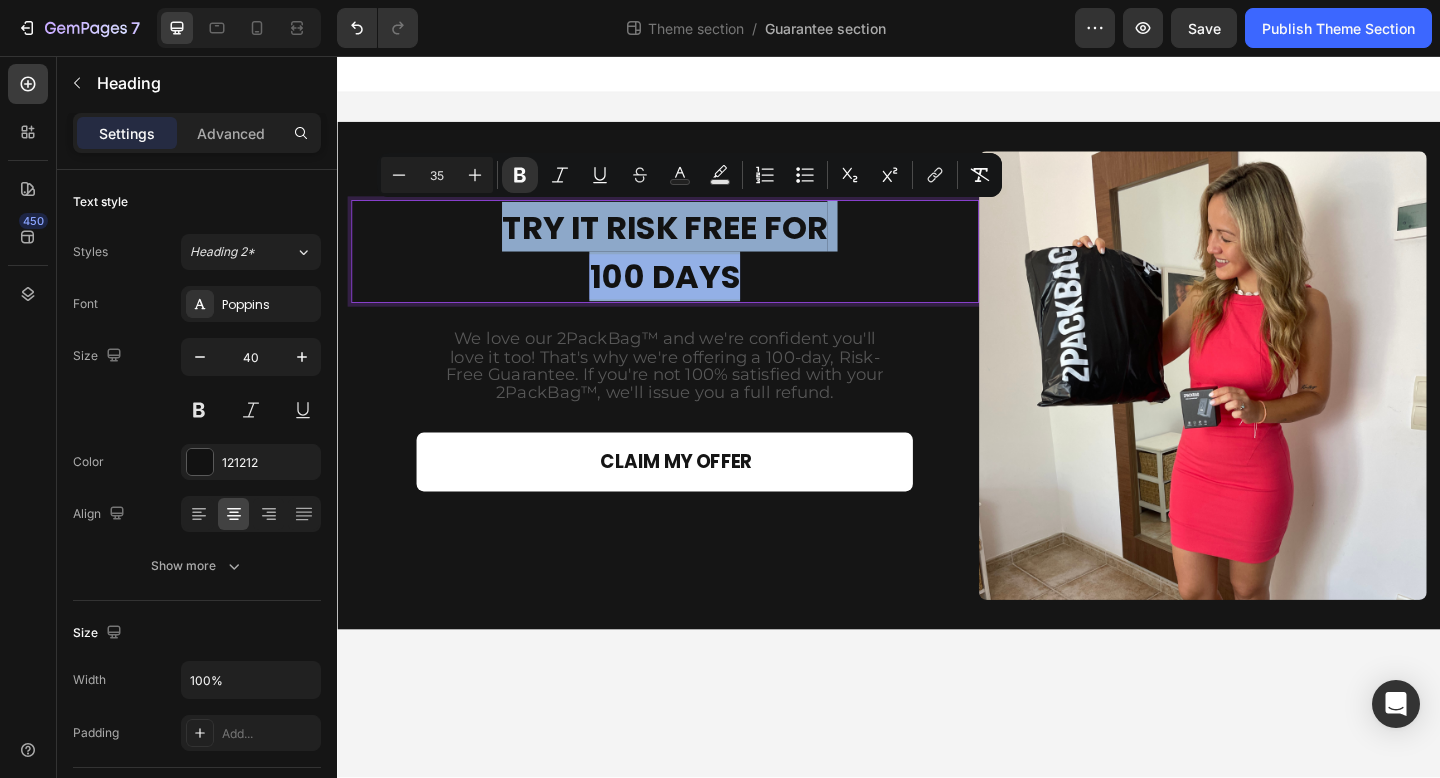 click on "TRY IT RISK FREE FOR 100 DAYS" at bounding box center [693, 269] 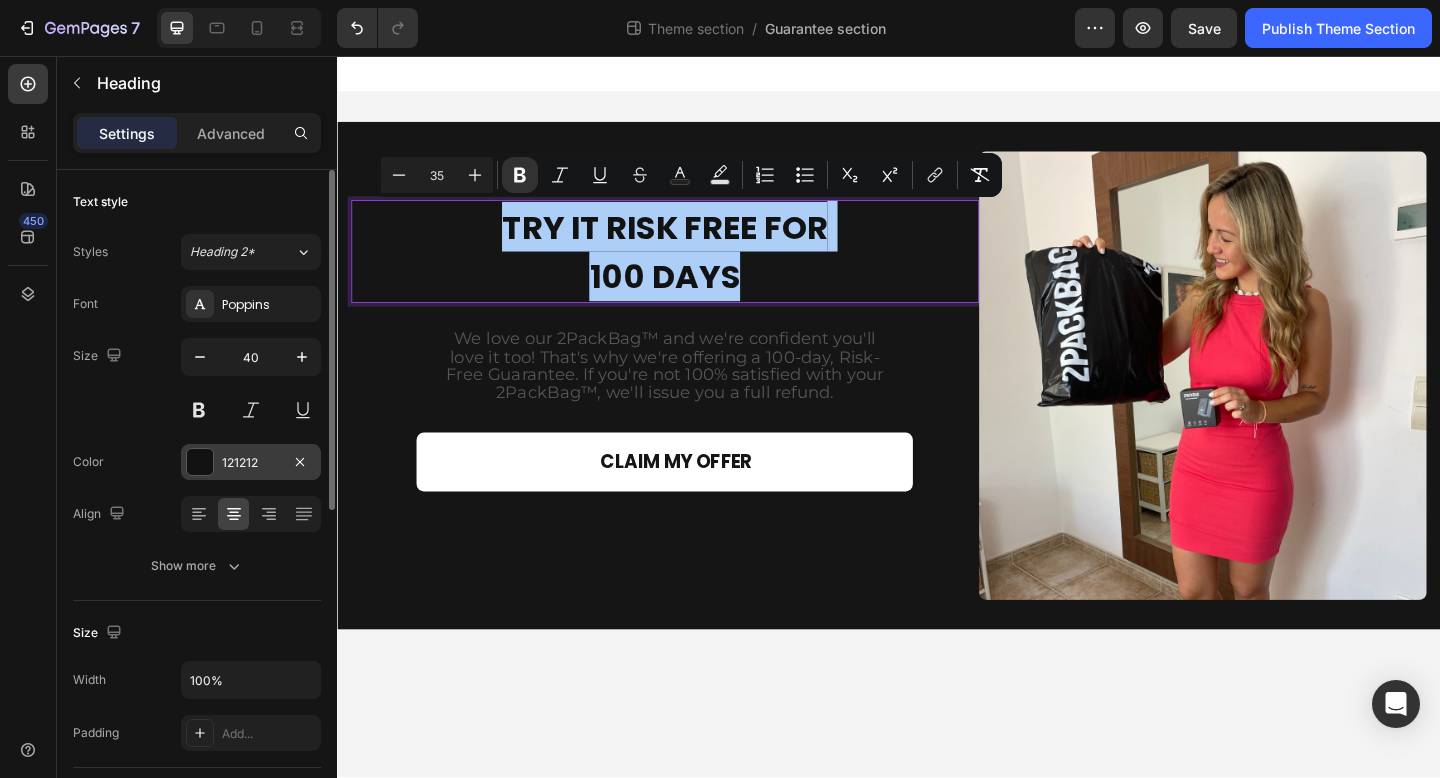 click on "121212" at bounding box center (251, 463) 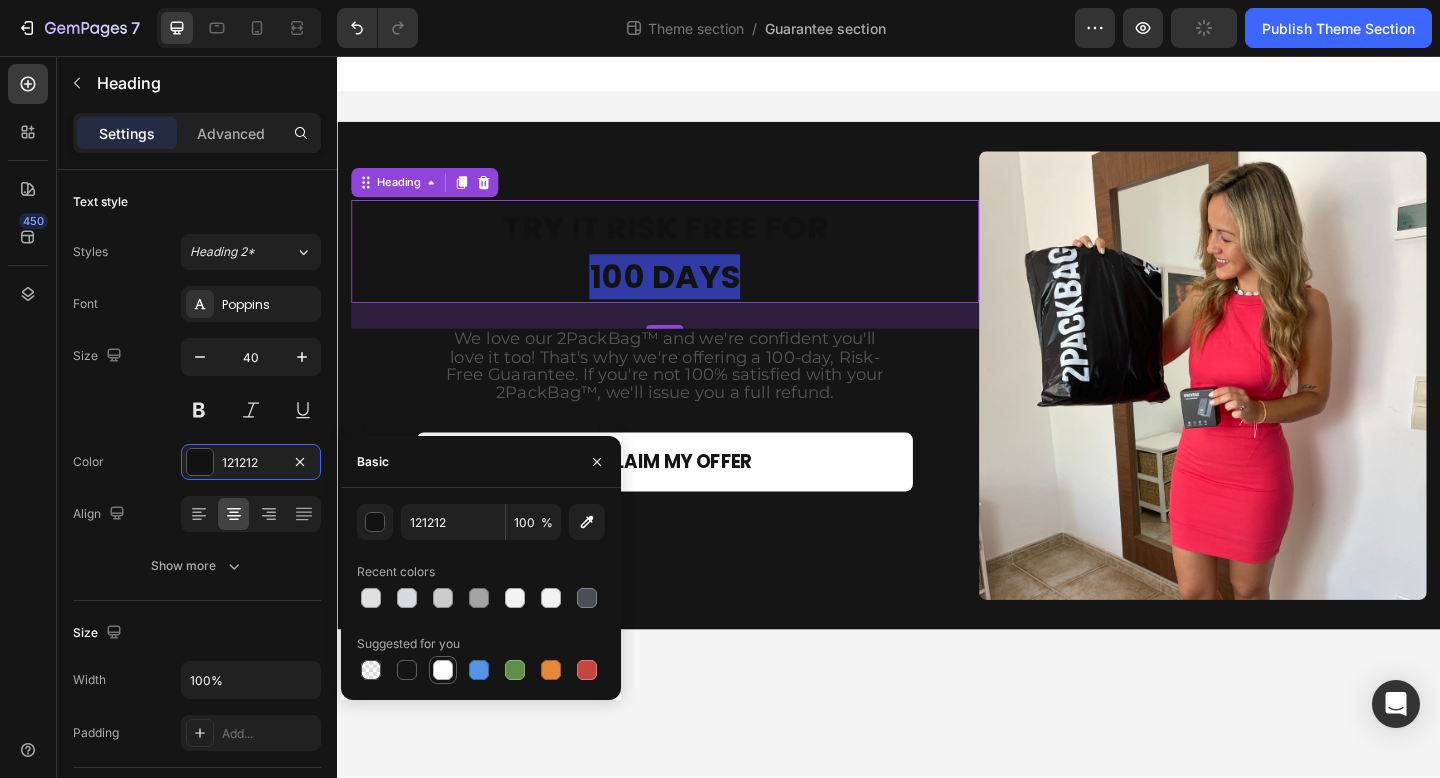 click at bounding box center [443, 670] 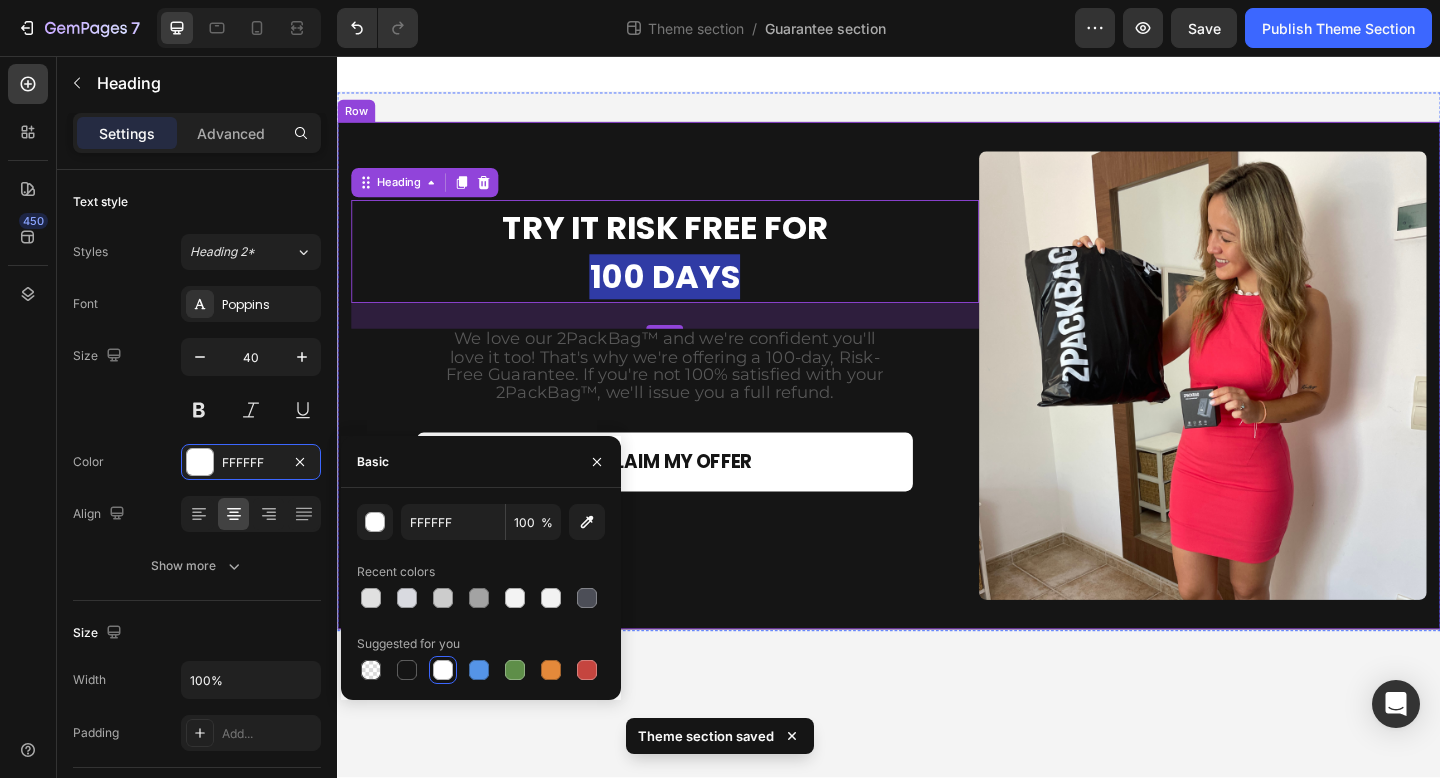 click on "TRY IT RISK FREE FOR 100 DAYS Heading 28 TRY IT RISK FREE FOR 100 DAYS Heading We love our 2PackBag™ and we're confident you'll love it too! That's why we're offering a 100-day, Risk-Free Guarantee. If you're not 100% satisfied with your 2PackBag™, we'll issue you a full refund. Text Block We love our 2PackBag™ and we're confident you'll love it too! That's why we're offering a 100-day, Risk-Free Guarantee. If you're not 100% satisfied with your 2PackBag™, we'll issue you a full refund. Text Block CLAIM MY OFFER Add to Cart 2 Product Quantity Product Row" at bounding box center (693, 404) 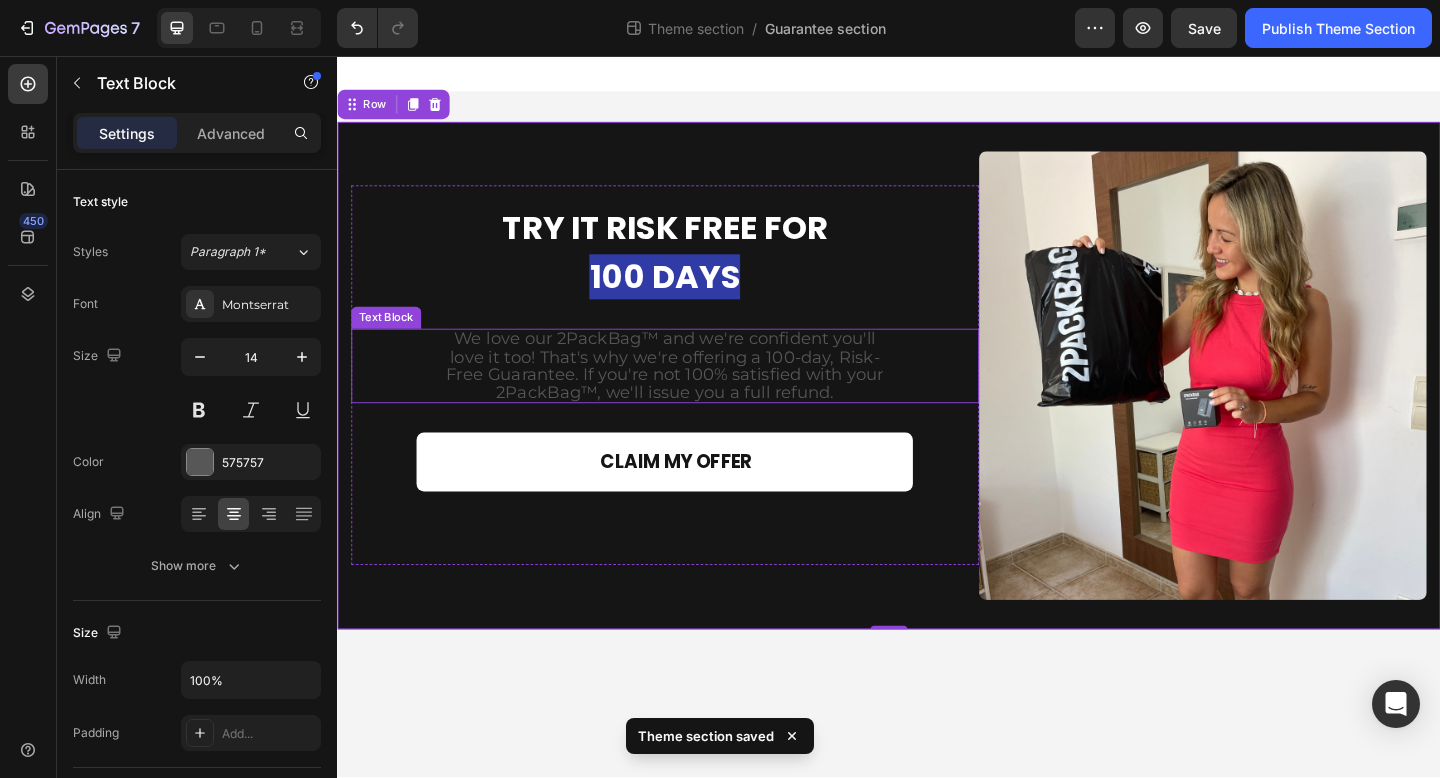 click on "We love our 2PackBag™ and we're confident you'll love it too! That's why we're offering a 100-day, Risk-Free Guarantee. If you're not 100% satisfied with your 2PackBag™, we'll issue you a full refund." at bounding box center (693, 393) 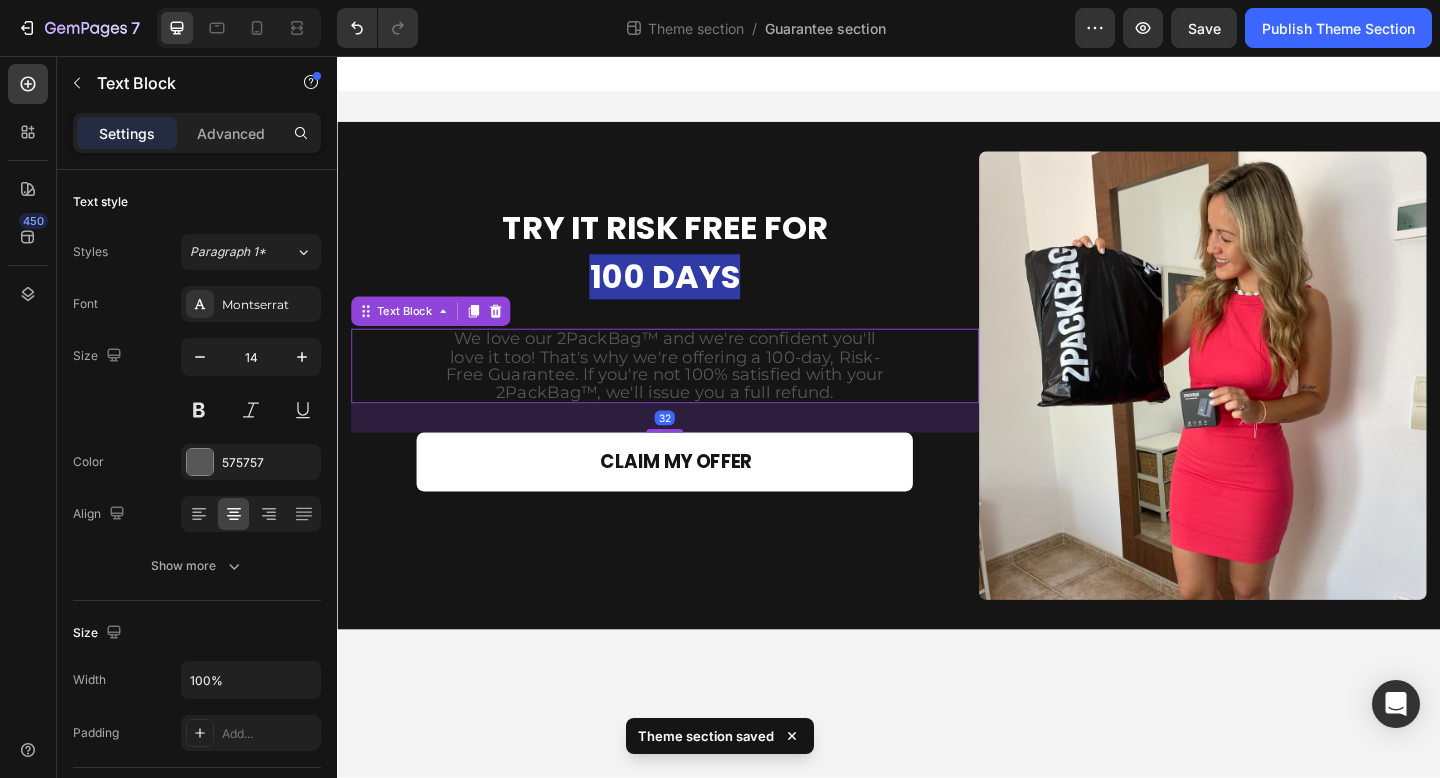 click on "We love our 2PackBag™ and we're confident you'll love it too! That's why we're offering a 100-day, Risk-Free Guarantee. If you're not 100% satisfied with your 2PackBag™, we'll issue you a full refund." at bounding box center [693, 393] 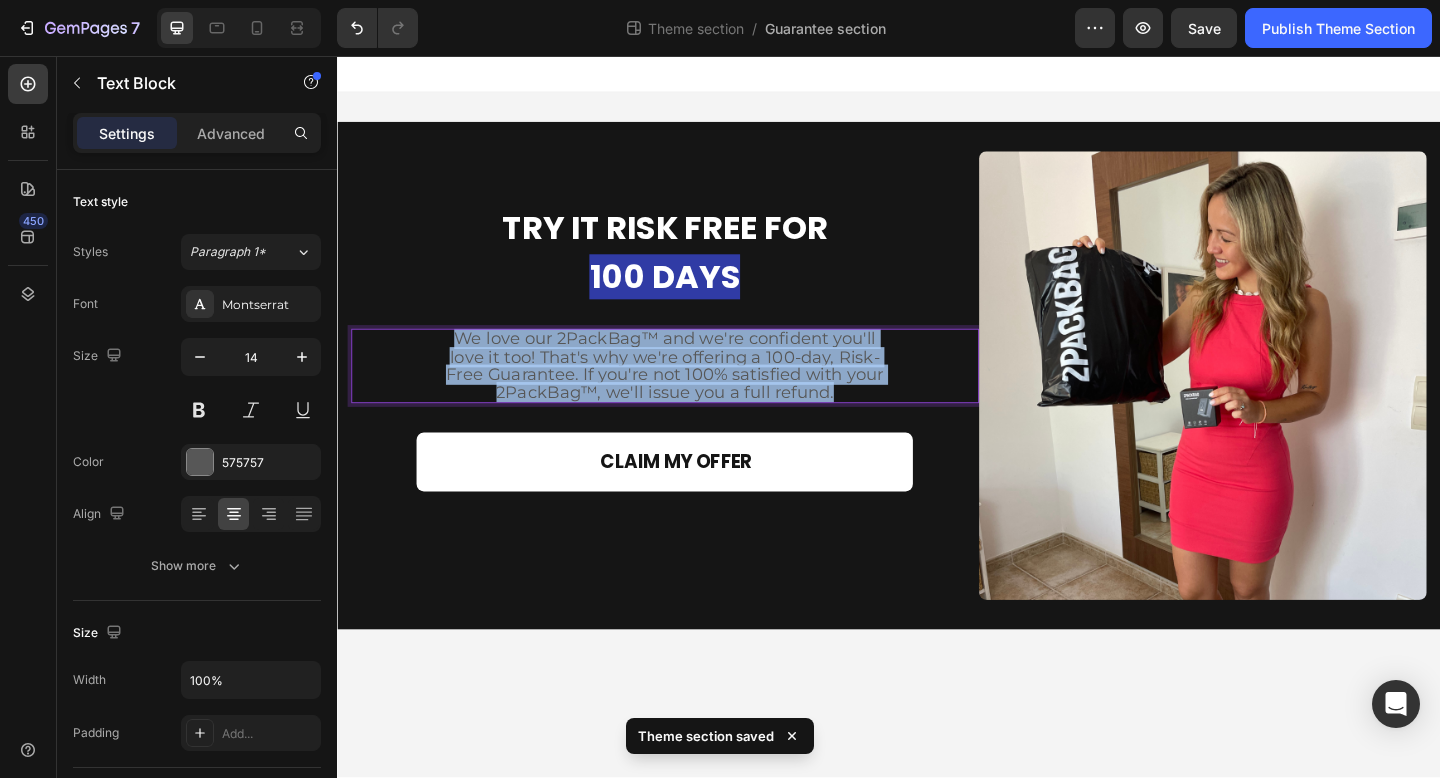 click on "We love our 2PackBag™ and we're confident you'll love it too! That's why we're offering a 100-day, Risk-Free Guarantee. If you're not 100% satisfied with your 2PackBag™, we'll issue you a full refund." at bounding box center (693, 393) 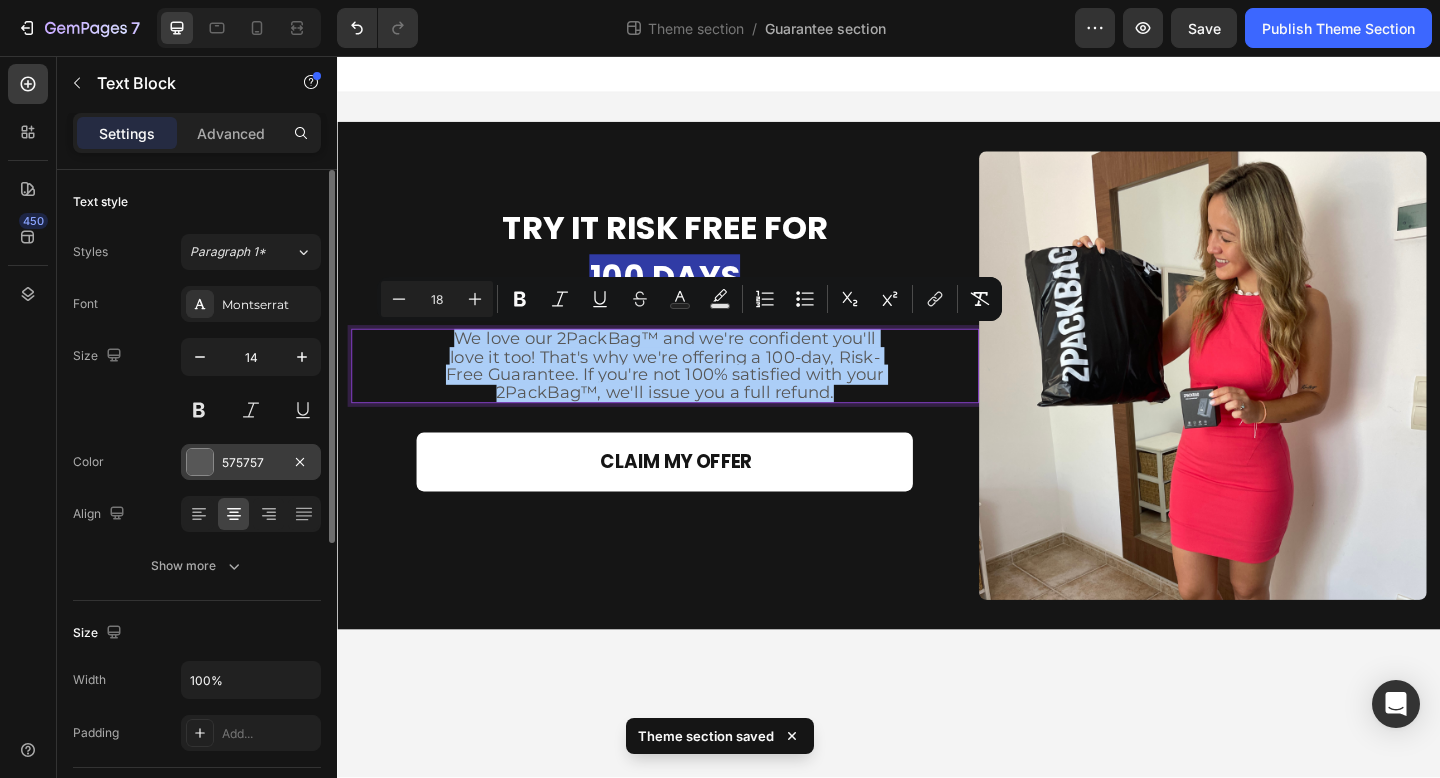 click at bounding box center [200, 462] 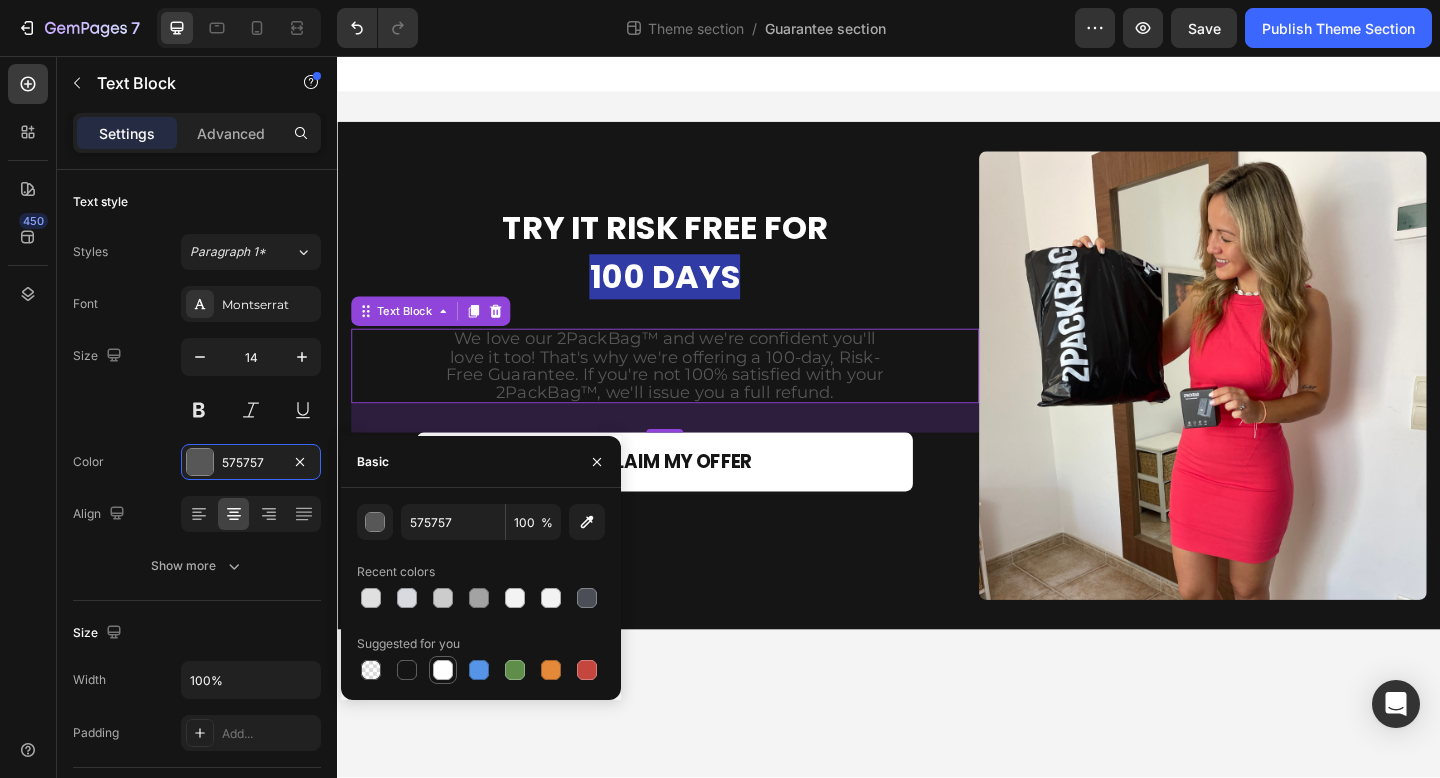 click at bounding box center (443, 670) 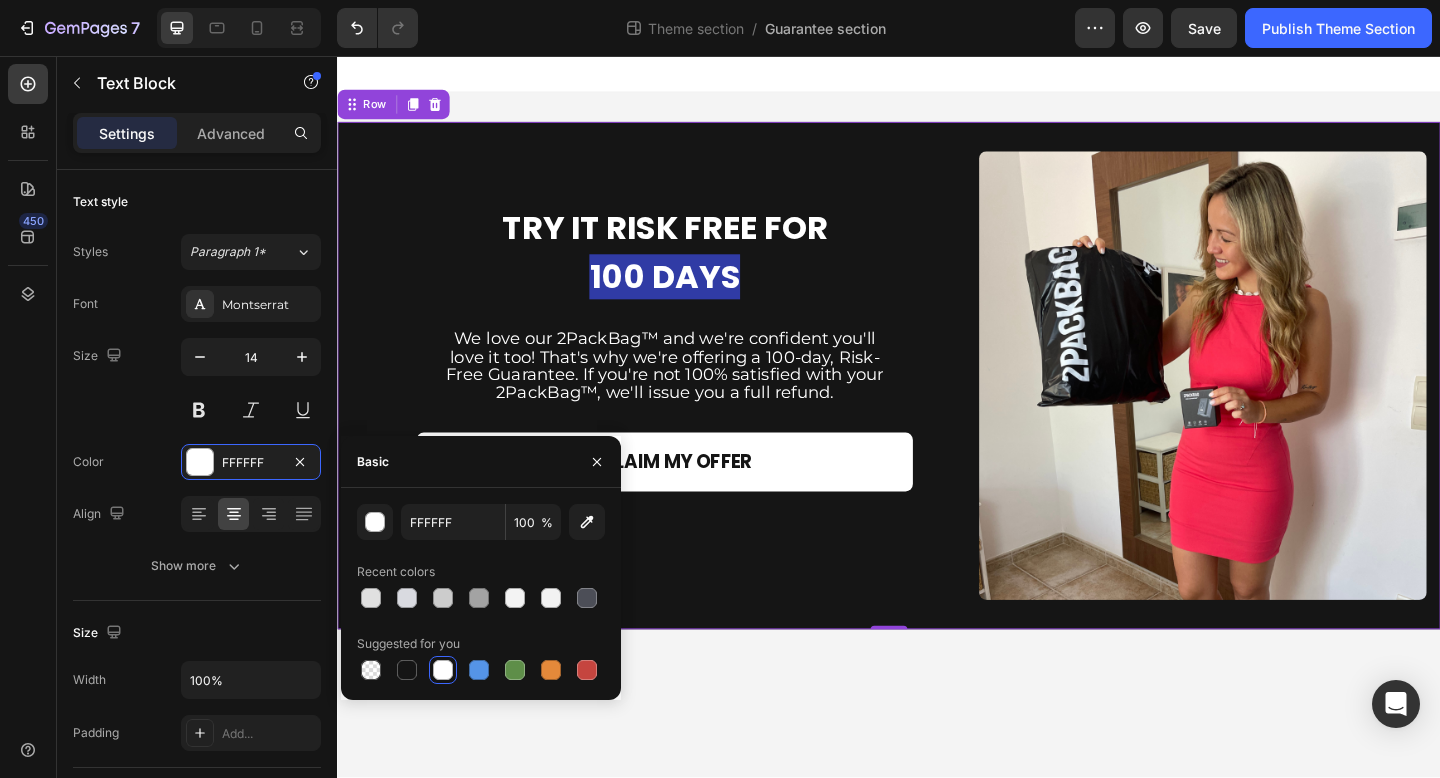 click on "TRY IT RISK FREE FOR 100 DAYS Heading TRY IT RISK FREE FOR 100 DAYS Heading We love our 2PackBag™ and we're confident you'll love it too! That's why we're offering a 100-day, Risk-Free Guarantee. If you're not 100% satisfied with your 2PackBag™, we'll issue you a full refund. Text Block We love our 2PackBag™ and we're confident you'll love it too! That's why we're offering a 100-day, Risk-Free Guarantee. If you're not 100% satisfied with your 2PackBag™, we'll issue you a full refund. Text Block CLAIM MY OFFER Add to Cart 2 Product Quantity Product Row" at bounding box center [693, 404] 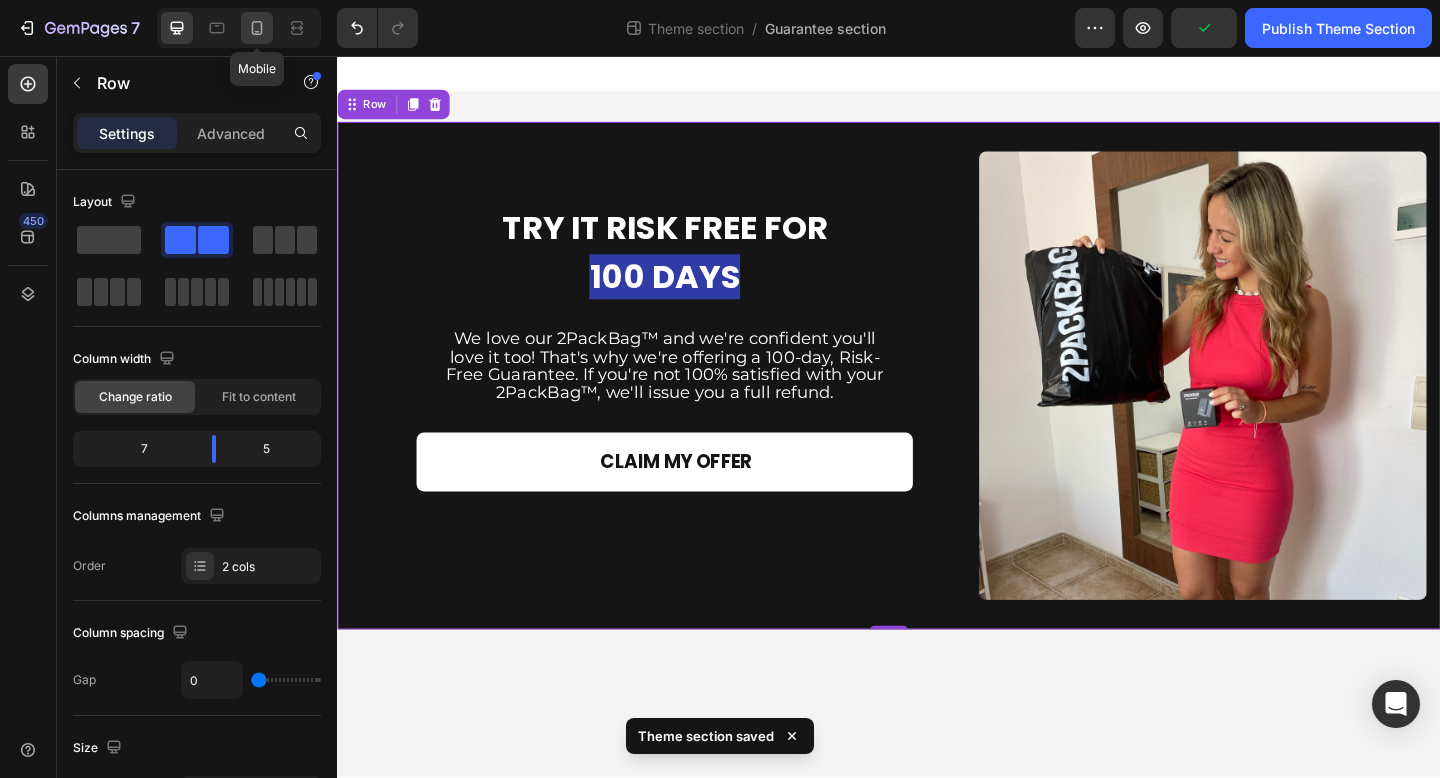 click 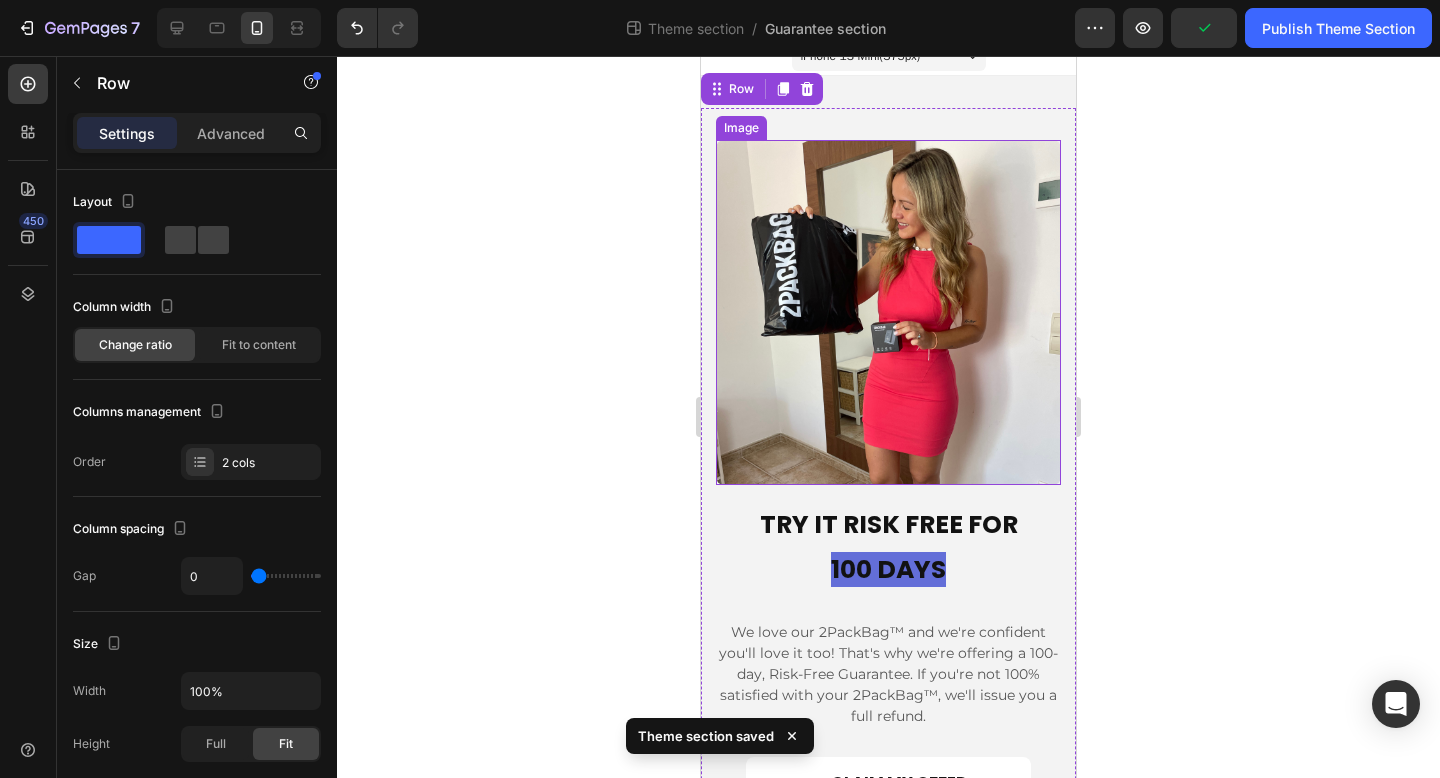scroll, scrollTop: 136, scrollLeft: 0, axis: vertical 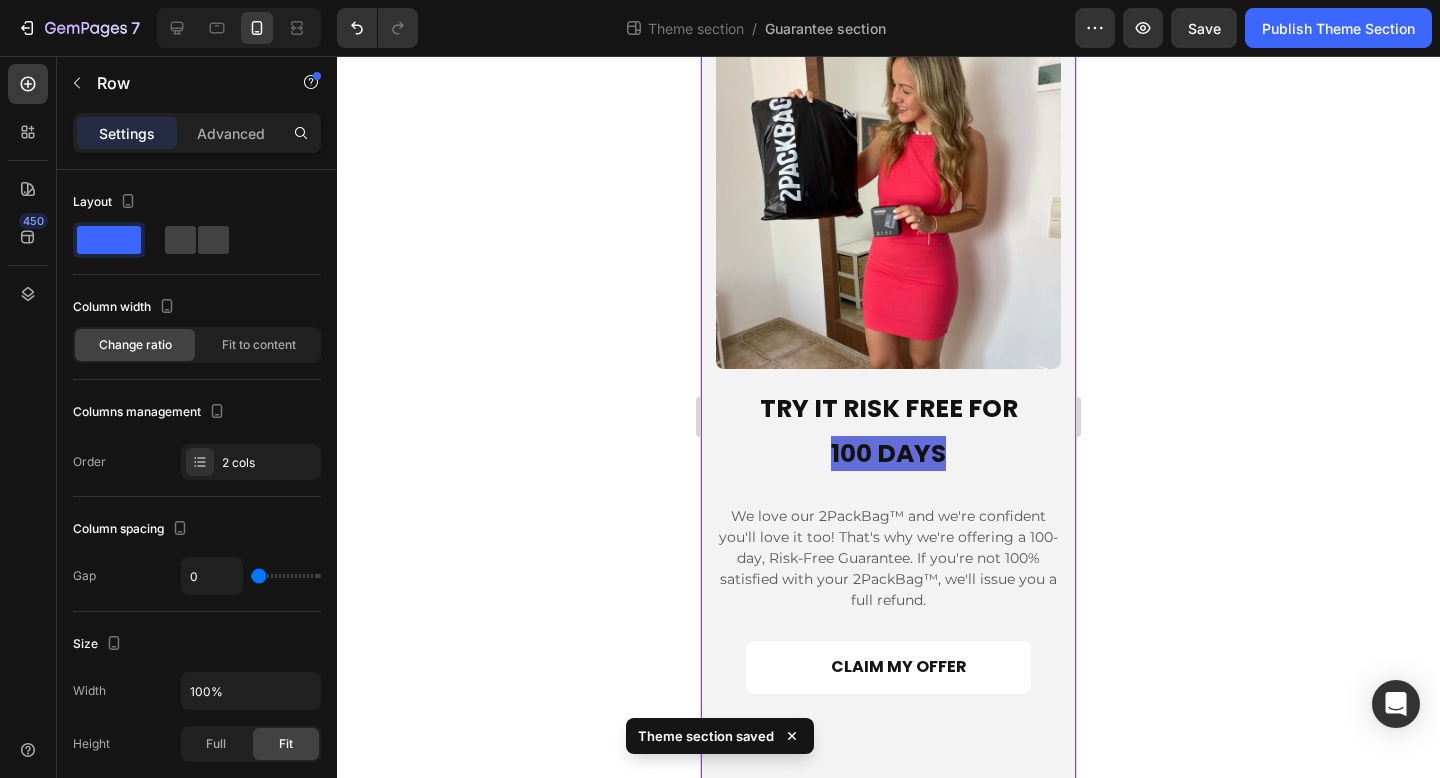 click on "TRY IT RISK FREE FOR 100 DAYS Heading TRY IT RISK FREE FOR 100 DAYS Heading We love our 2PackBag™ and we're confident you'll love it too! That's why we're offering a 100-day, Risk-Free Guarantee. If you're not 100% satisfied with your 2PackBag™, we'll issue you a full refund. Text Block We love our 2PackBag™ and we're confident you'll love it too! That's why we're offering a 100-day, Risk-Free Guarantee. If you're not 100% satisfied with your 2PackBag™, we'll issue you a full refund. Text Block CLAIM MY OFFER Add to Cart 2 Product Quantity Product Row Image Row 0" at bounding box center (888, 390) 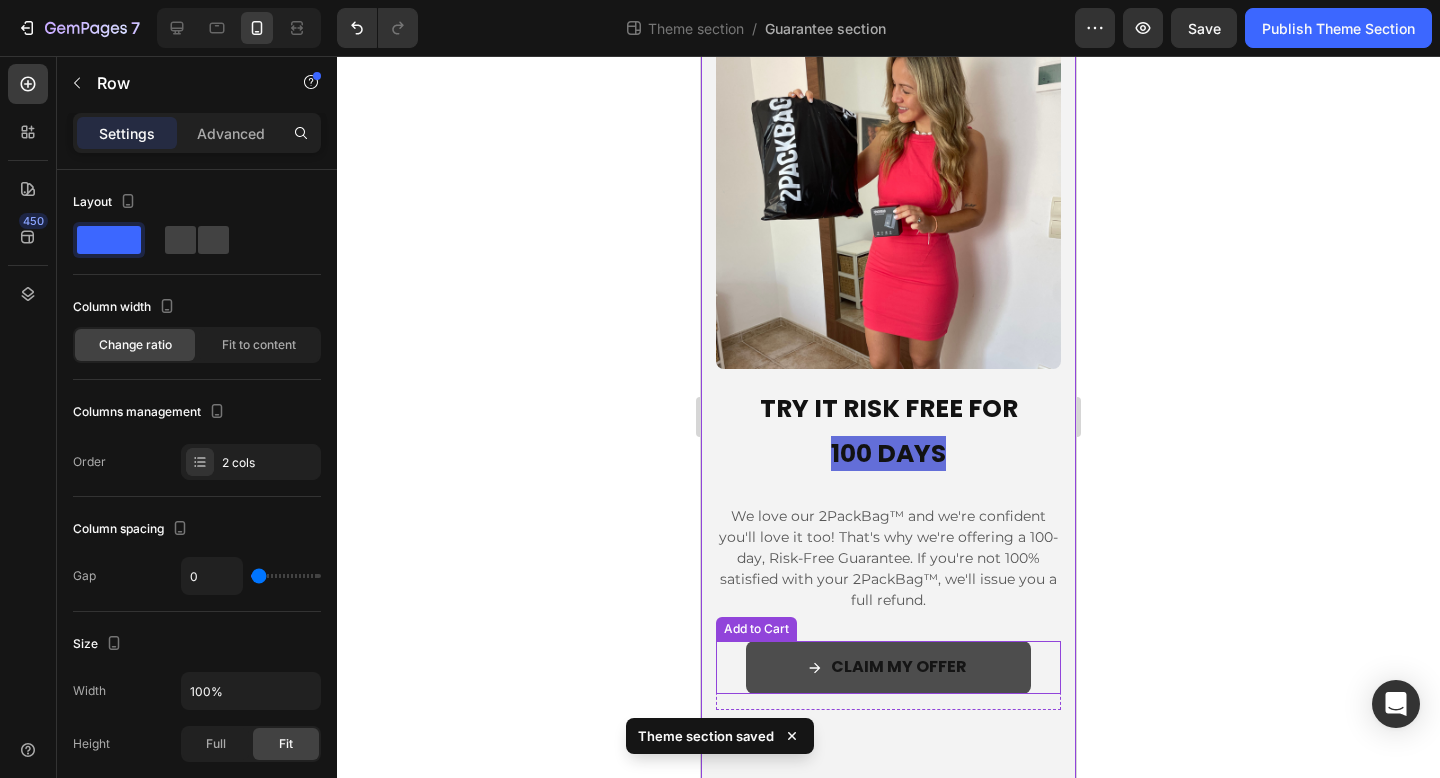 scroll, scrollTop: 138, scrollLeft: 0, axis: vertical 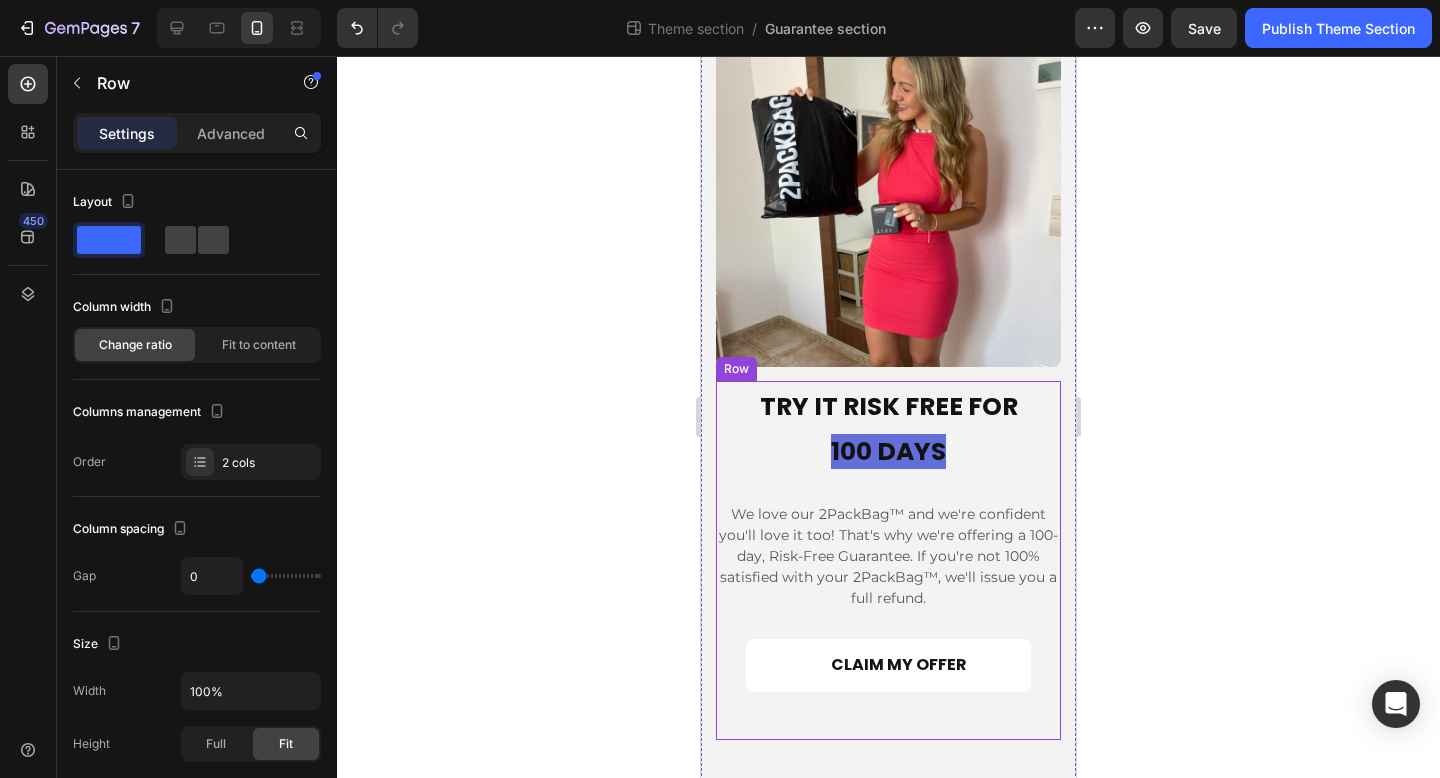 click on "TRY IT RISK FREE FOR 100 DAYS Heading TRY IT RISK FREE FOR 100 DAYS Heading We love our 2PackBag™ and we're confident you'll love it too! That's why we're offering a 100-day, Risk-Free Guarantee. If you're not 100% satisfied with your 2PackBag™, we'll issue you a full refund. Text Block We love our 2PackBag™ and we're confident you'll love it too! That's why we're offering a 100-day, Risk-Free Guarantee. If you're not 100% satisfied with your 2PackBag™, we'll issue you a full refund. Text Block CLAIM MY OFFER Add to Cart 2 Product Quantity Product" at bounding box center [888, 560] 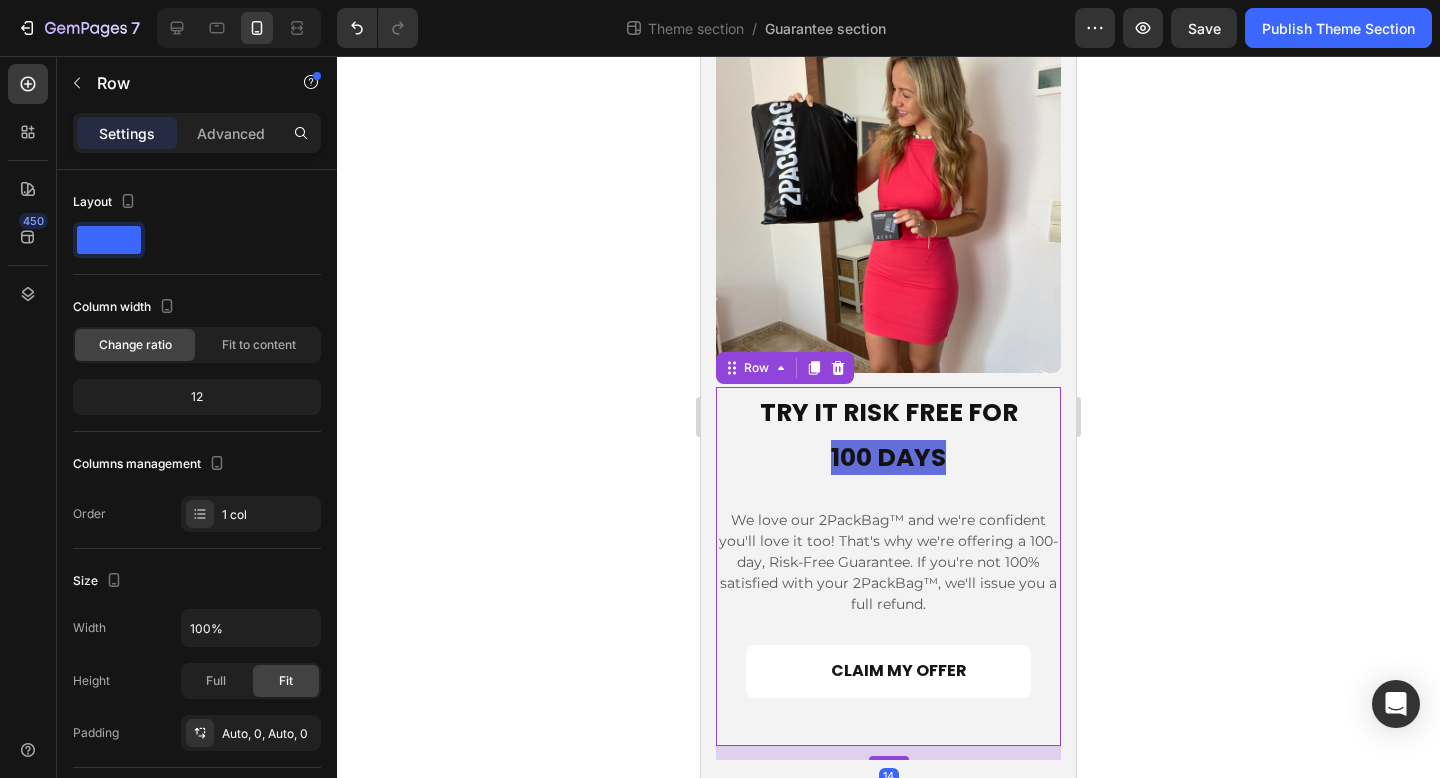 click on "14" at bounding box center [888, 753] 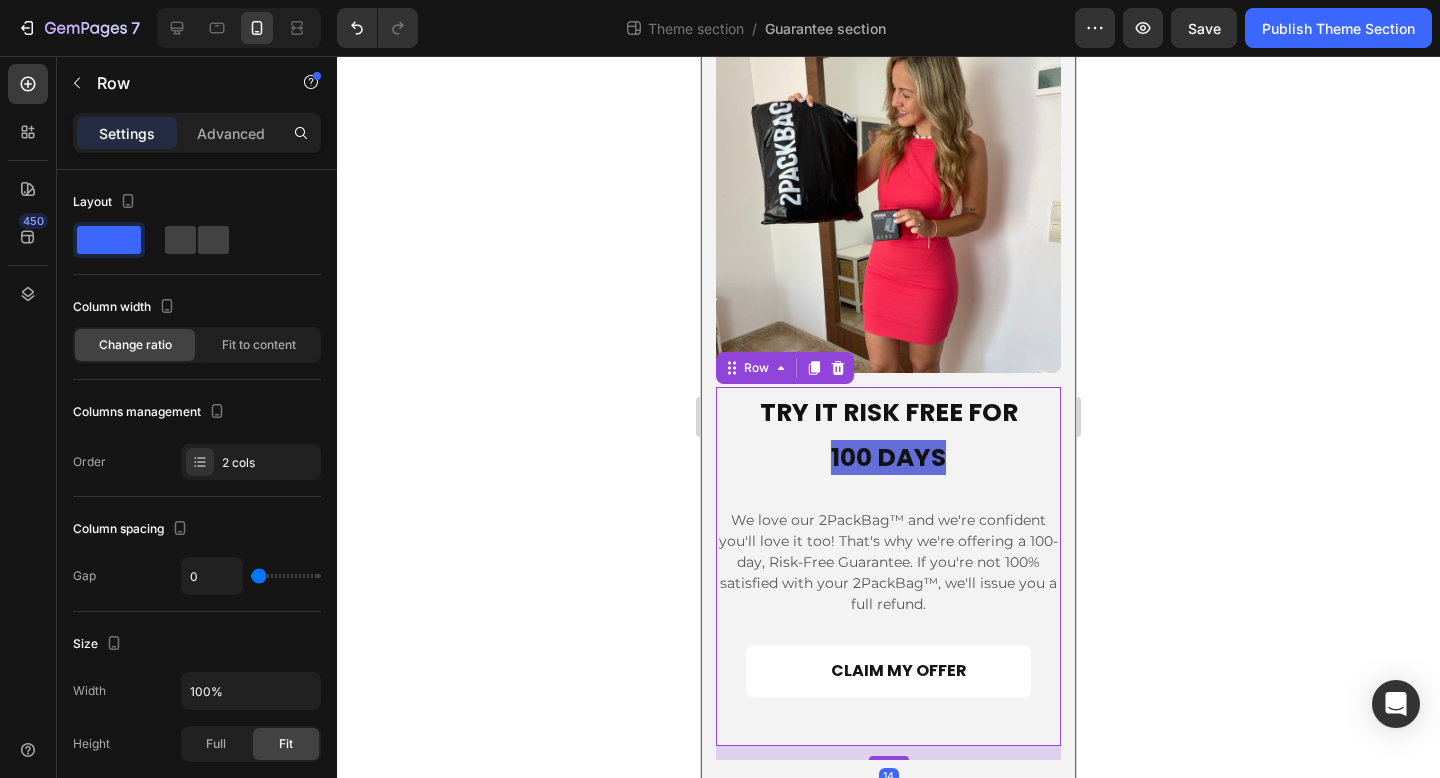 click on "TRY IT RISK FREE FOR 100 DAYS Heading TRY IT RISK FREE FOR 100 DAYS Heading We love our 2PackBag™ and we're confident you'll love it too! That's why we're offering a 100-day, Risk-Free Guarantee. If you're not 100% satisfied with your 2PackBag™, we'll issue you a full refund. Text Block We love our 2PackBag™ and we're confident you'll love it too! That's why we're offering a 100-day, Risk-Free Guarantee. If you're not 100% satisfied with your 2PackBag™, we'll issue you a full refund. Text Block CLAIM MY OFFER Add to Cart 2 Product Quantity Product Row 14 Image Row" at bounding box center (888, 394) 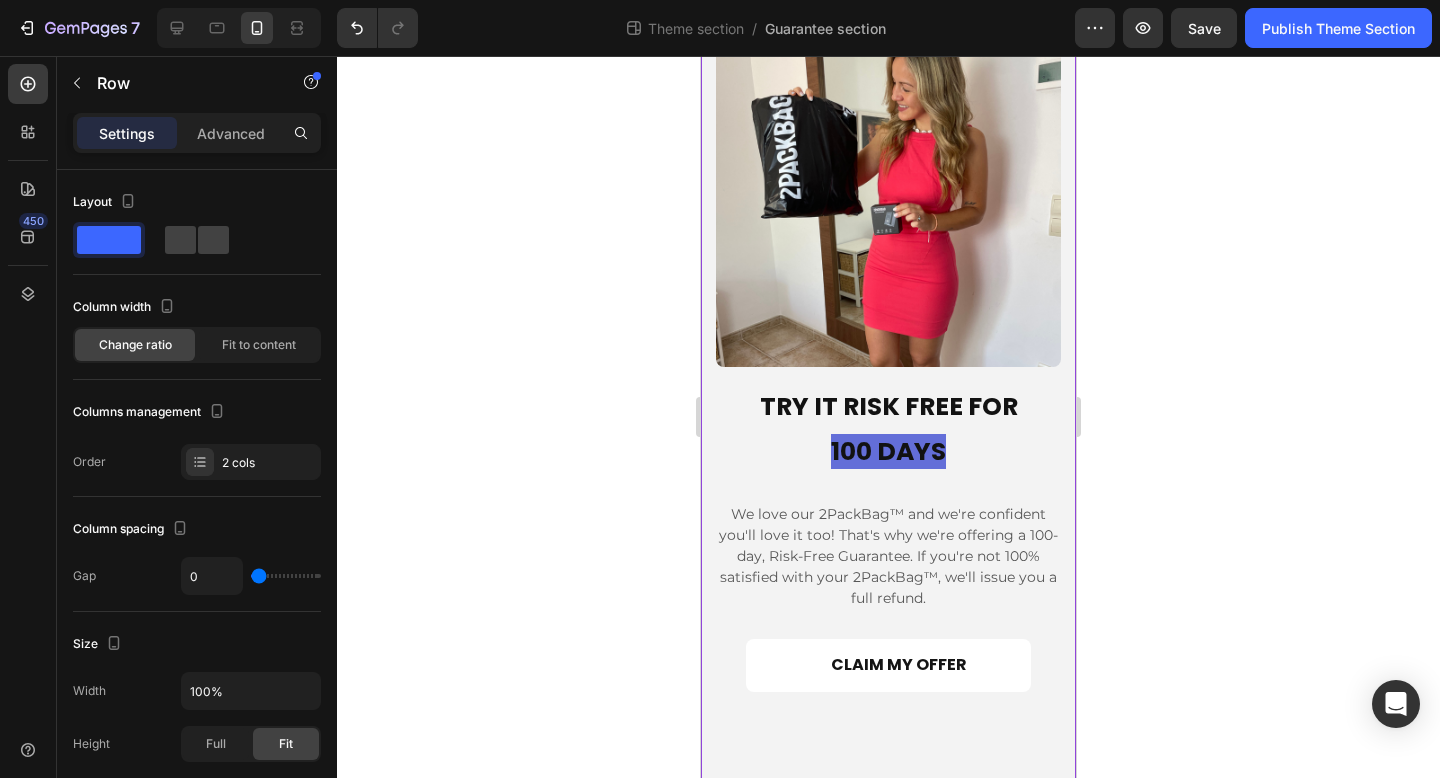 scroll, scrollTop: 670, scrollLeft: 0, axis: vertical 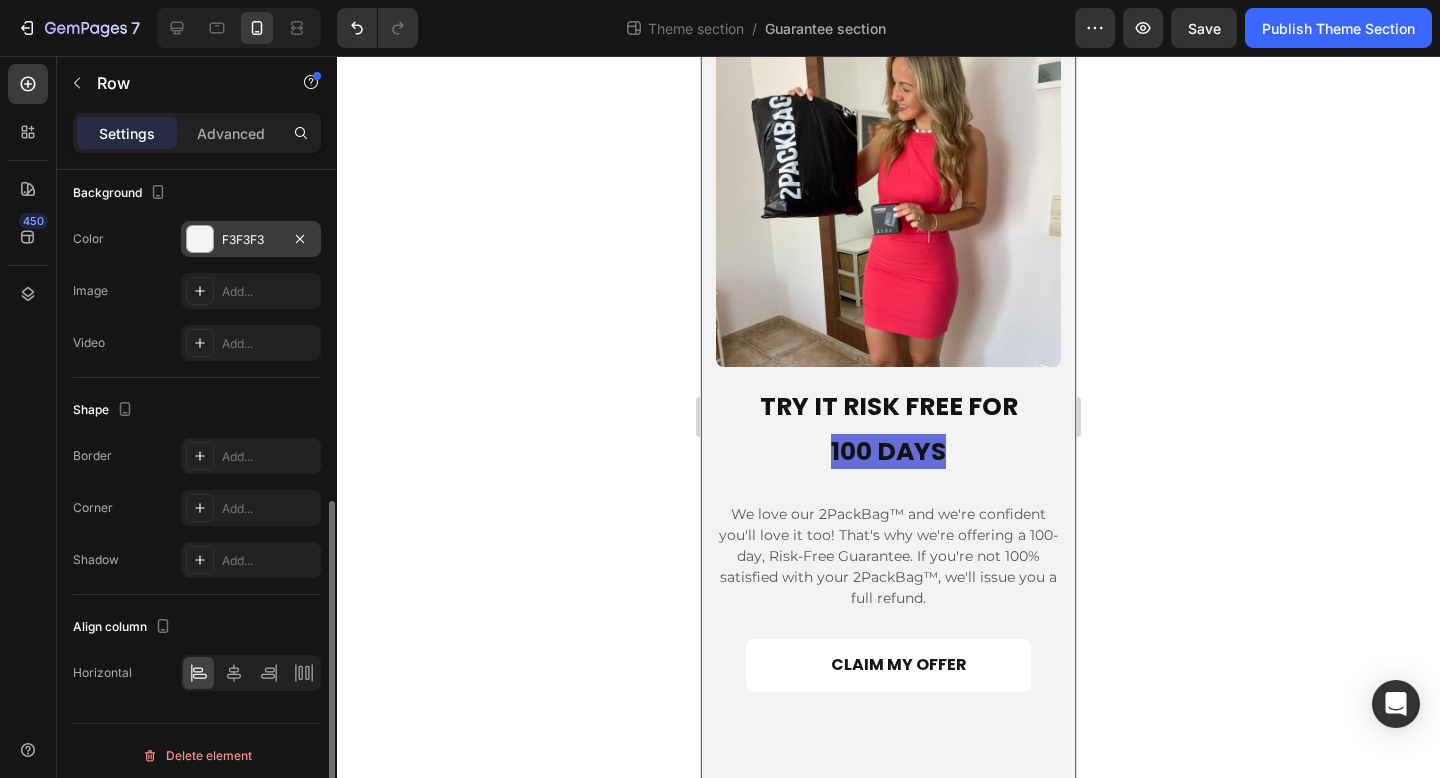 click at bounding box center (200, 239) 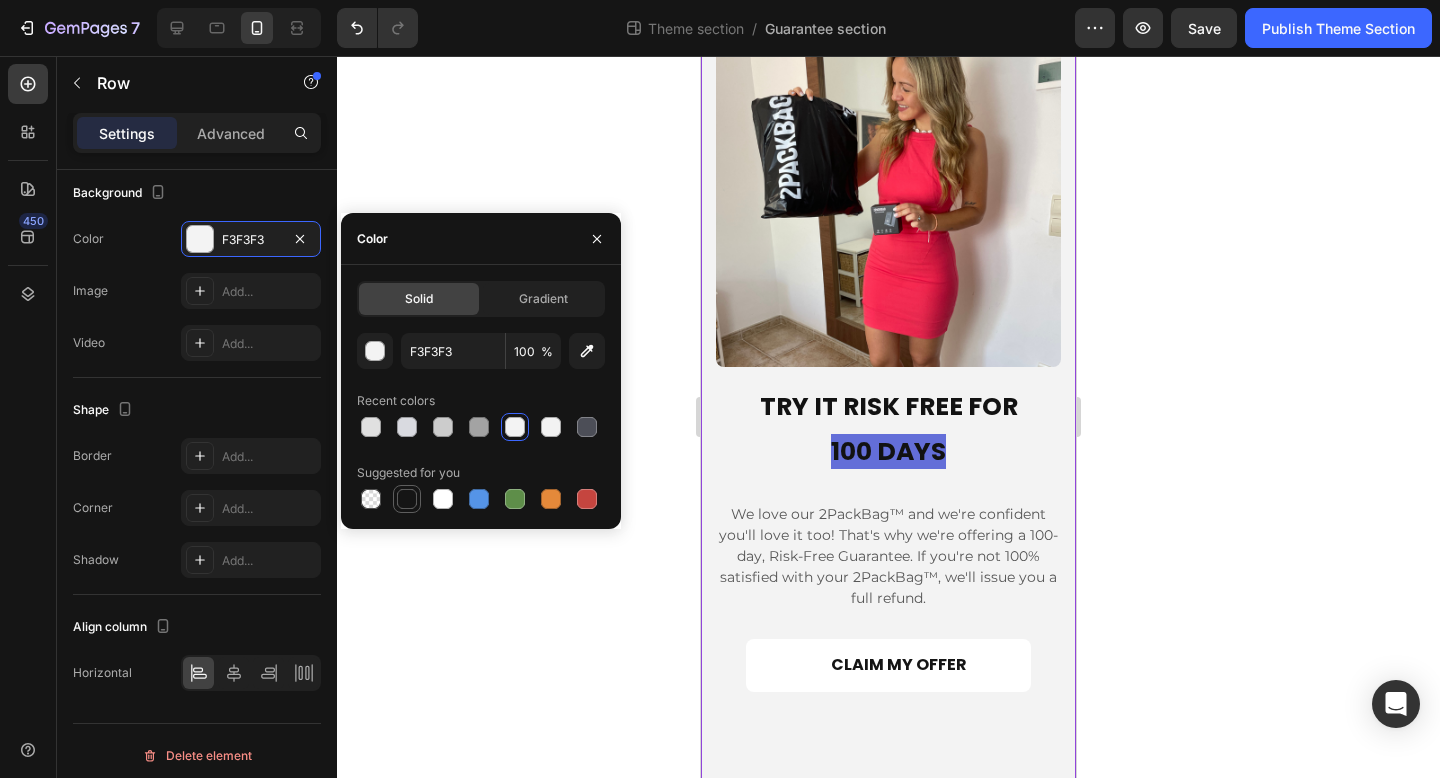 click at bounding box center [407, 499] 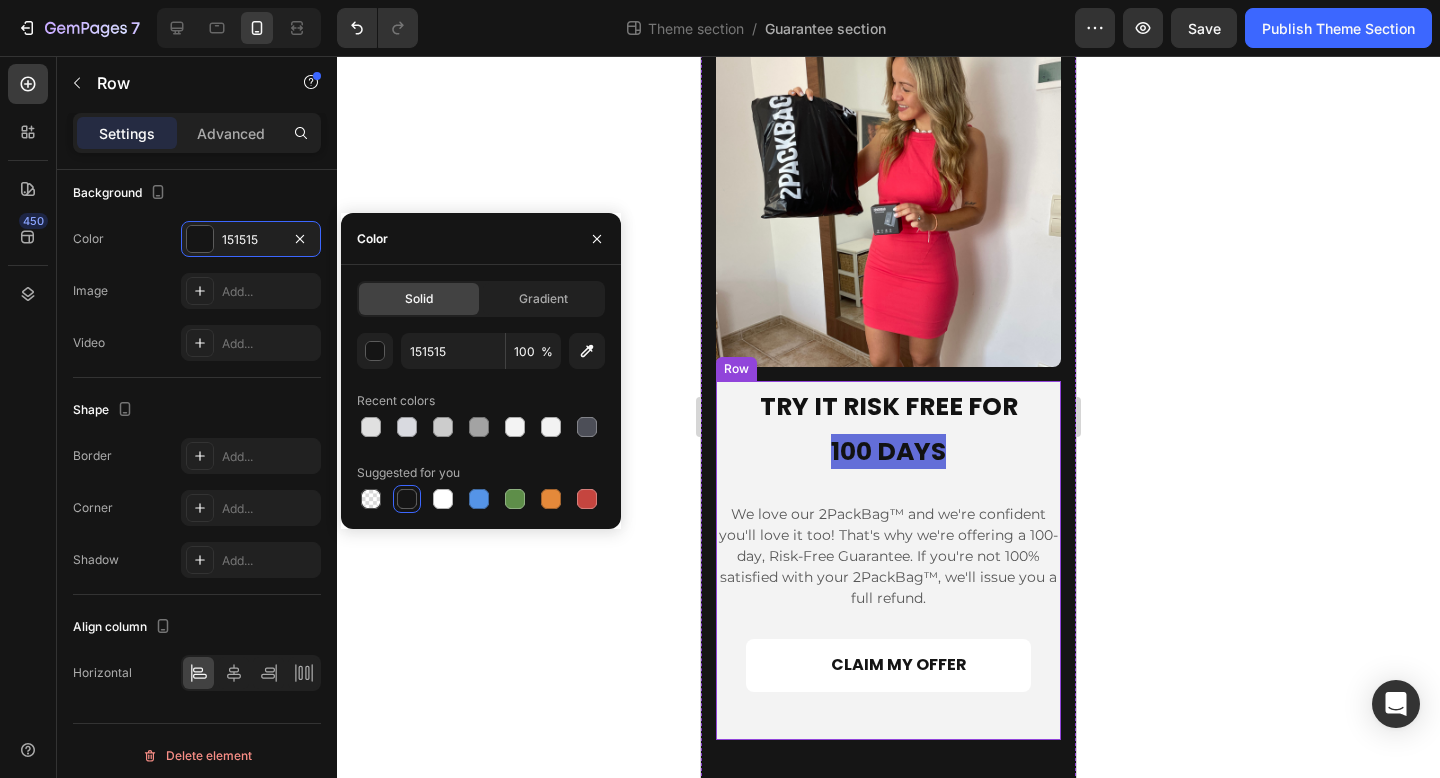 click on "TRY IT RISK FREE FOR 100 DAYS Heading TRY IT RISK FREE FOR 100 DAYS Heading We love our 2PackBag™ and we're confident you'll love it too! That's why we're offering a 100-day, Risk-Free Guarantee. If you're not 100% satisfied with your 2PackBag™, we'll issue you a full refund. Text Block We love our 2PackBag™ and we're confident you'll love it too! That's why we're offering a 100-day, Risk-Free Guarantee. If you're not 100% satisfied with your 2PackBag™, we'll issue you a full refund. Text Block CLAIM MY OFFER Add to Cart 2 Product Quantity Product" at bounding box center (888, 560) 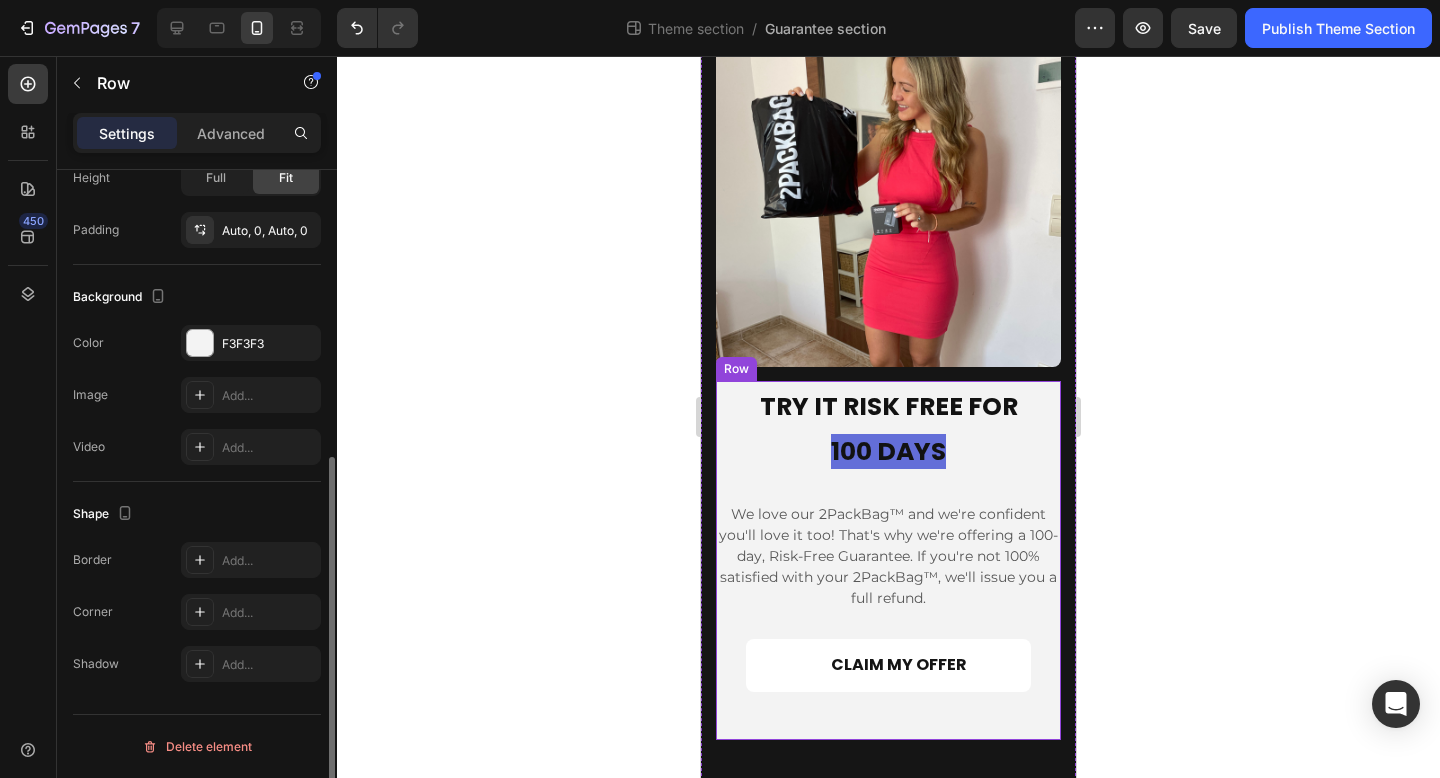 scroll, scrollTop: 132, scrollLeft: 0, axis: vertical 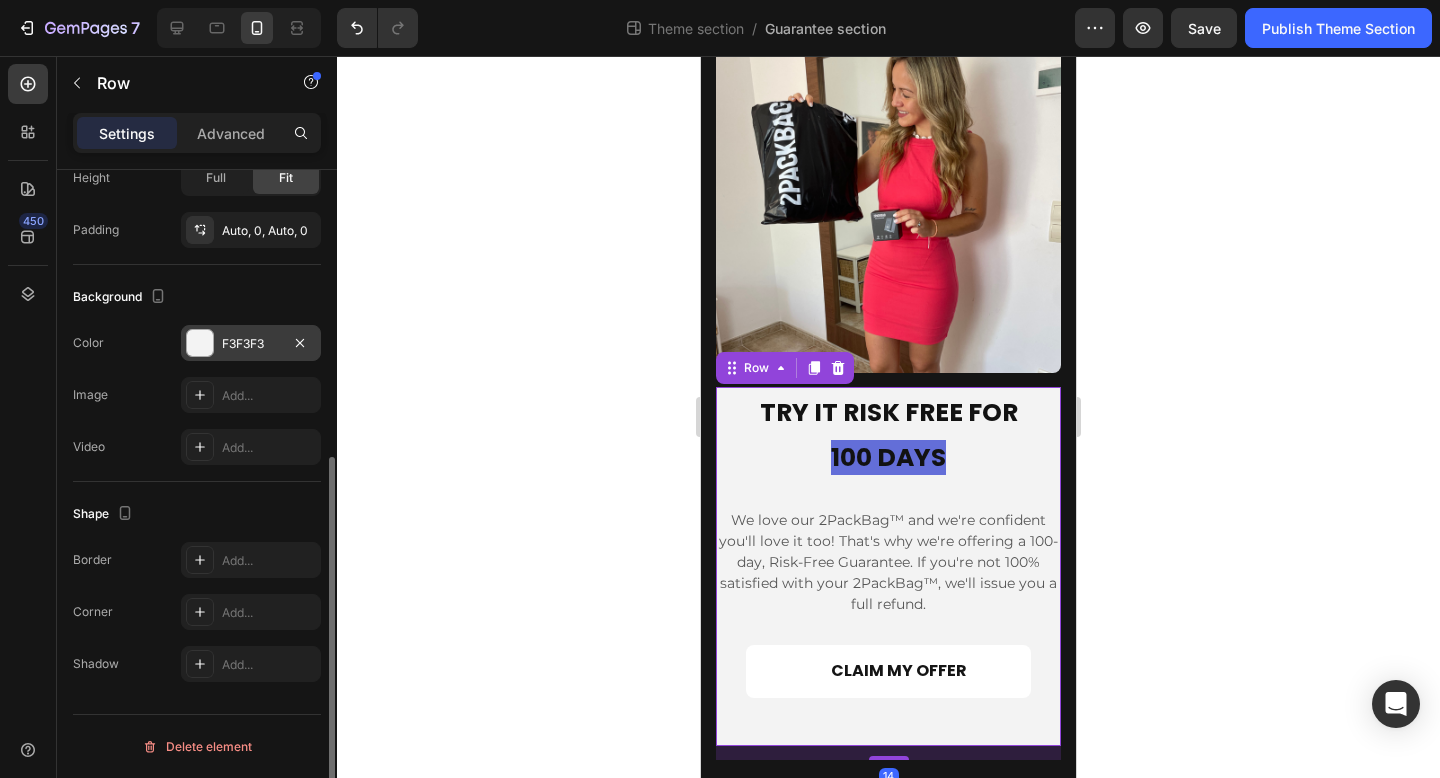 click at bounding box center (200, 343) 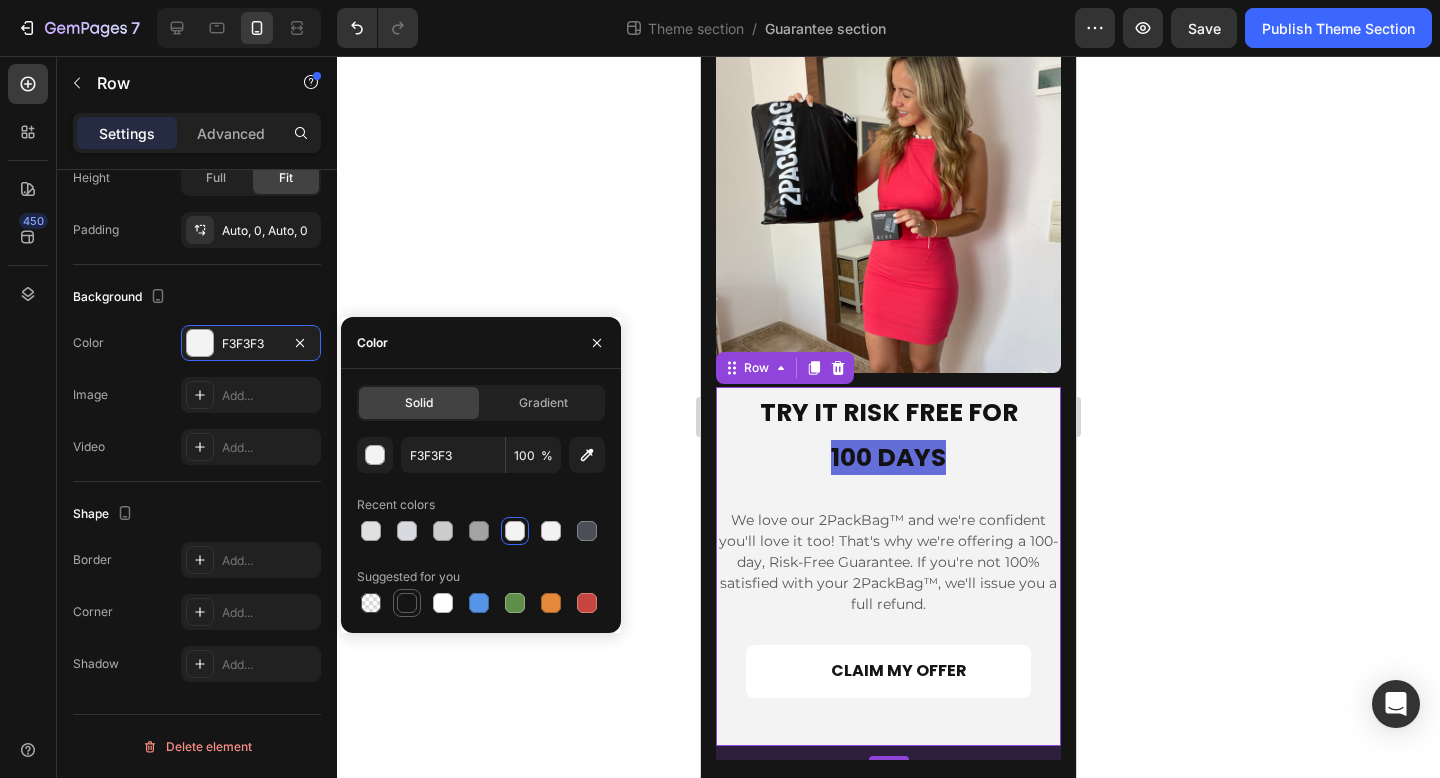 click at bounding box center [407, 603] 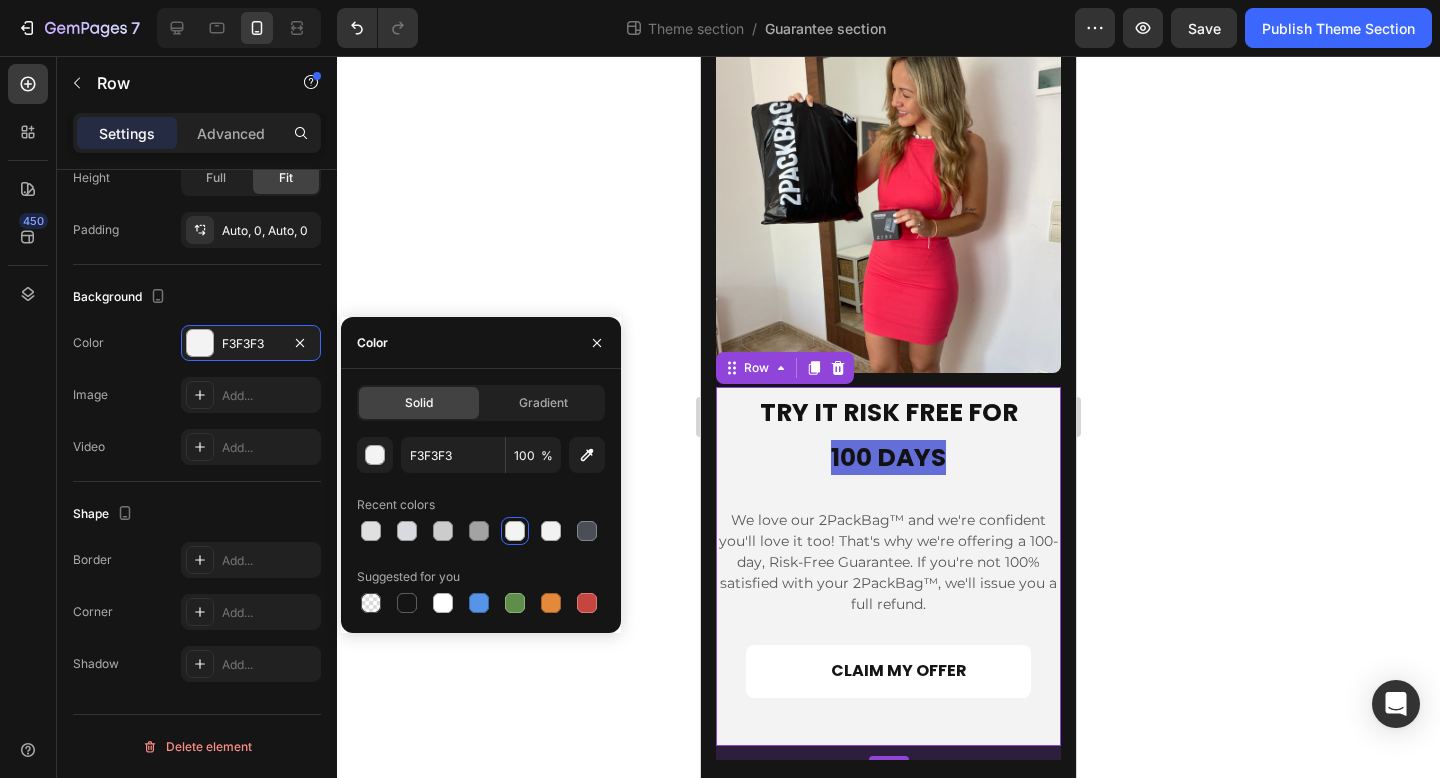type on "151515" 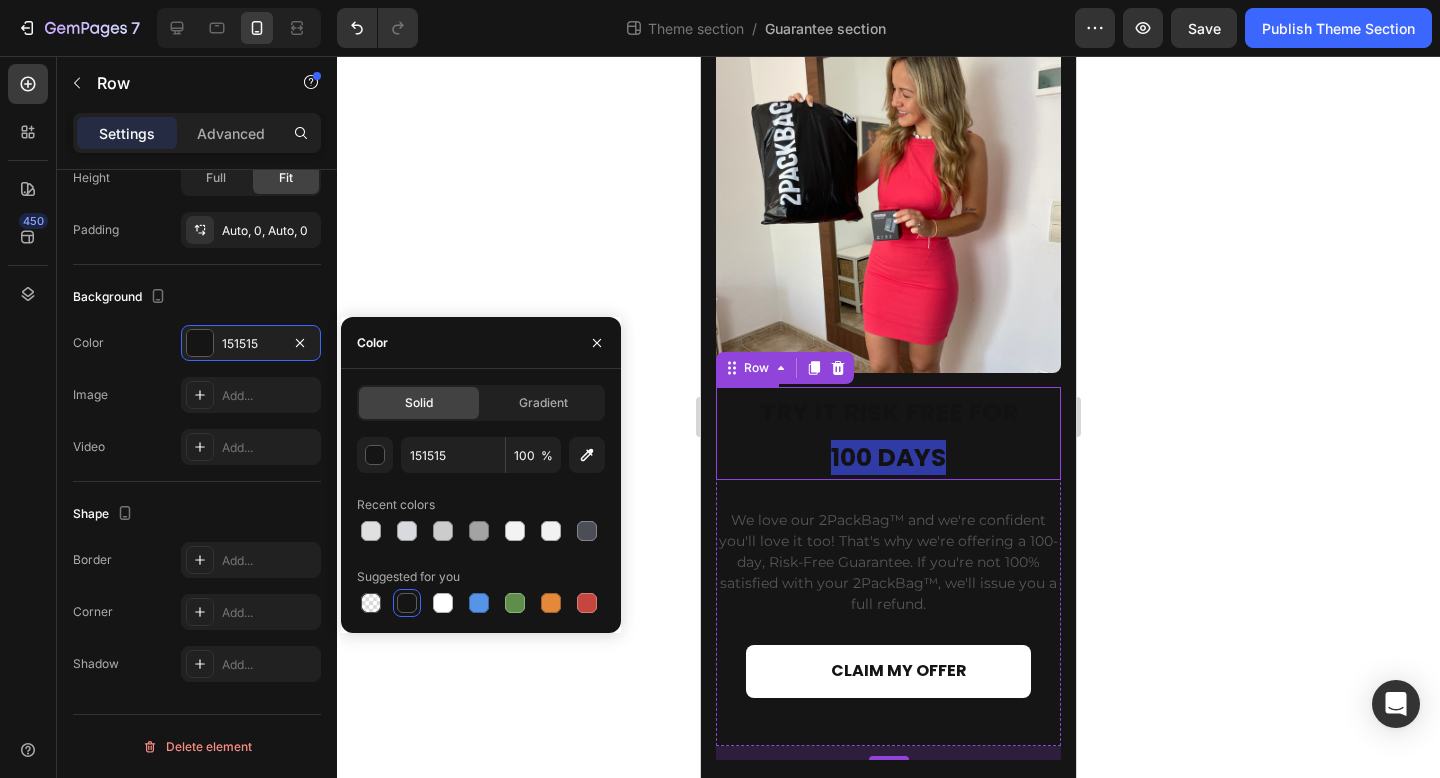 click on "TRY IT RISK FREE FOR" at bounding box center (889, 412) 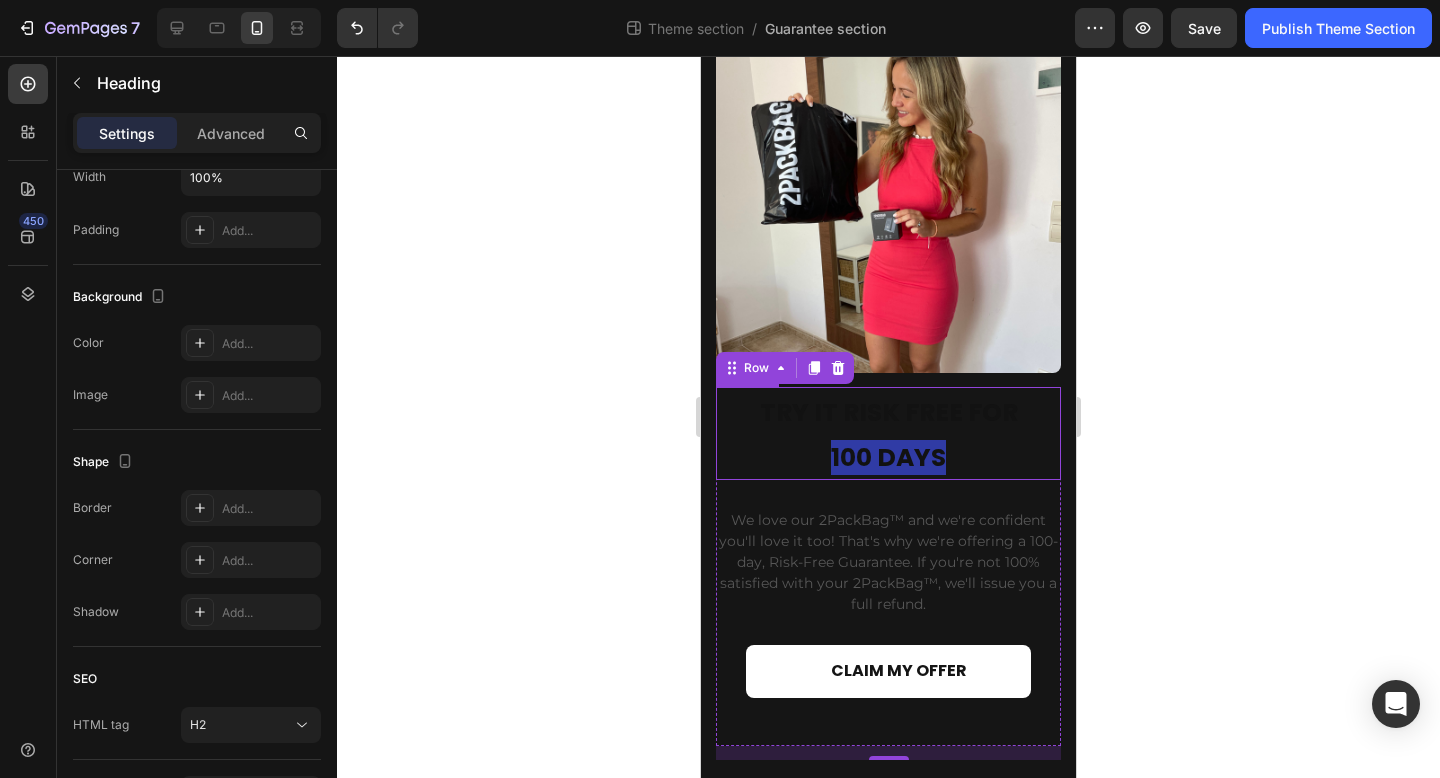 scroll, scrollTop: 0, scrollLeft: 0, axis: both 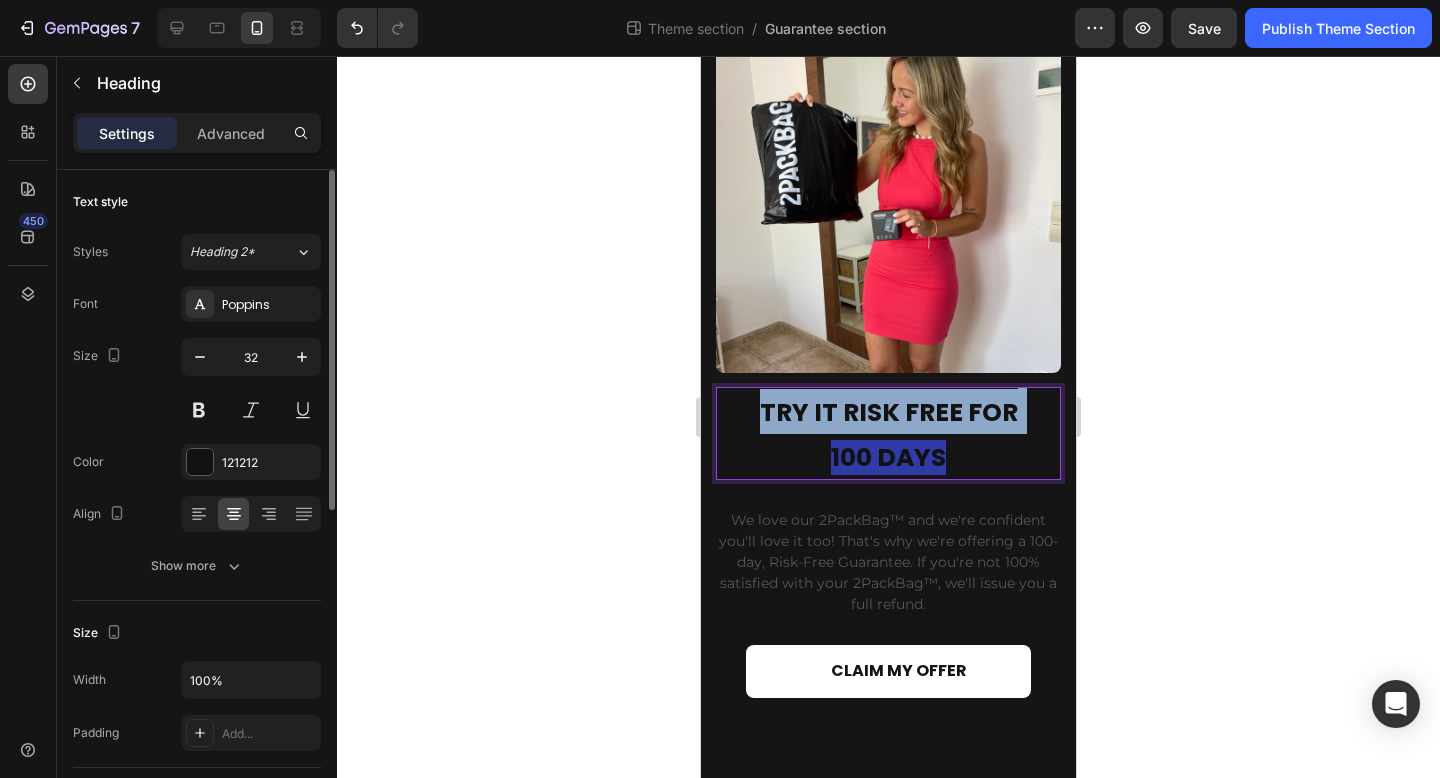 click on "TRY IT RISK FREE FOR" at bounding box center [889, 412] 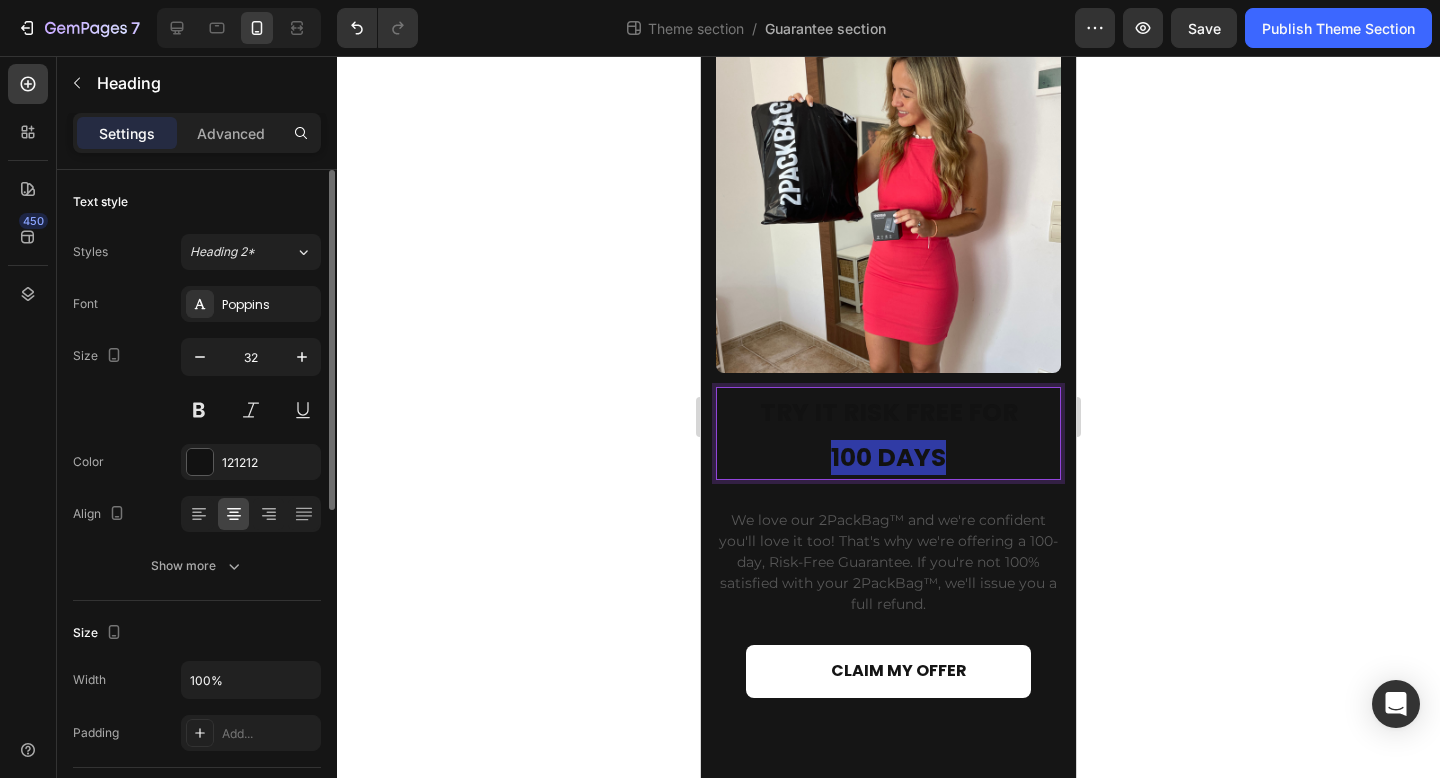 click on "TRY IT RISK FREE FOR 100 DAYS" at bounding box center (888, 433) 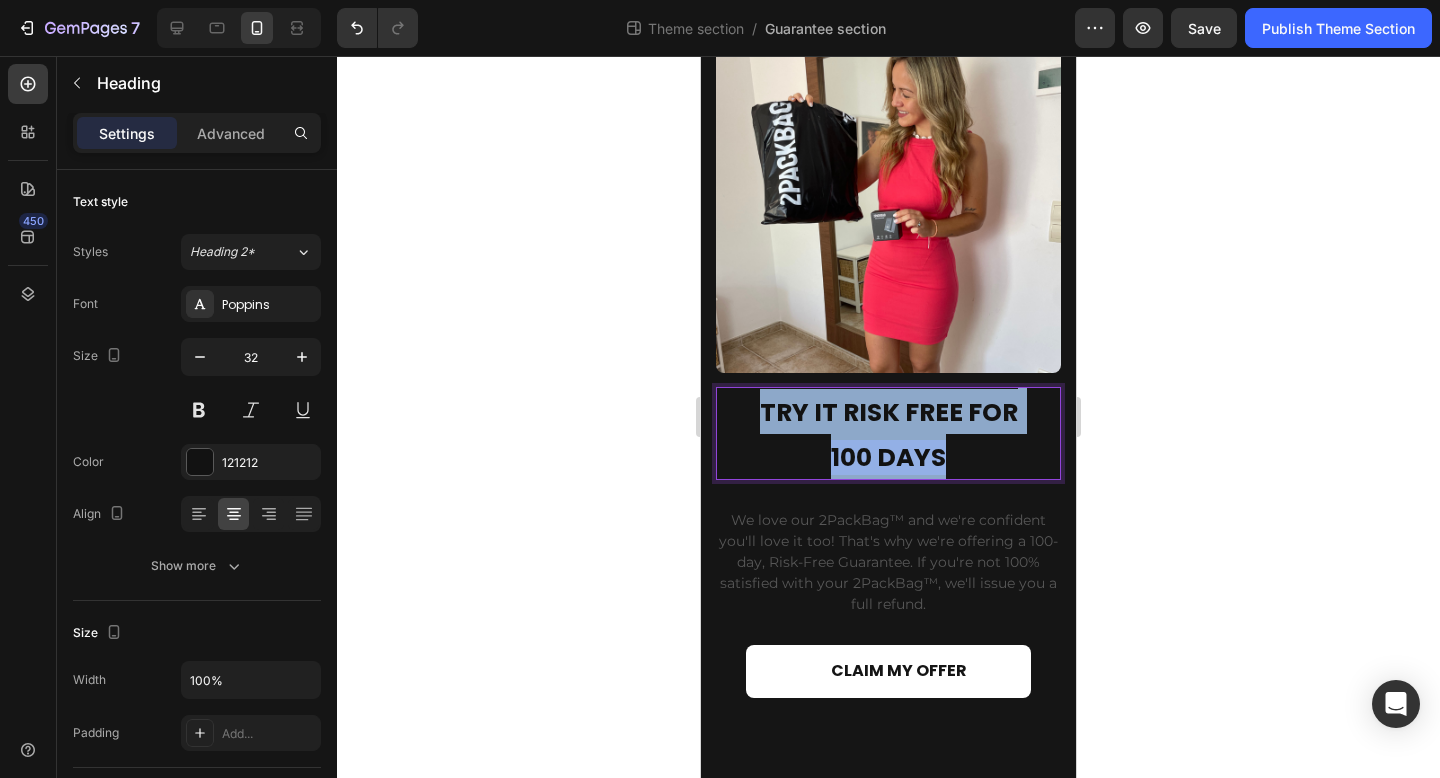 drag, startPoint x: 961, startPoint y: 441, endPoint x: 715, endPoint y: 404, distance: 248.76695 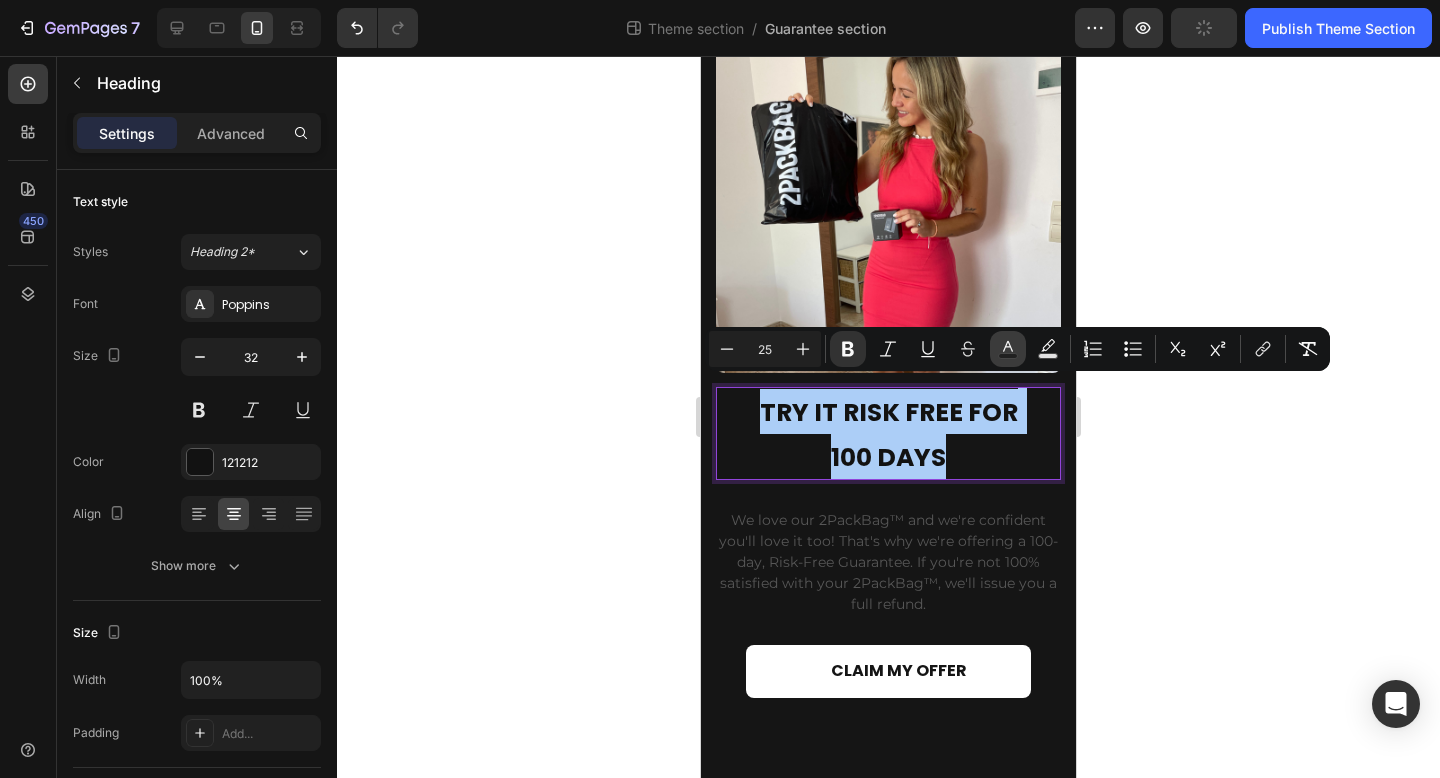 click 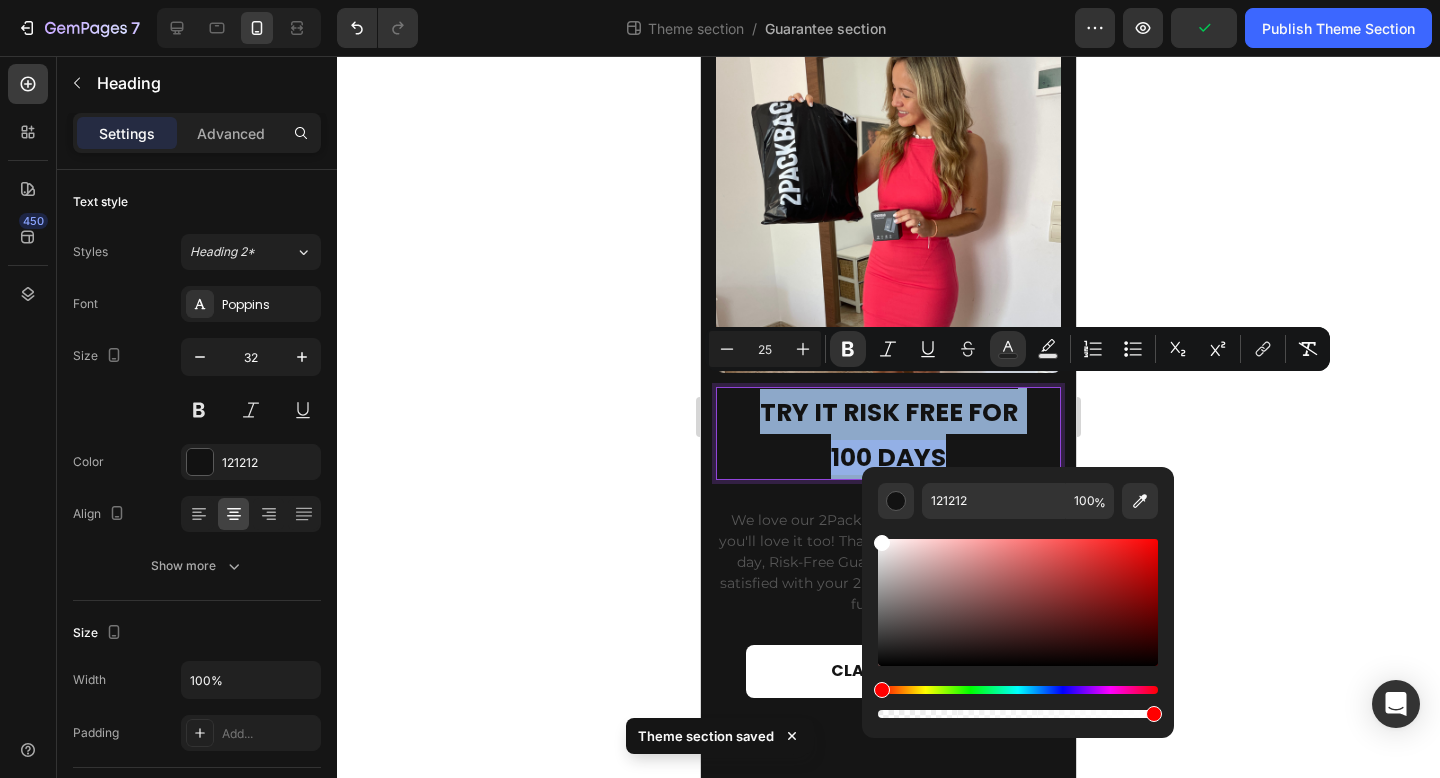 type on "FFFFFF" 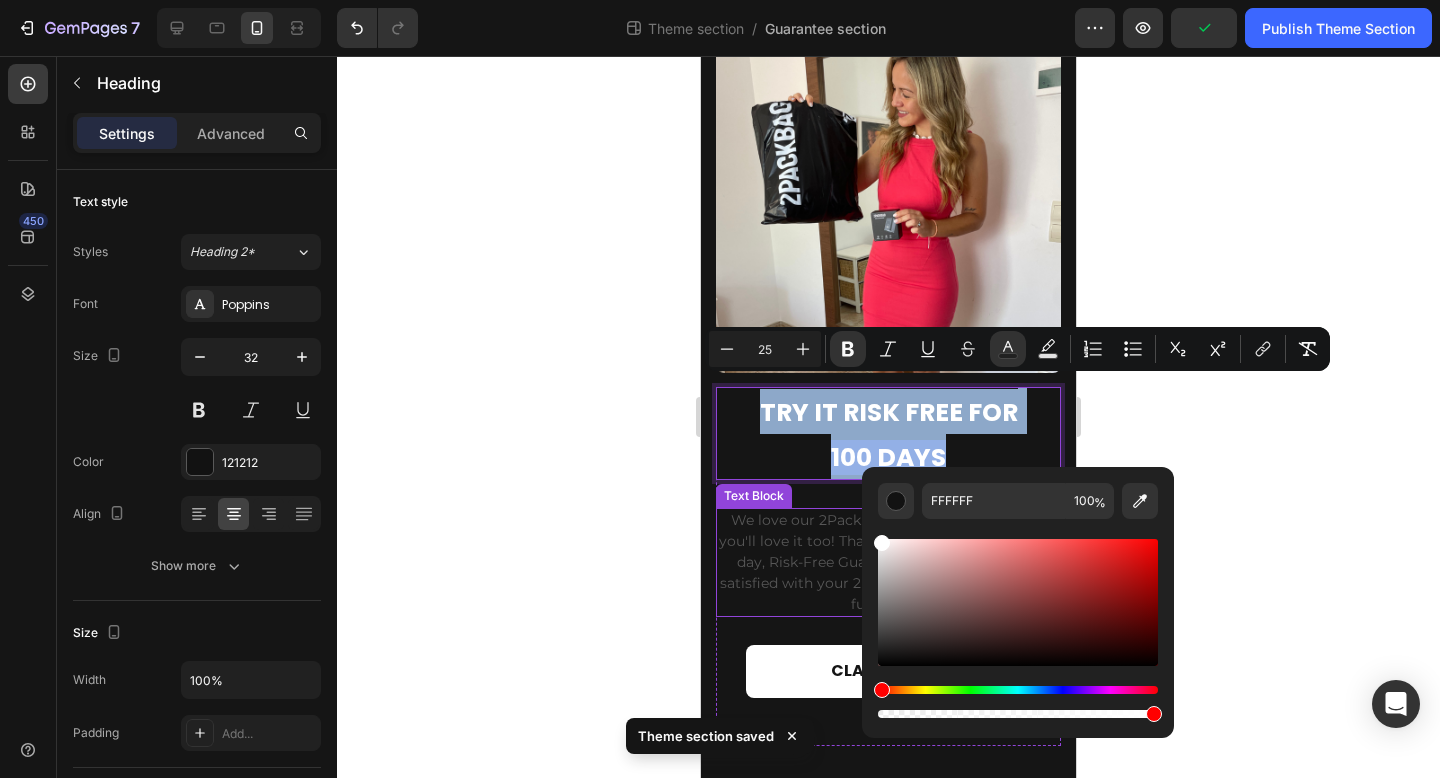 drag, startPoint x: 1583, startPoint y: 717, endPoint x: 853, endPoint y: 499, distance: 761.85565 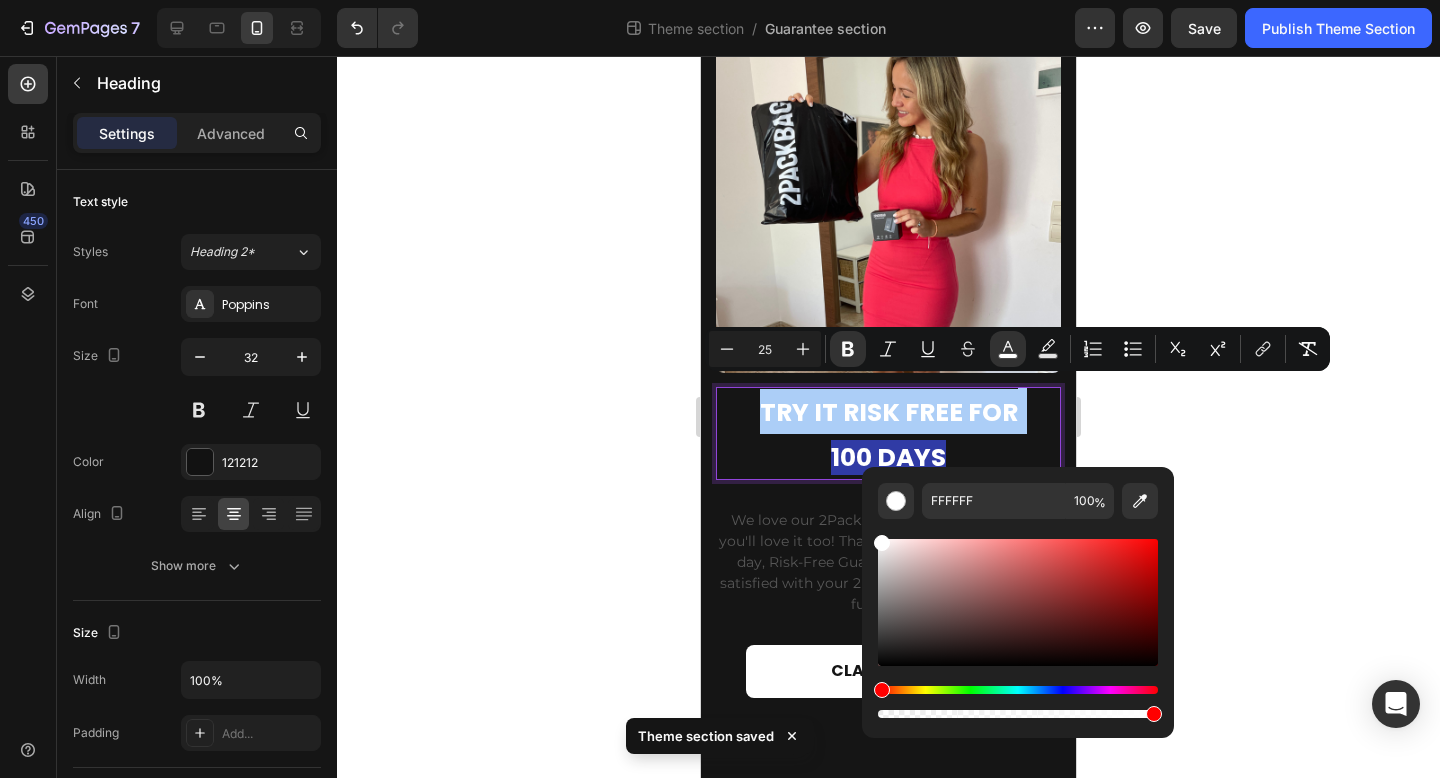 click 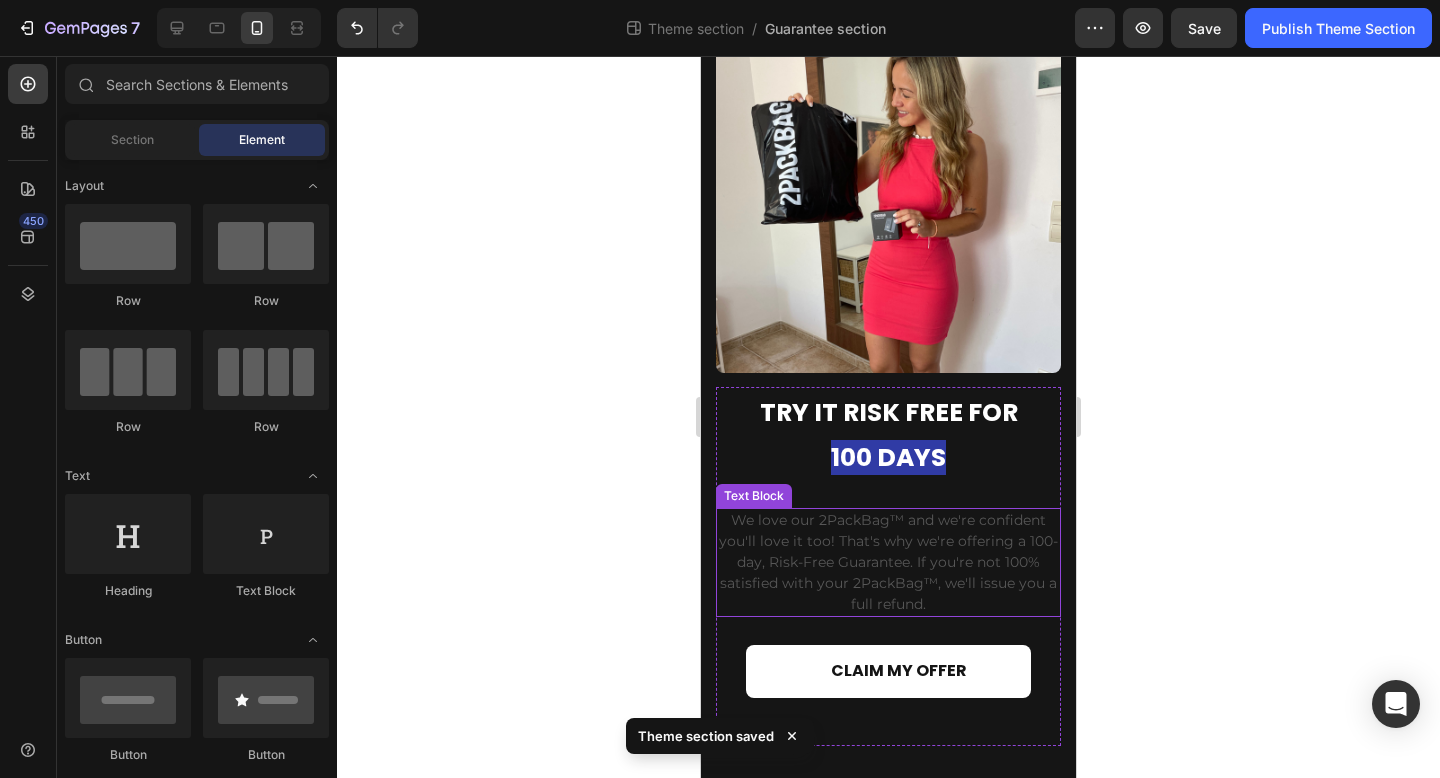 click on "We love our 2PackBag™ and we're confident you'll love it too! That's why we're offering a 100-day, Risk-Free Guarantee. If you're not 100% satisfied with your 2PackBag™, we'll issue you a full refund." at bounding box center (888, 562) 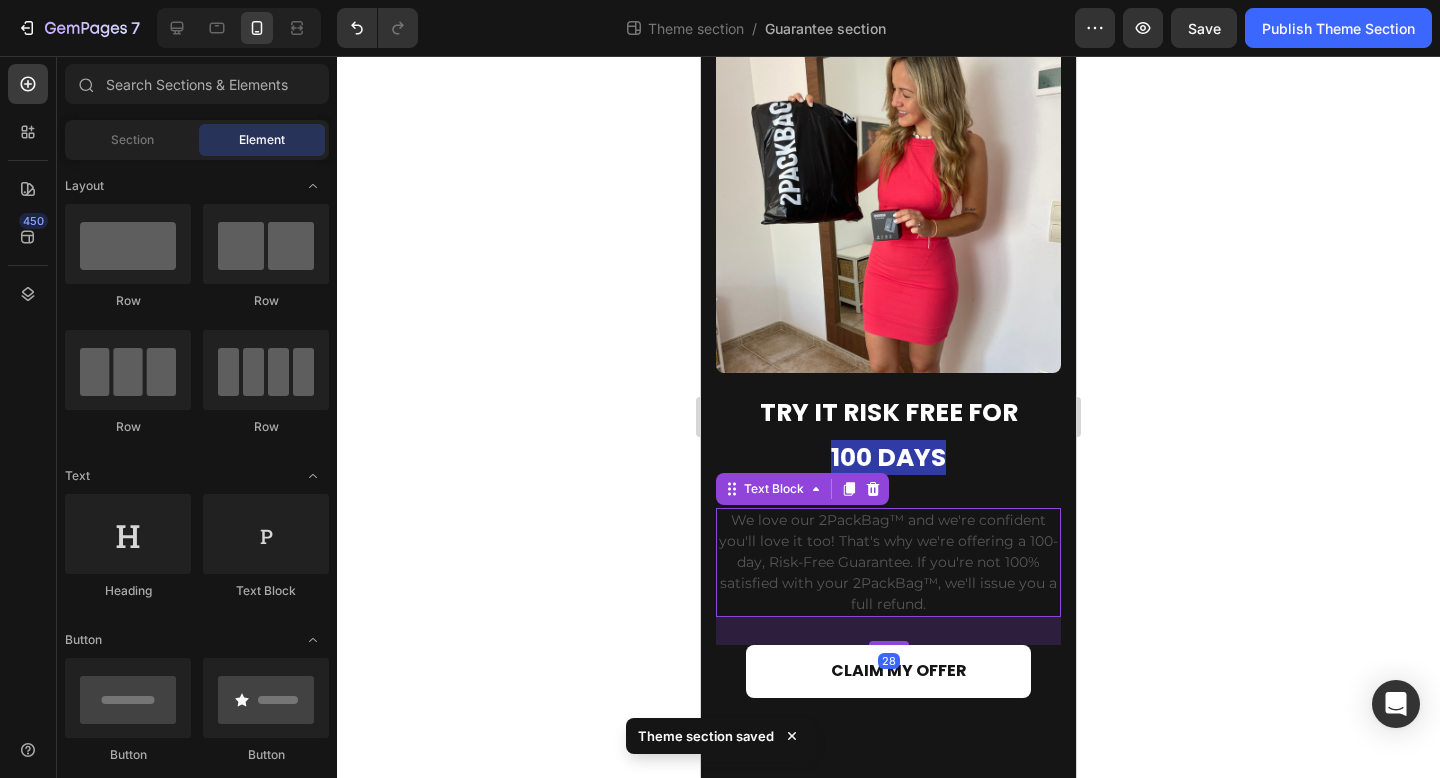 click on "We love our 2PackBag™ and we're confident you'll love it too! That's why we're offering a 100-day, Risk-Free Guarantee. If you're not 100% satisfied with your 2PackBag™, we'll issue you a full refund." at bounding box center [888, 562] 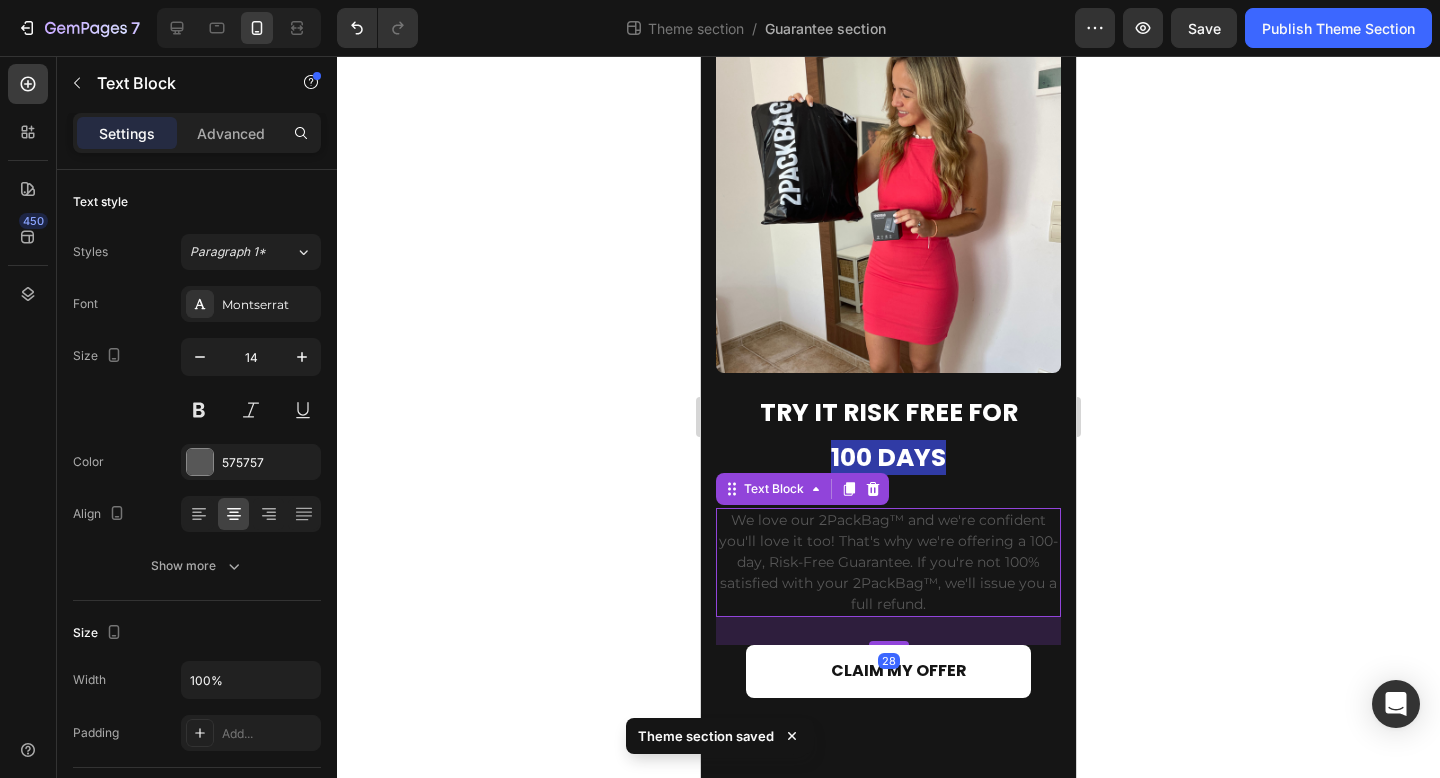 click on "We love our 2PackBag™ and we're confident you'll love it too! That's why we're offering a 100-day, Risk-Free Guarantee. If you're not 100% satisfied with your 2PackBag™, we'll issue you a full refund." at bounding box center (888, 562) 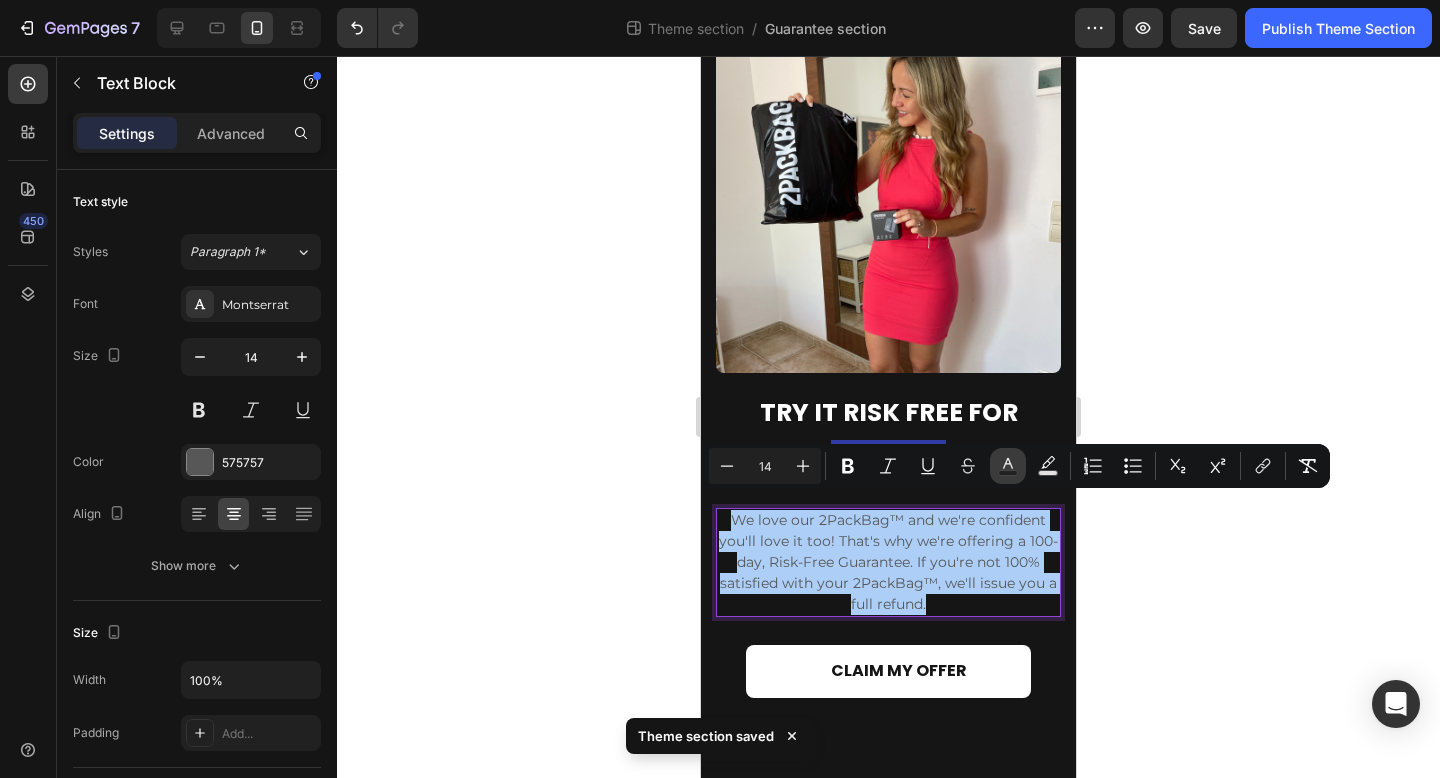 click on "Text Color" at bounding box center [1008, 466] 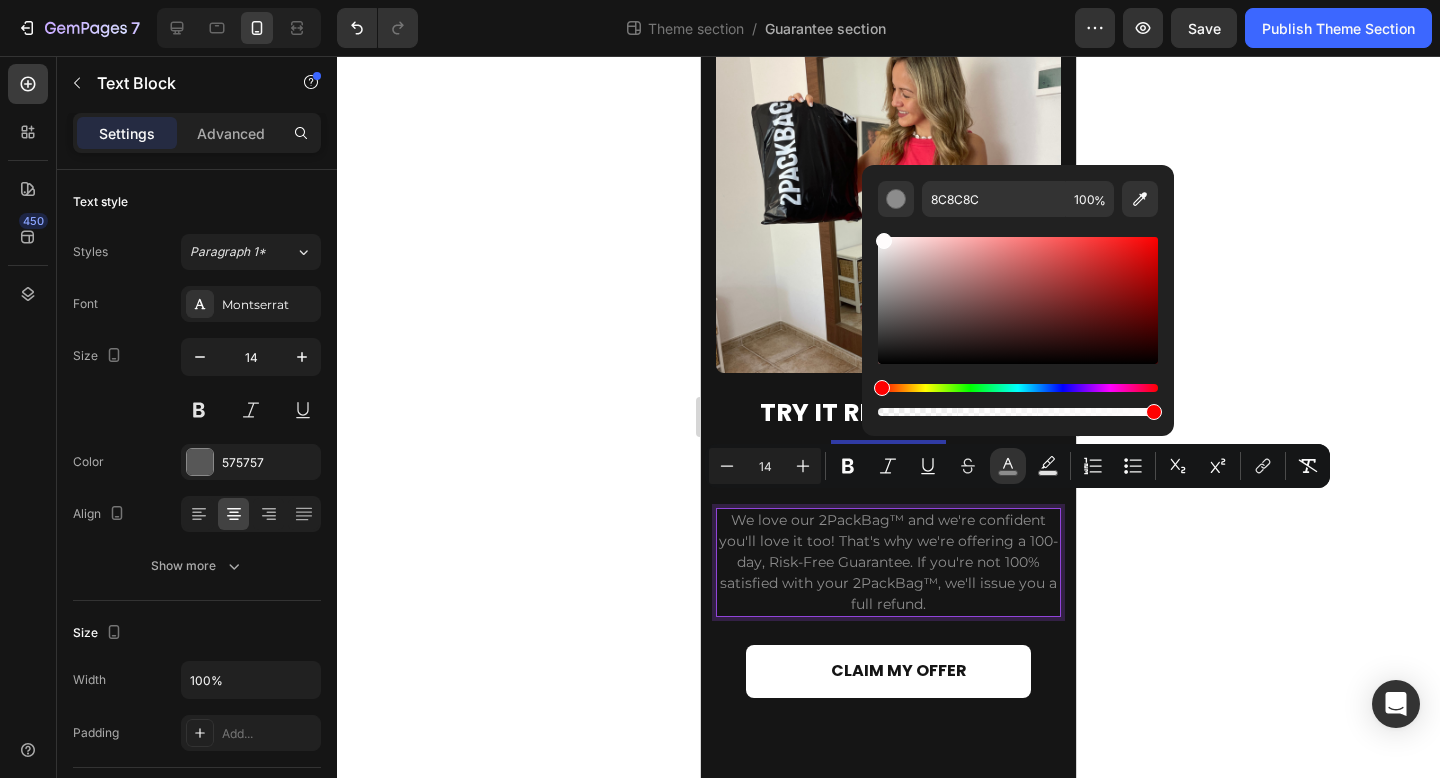 drag, startPoint x: 880, startPoint y: 326, endPoint x: 881, endPoint y: 224, distance: 102.0049 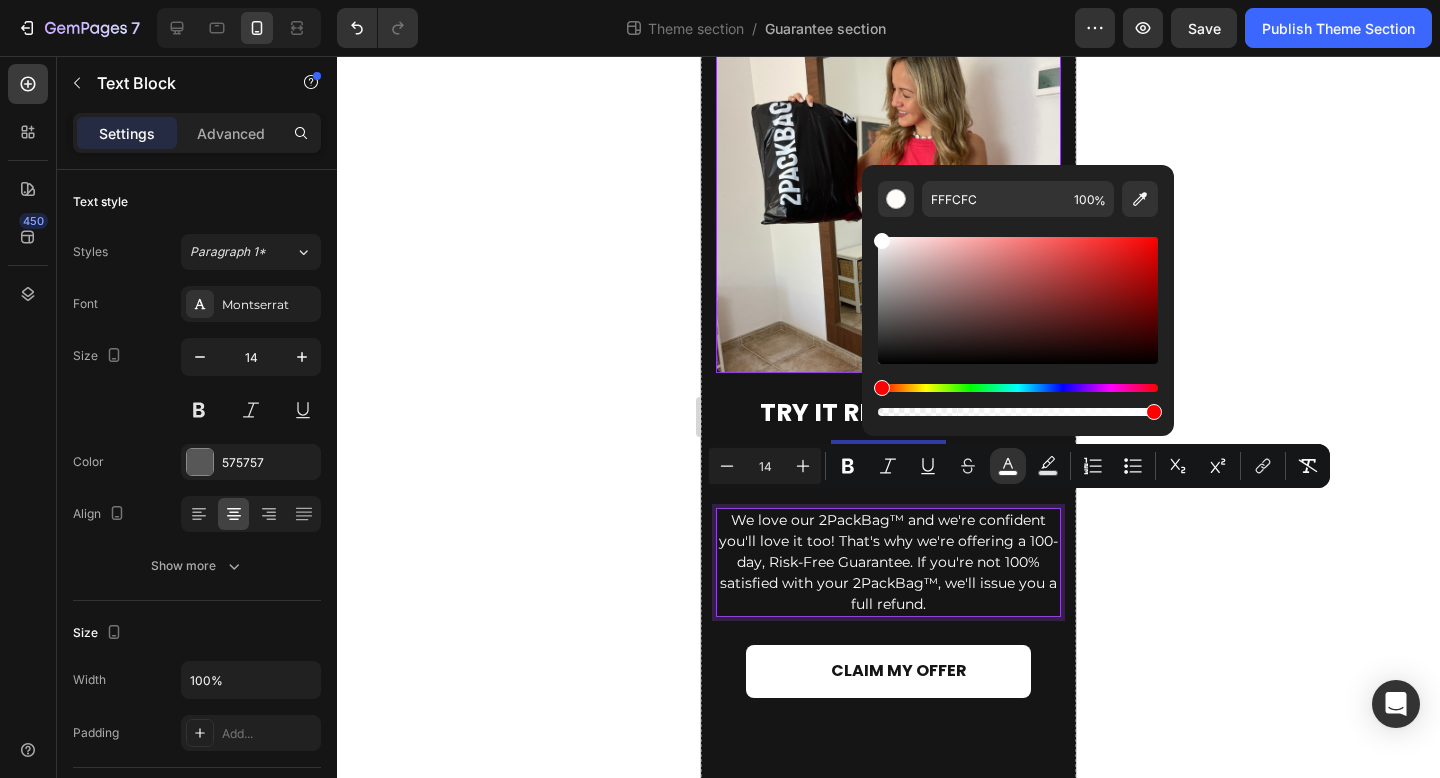 type on "FFFFFF" 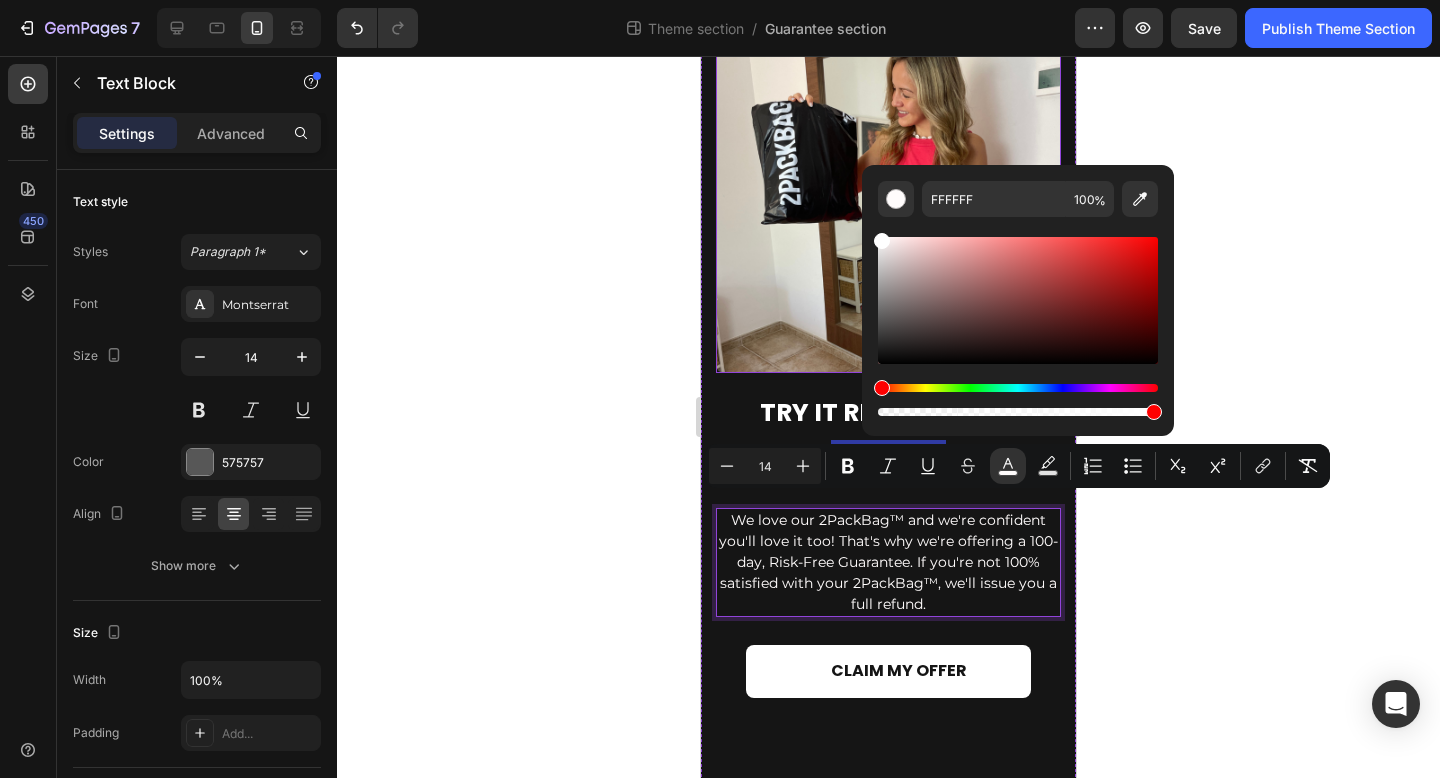 drag, startPoint x: 1573, startPoint y: 292, endPoint x: 825, endPoint y: 236, distance: 750.0933 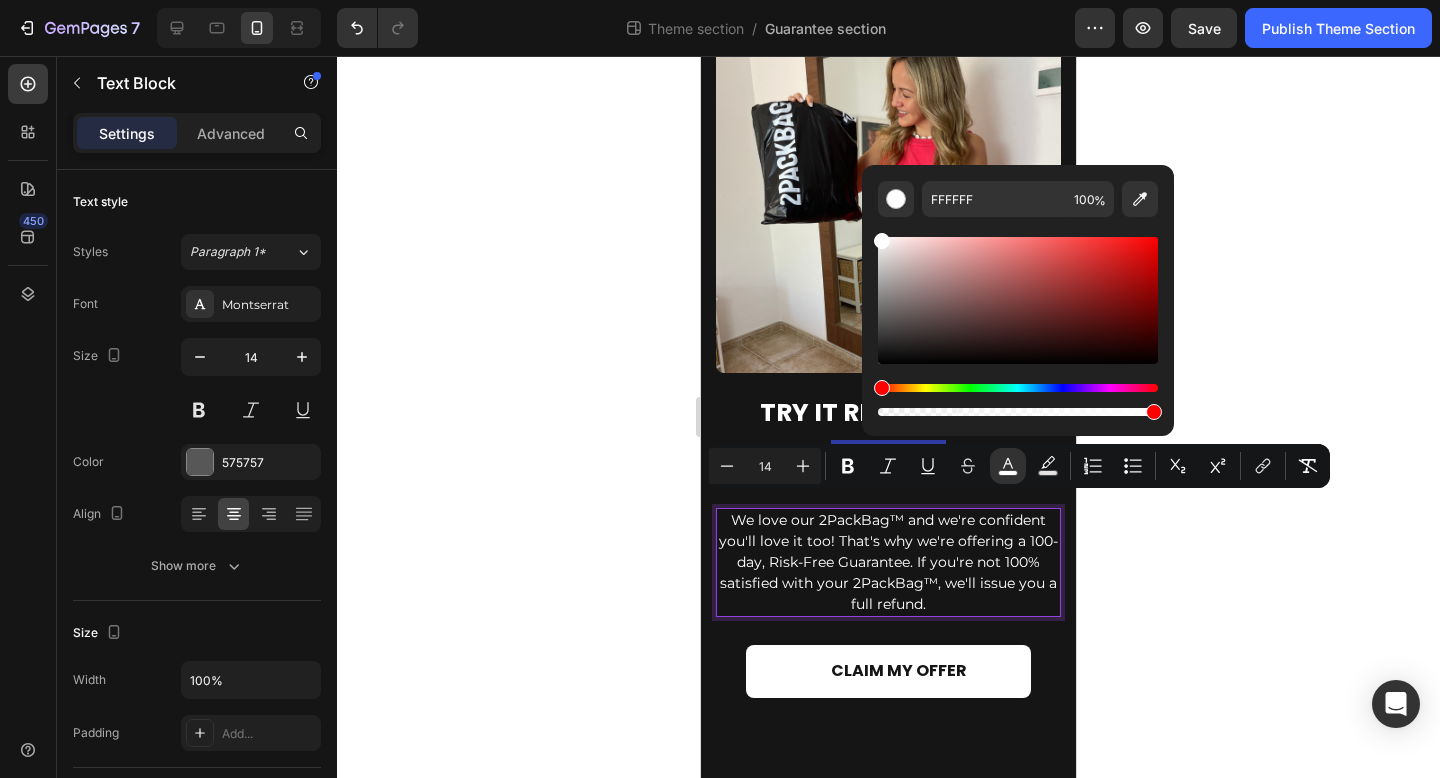 click 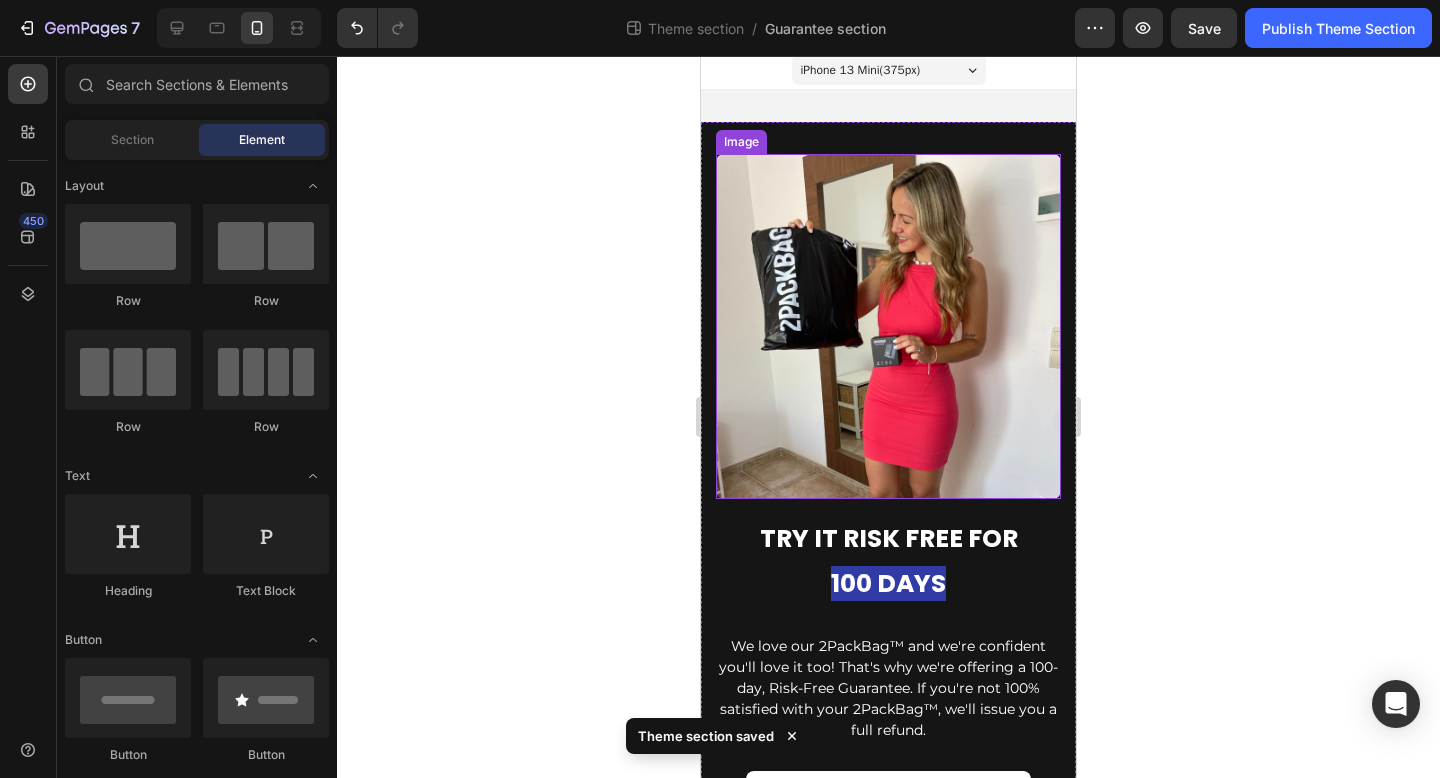 scroll, scrollTop: 0, scrollLeft: 0, axis: both 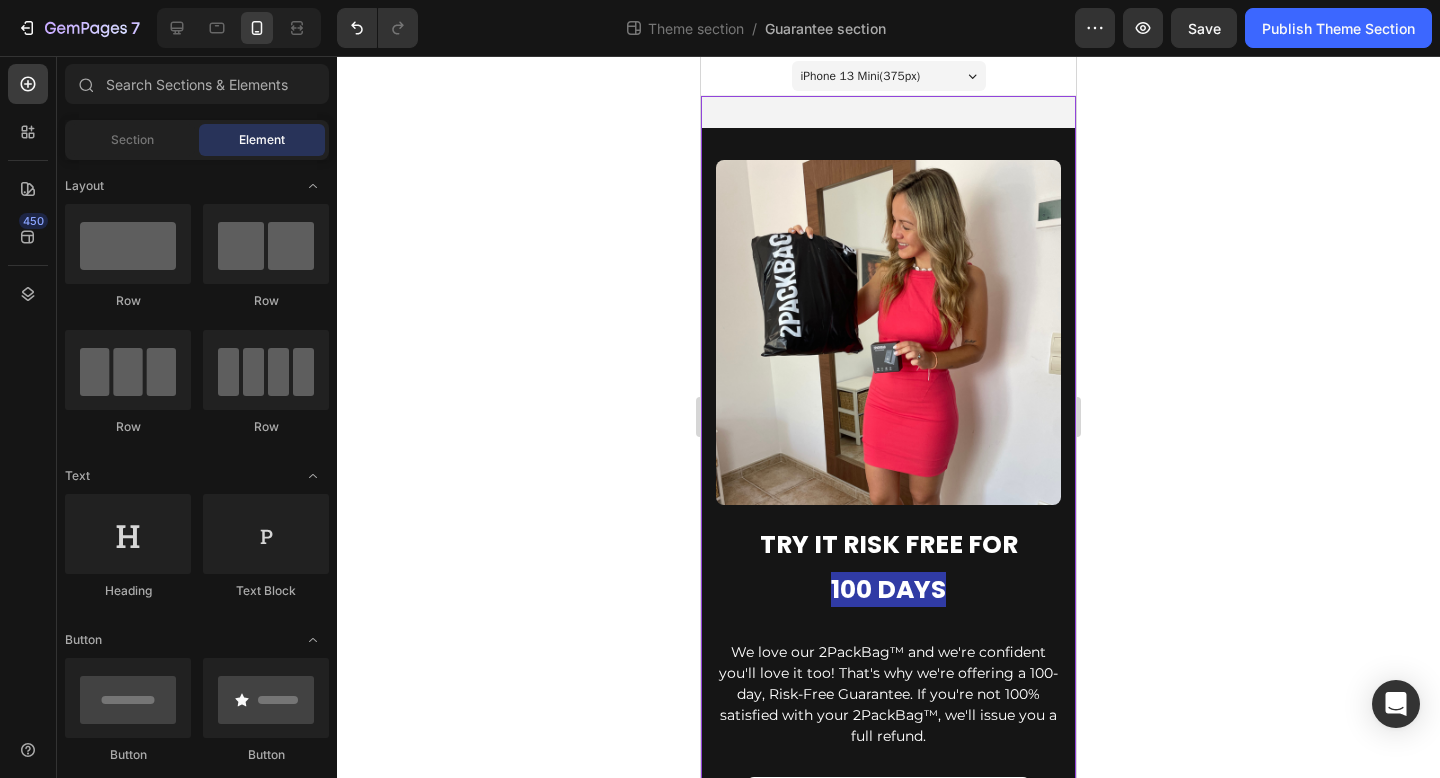 click on "TRY IT RISK FREE FOR 100 DAYS Heading TRY IT RISK FREE FOR 100 DAYS Heading We love our 2PackBag™ and we're confident you'll love it too! That's why we're offering a 100-day, Risk-Free Guarantee. If you're not 100% satisfied with your 2PackBag™, we'll issue you a full refund. Text Block We love our 2PackBag™ and we're confident you'll love it too! That's why we're offering a 100-day, Risk-Free Guarantee. If you're not 100% satisfied with your 2PackBag™, we'll issue you a full refund. Text Block CLAIM MY OFFER Add to Cart 2 Product Quantity Product Row Image Row" at bounding box center [888, 511] 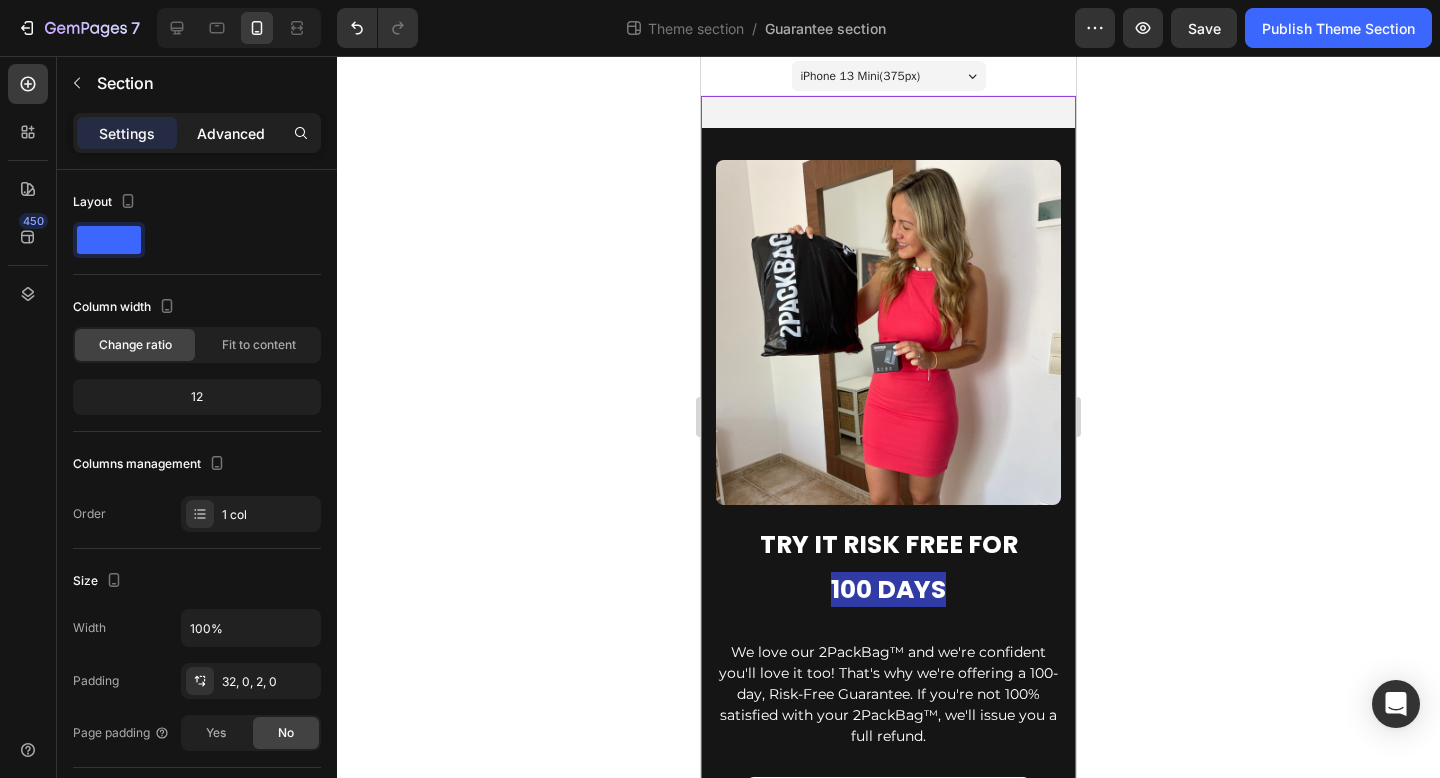 click on "Advanced" at bounding box center (231, 133) 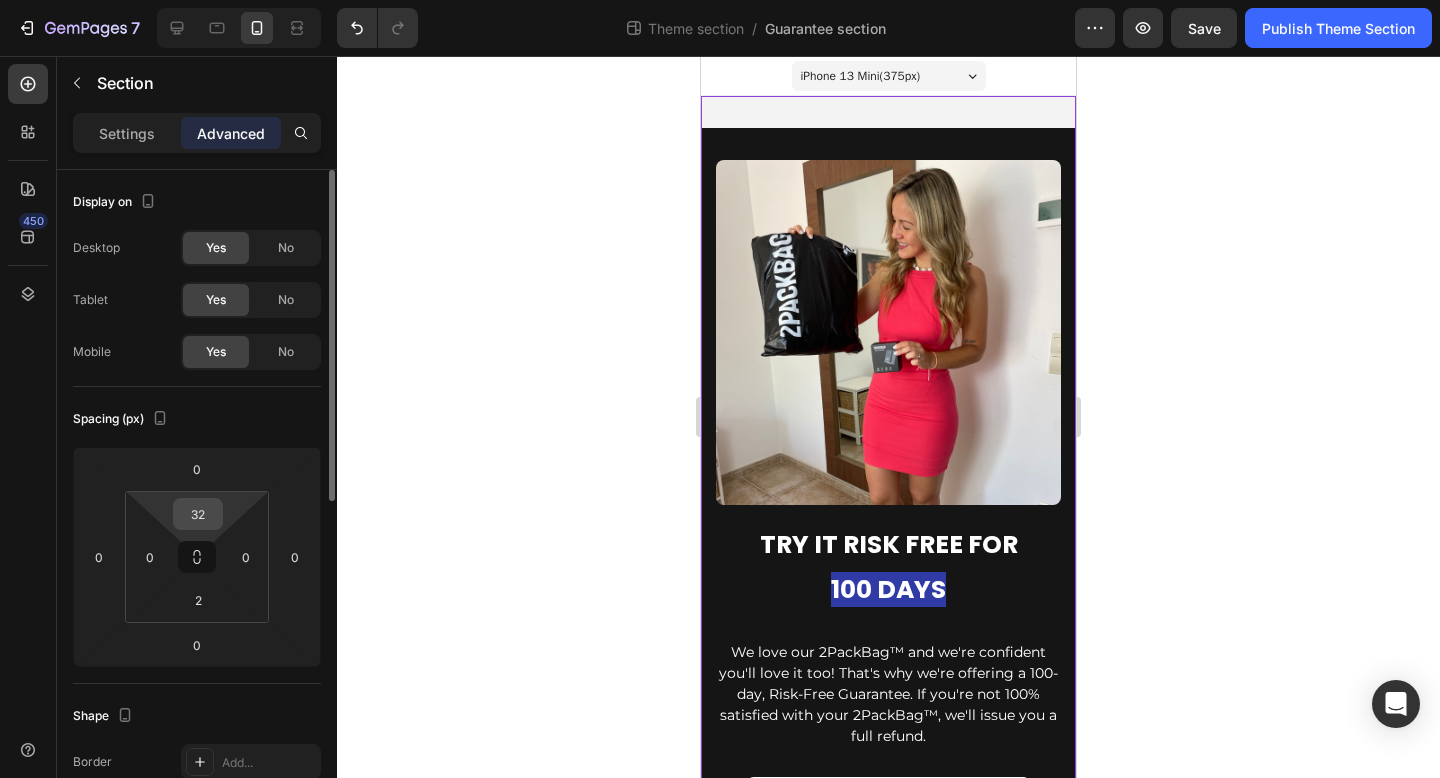 click on "32" at bounding box center (198, 514) 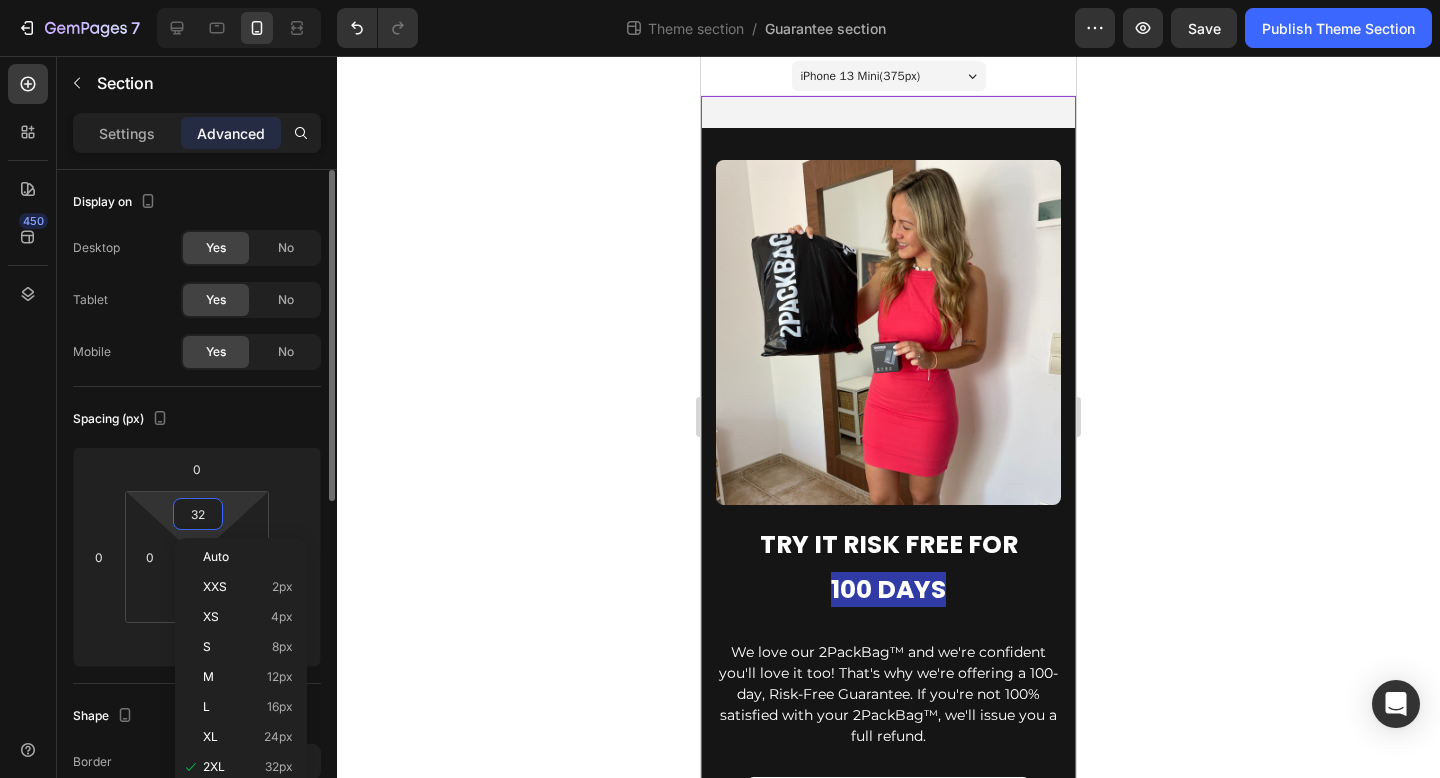 click on "32" at bounding box center (198, 514) 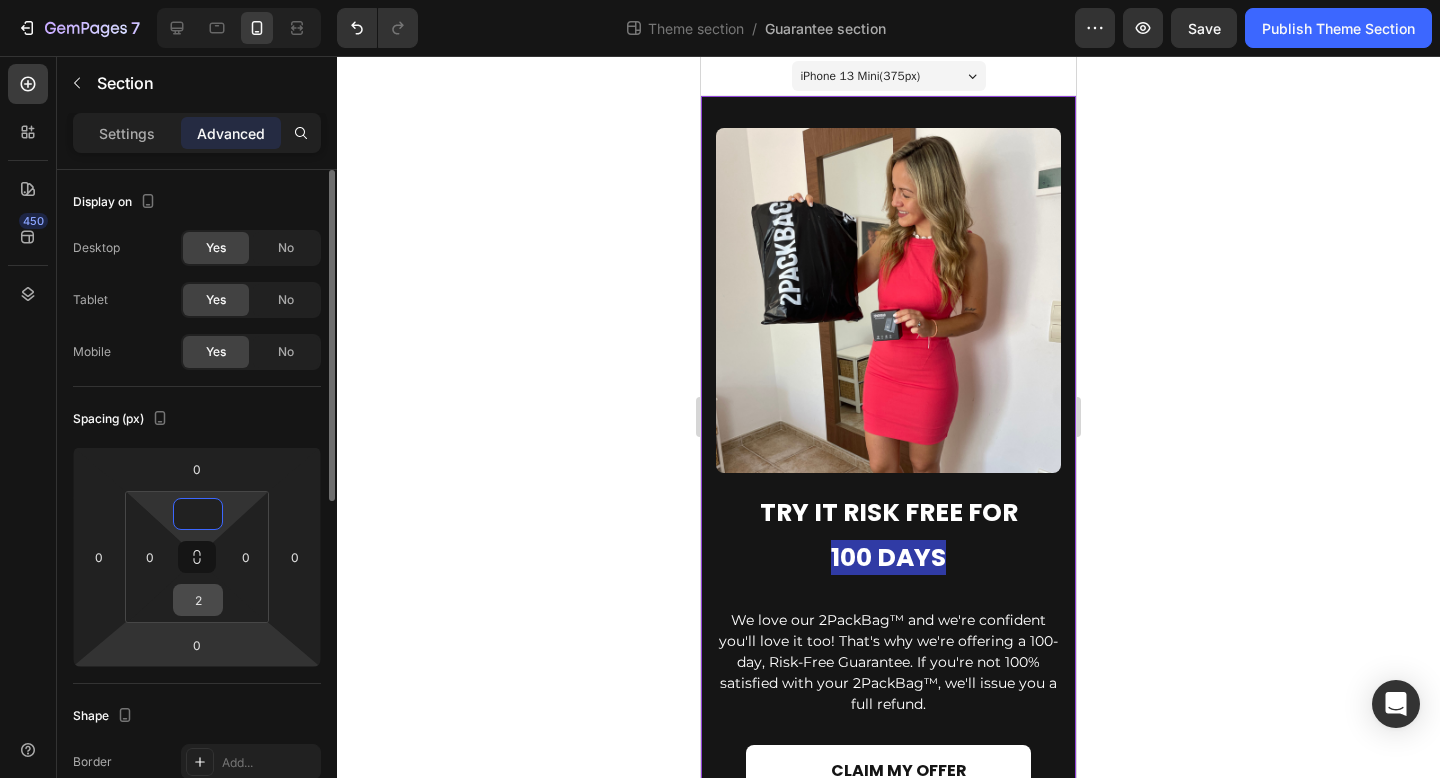 type on "0" 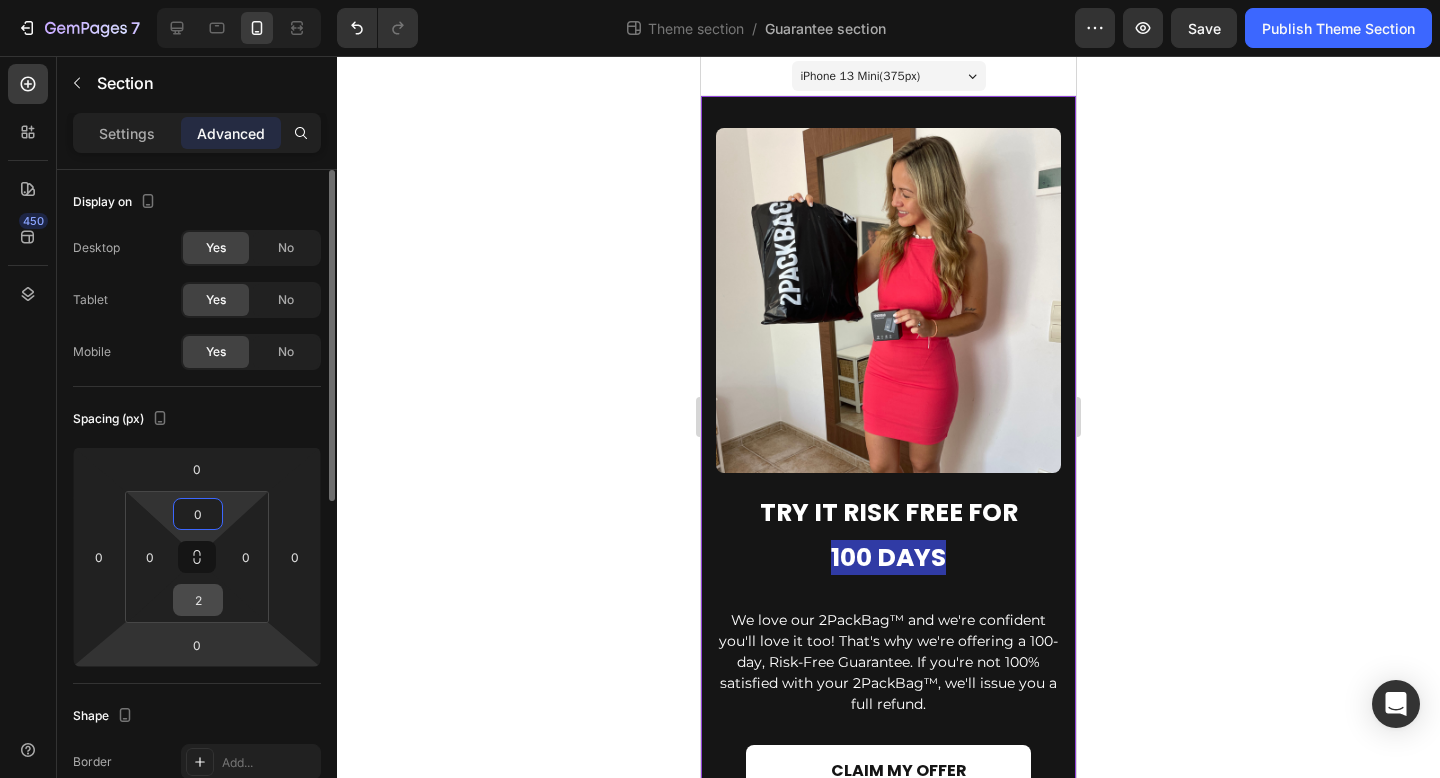 click on "2" at bounding box center (198, 600) 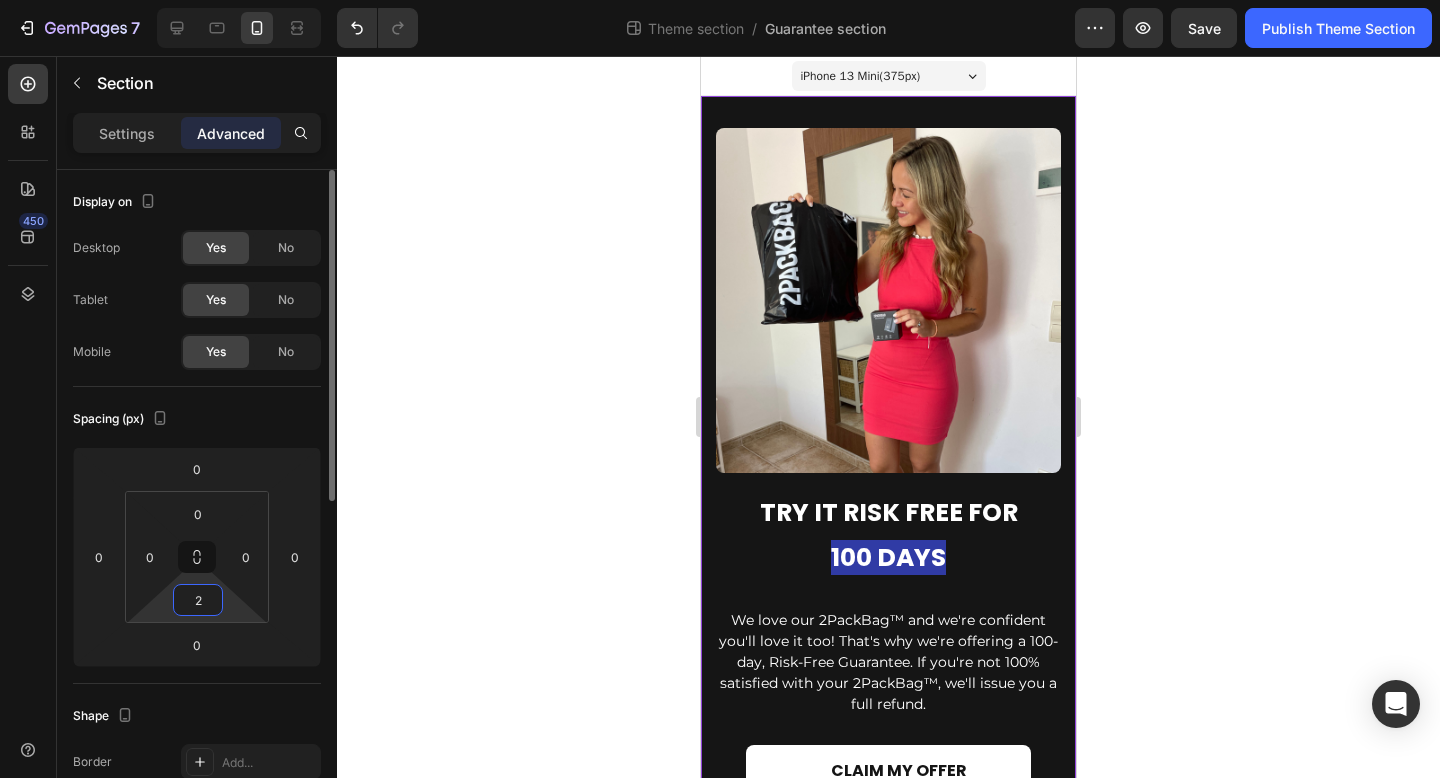 click on "2" at bounding box center [198, 600] 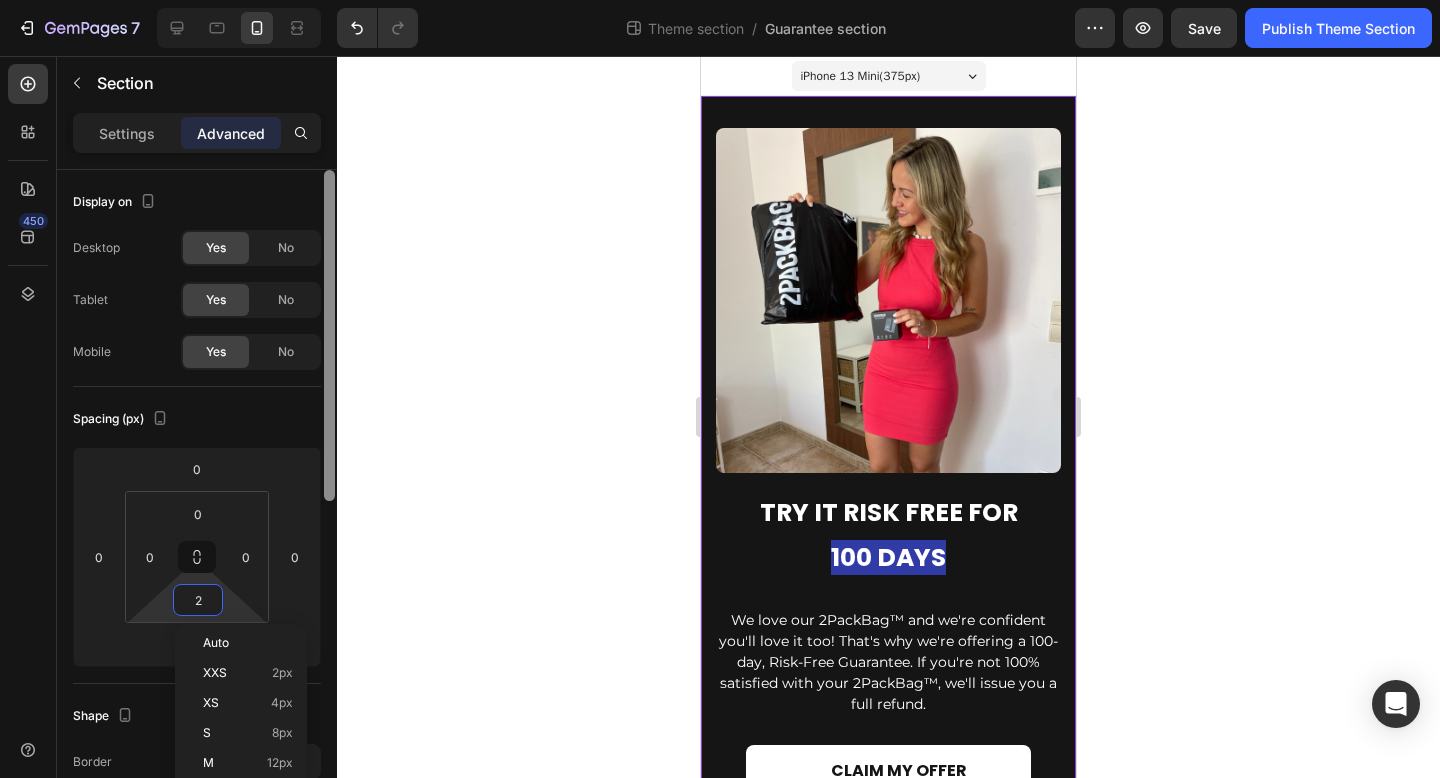 type 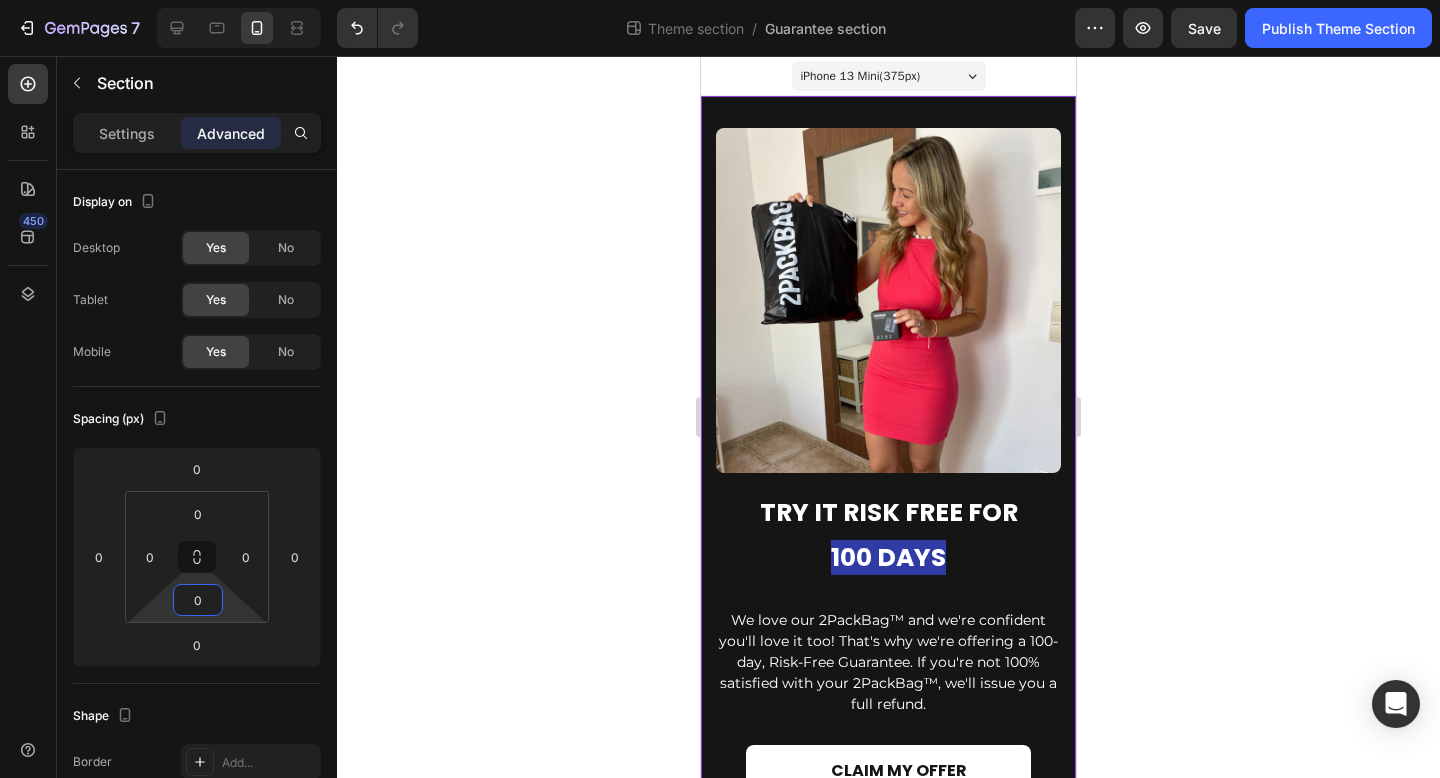 click 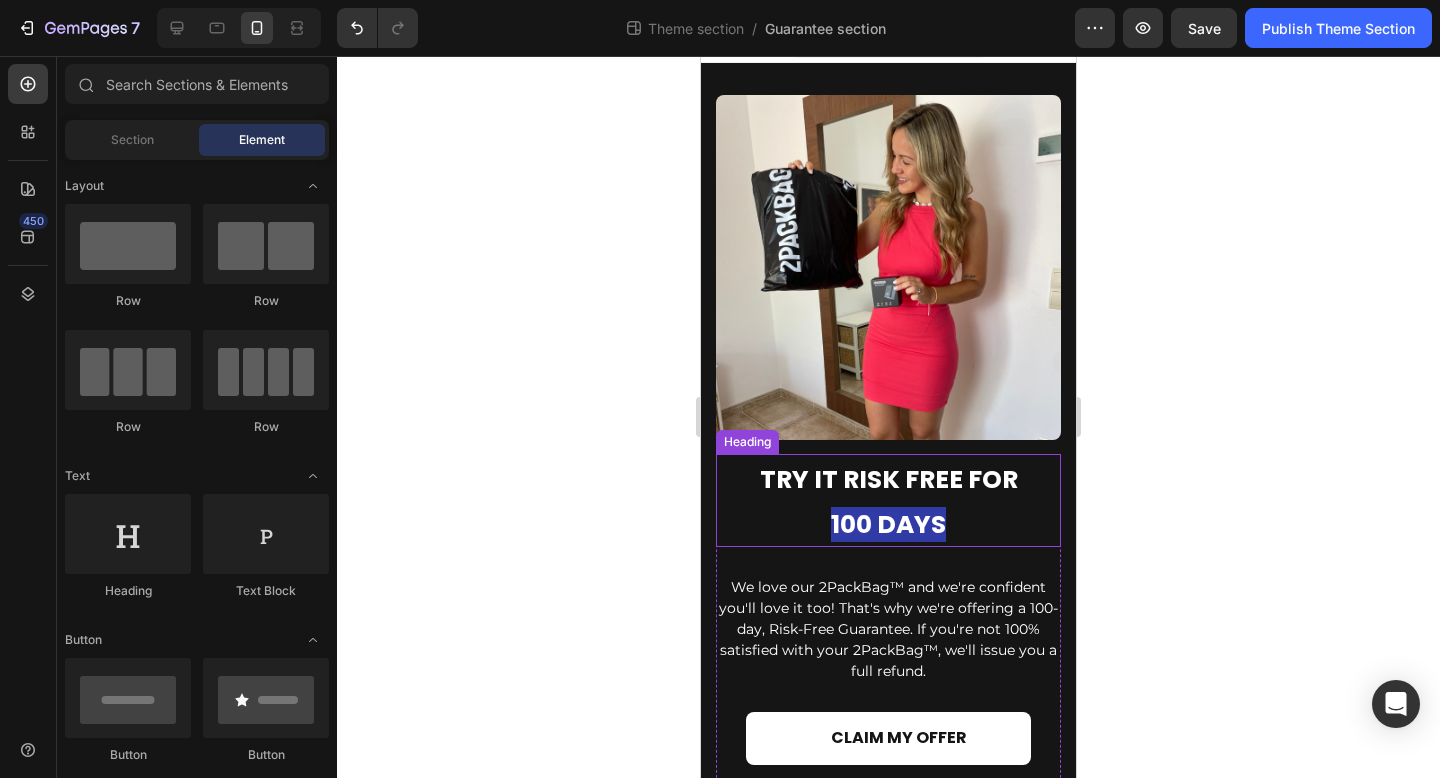 scroll, scrollTop: 98, scrollLeft: 0, axis: vertical 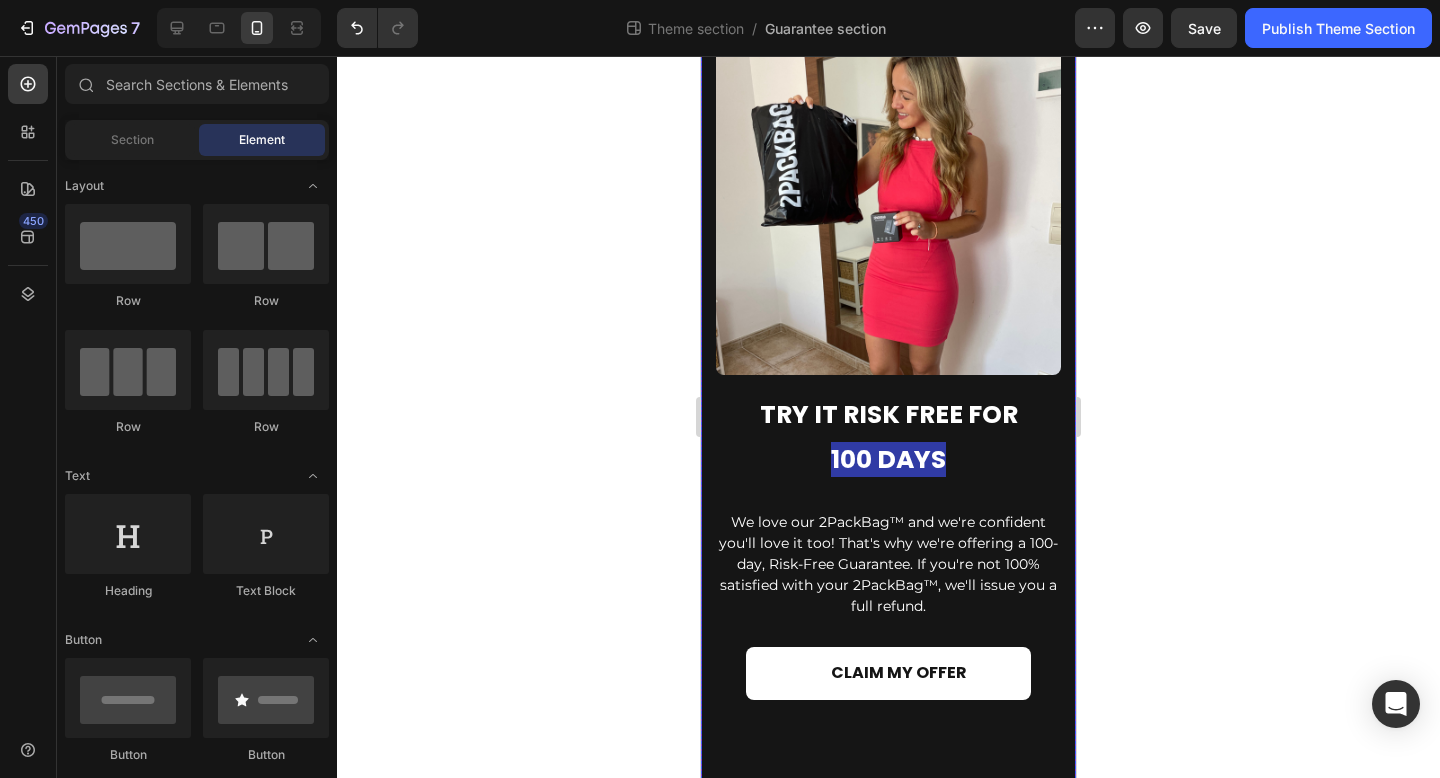 click on "TRY IT RISK FREE FOR 100 DAYS Heading TRY IT RISK FREE FOR 100 DAYS Heading We love our 2PackBag™ and we're confident you'll love it too! That's why we're offering a 100-day, Risk-Free Guarantee. If you're not 100% satisfied with your 2PackBag™, we'll issue you a full refund. Text Block We love our 2PackBag™ and we're confident you'll love it too! That's why we're offering a 100-day, Risk-Free Guarantee. If you're not 100% satisfied with your 2PackBag™, we'll issue you a full refund. Text Block CLAIM MY OFFER Add to Cart 2 Product Quantity Product Row Image Row" at bounding box center [888, 396] 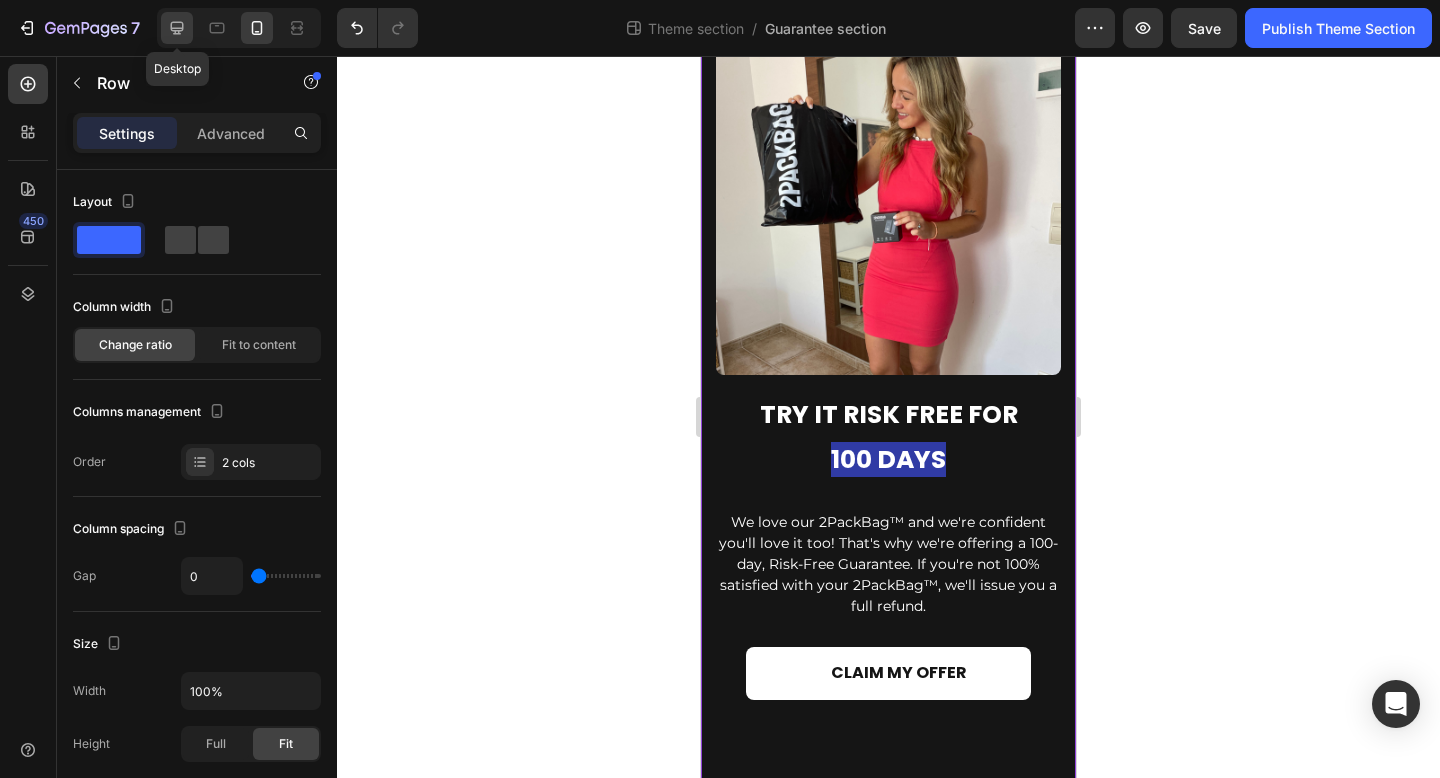 click 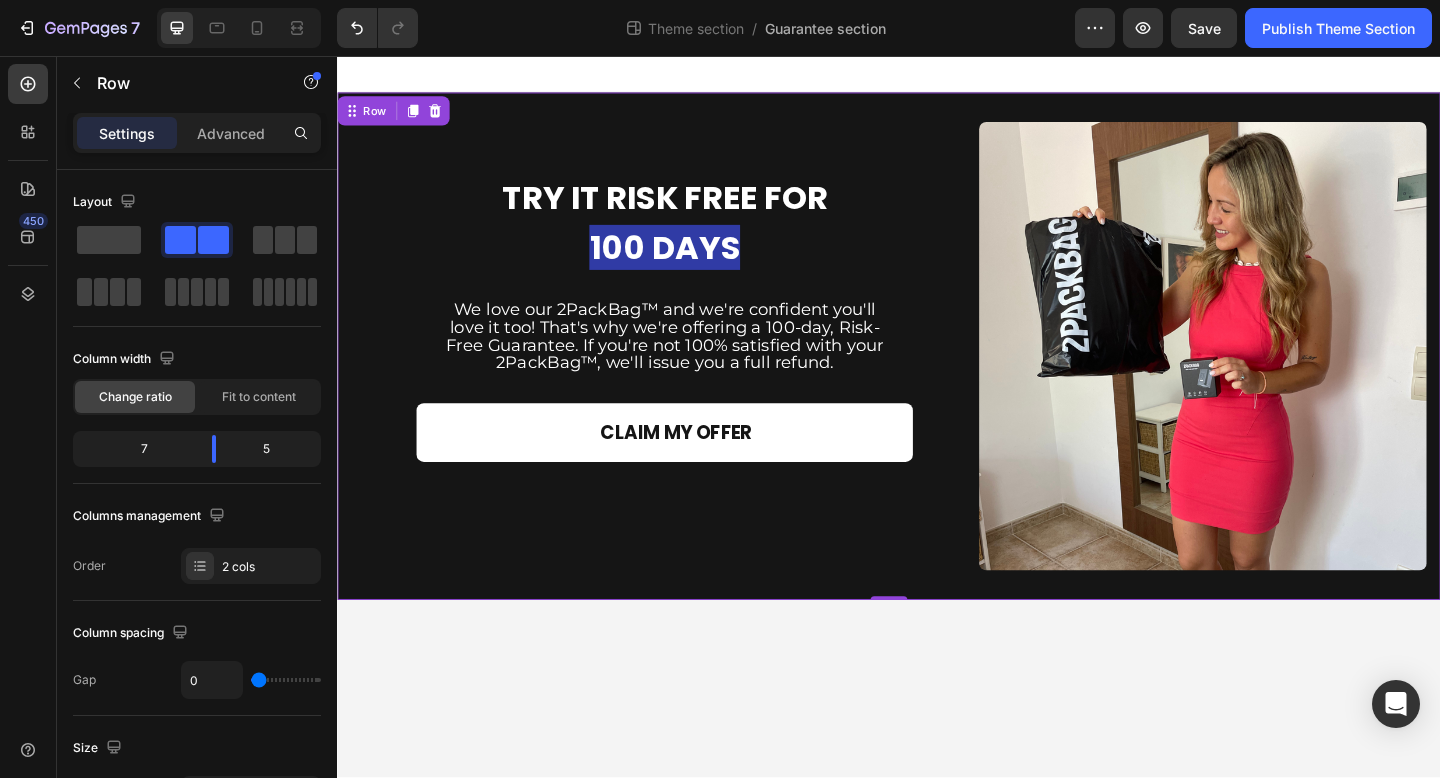 click on "TRY IT RISK FREE FOR 100 DAYS Heading TRY IT RISK FREE FOR 100 DAYS Heading We love our 2PackBag™ and we're confident you'll love it too! That's why we're offering a 100-day, Risk-Free Guarantee. If you're not 100% satisfied with your 2PackBag™, we'll issue you a full refund. Text Block We love our 2PackBag™ and we're confident you'll love it too! That's why we're offering a 100-day, Risk-Free Guarantee. If you're not 100% satisfied with your 2PackBag™, we'll issue you a full refund. Text Block CLAIM MY OFFER Add to Cart 2 Product Quantity Product Row" at bounding box center [693, 372] 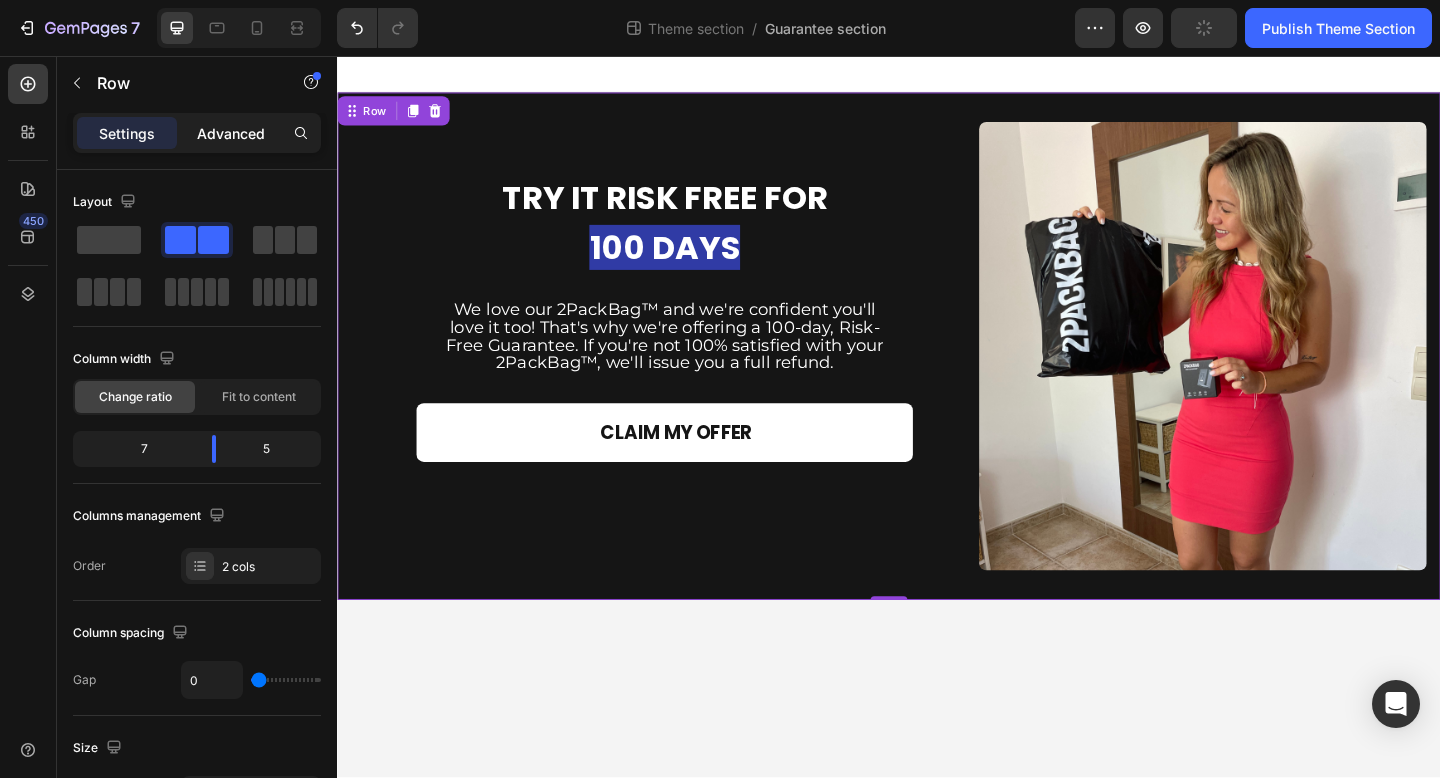 click on "Advanced" at bounding box center (231, 133) 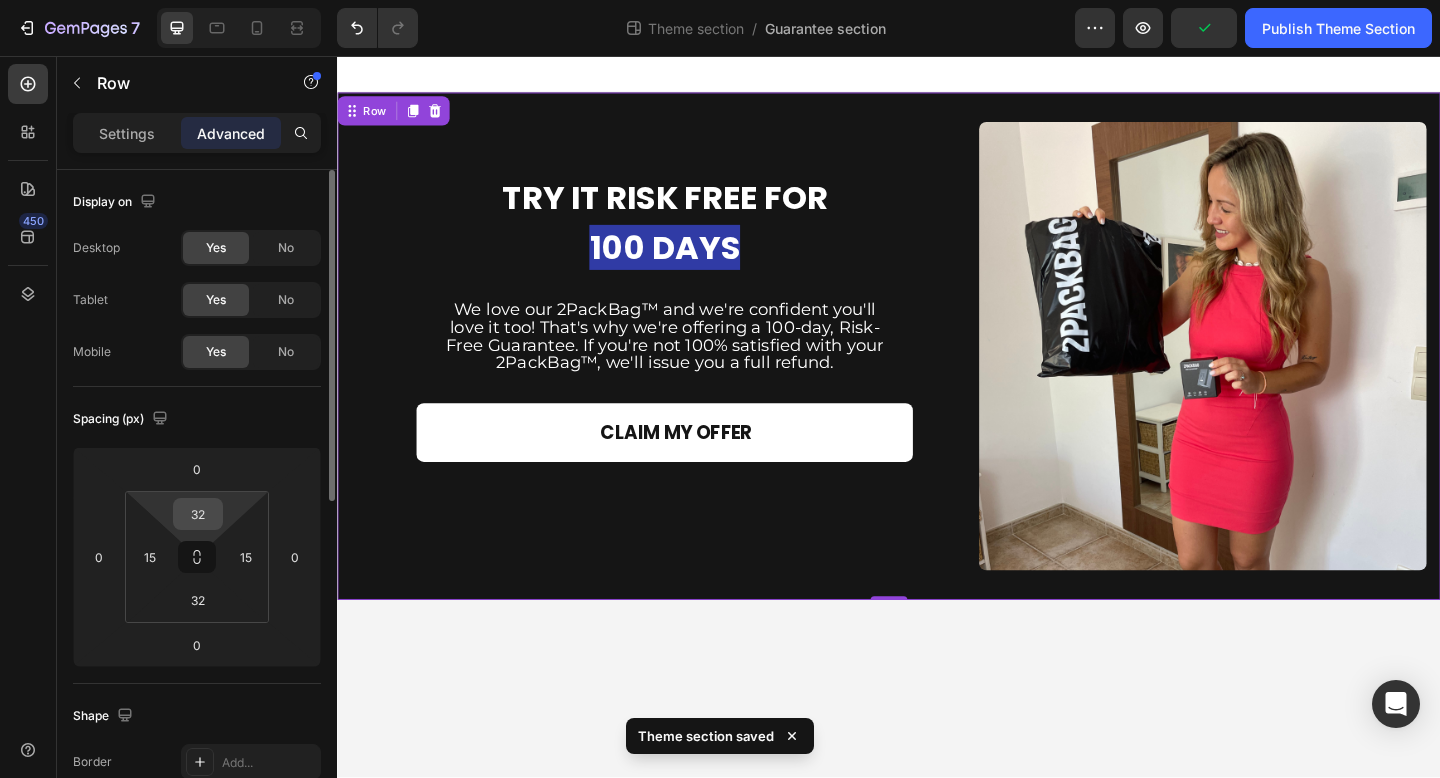click on "32" at bounding box center (198, 514) 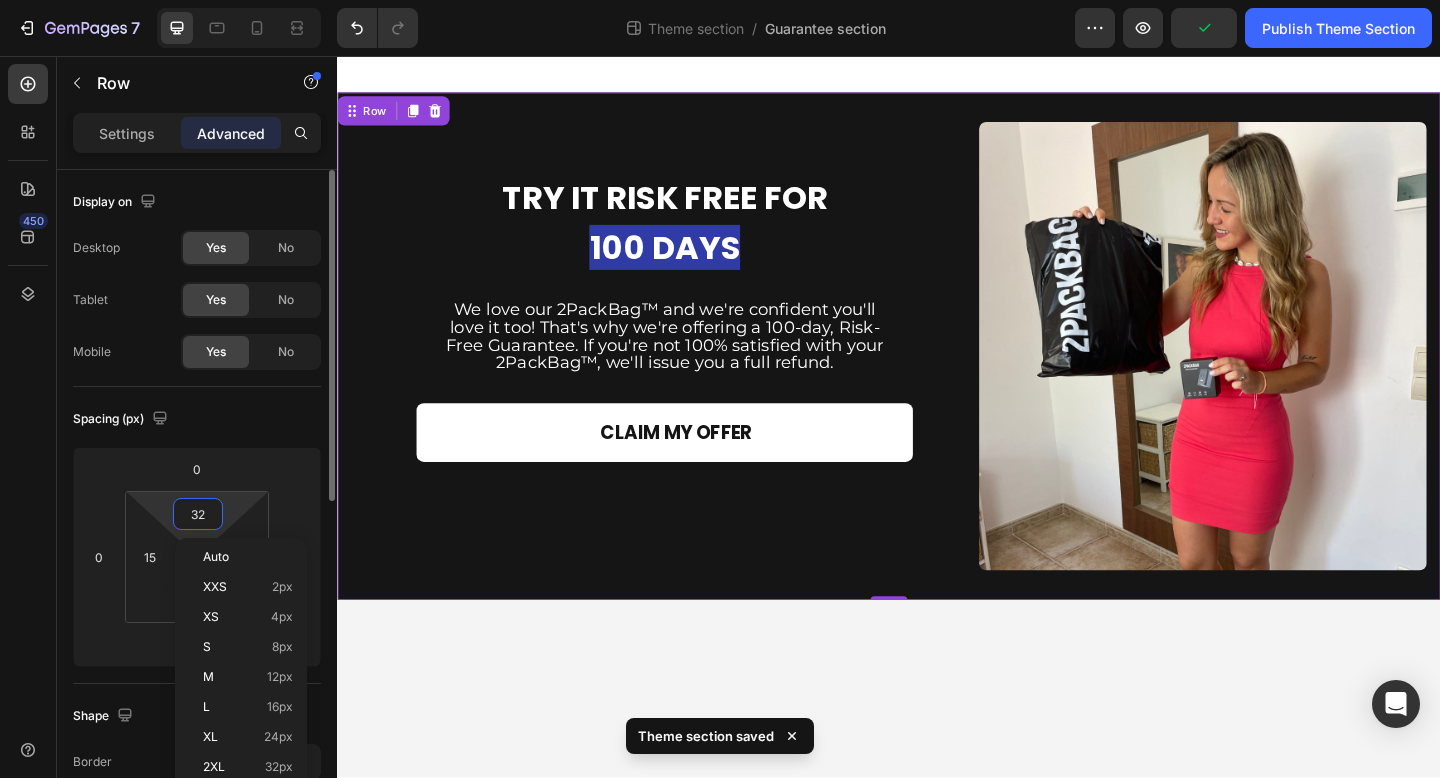 click on "32" at bounding box center (198, 514) 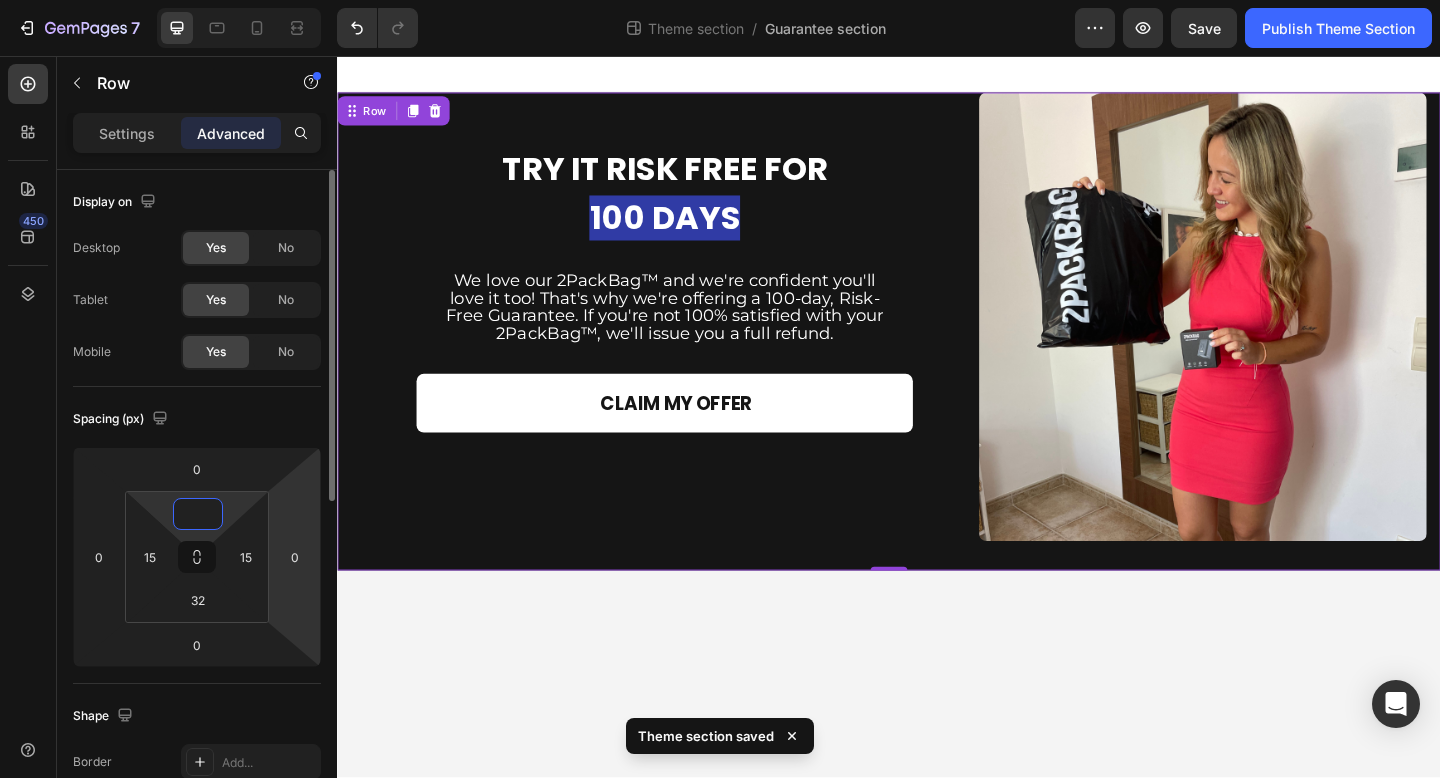 type on "0" 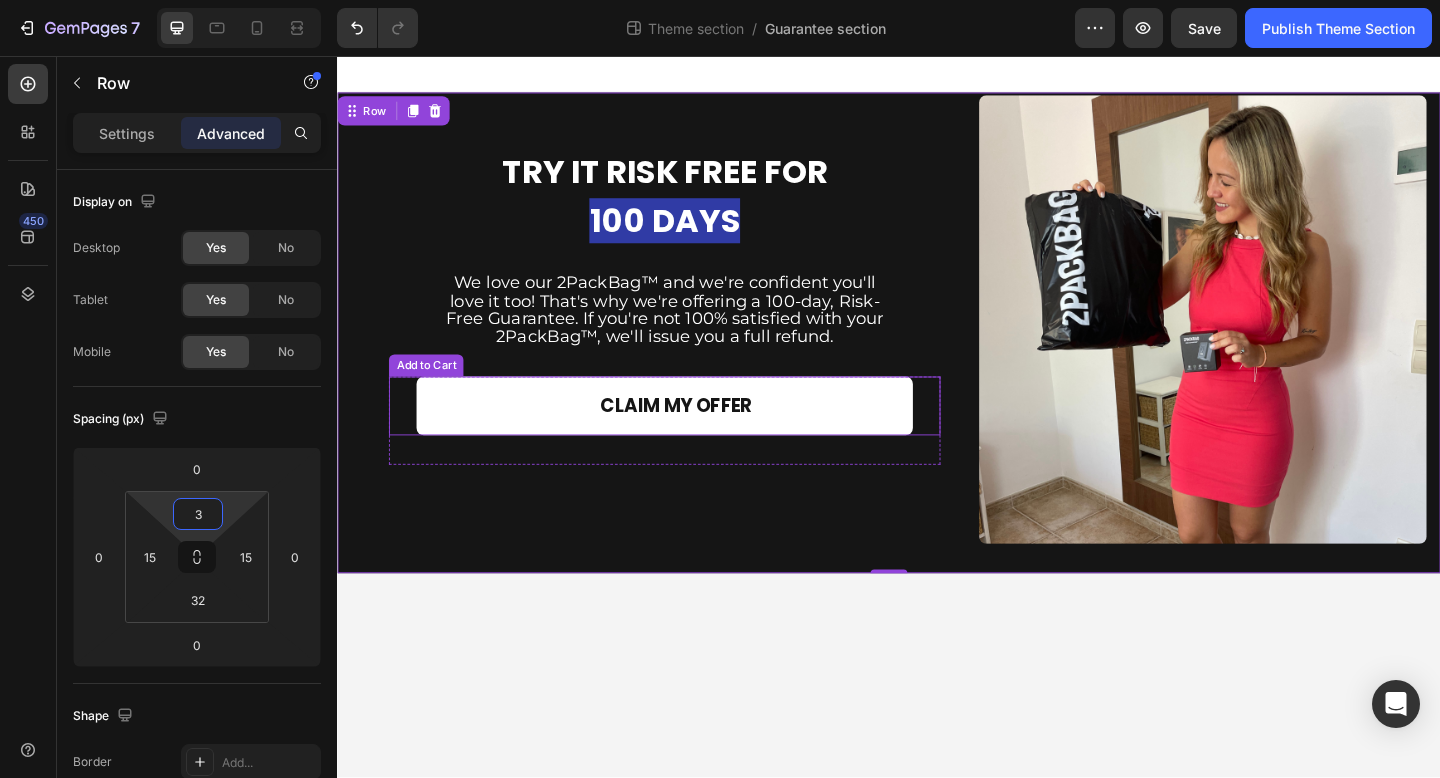 type on "32" 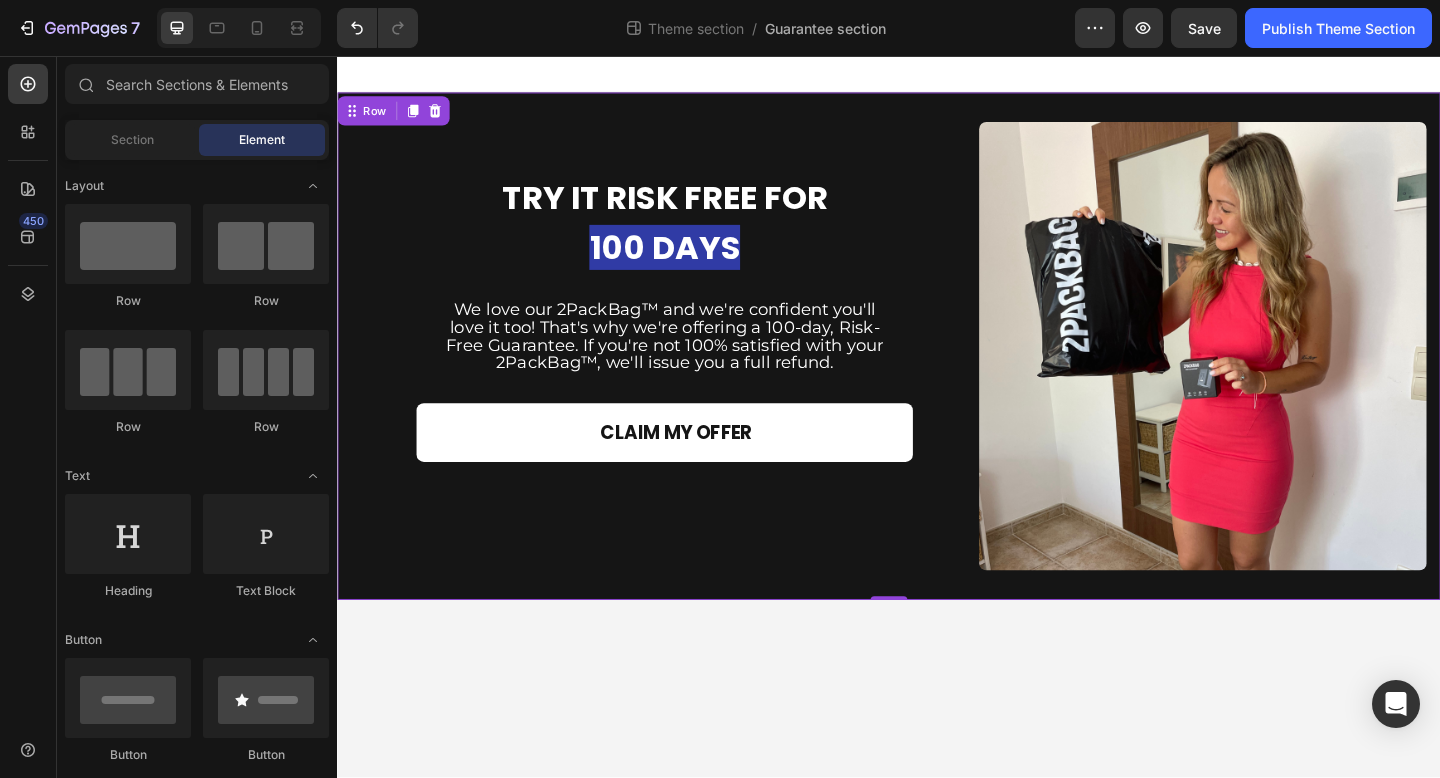 click at bounding box center [937, 76] 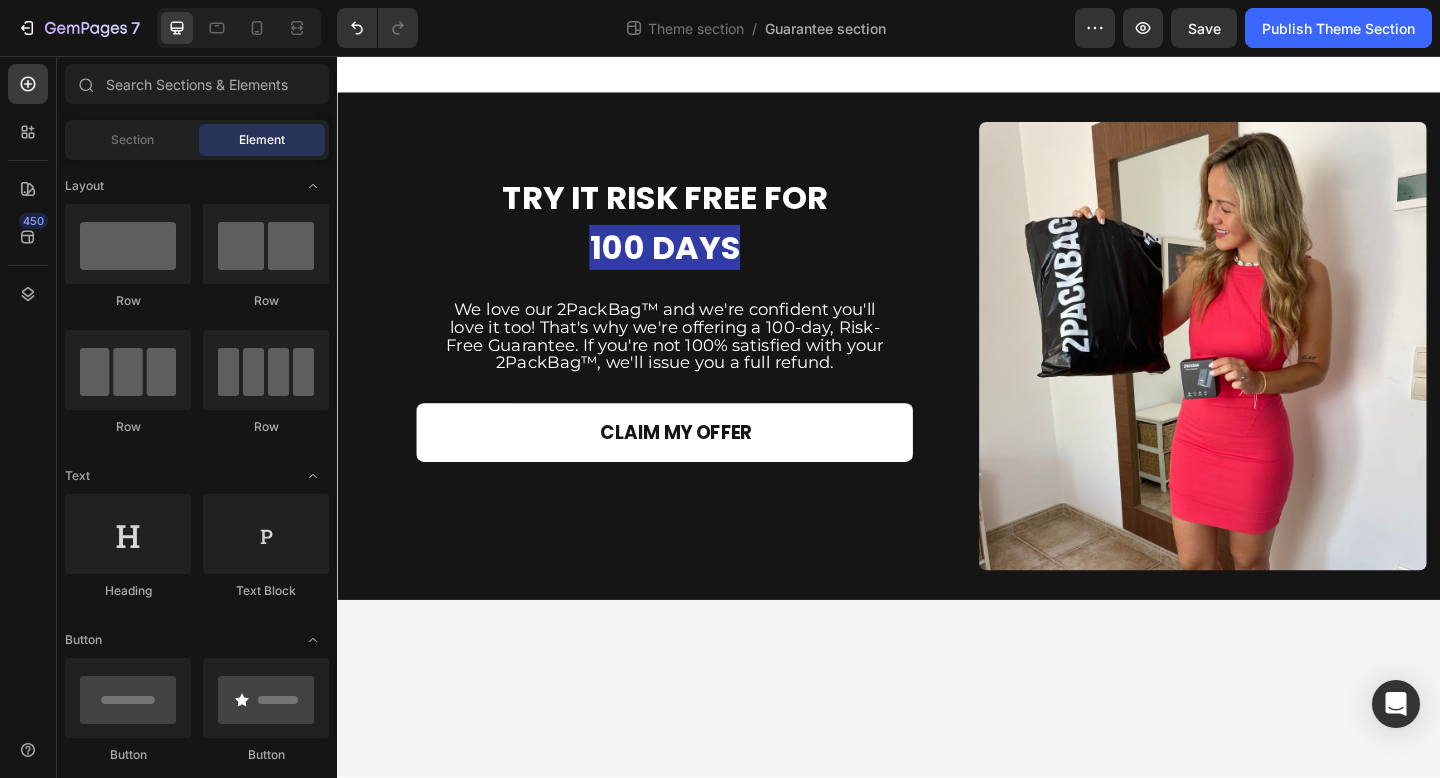 click at bounding box center [937, 76] 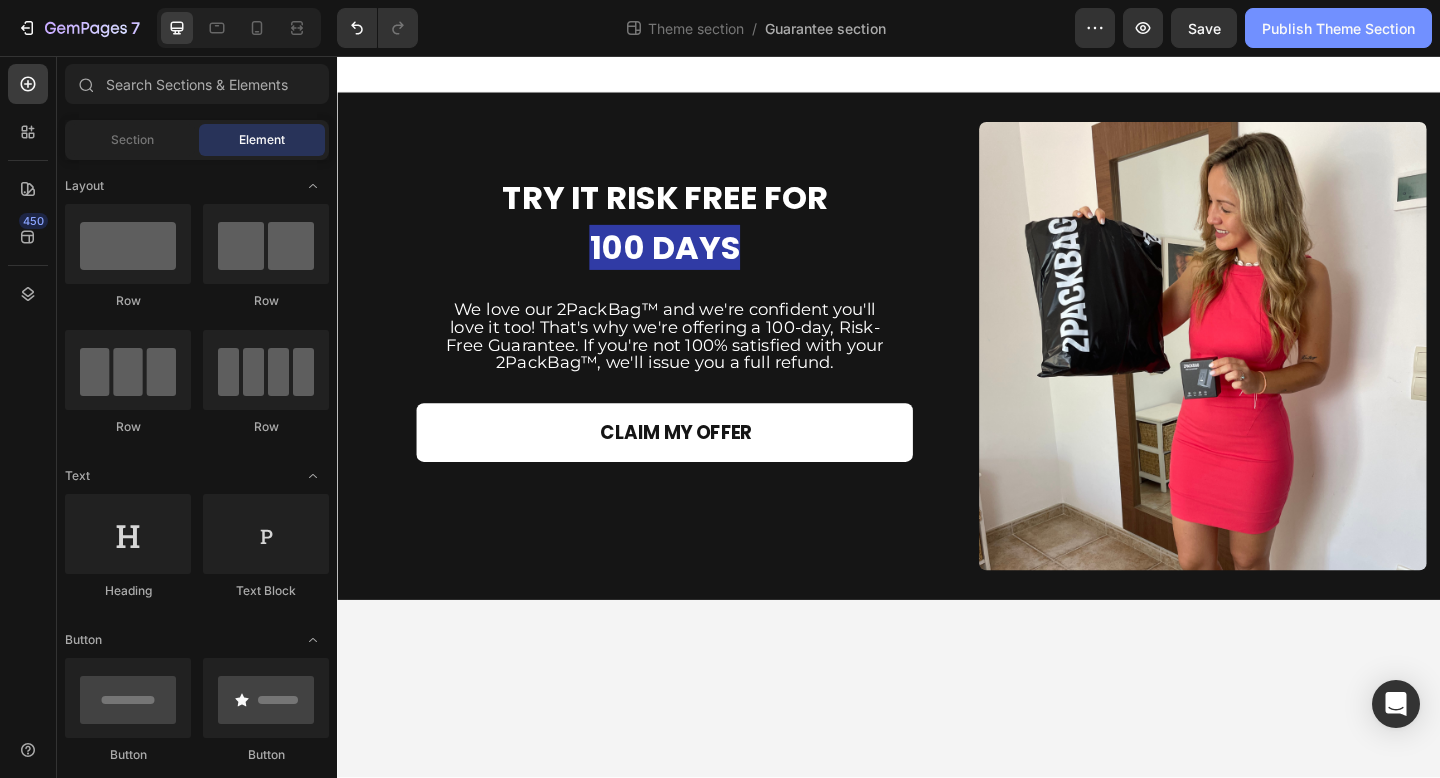 click on "Publish Theme Section" at bounding box center [1338, 28] 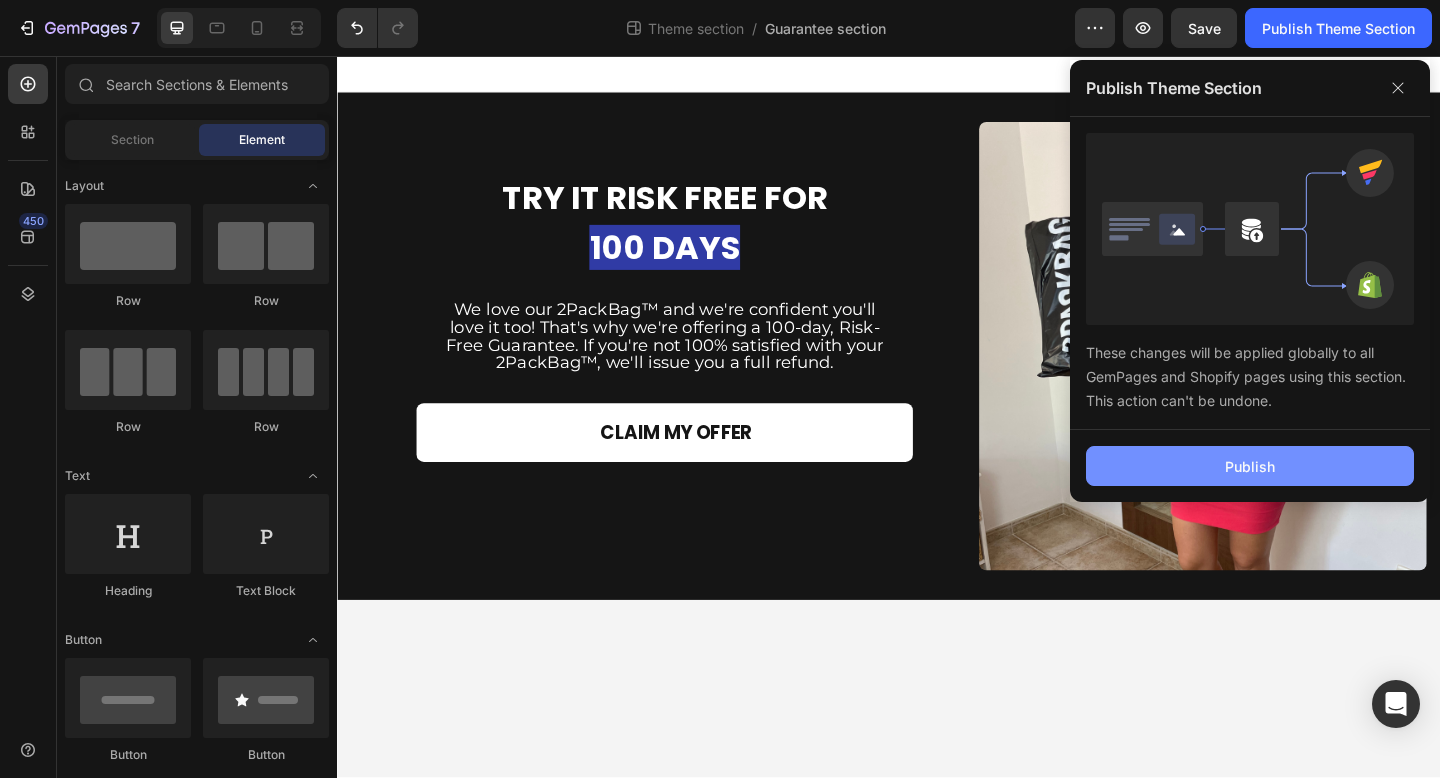 click on "Publish" at bounding box center [1250, 466] 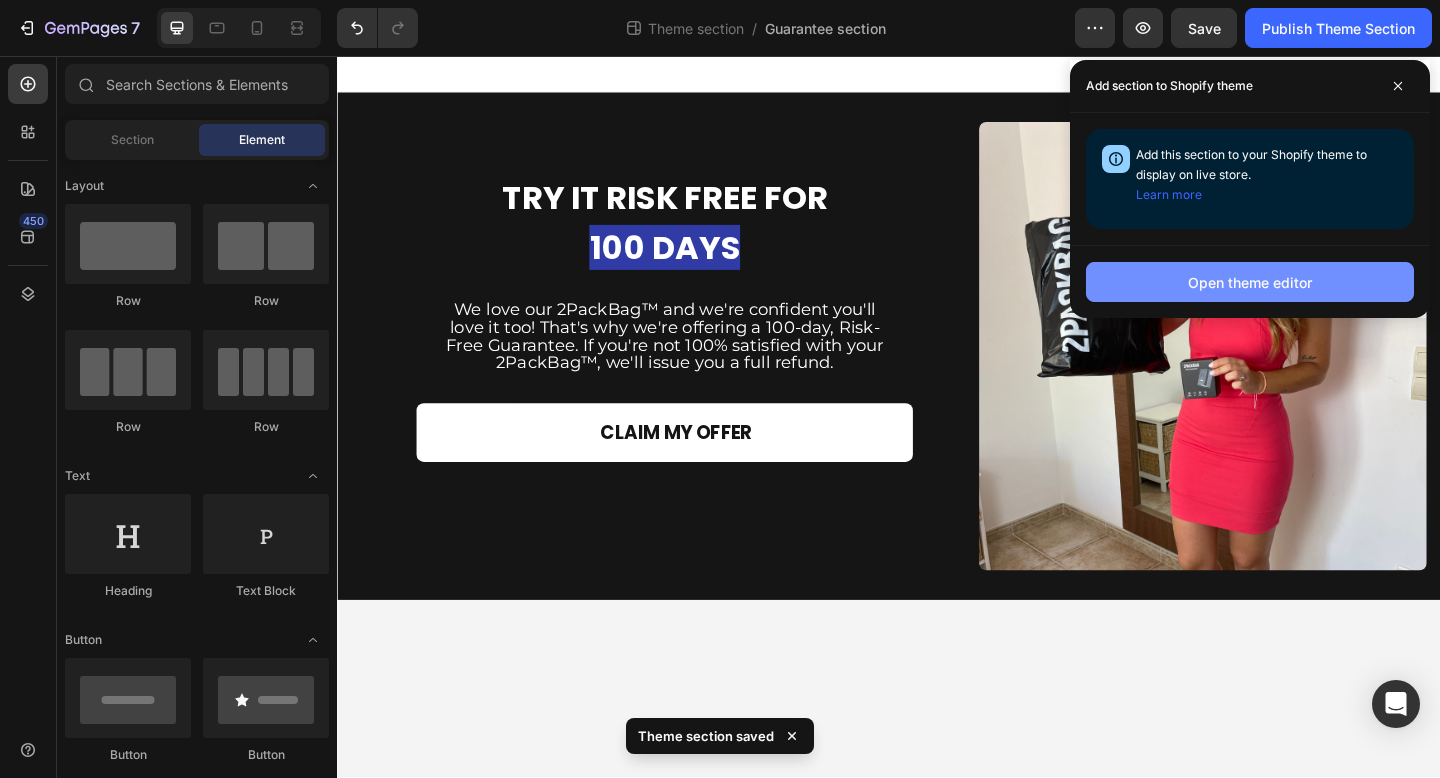 click on "Open theme editor" at bounding box center [1250, 282] 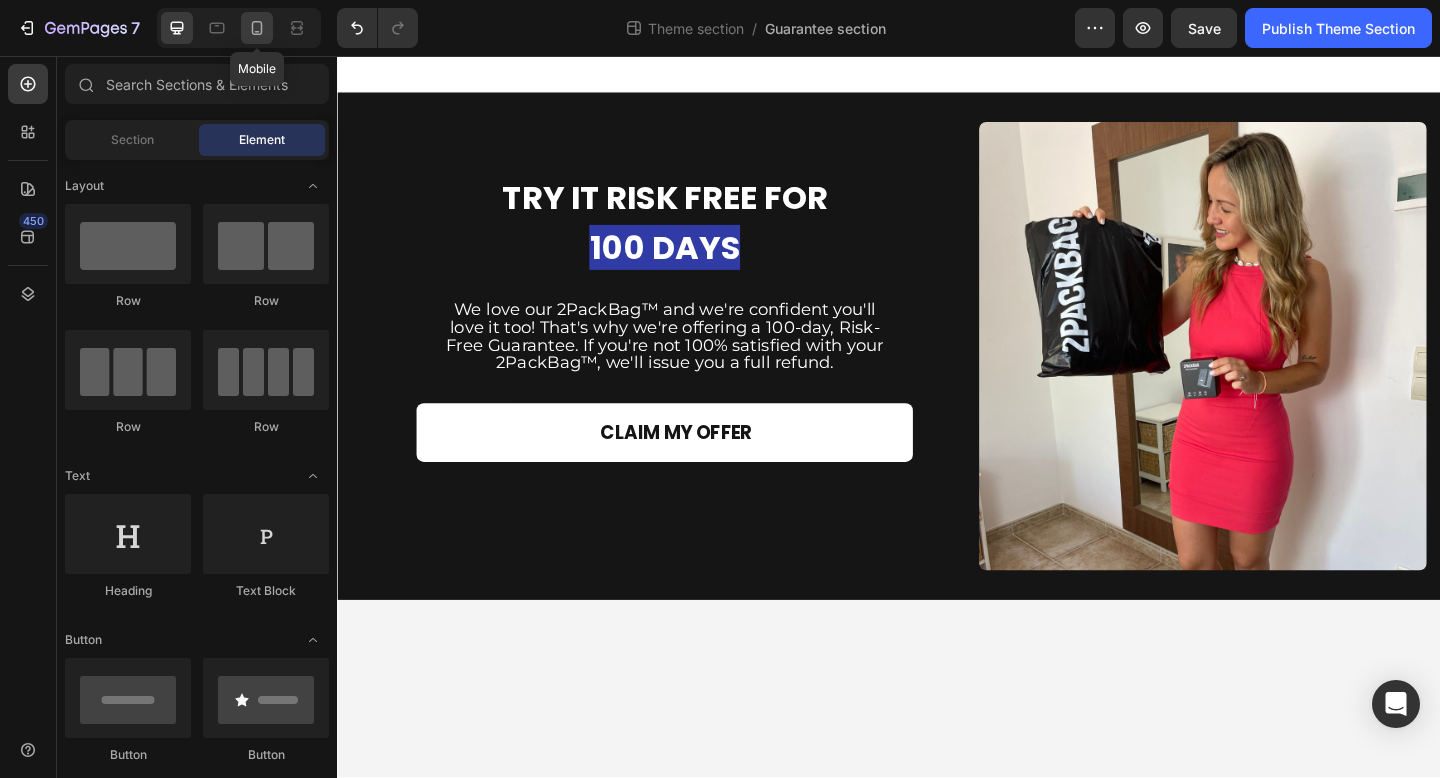 click 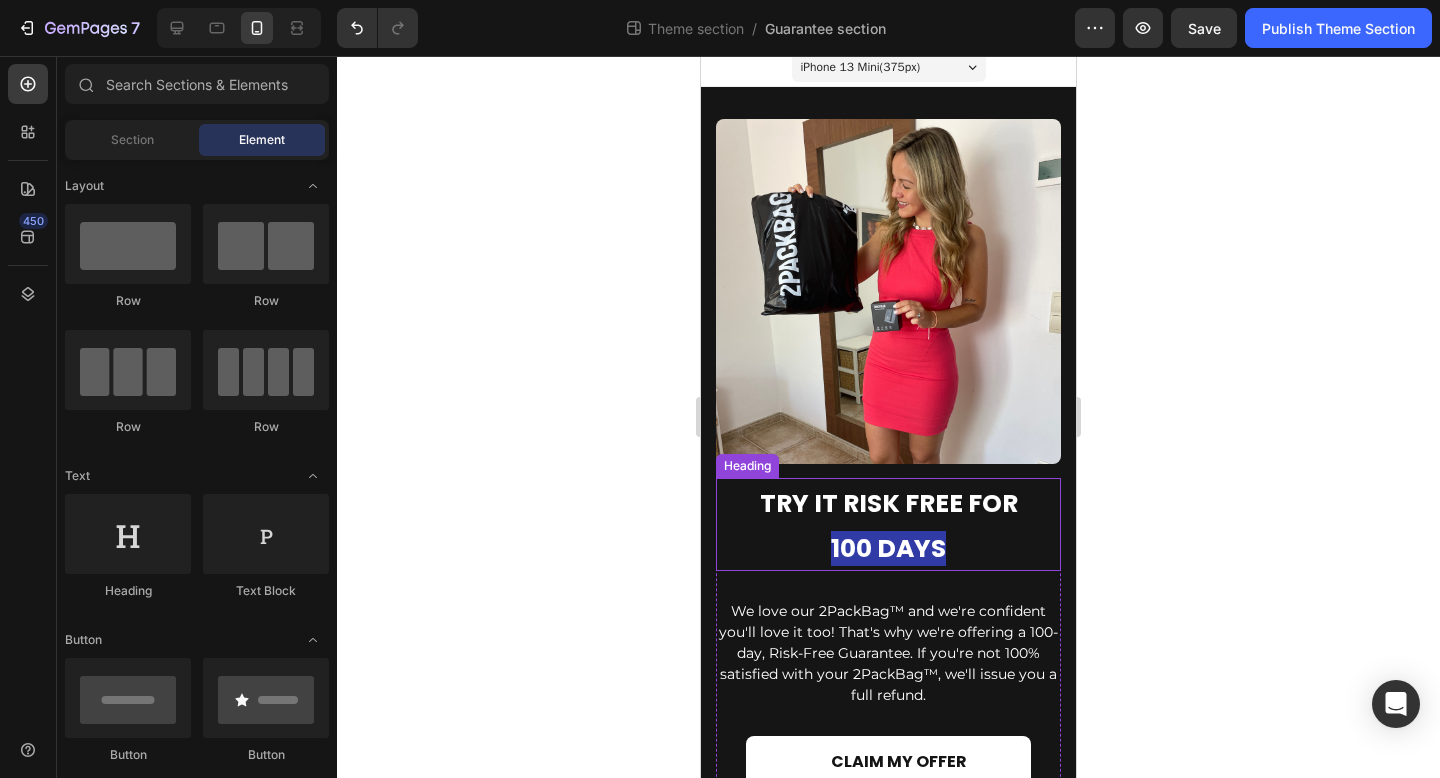 scroll, scrollTop: 98, scrollLeft: 0, axis: vertical 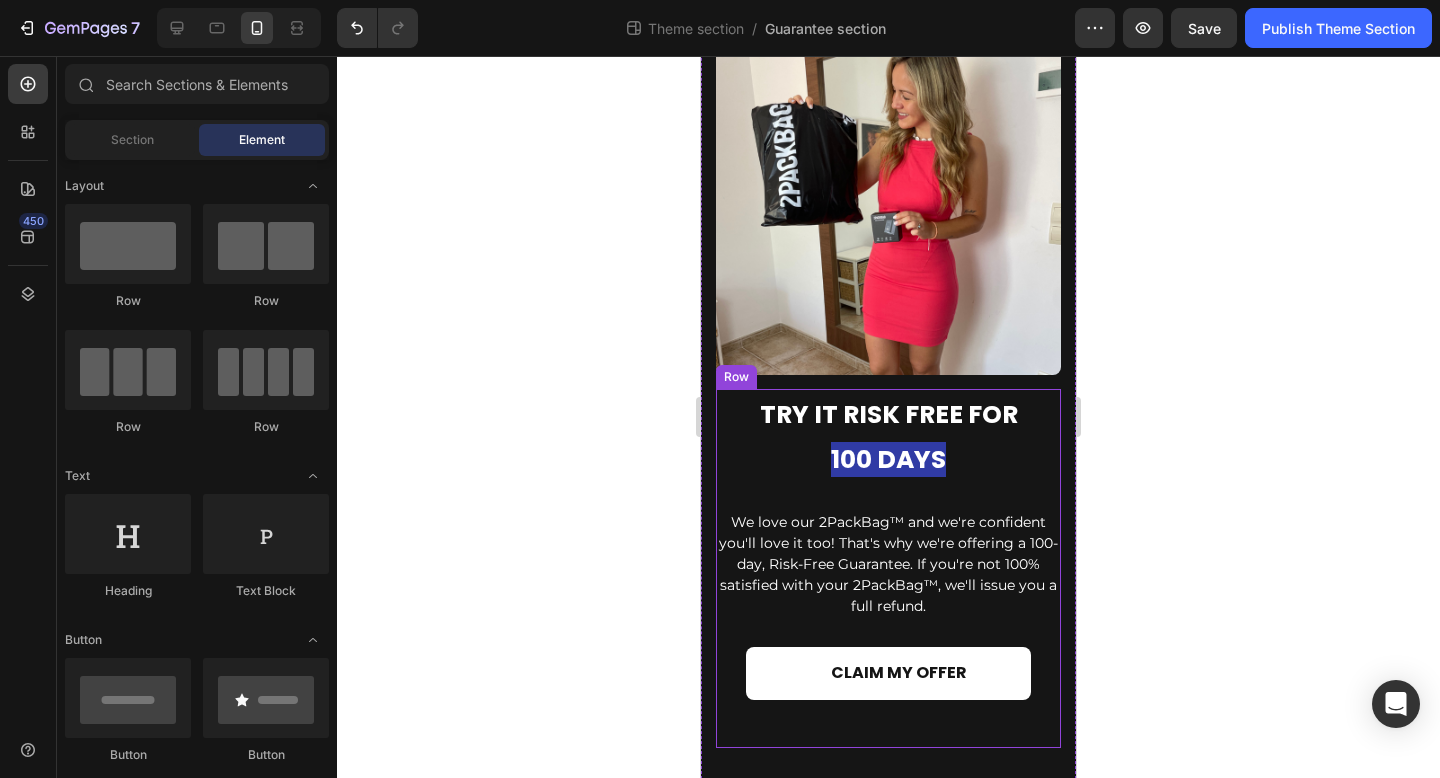 click on "TRY IT RISK FREE FOR 100 DAYS Heading TRY IT RISK FREE FOR 100 DAYS Heading We love our 2PackBag™ and we're confident you'll love it too! That's why we're offering a 100-day, Risk-Free Guarantee. If you're not 100% satisfied with your 2PackBag™, we'll issue you a full refund. Text Block We love our 2PackBag™ and we're confident you'll love it too! That's why we're offering a 100-day, Risk-Free Guarantee. If you're not 100% satisfied with your 2PackBag™, we'll issue you a full refund. Text Block CLAIM MY OFFER Add to Cart 2 Product Quantity Product" at bounding box center [888, 568] 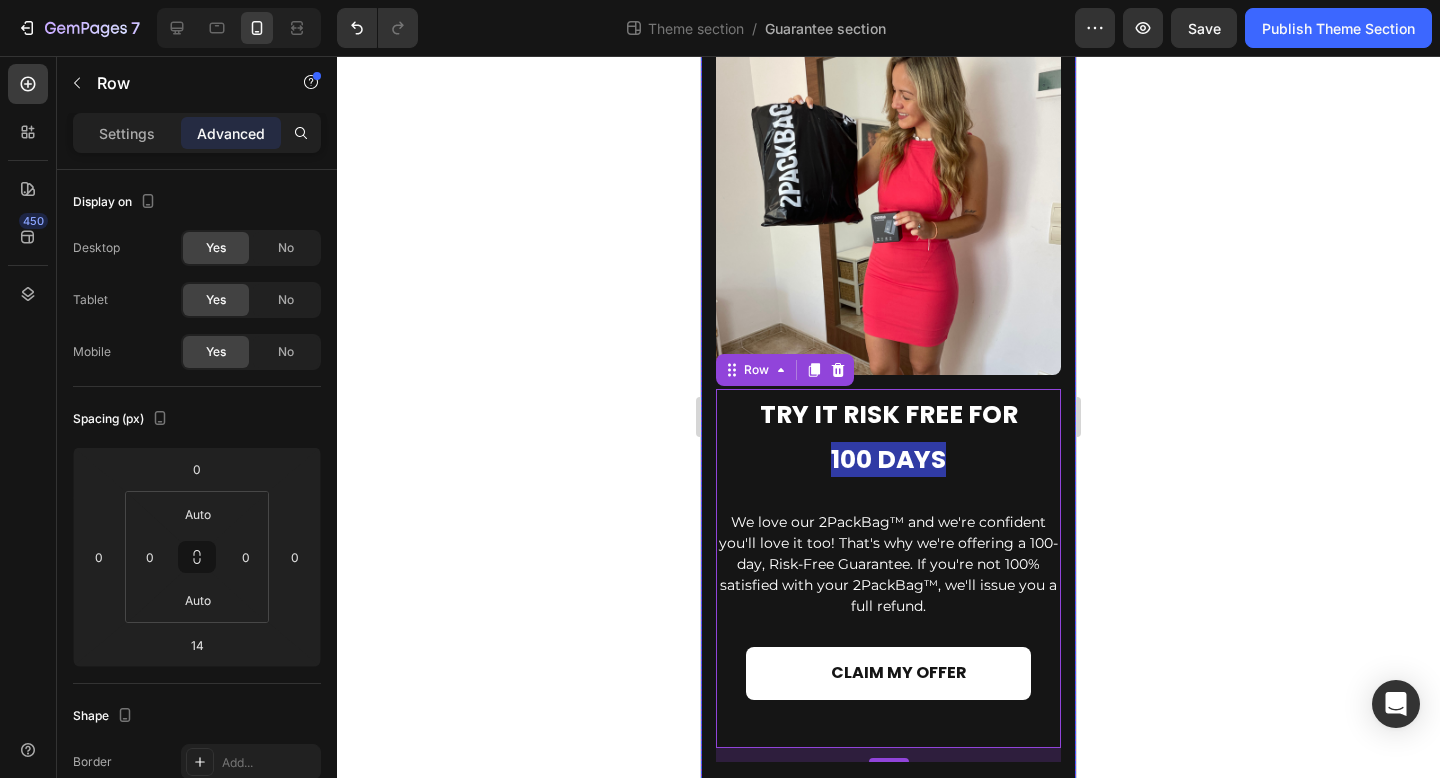 click on "TRY IT RISK FREE FOR 100 DAYS Heading TRY IT RISK FREE FOR 100 DAYS Heading We love our 2PackBag™ and we're confident you'll love it too! That's why we're offering a 100-day, Risk-Free Guarantee. If you're not 100% satisfied with your 2PackBag™, we'll issue you a full refund. Text Block We love our 2PackBag™ and we're confident you'll love it too! That's why we're offering a 100-day, Risk-Free Guarantee. If you're not 100% satisfied with your 2PackBag™, we'll issue you a full refund. Text Block CLAIM MY OFFER Add to Cart 2 Product Quantity Product Row 14 Image Row" at bounding box center (888, 396) 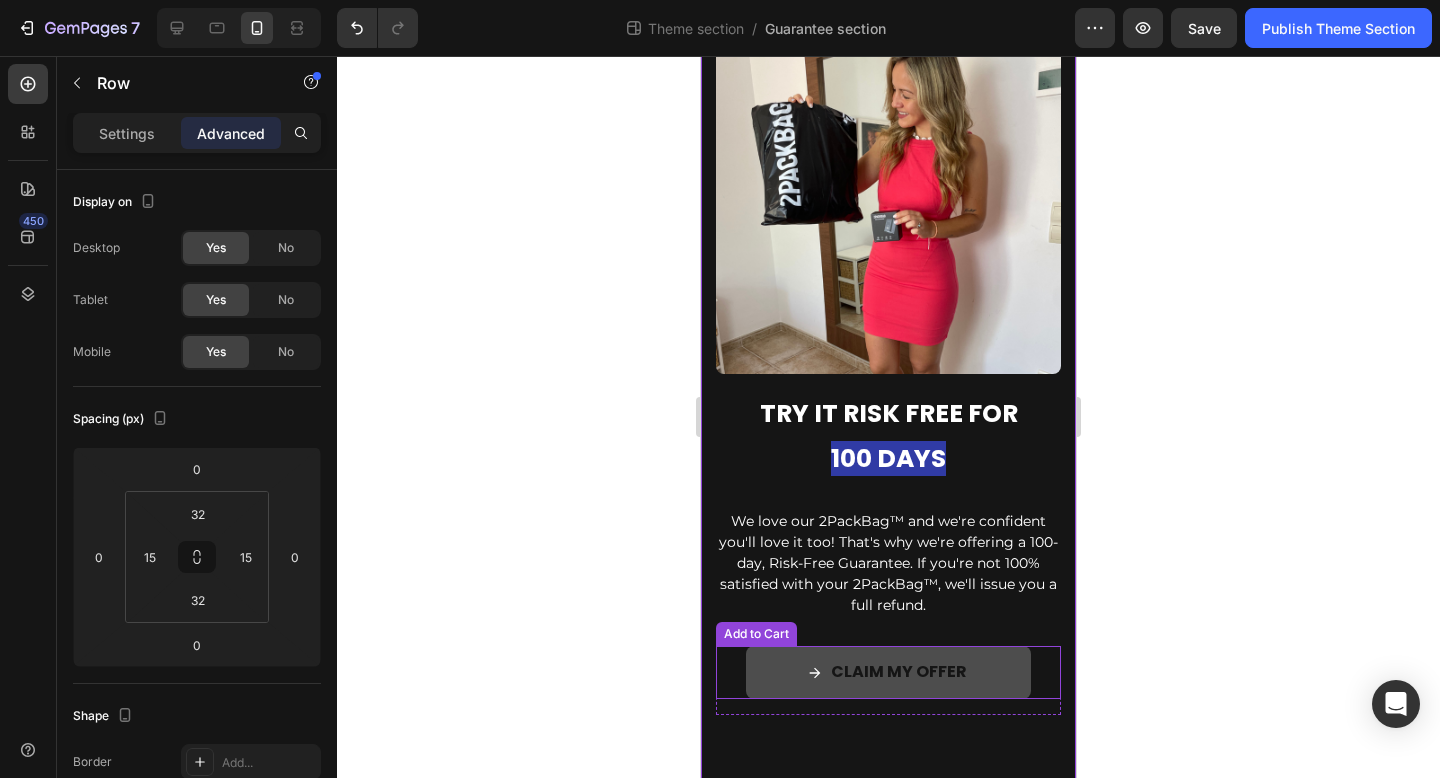 scroll, scrollTop: 106, scrollLeft: 0, axis: vertical 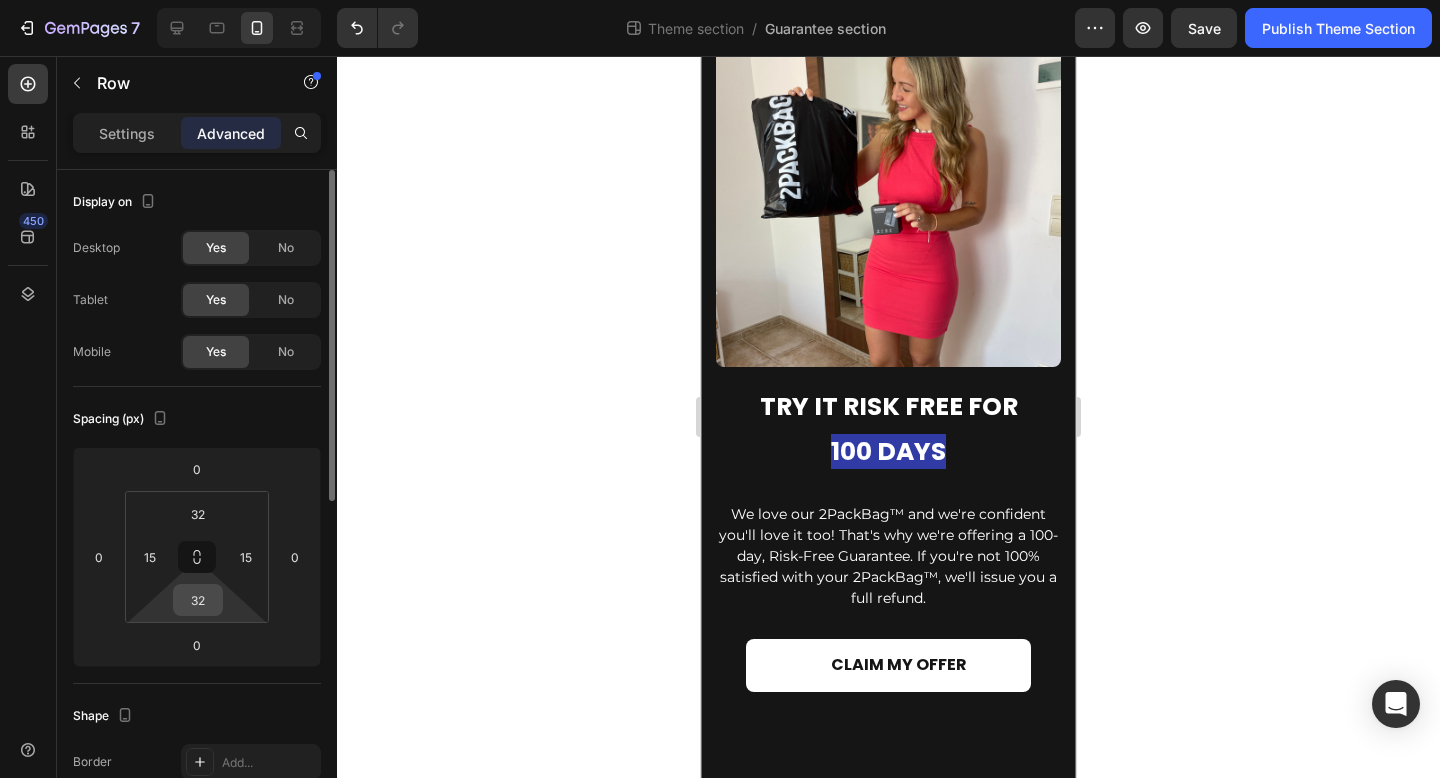 click on "32" at bounding box center (198, 600) 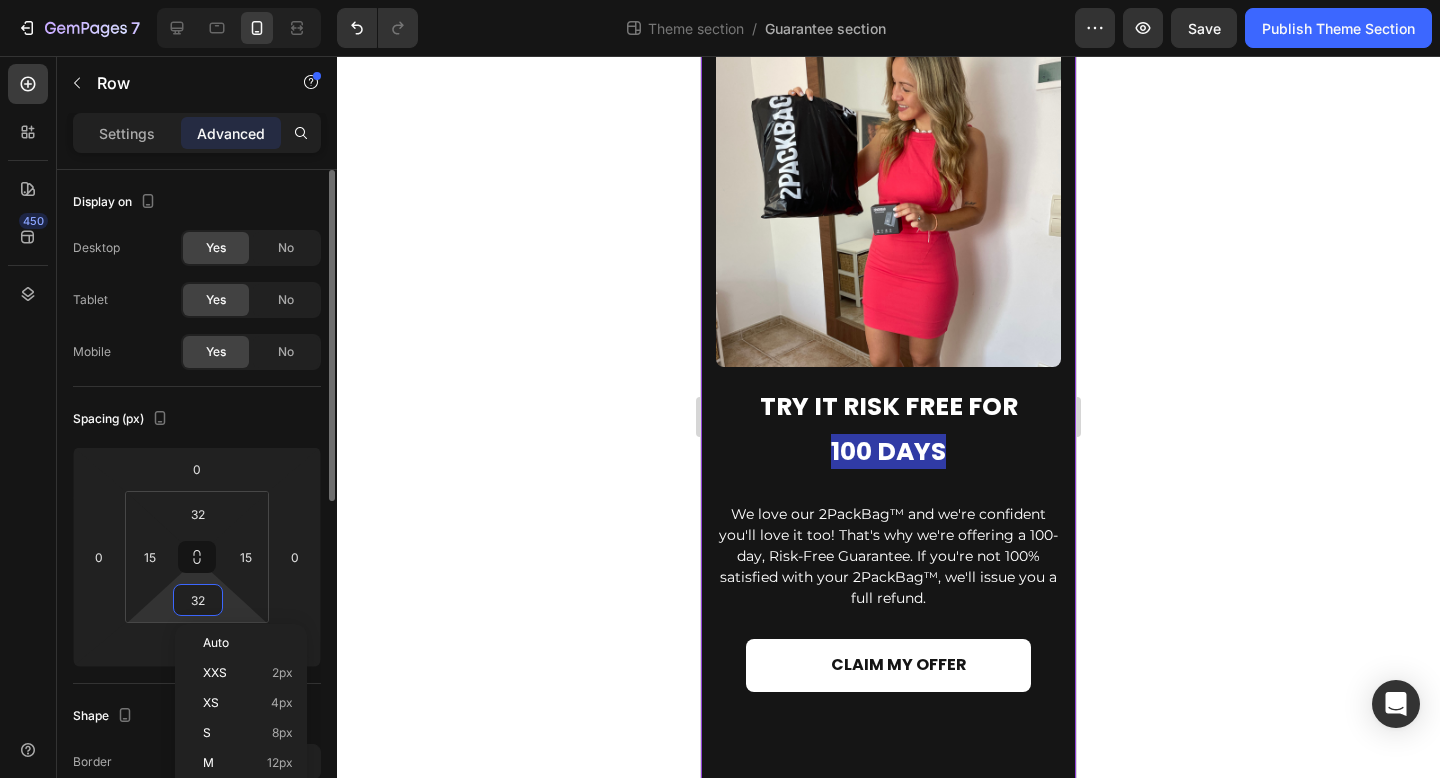 click on "32" at bounding box center [198, 600] 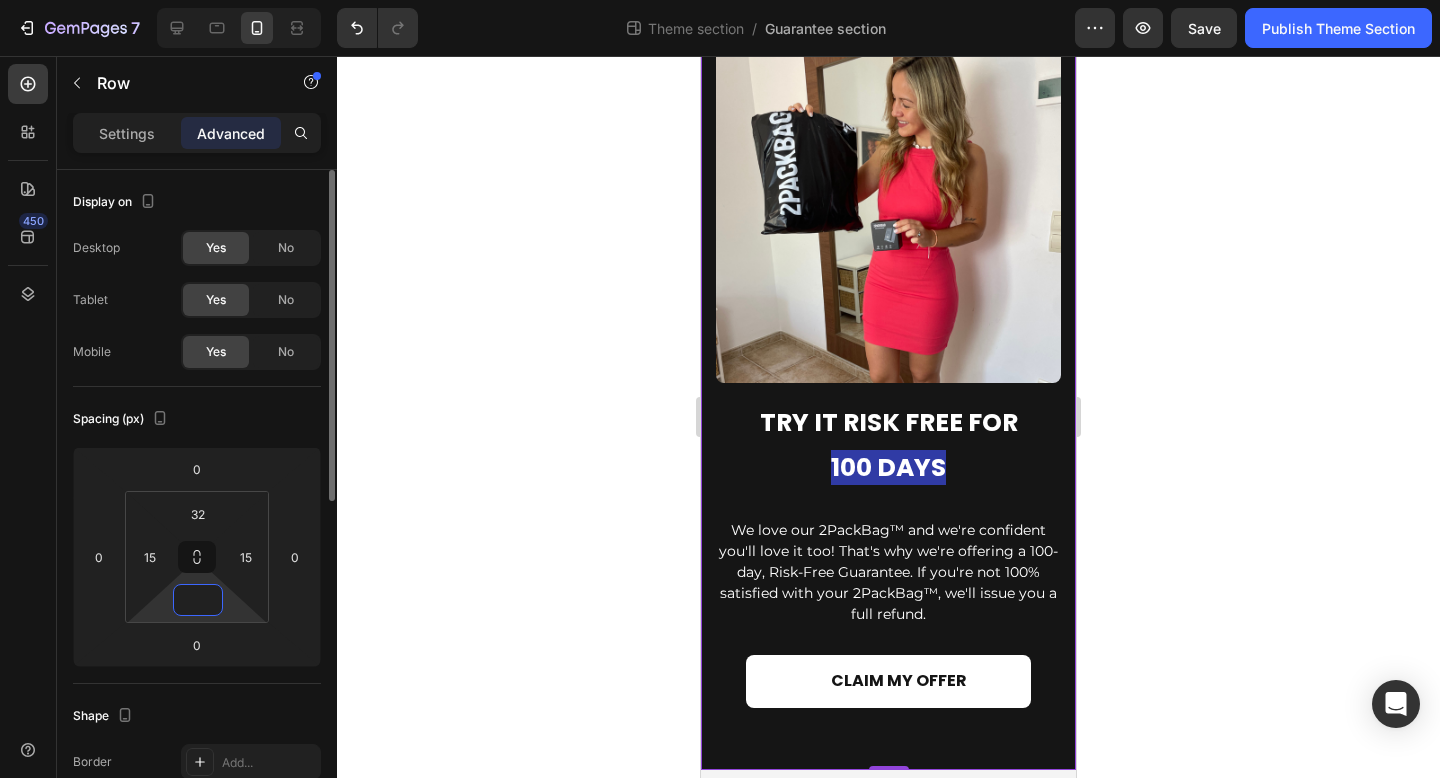scroll, scrollTop: 74, scrollLeft: 0, axis: vertical 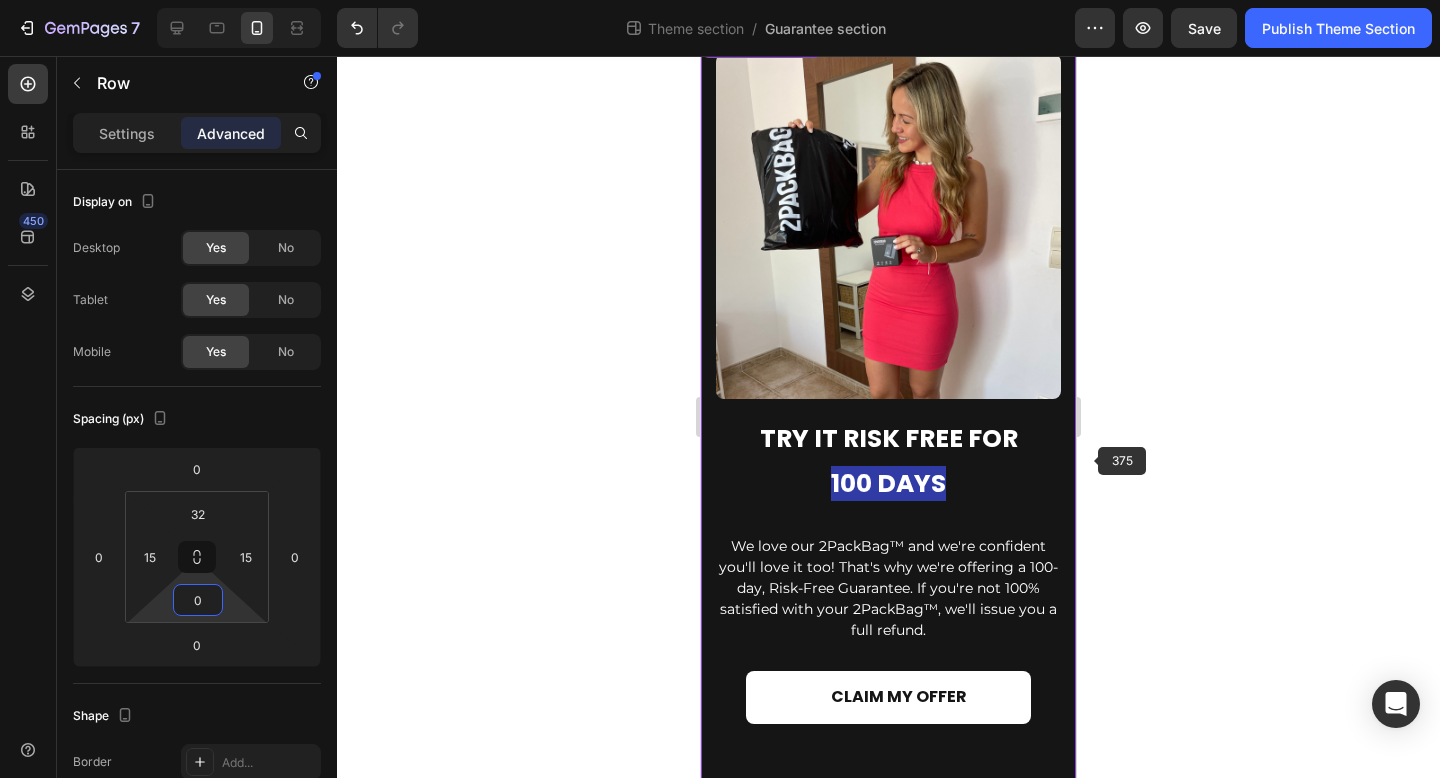 click 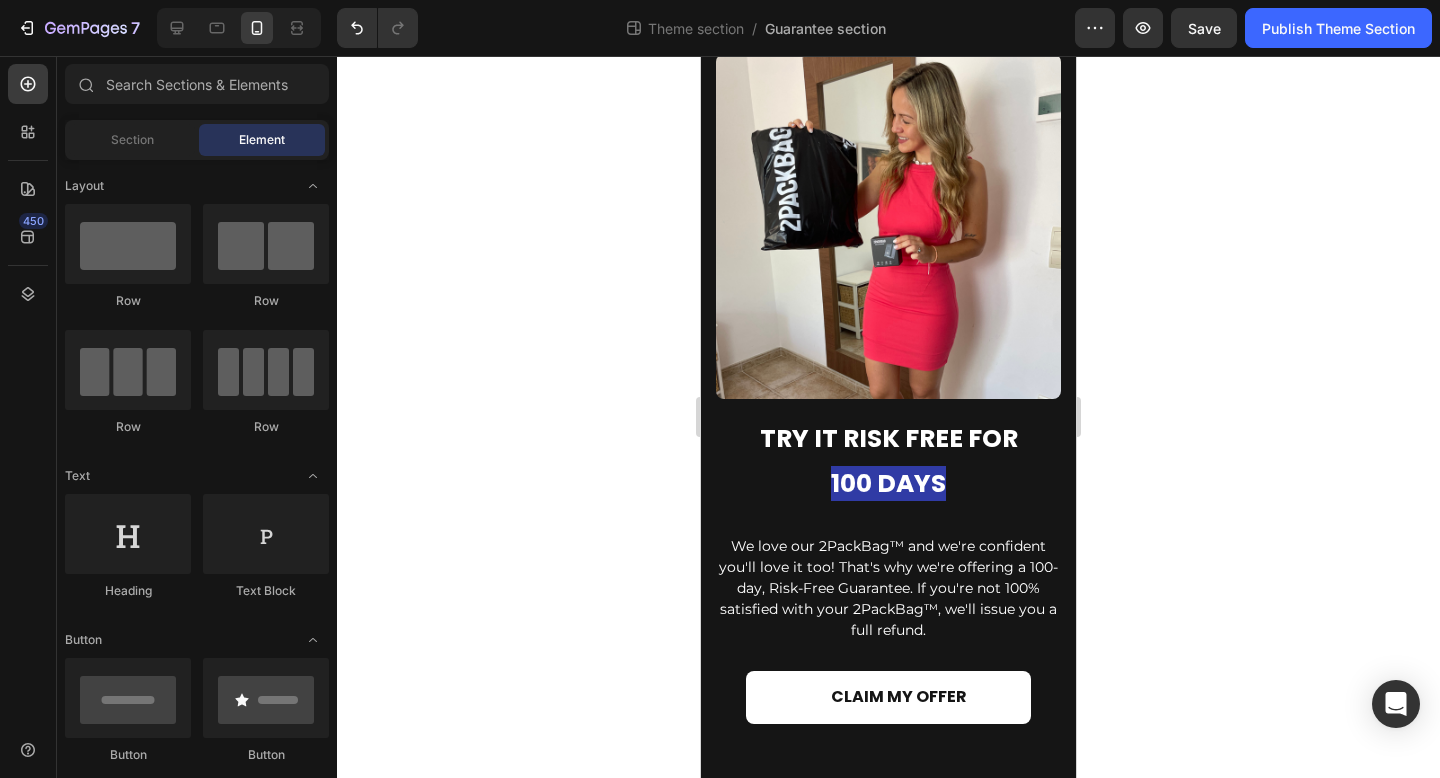 scroll, scrollTop: 66, scrollLeft: 0, axis: vertical 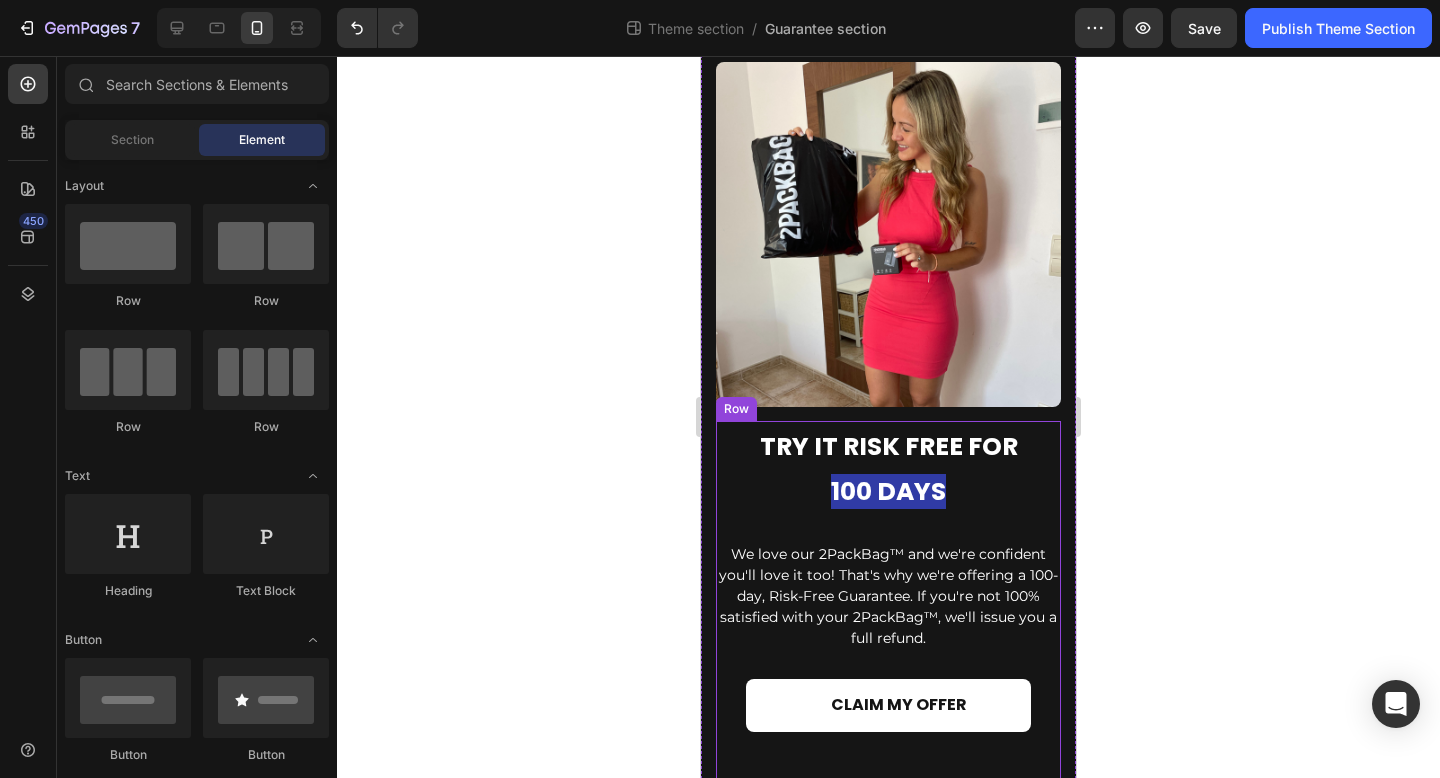 click on "TRY IT RISK FREE FOR 100 DAYS Heading TRY IT RISK FREE FOR 100 DAYS Heading We love our 2PackBag™ and we're confident you'll love it too! That's why we're offering a 100-day, Risk-Free Guarantee. If you're not 100% satisfied with your 2PackBag™, we'll issue you a full refund. Text Block We love our 2PackBag™ and we're confident you'll love it too! That's why we're offering a 100-day, Risk-Free Guarantee. If you're not 100% satisfied with your 2PackBag™, we'll issue you a full refund. Text Block CLAIM MY OFFER Add to Cart 2 Product Quantity Product" at bounding box center (888, 600) 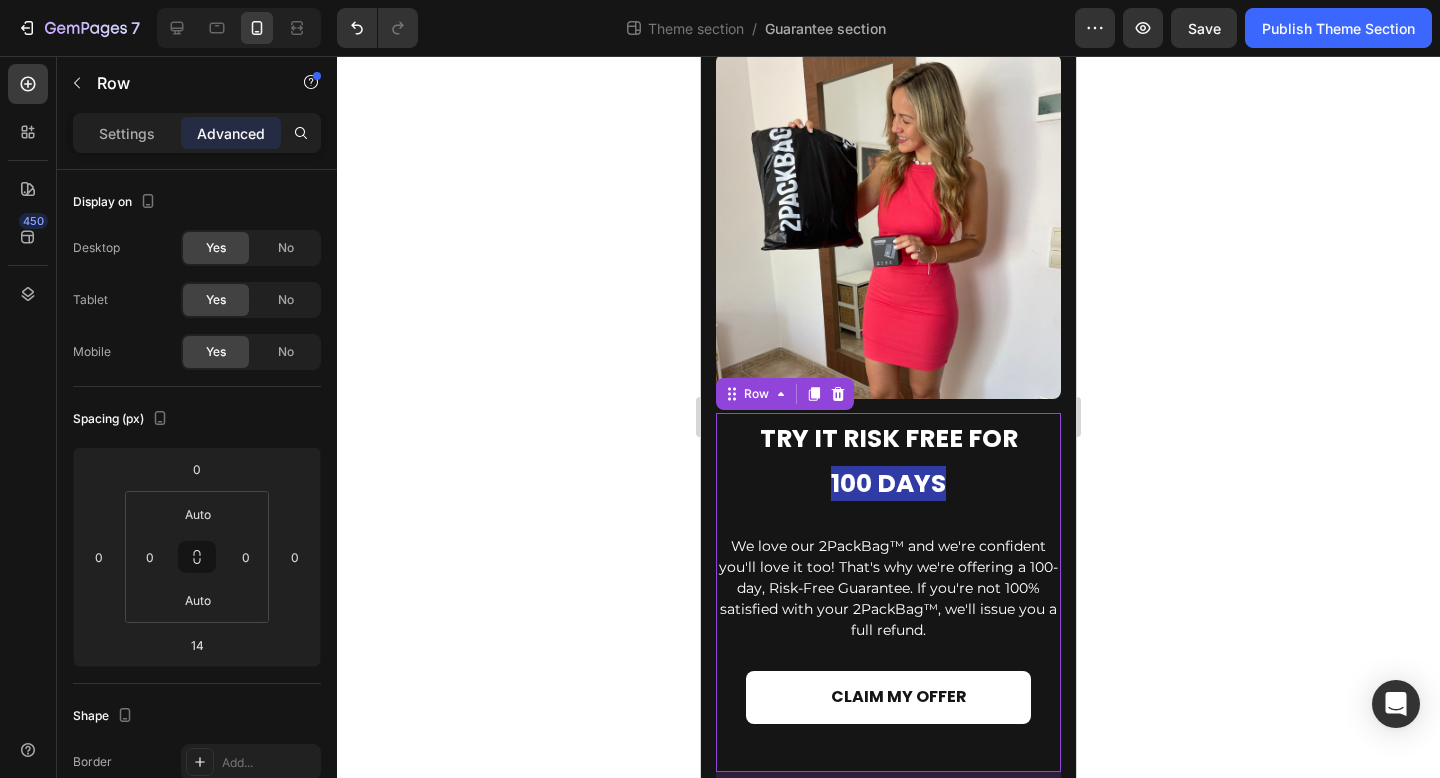 click 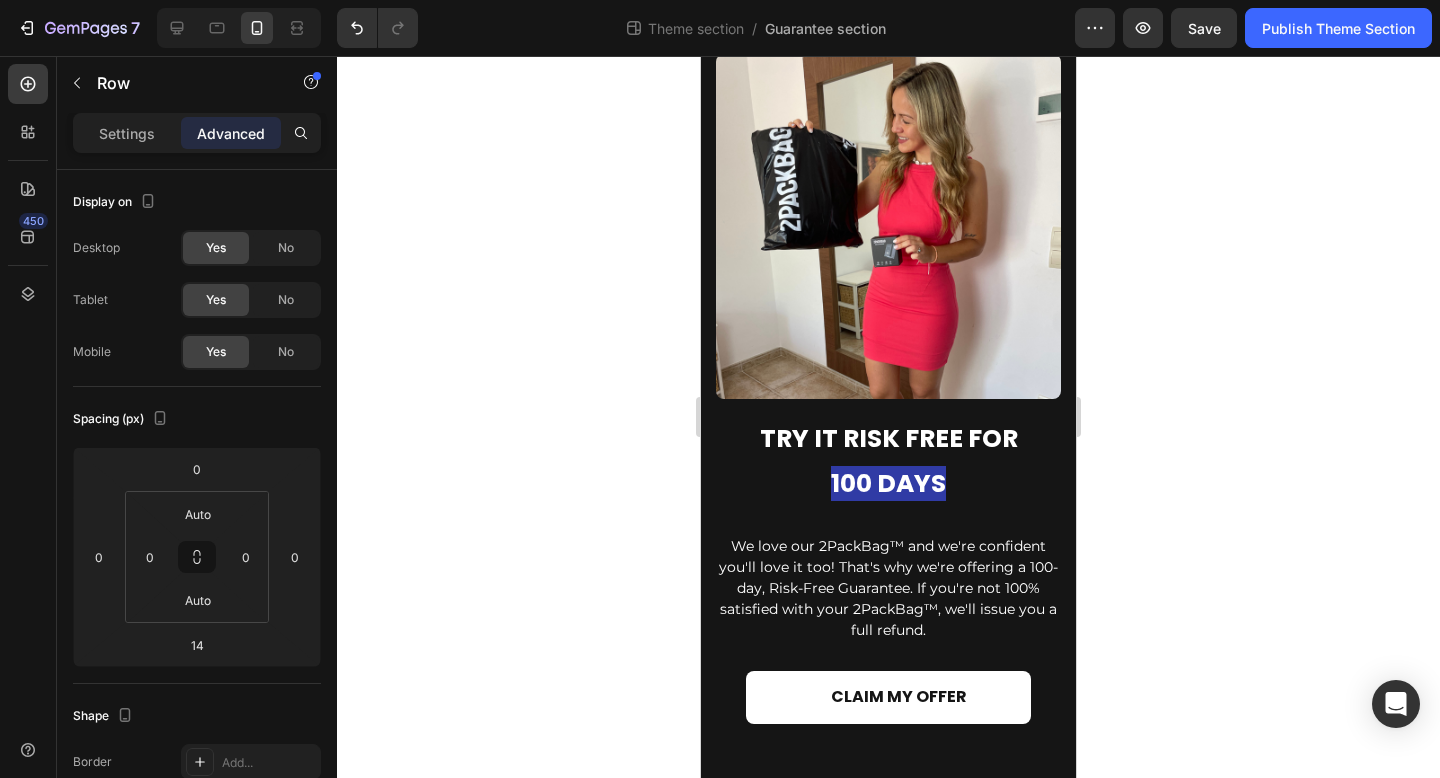 scroll, scrollTop: 66, scrollLeft: 0, axis: vertical 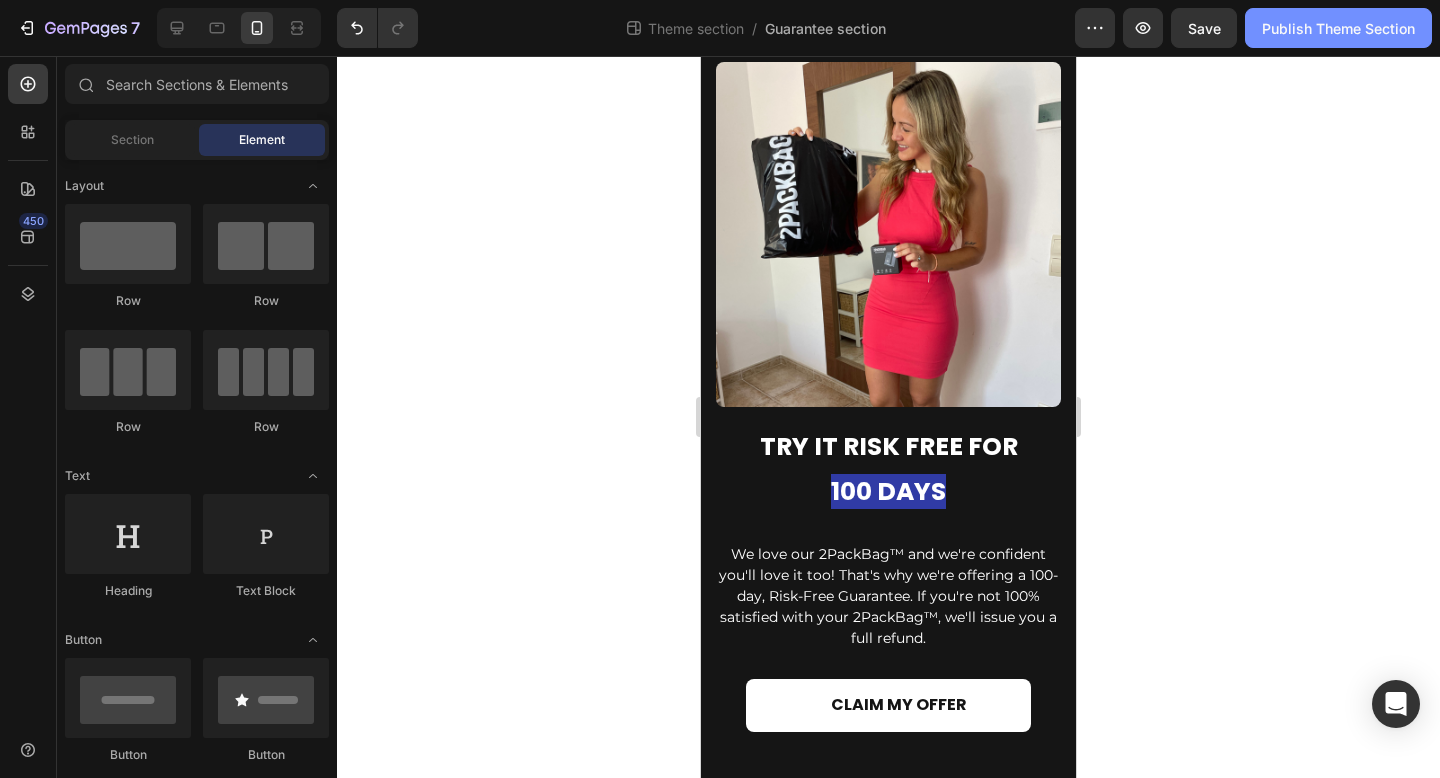 click on "Publish Theme Section" 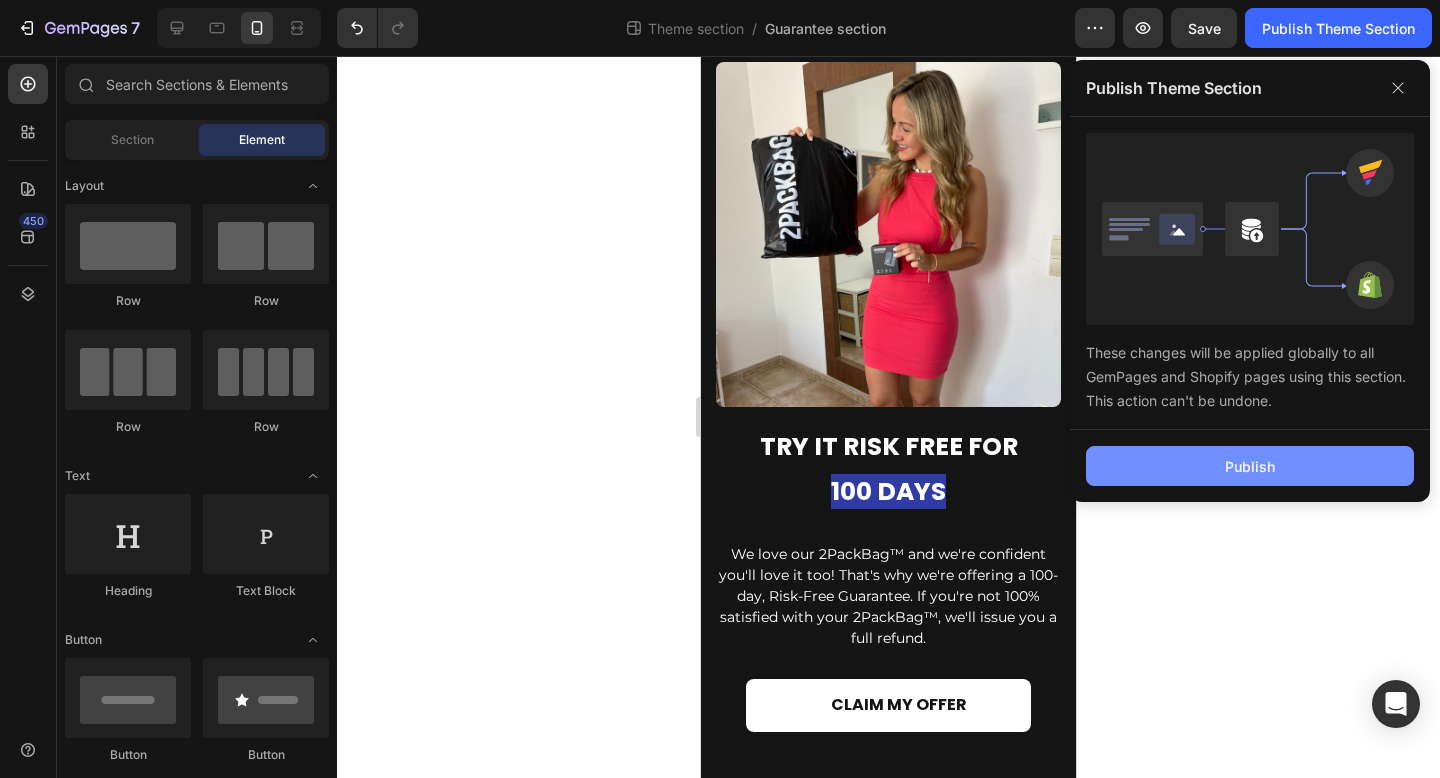 click on "Publish" 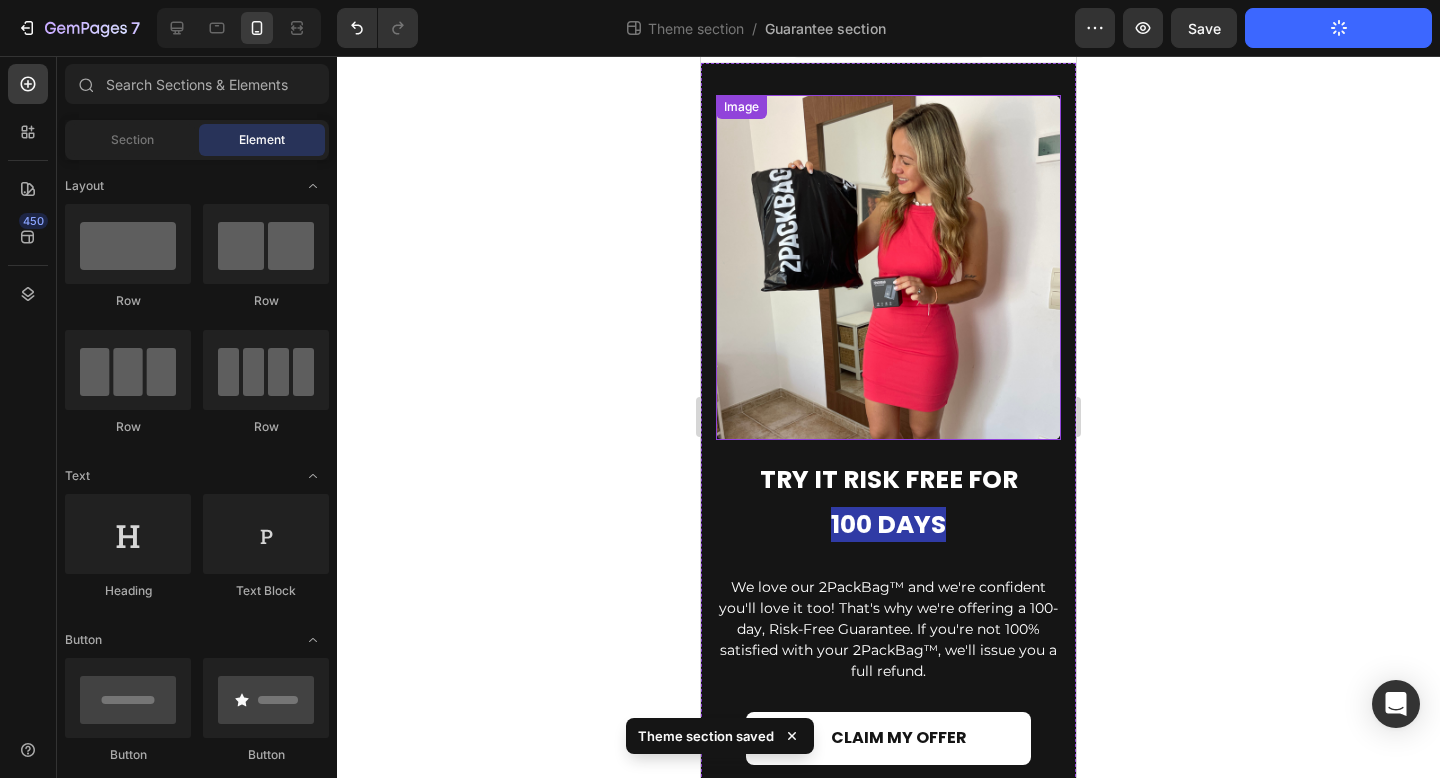 scroll, scrollTop: 0, scrollLeft: 0, axis: both 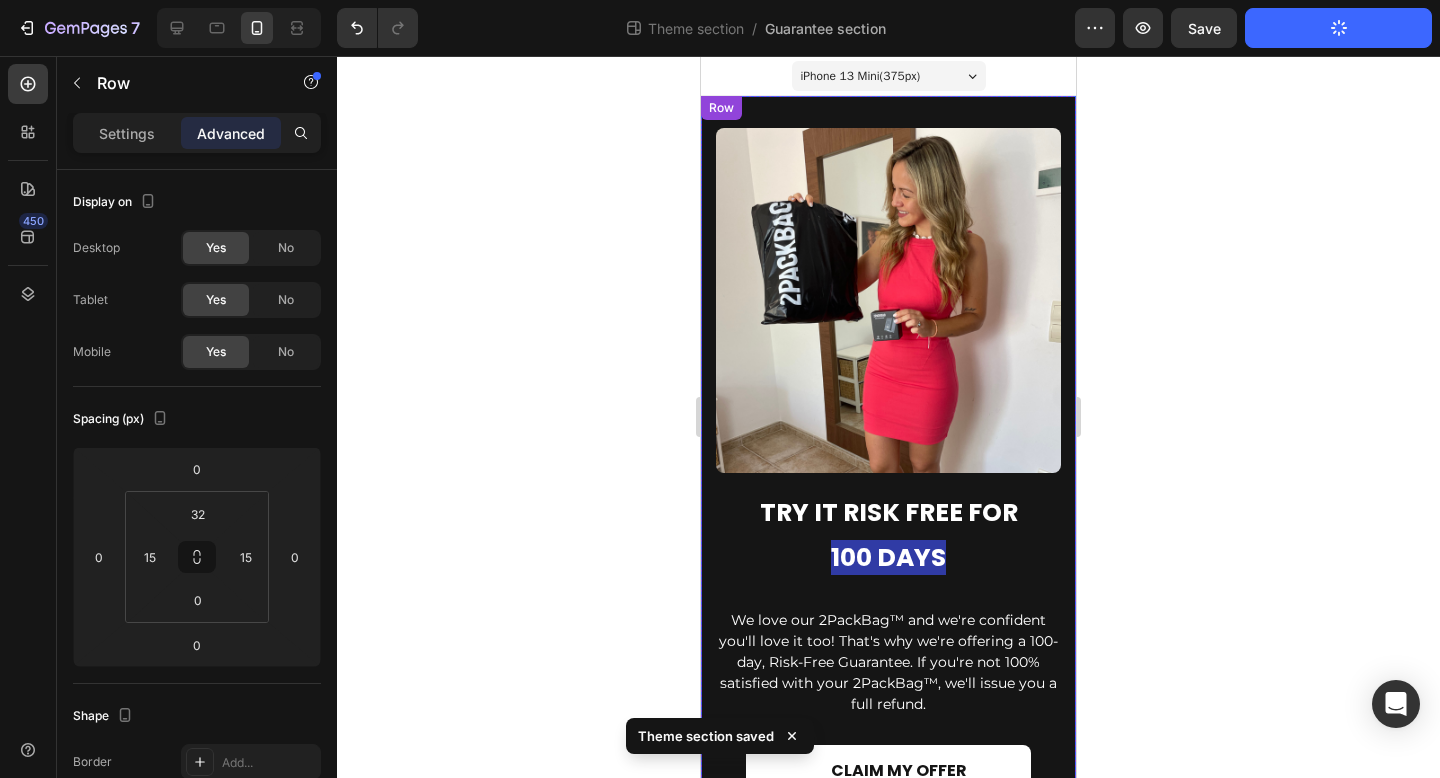click on "TRY IT RISK FREE FOR 100 DAYS Heading TRY IT RISK FREE FOR 100 DAYS Heading We love our 2PackBag™ and we're confident you'll love it too! That's why we're offering a 100-day, Risk-Free Guarantee. If you're not 100% satisfied with your 2PackBag™, we'll issue you a full refund. Text Block We love our 2PackBag™ and we're confident you'll love it too! That's why we're offering a 100-day, Risk-Free Guarantee. If you're not 100% satisfied with your 2PackBag™, we'll issue you a full refund. Text Block CLAIM MY OFFER Add to Cart 2 Product Quantity Product Row Image Row" at bounding box center [888, 478] 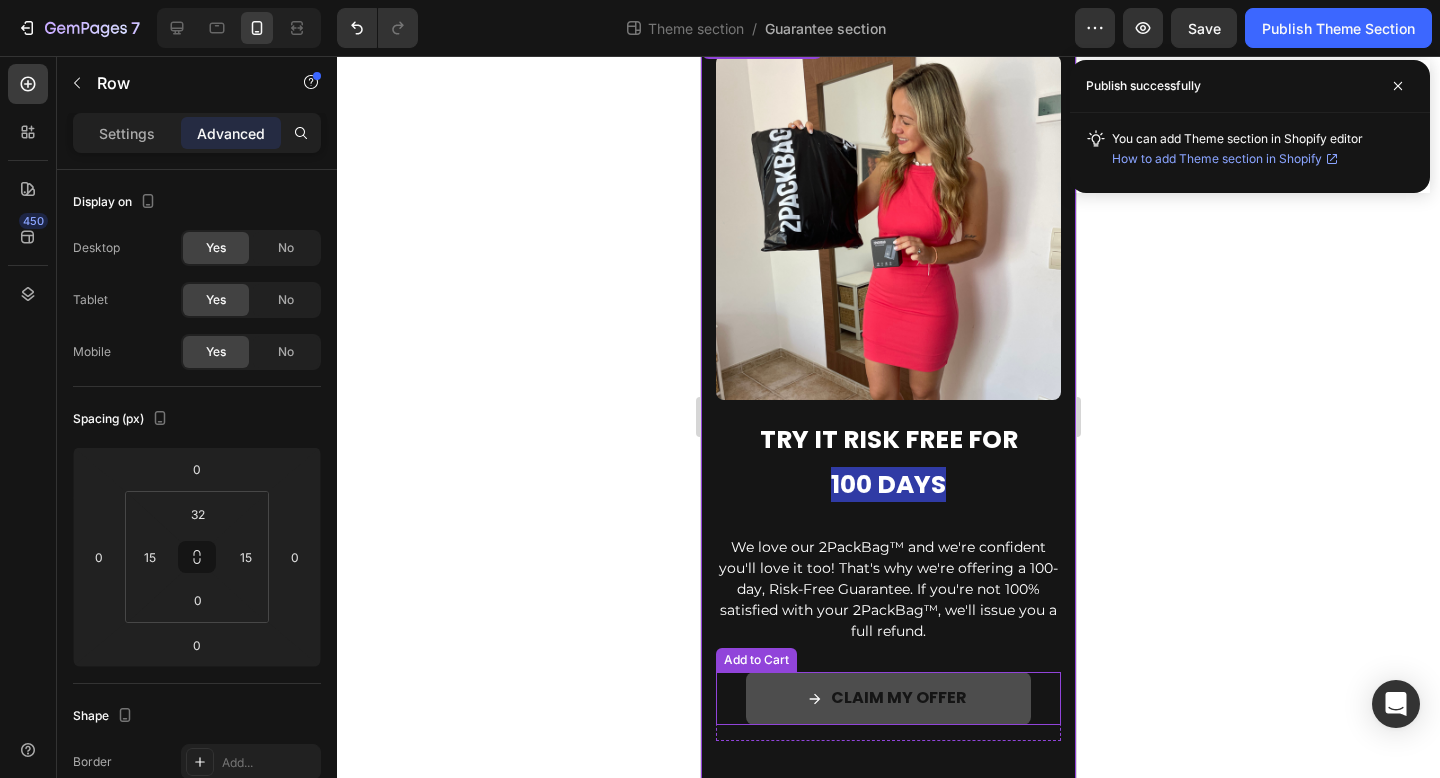 scroll, scrollTop: 74, scrollLeft: 0, axis: vertical 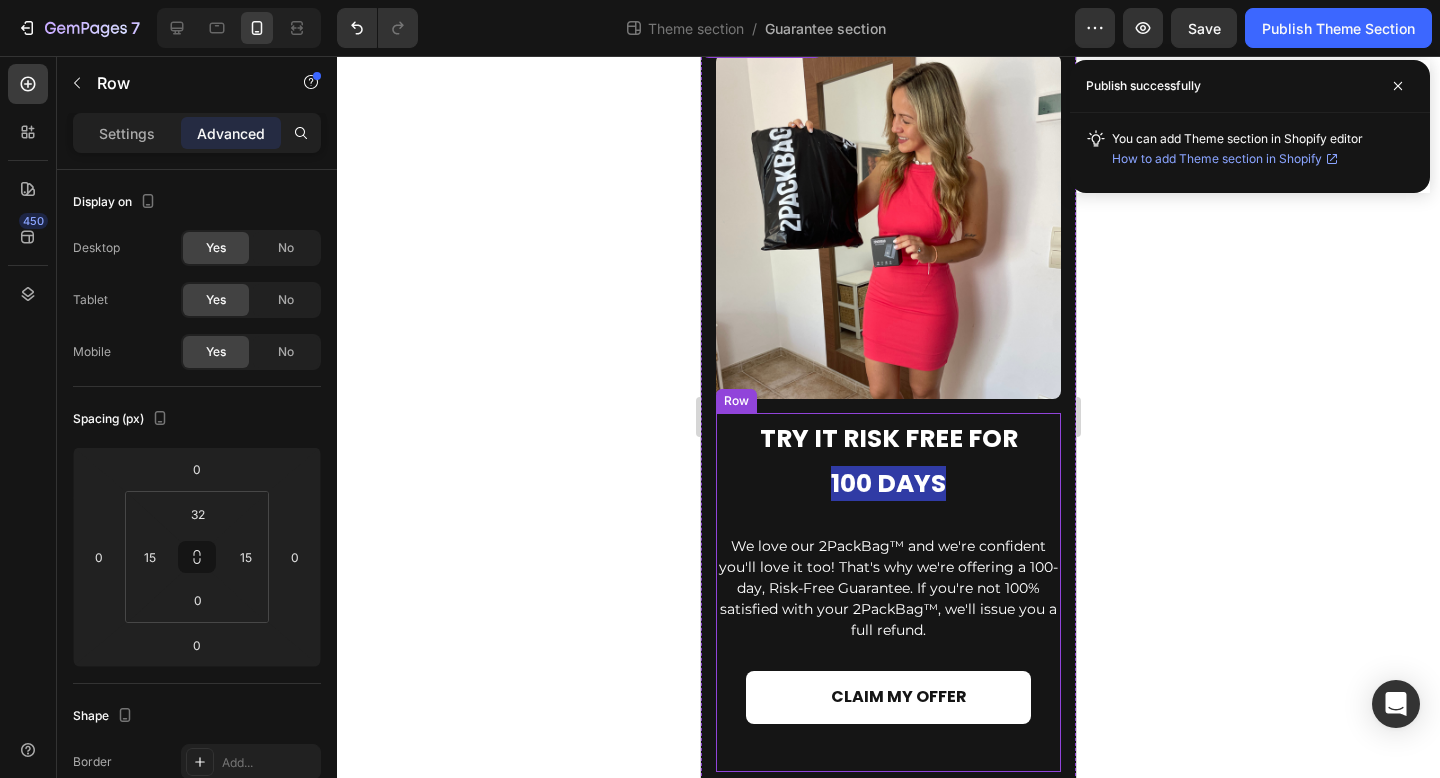 click on "TRY IT RISK FREE FOR 100 DAYS Heading TRY IT RISK FREE FOR 100 DAYS Heading We love our 2PackBag™ and we're confident you'll love it too! That's why we're offering a 100-day, Risk-Free Guarantee. If you're not 100% satisfied with your 2PackBag™, we'll issue you a full refund. Text Block We love our 2PackBag™ and we're confident you'll love it too! That's why we're offering a 100-day, Risk-Free Guarantee. If you're not 100% satisfied with your 2PackBag™, we'll issue you a full refund. Text Block CLAIM MY OFFER Add to Cart 2 Product Quantity Product" at bounding box center (888, 592) 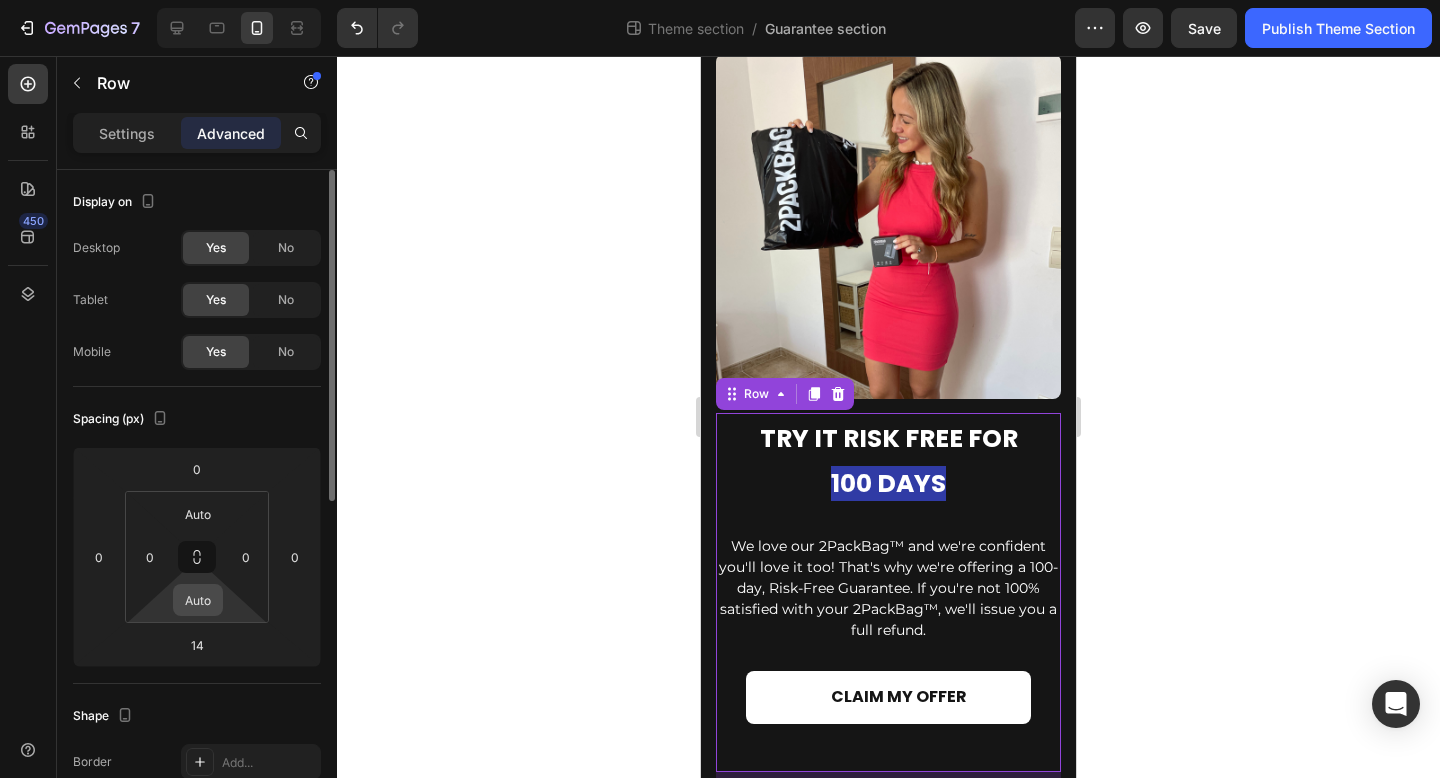 click on "Auto" at bounding box center [198, 600] 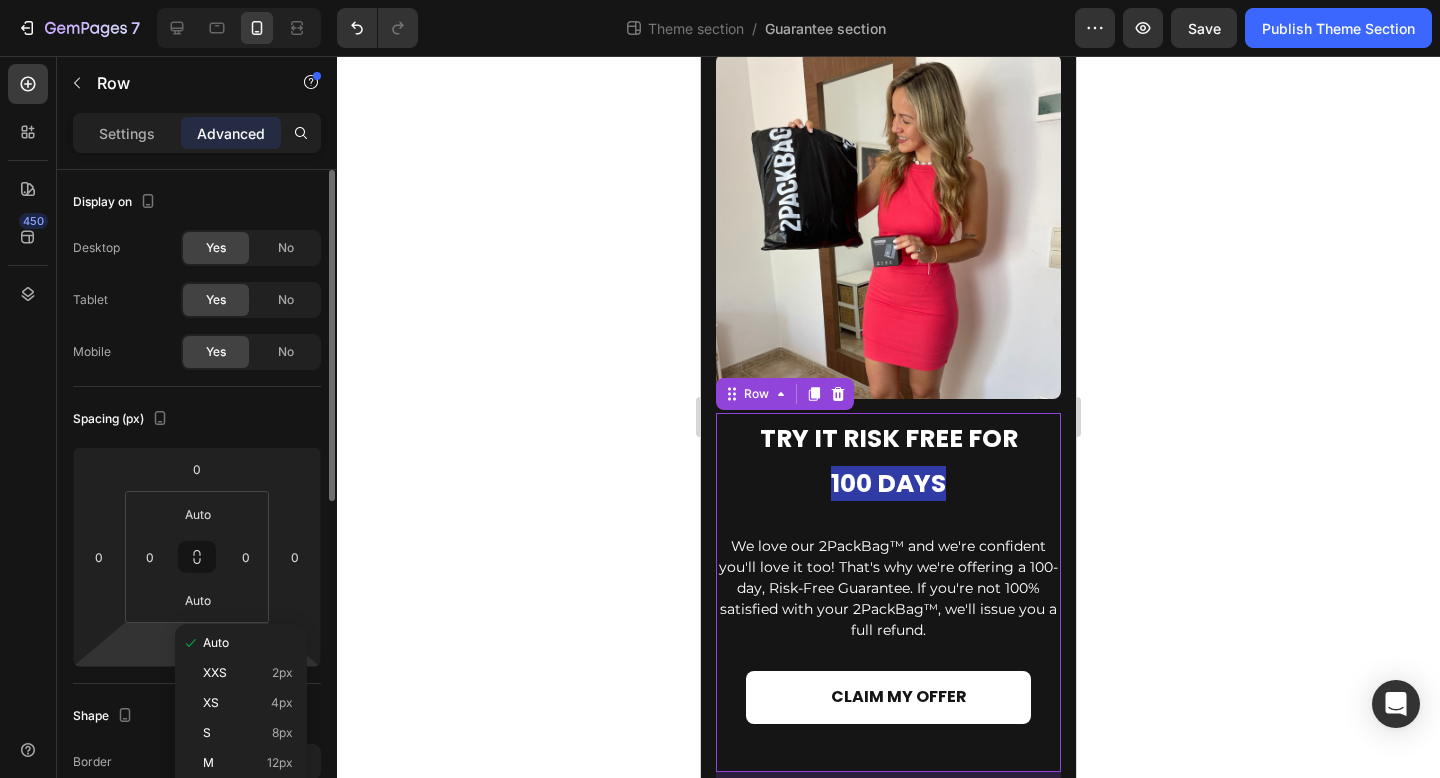 click on "Spacing (px) 0 0 14 0 Auto 0 Auto 0" 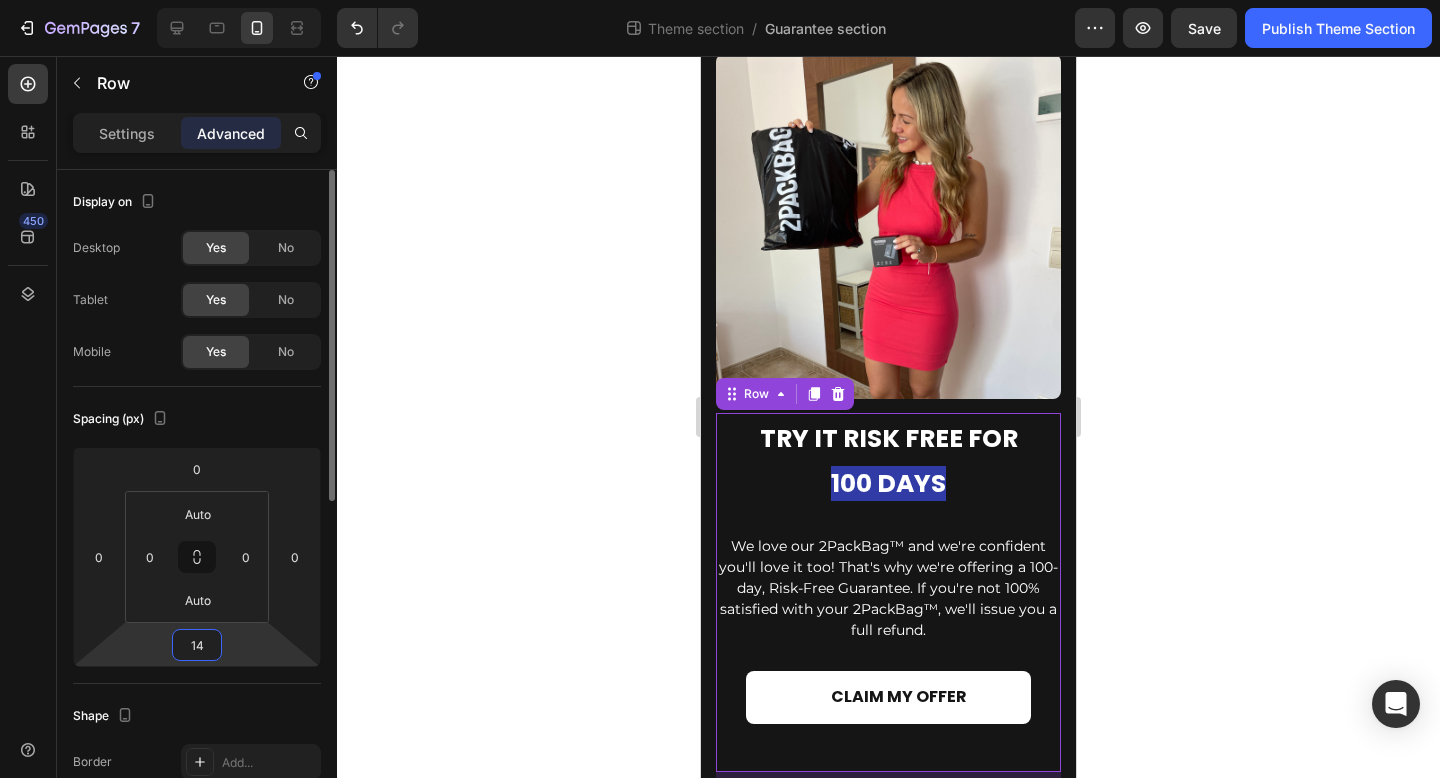 click on "14" at bounding box center [197, 645] 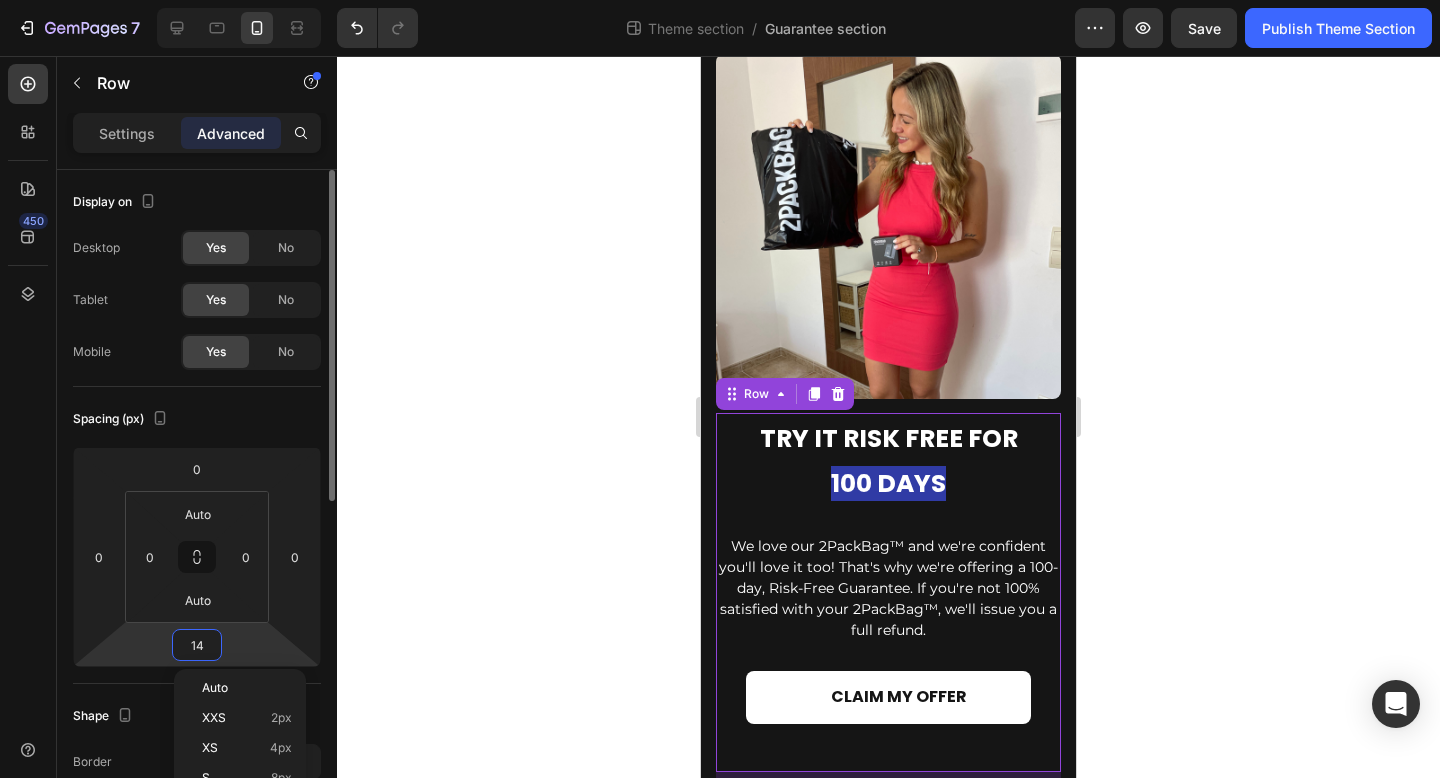 type 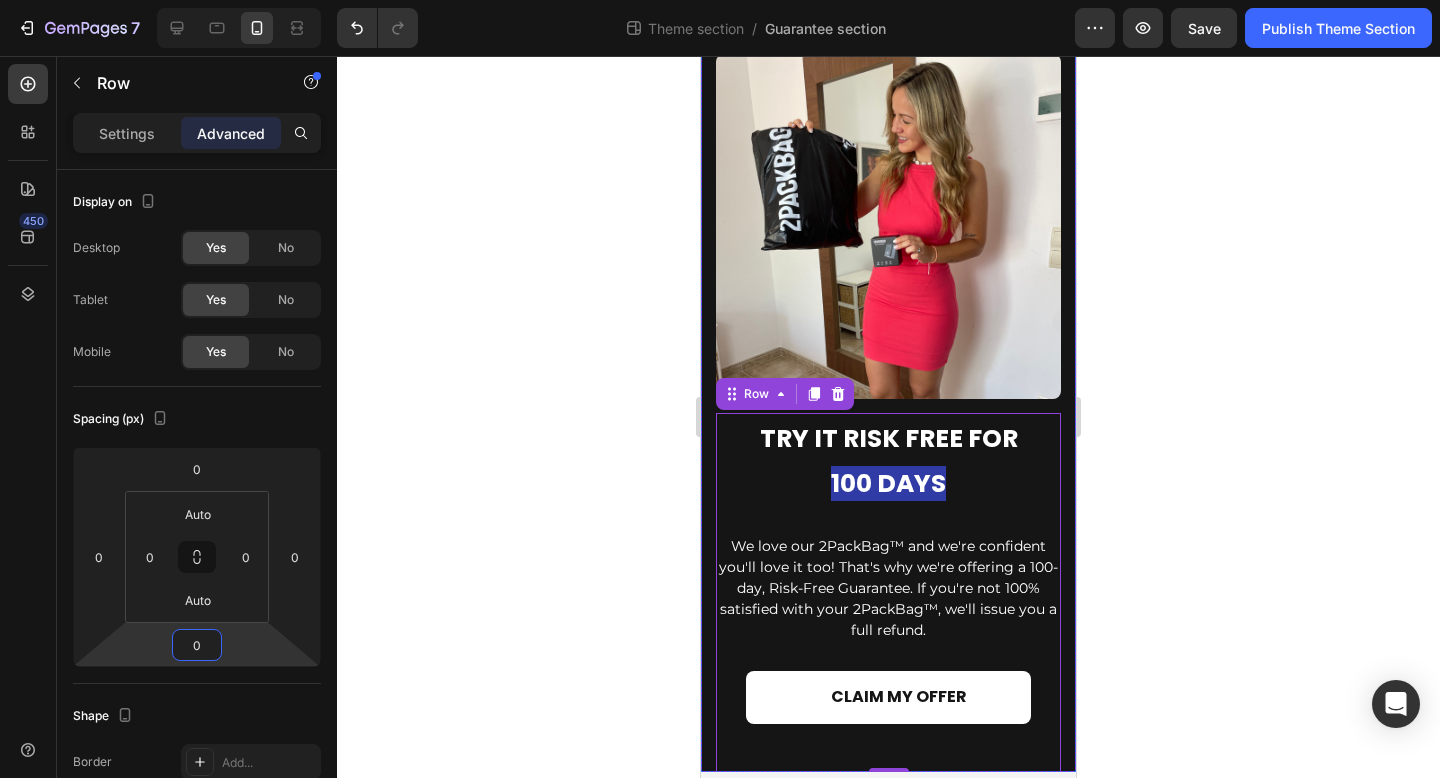 click 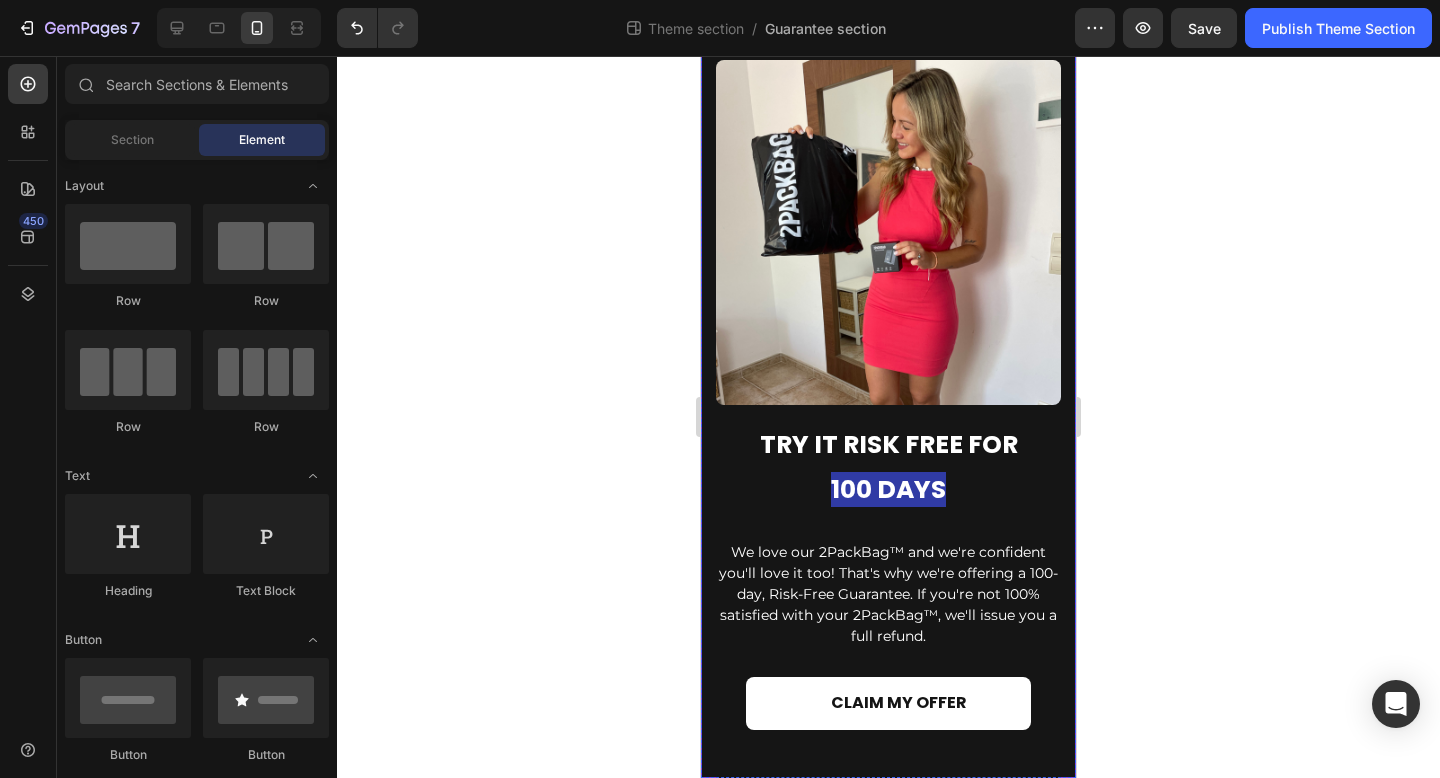 scroll, scrollTop: 52, scrollLeft: 0, axis: vertical 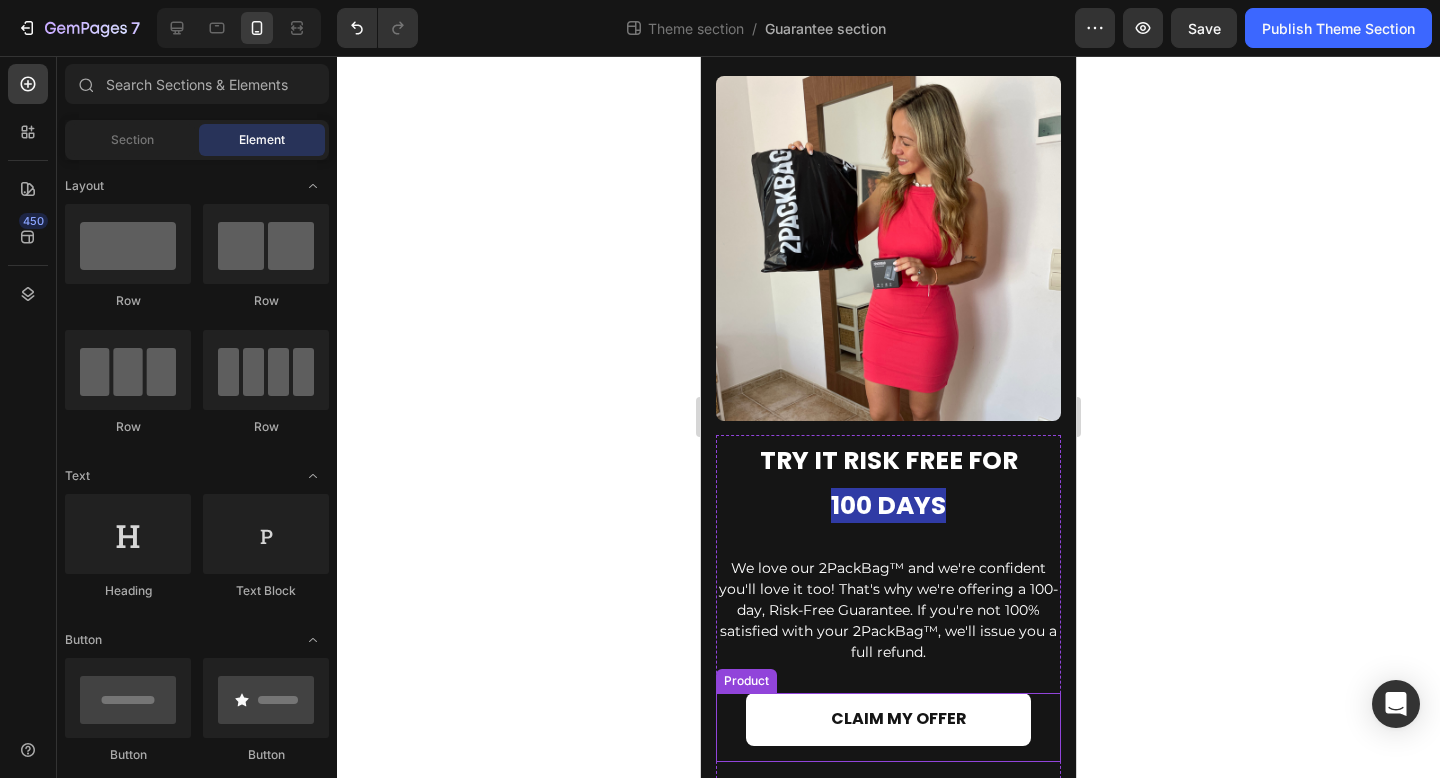 click on "CLAIM MY OFFER Add to Cart 2 Product Quantity Product" at bounding box center [888, 727] 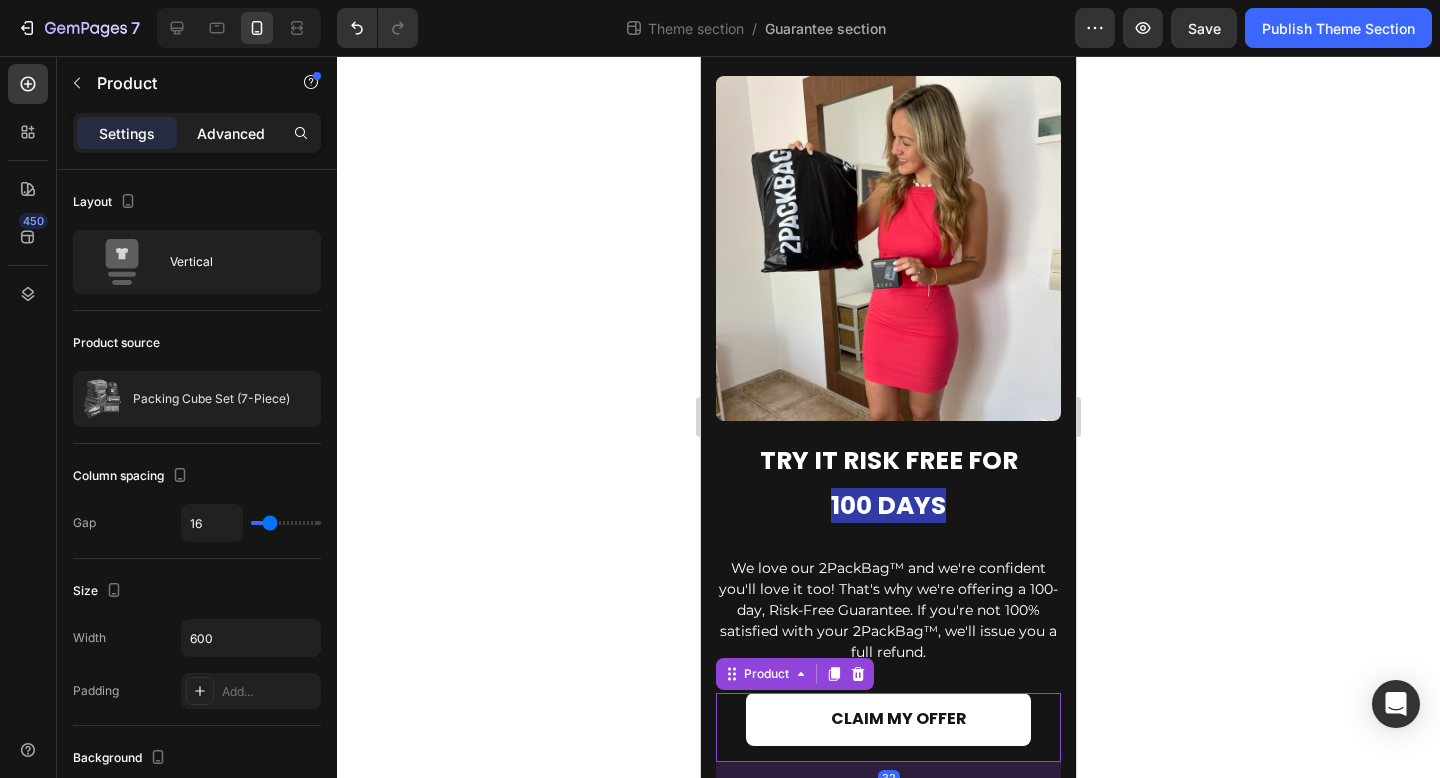 click on "Advanced" at bounding box center [231, 133] 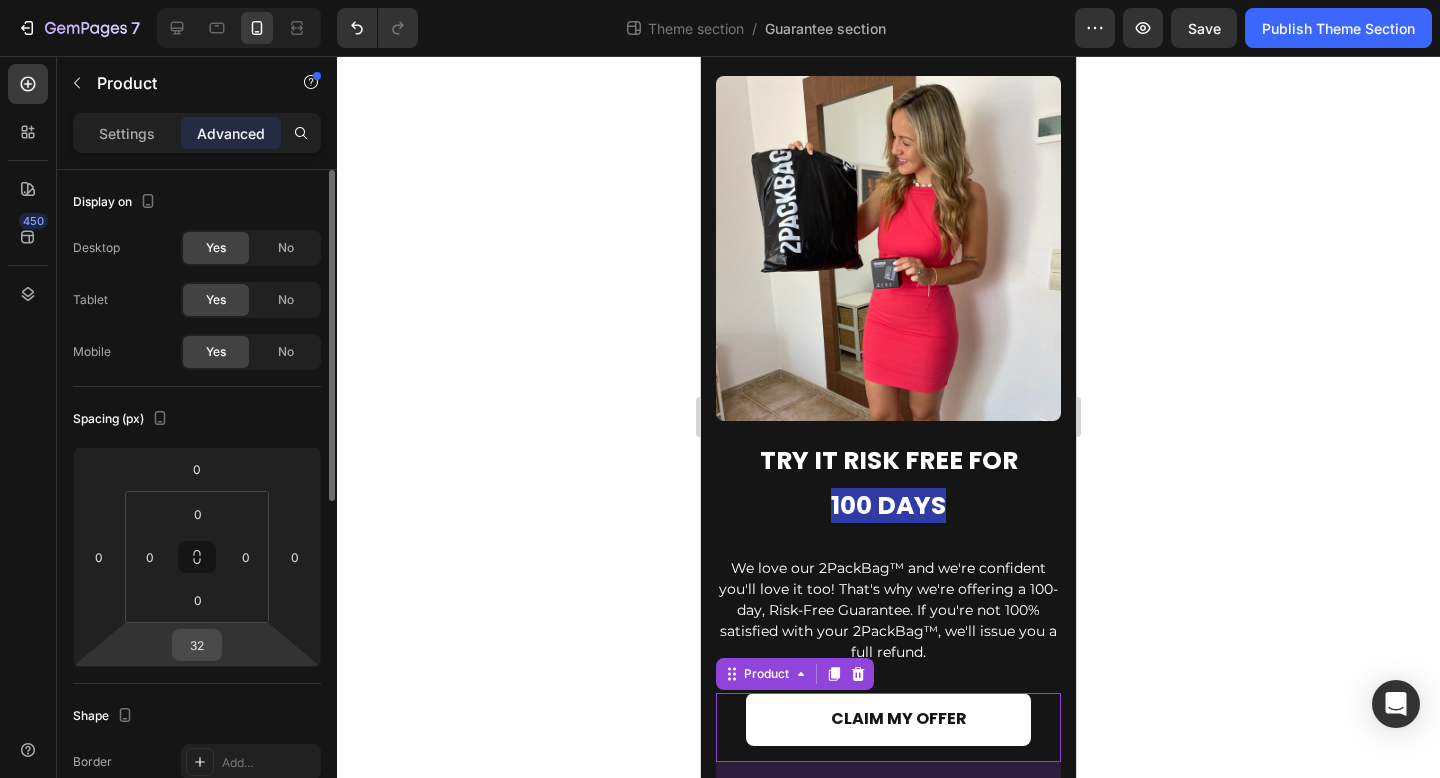 click on "32" at bounding box center (197, 645) 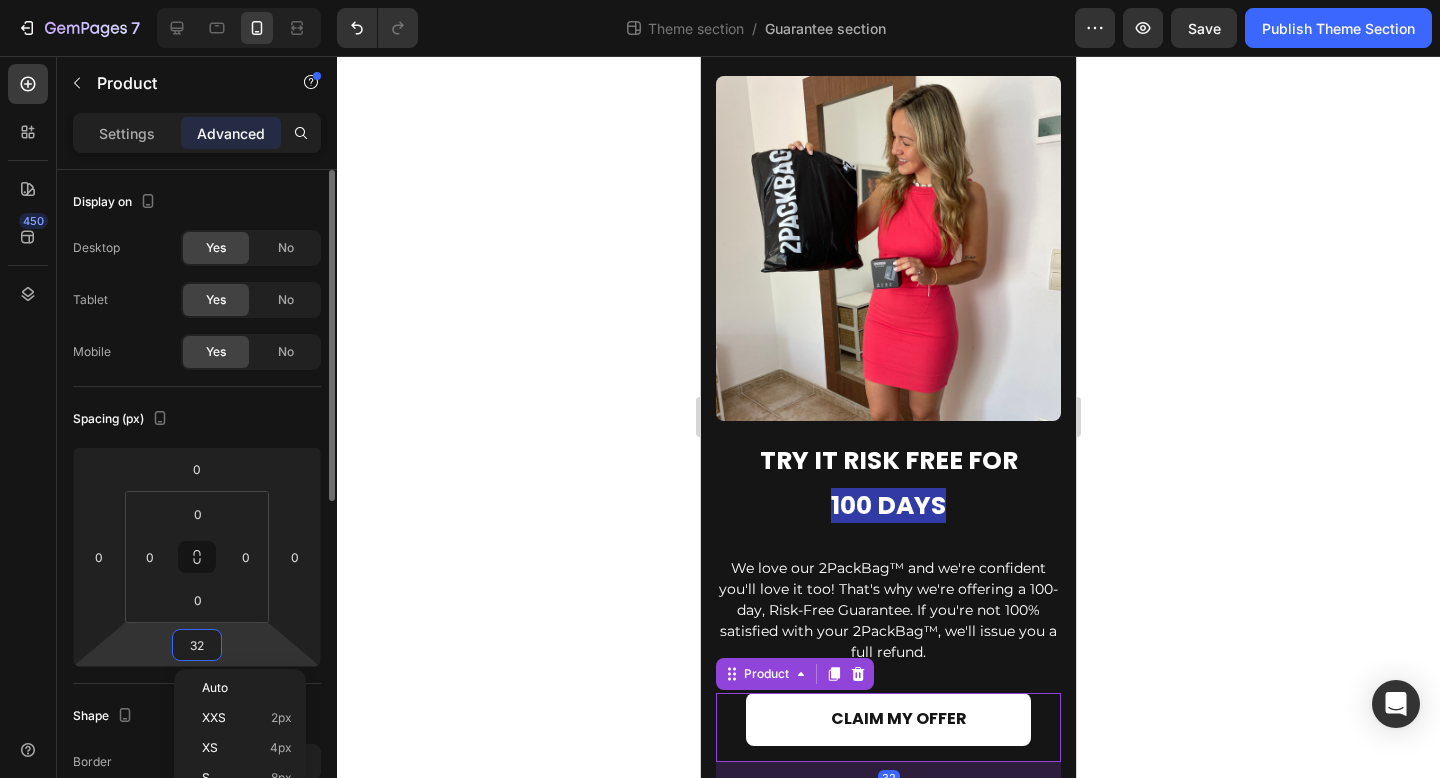 click on "32" at bounding box center [197, 645] 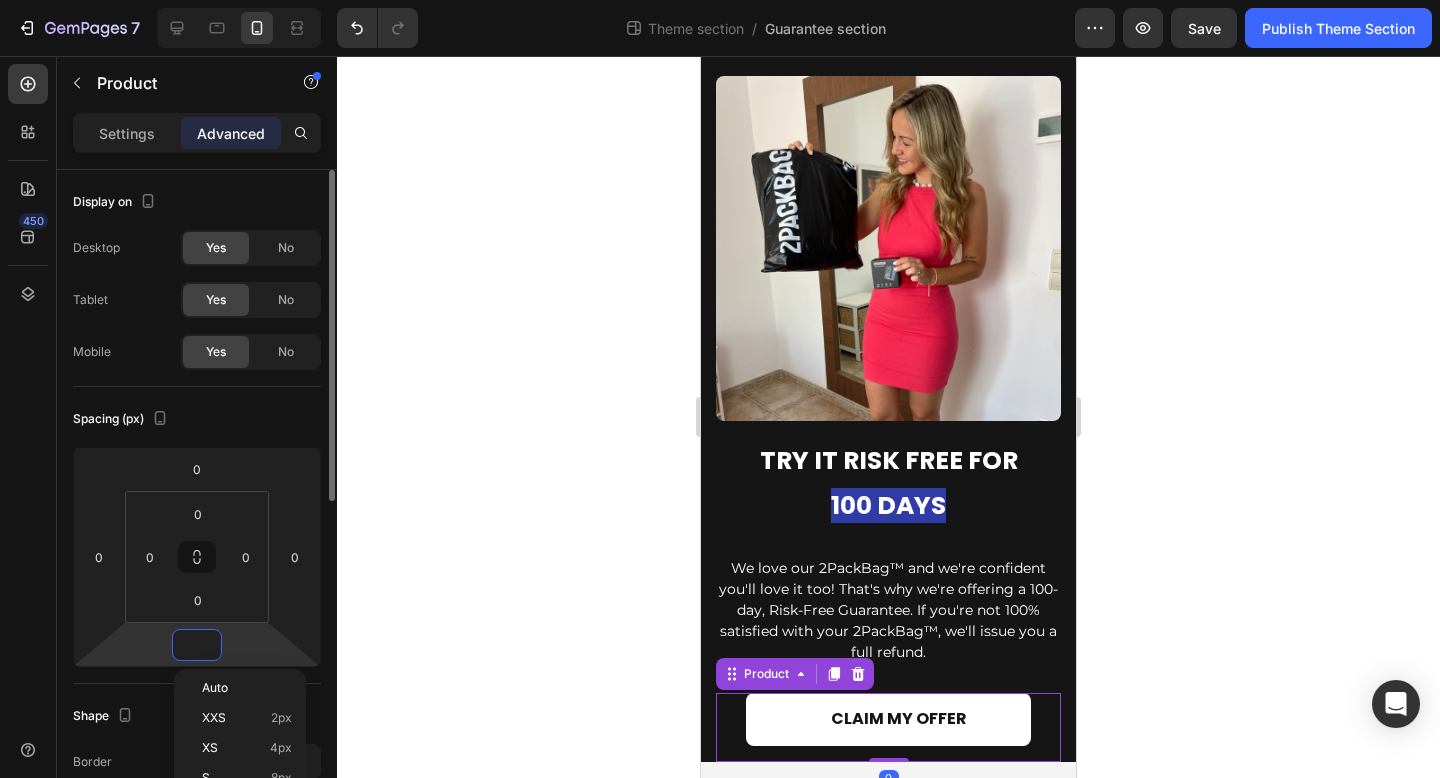 scroll, scrollTop: 44, scrollLeft: 0, axis: vertical 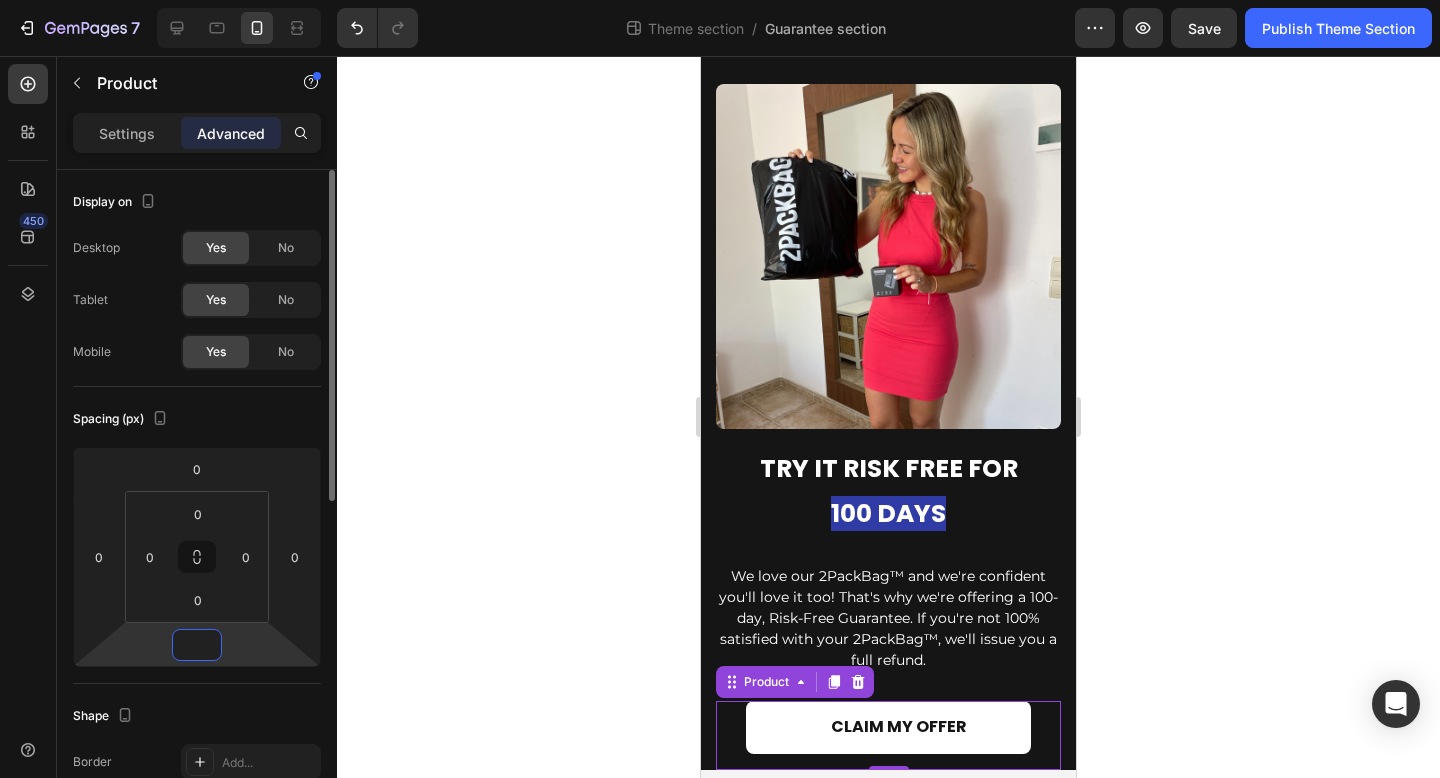 type on "1" 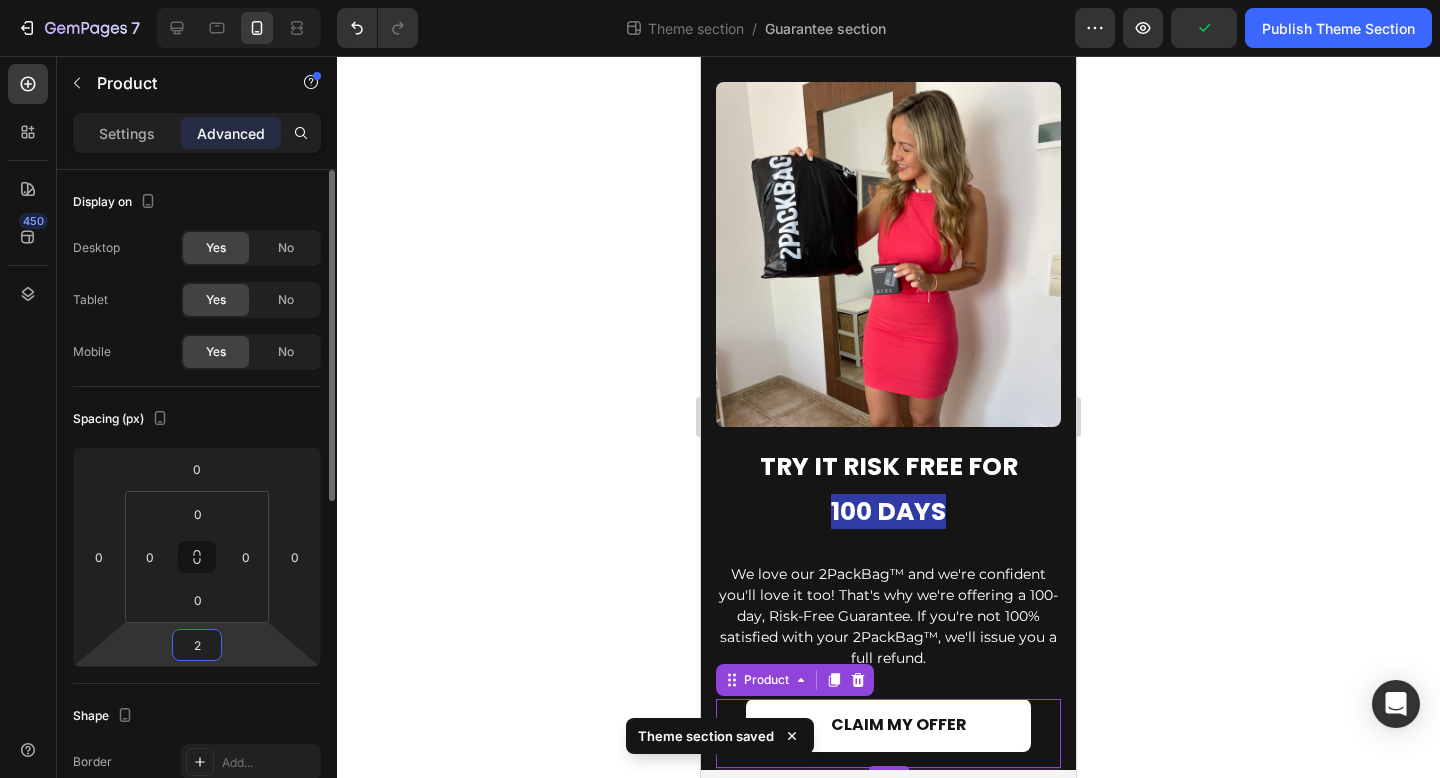 type on "20" 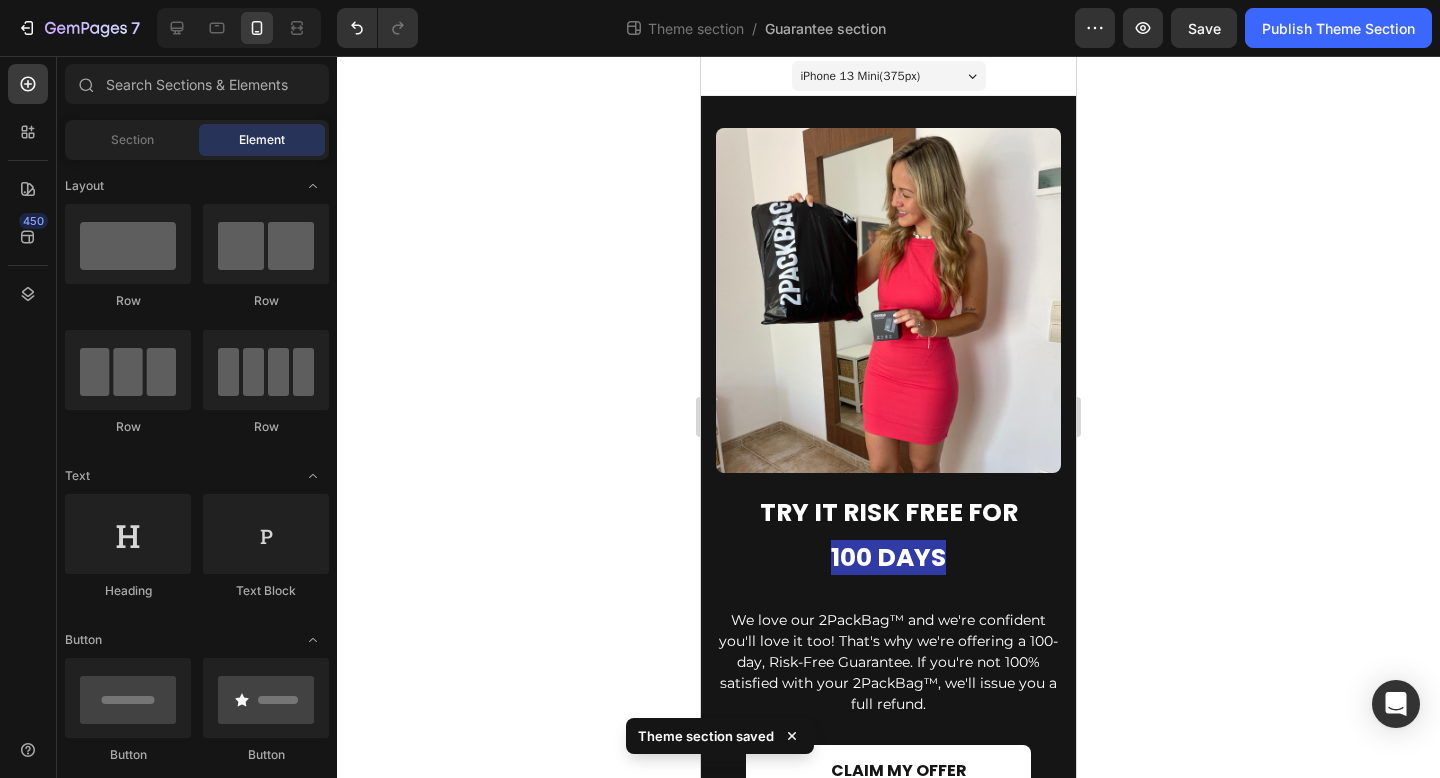 scroll, scrollTop: 40, scrollLeft: 0, axis: vertical 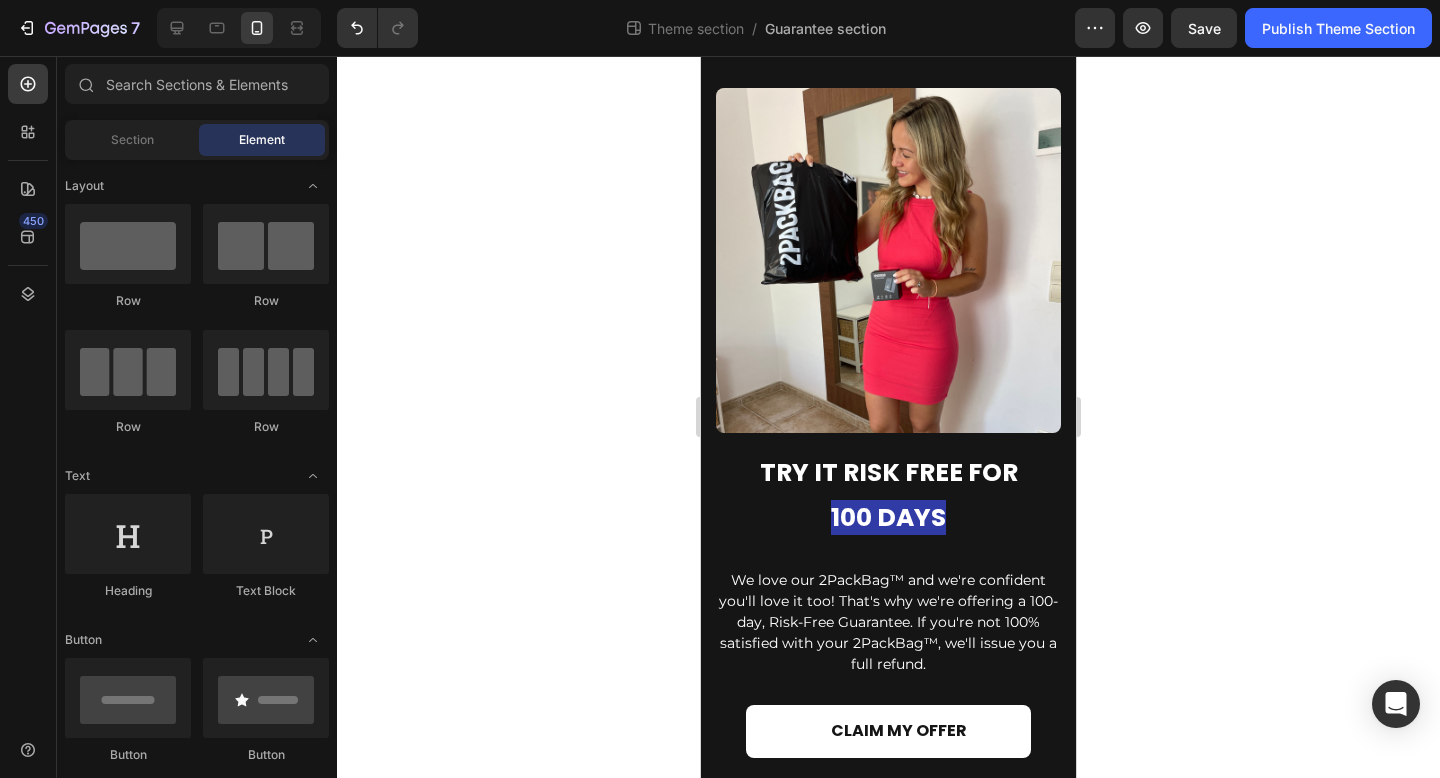click 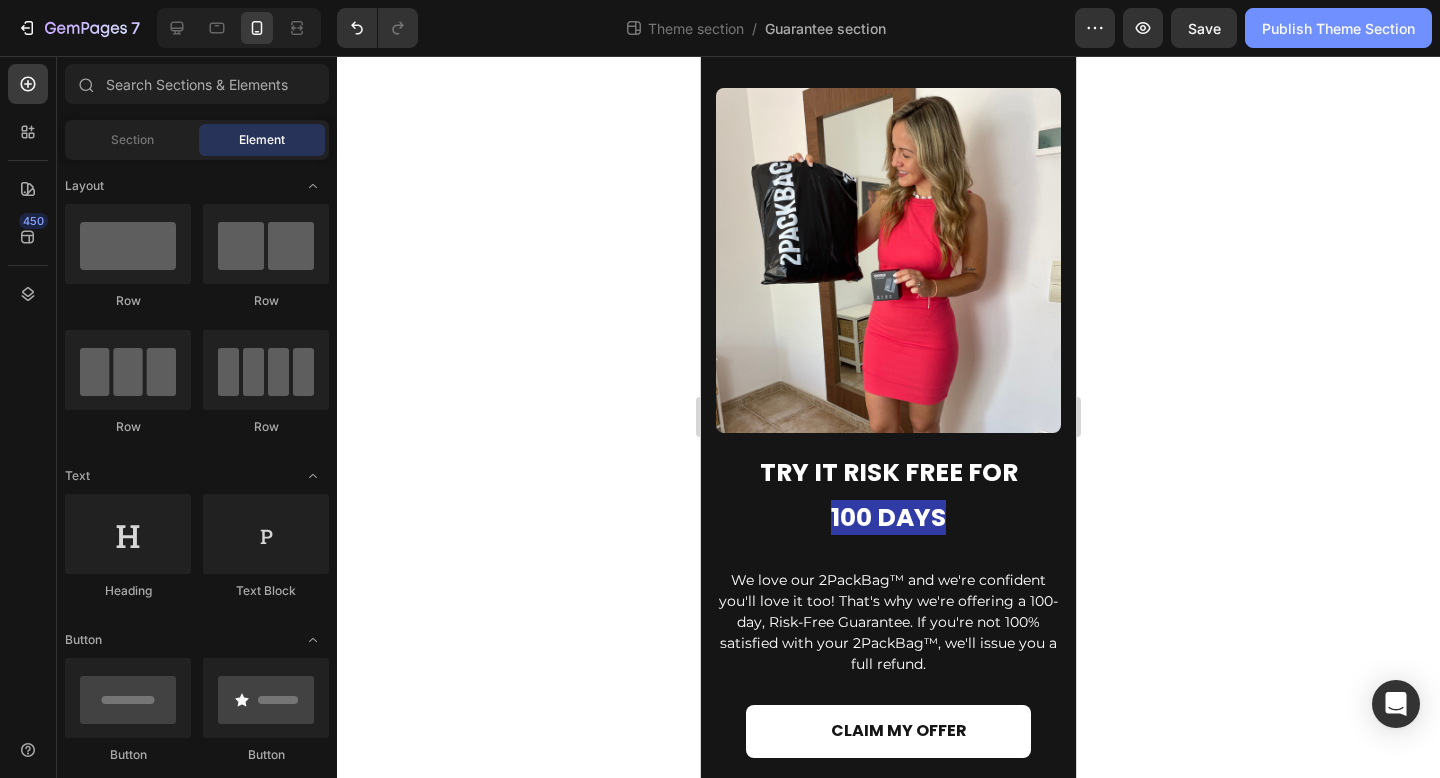 click on "Publish Theme Section" at bounding box center (1338, 28) 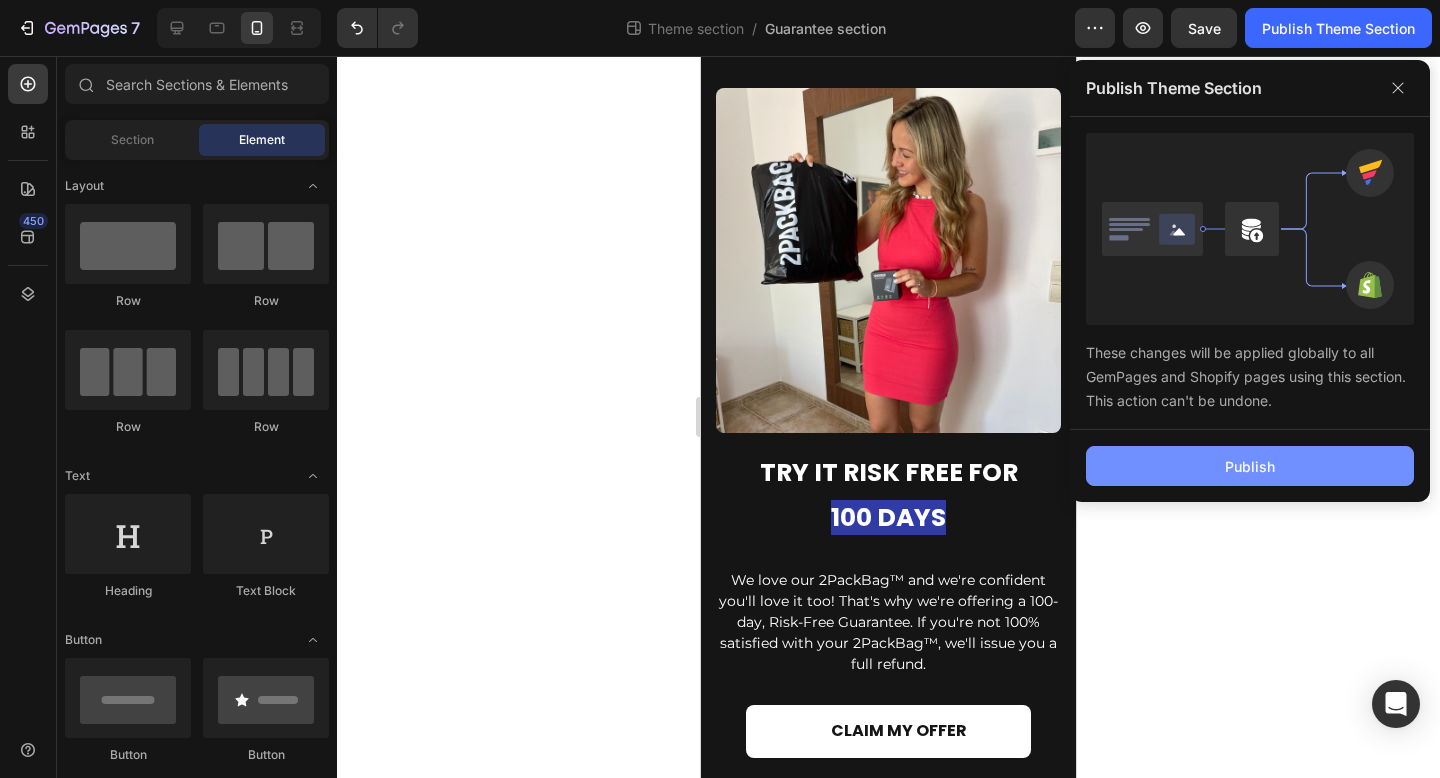 click on "Publish" 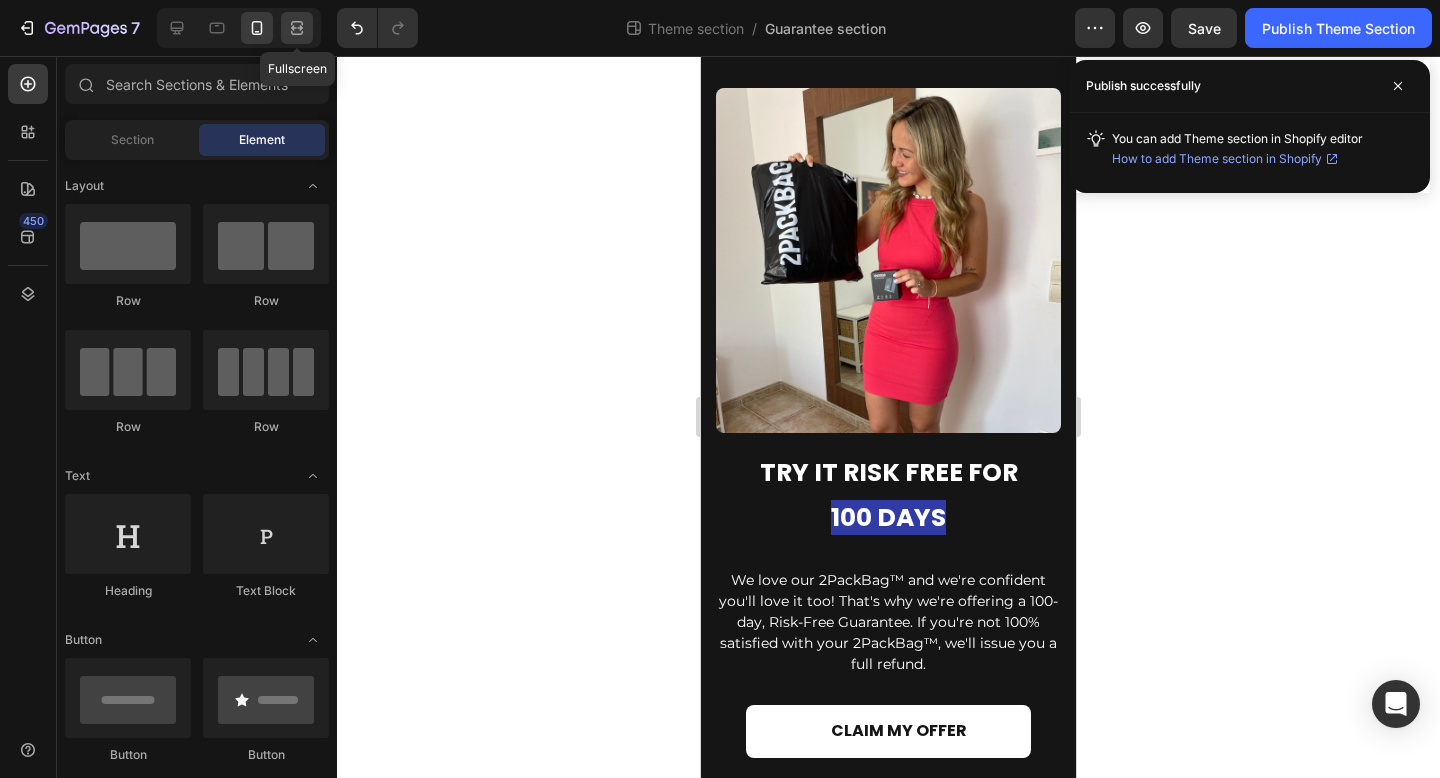 click 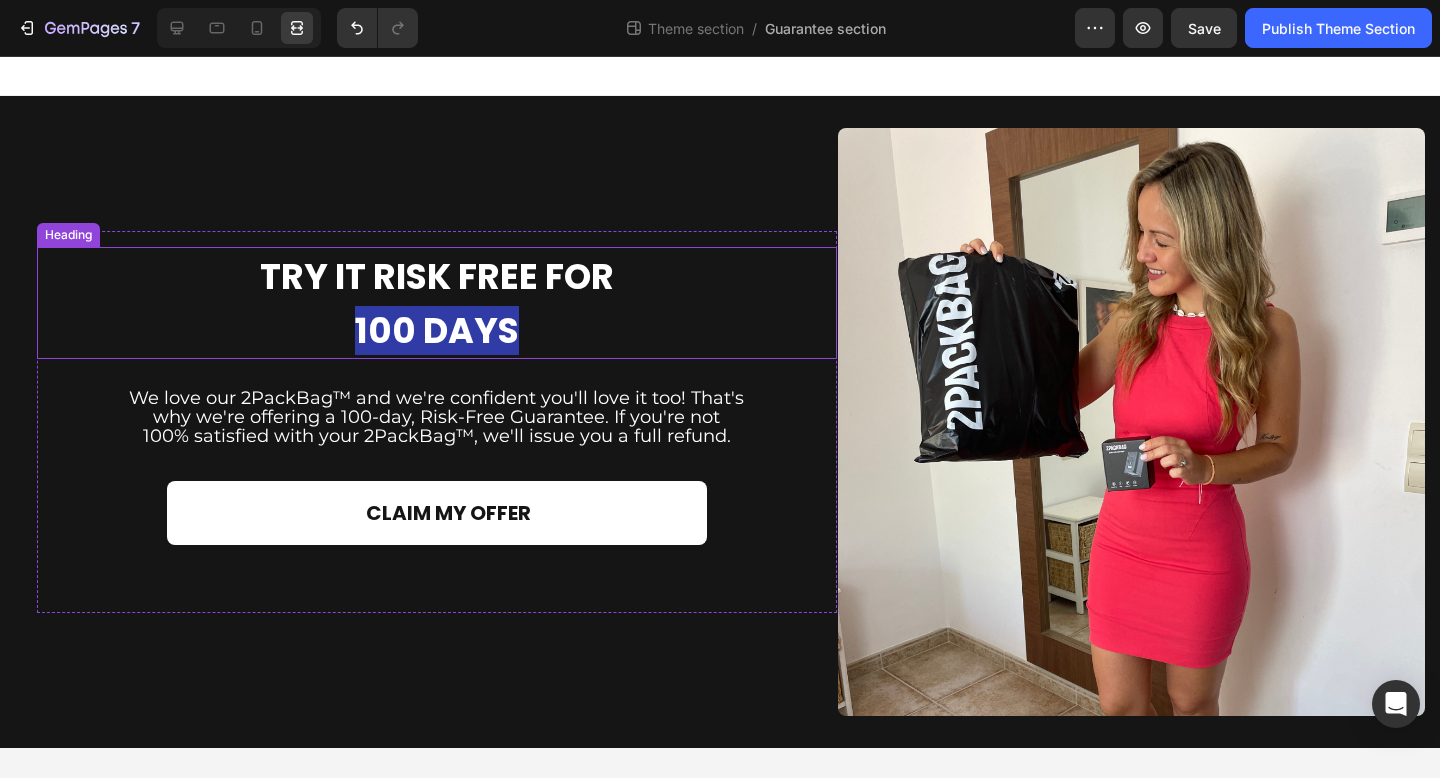 click on "100 DAYS" at bounding box center (437, 330) 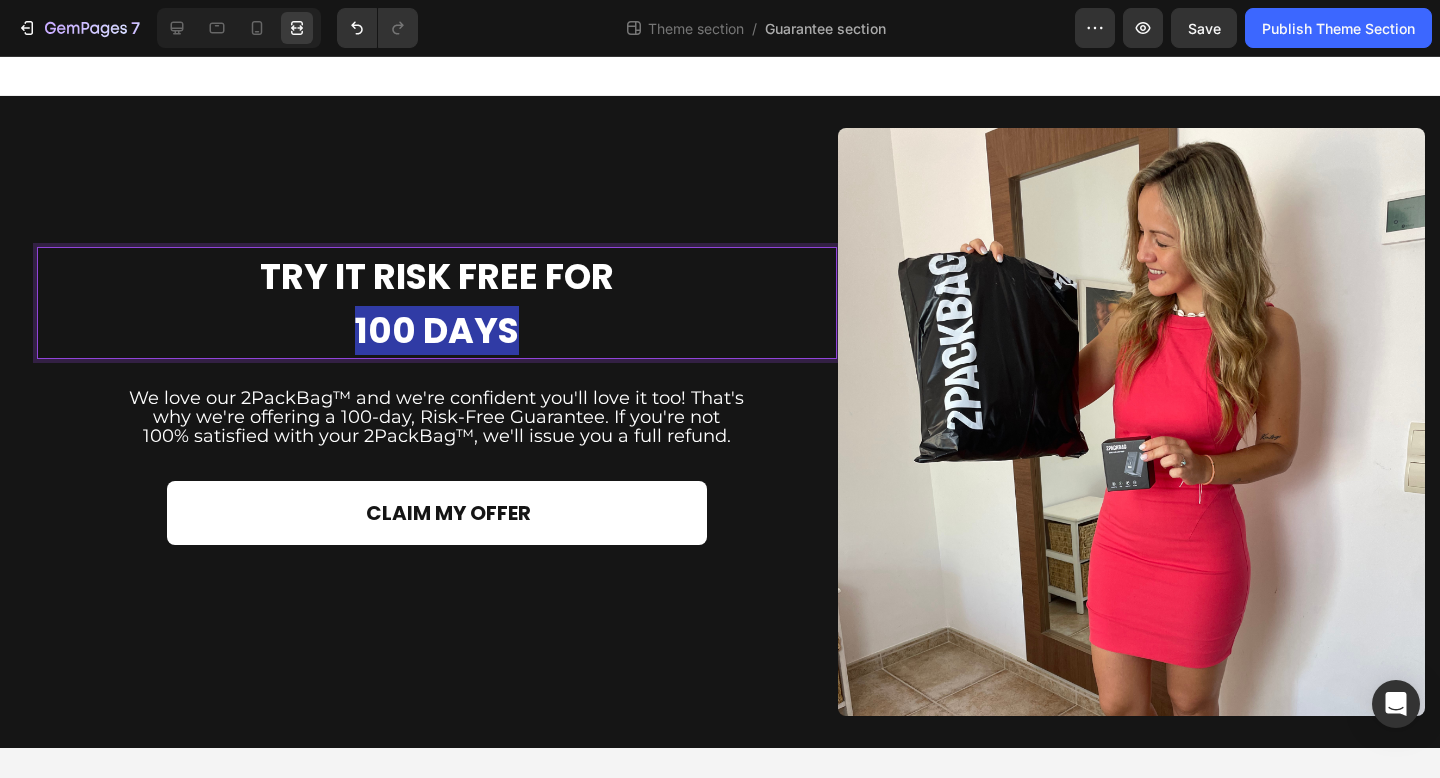 click on "100 DAYS" at bounding box center [437, 330] 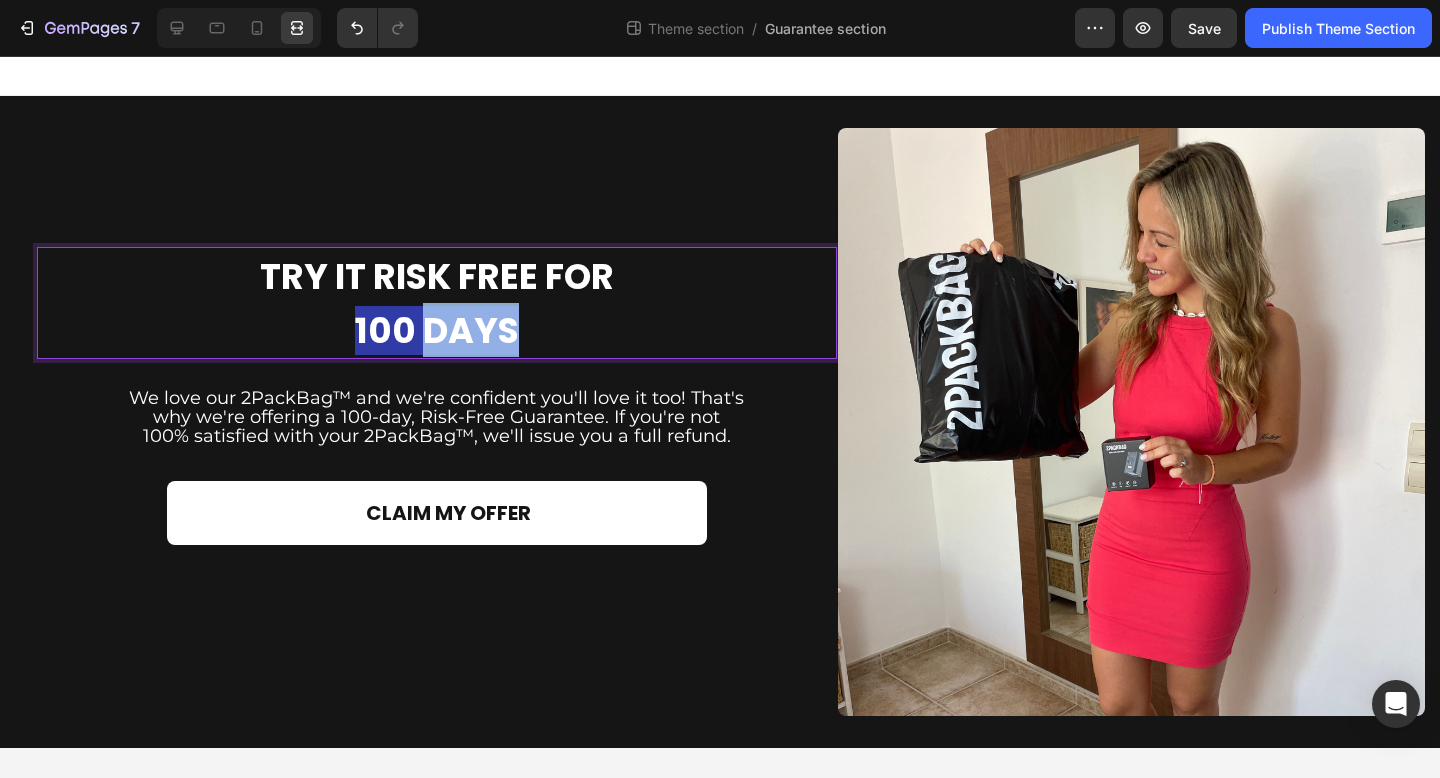 click on "100 DAYS" at bounding box center [437, 330] 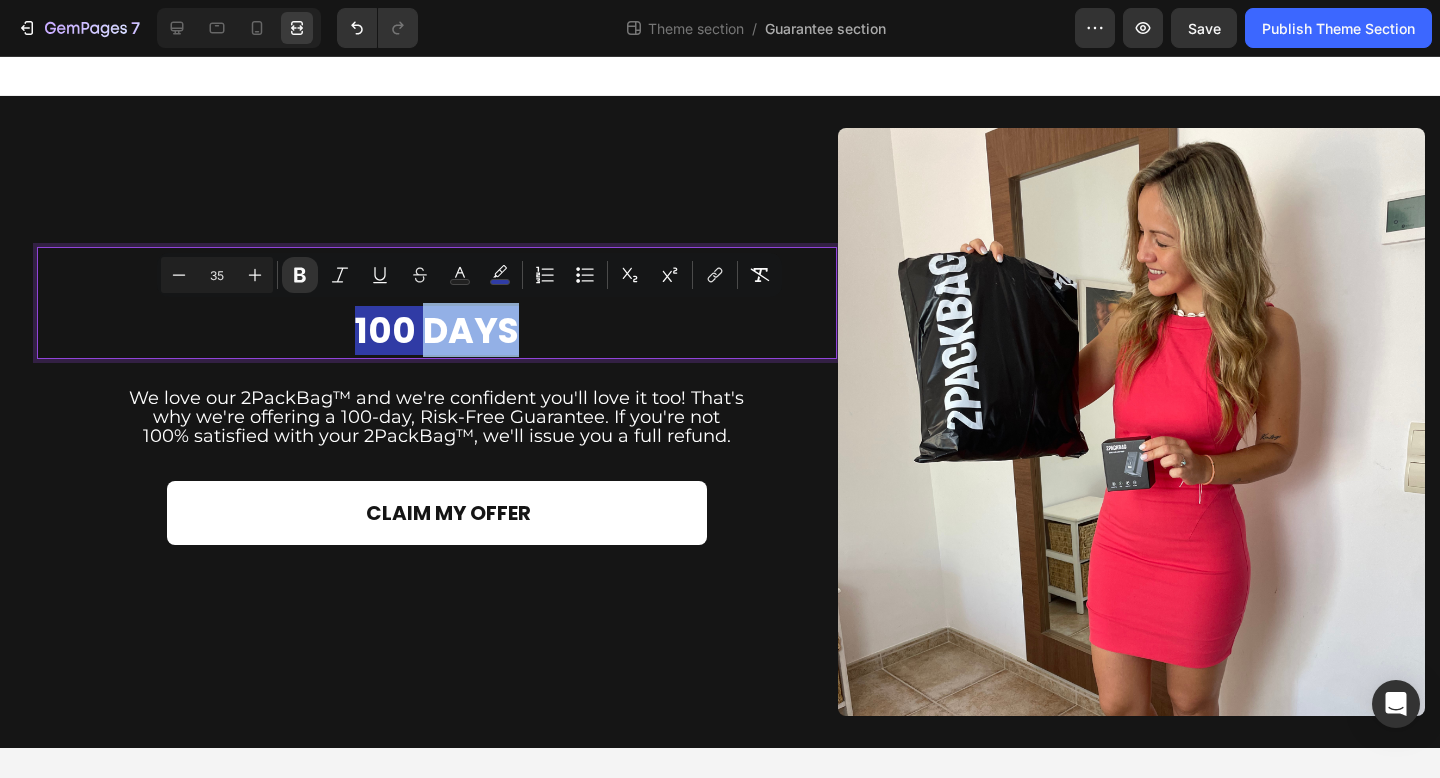 click on "100 DAYS" at bounding box center (437, 330) 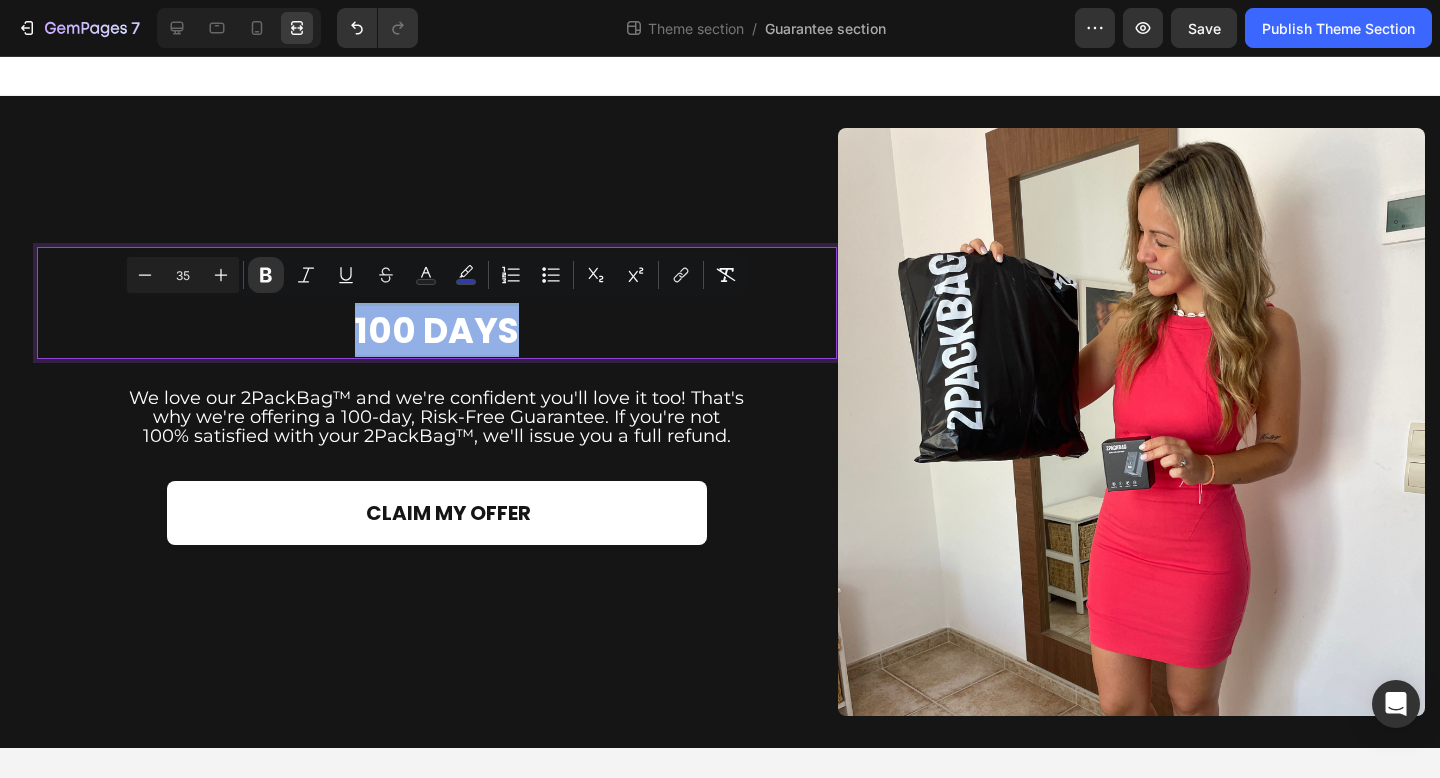 click on "100 DAYS" at bounding box center (437, 330) 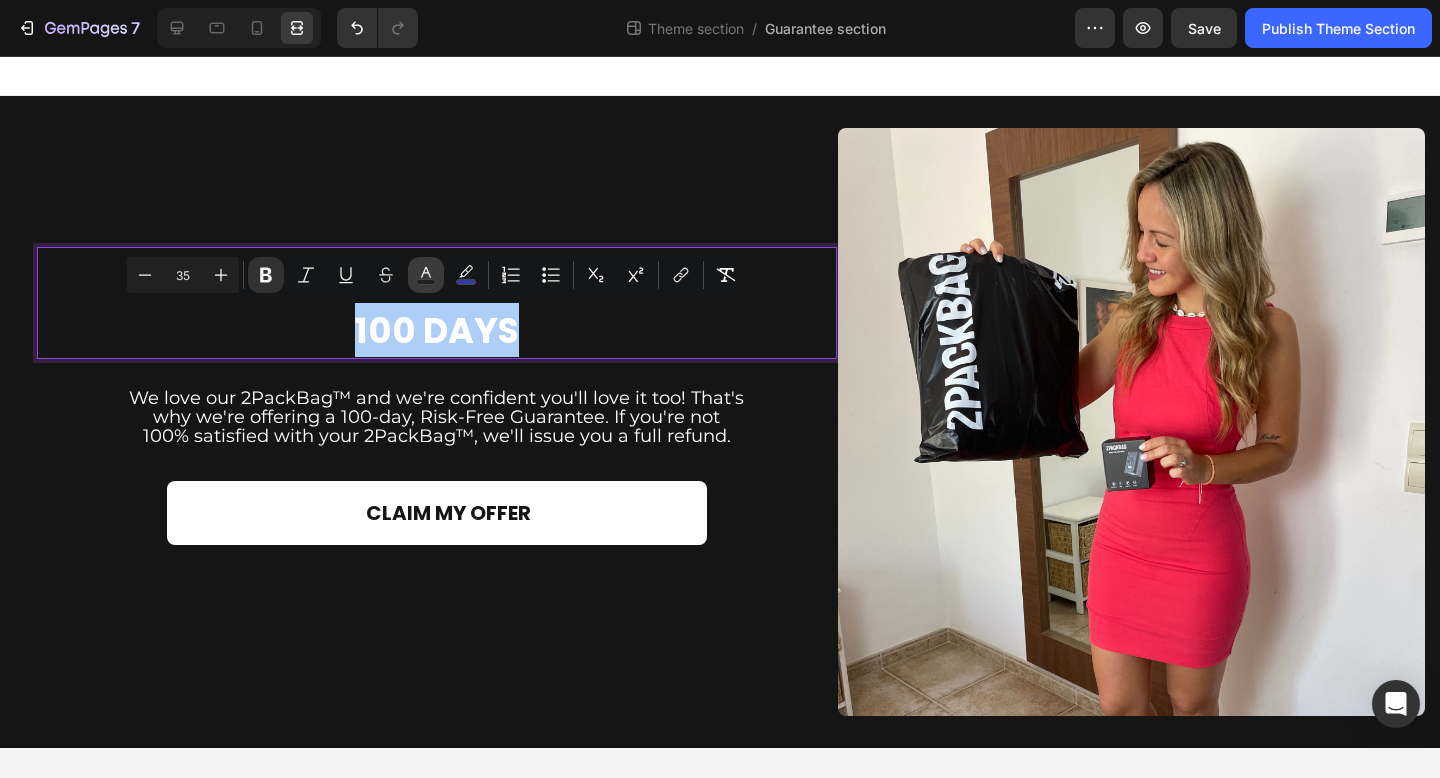 click 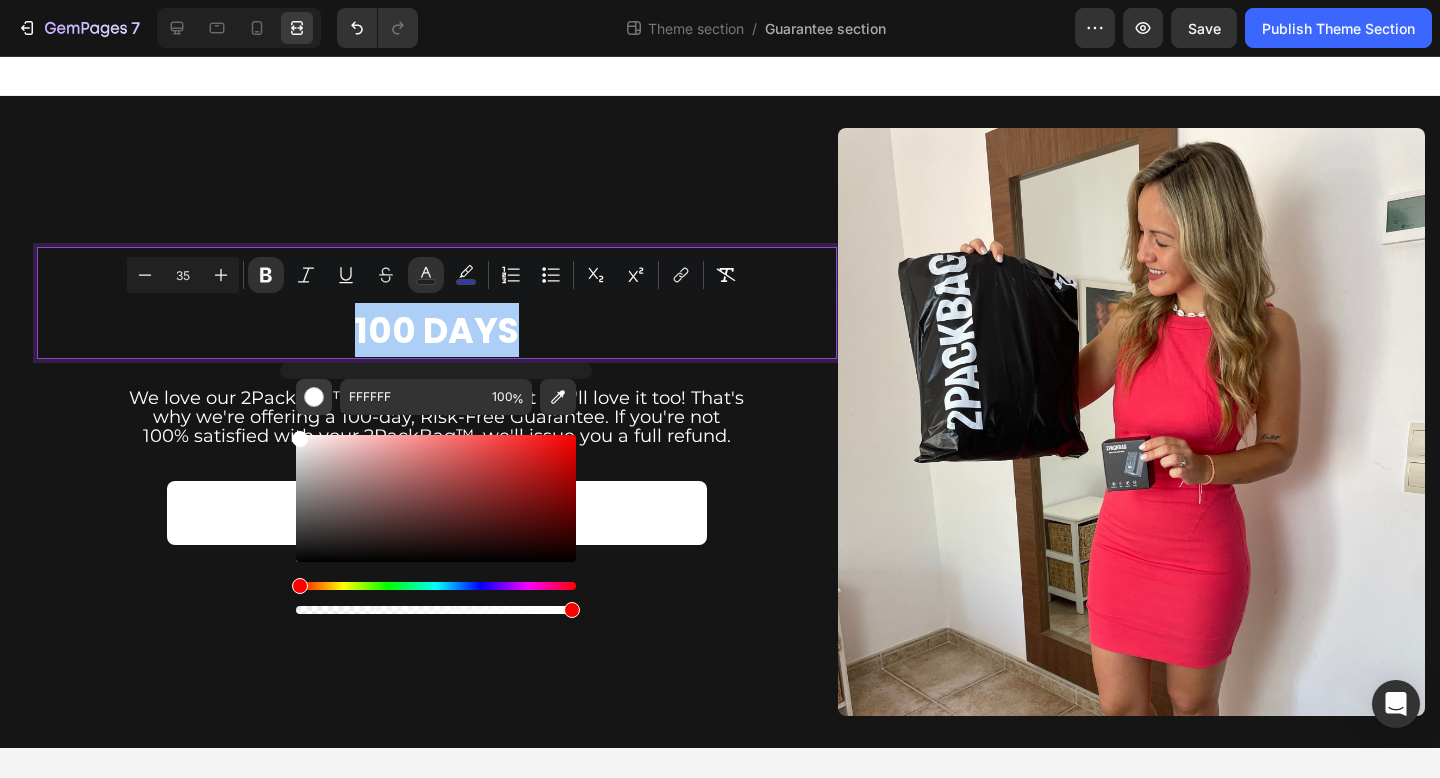 click at bounding box center [314, 397] 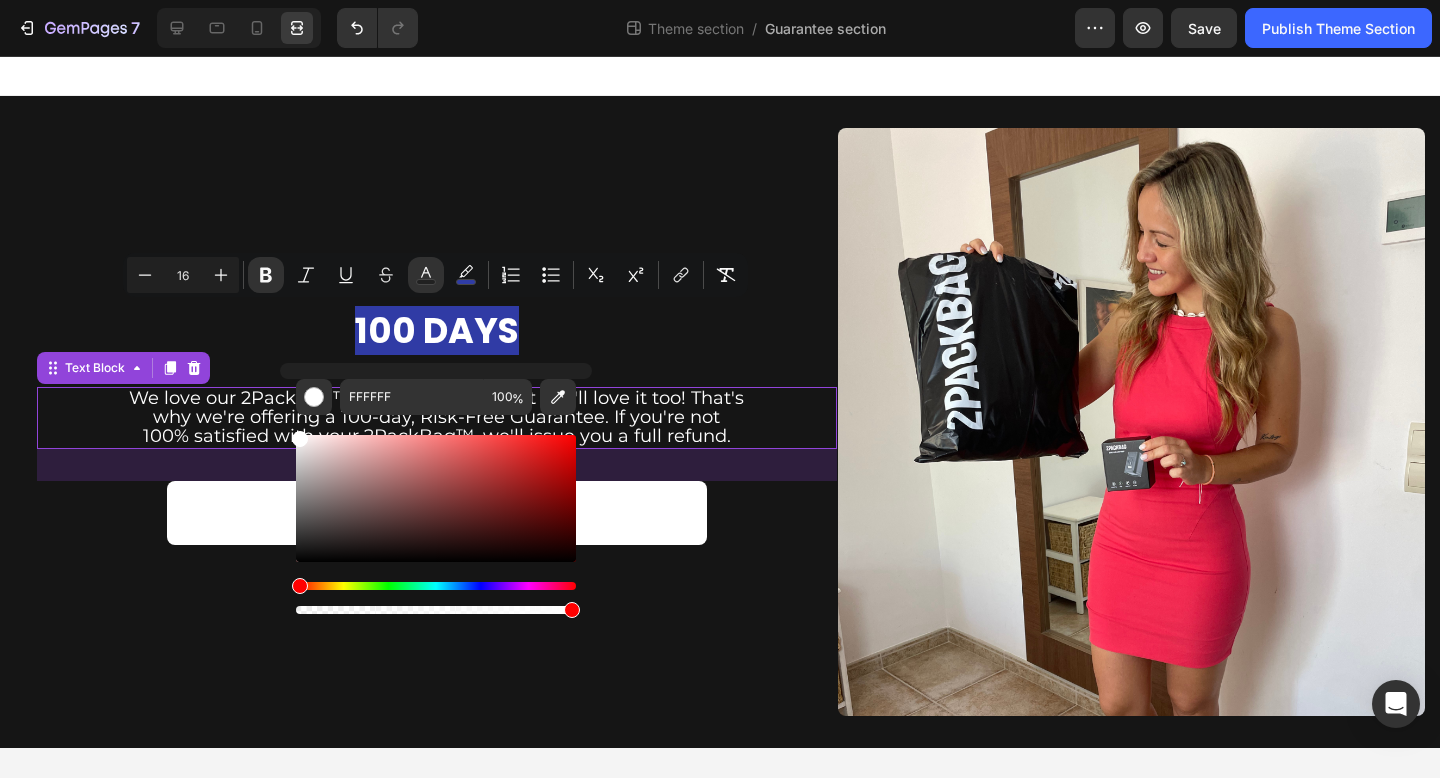 click on "We love our 2PackBag™ and we're confident you'll love it too! That's why we're offering a 100-day, Risk-Free Guarantee. If you're not 100% satisfied with your 2PackBag™, we'll issue you a full refund." at bounding box center (436, 417) 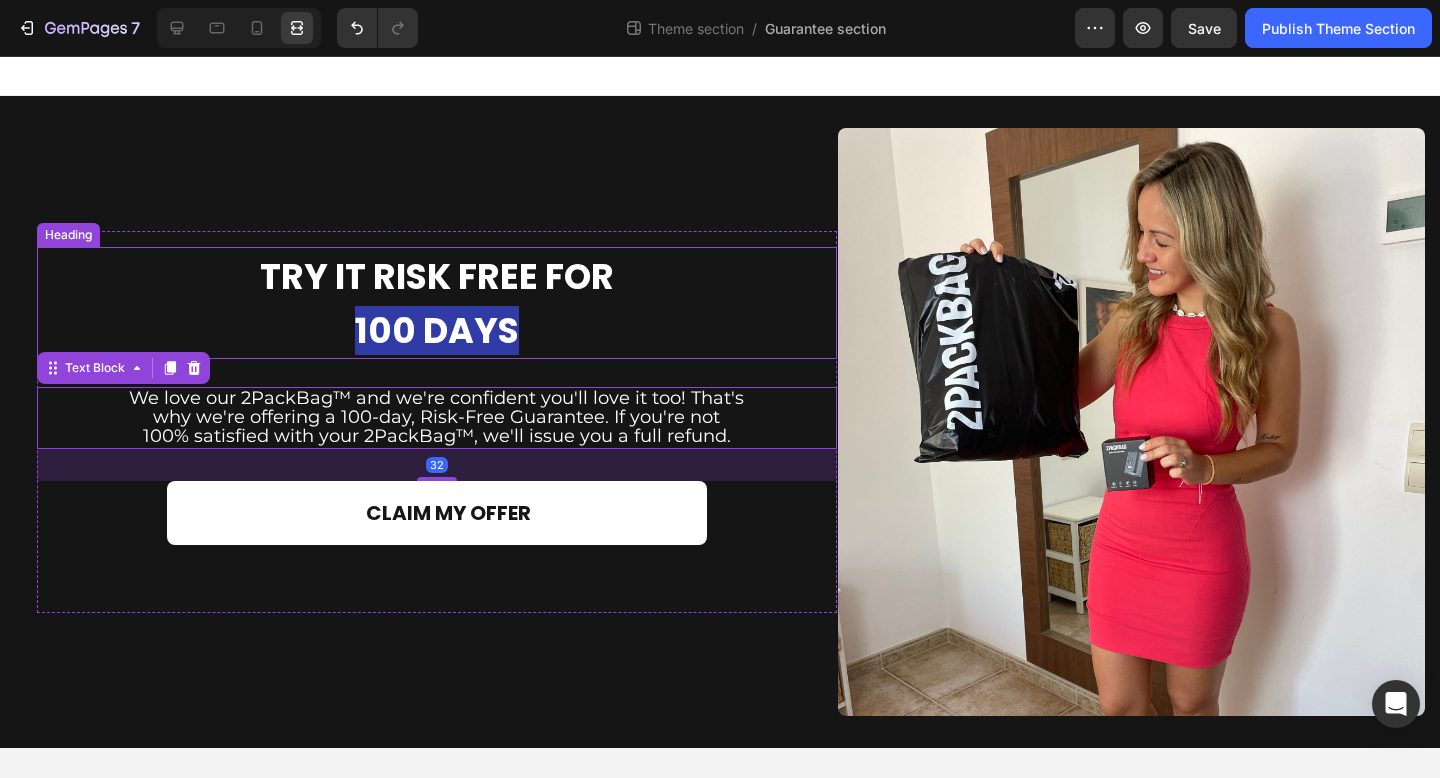 click on "TRY IT RISK FREE FOR" at bounding box center [437, 276] 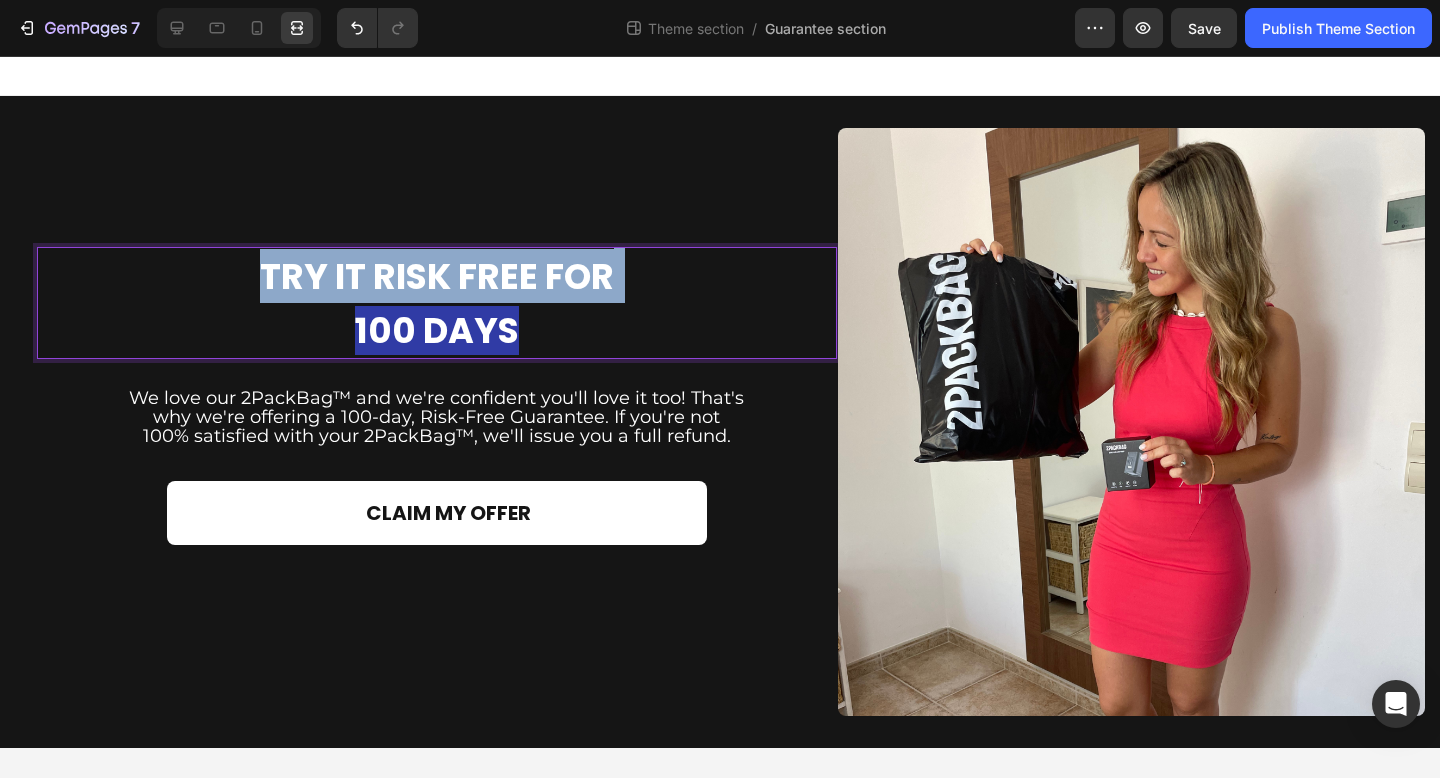 click on "TRY IT RISK FREE FOR" at bounding box center [437, 276] 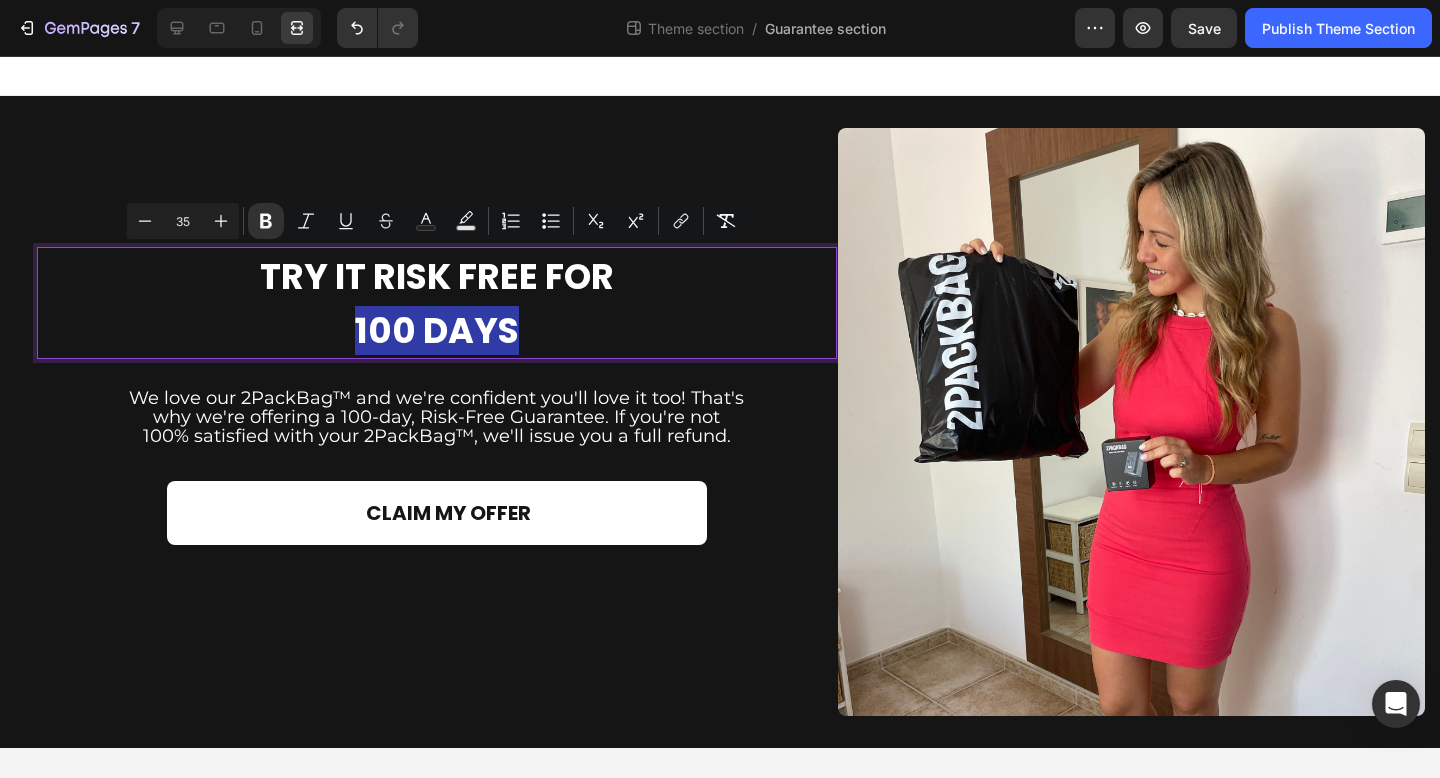 click on "TRY IT RISK FREE FOR 100 DAYS" at bounding box center (437, 303) 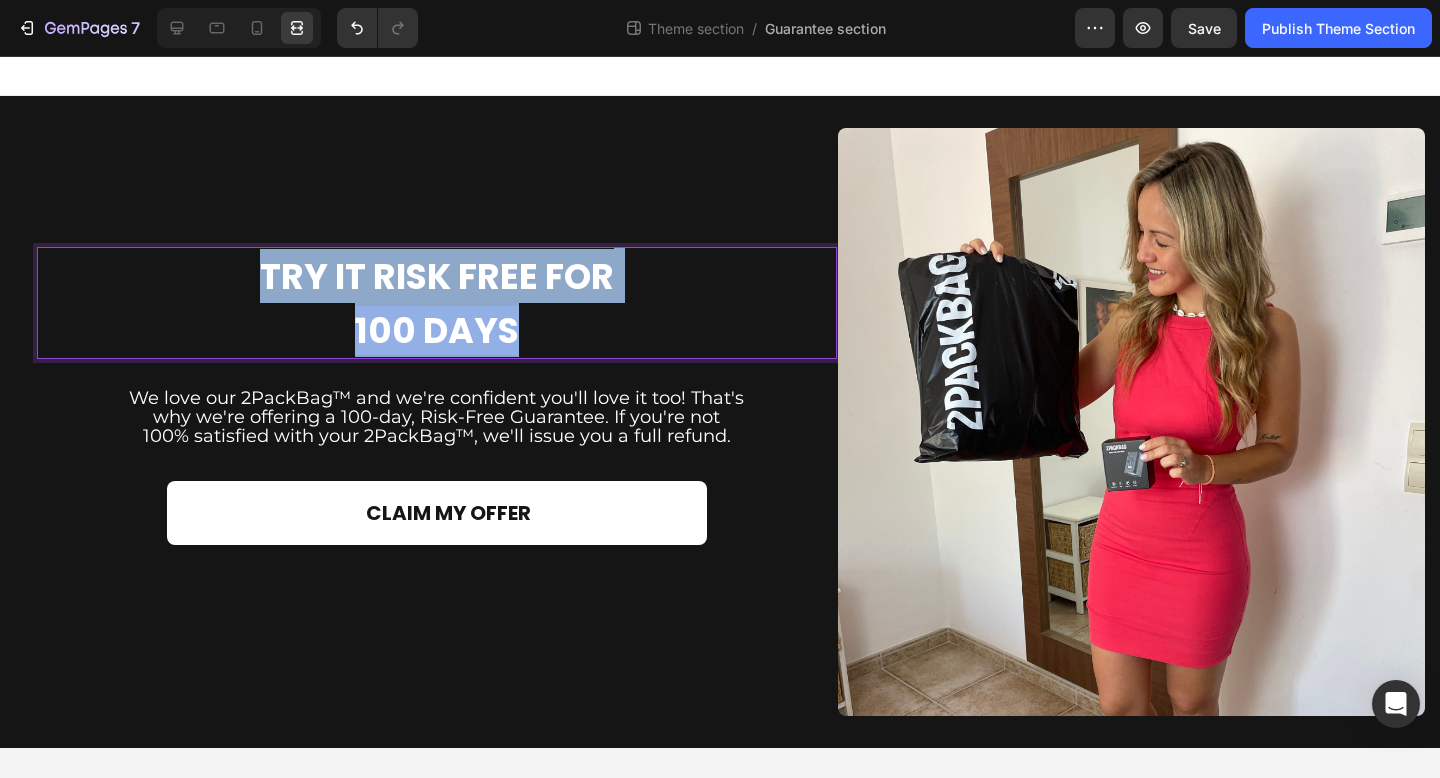 drag, startPoint x: 560, startPoint y: 339, endPoint x: 235, endPoint y: 284, distance: 329.621 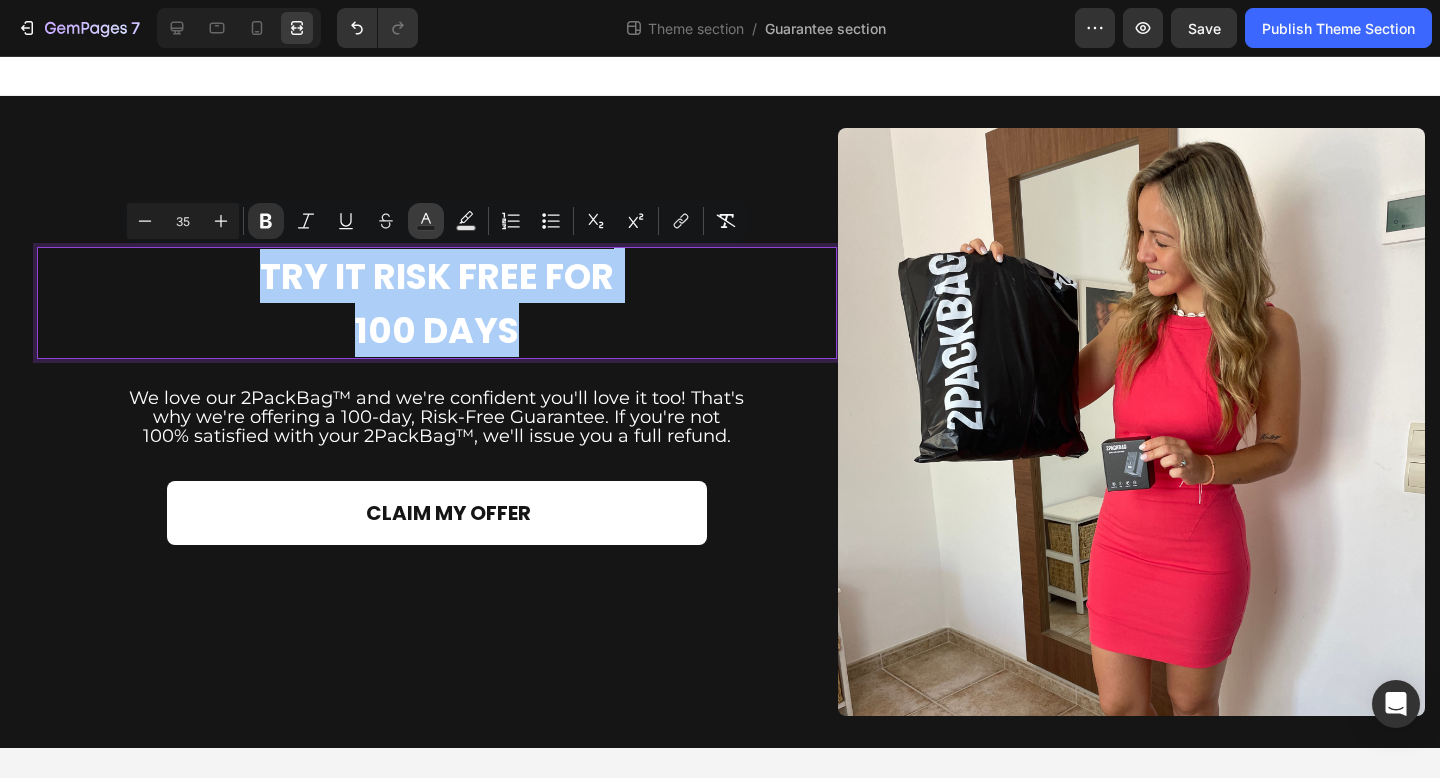click 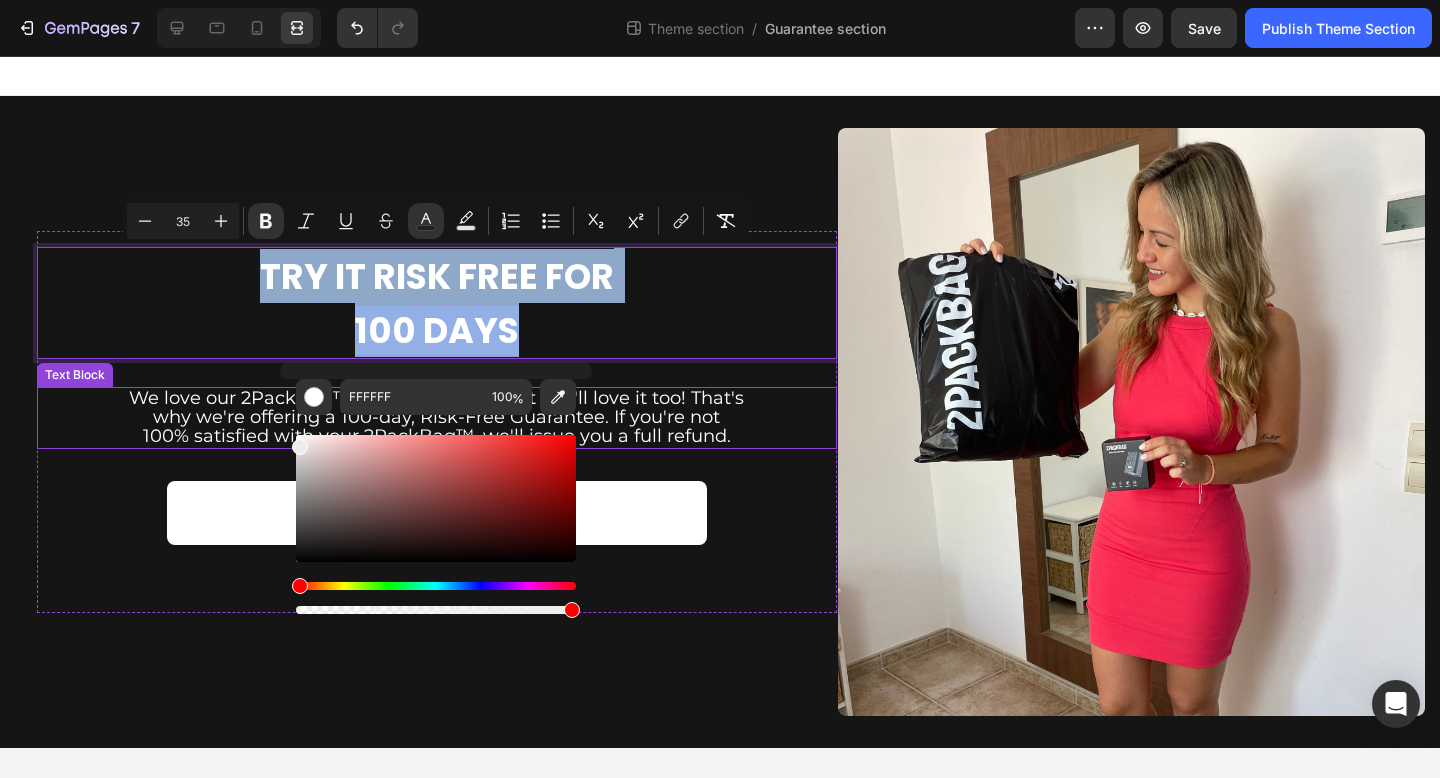 type on "EDEDED" 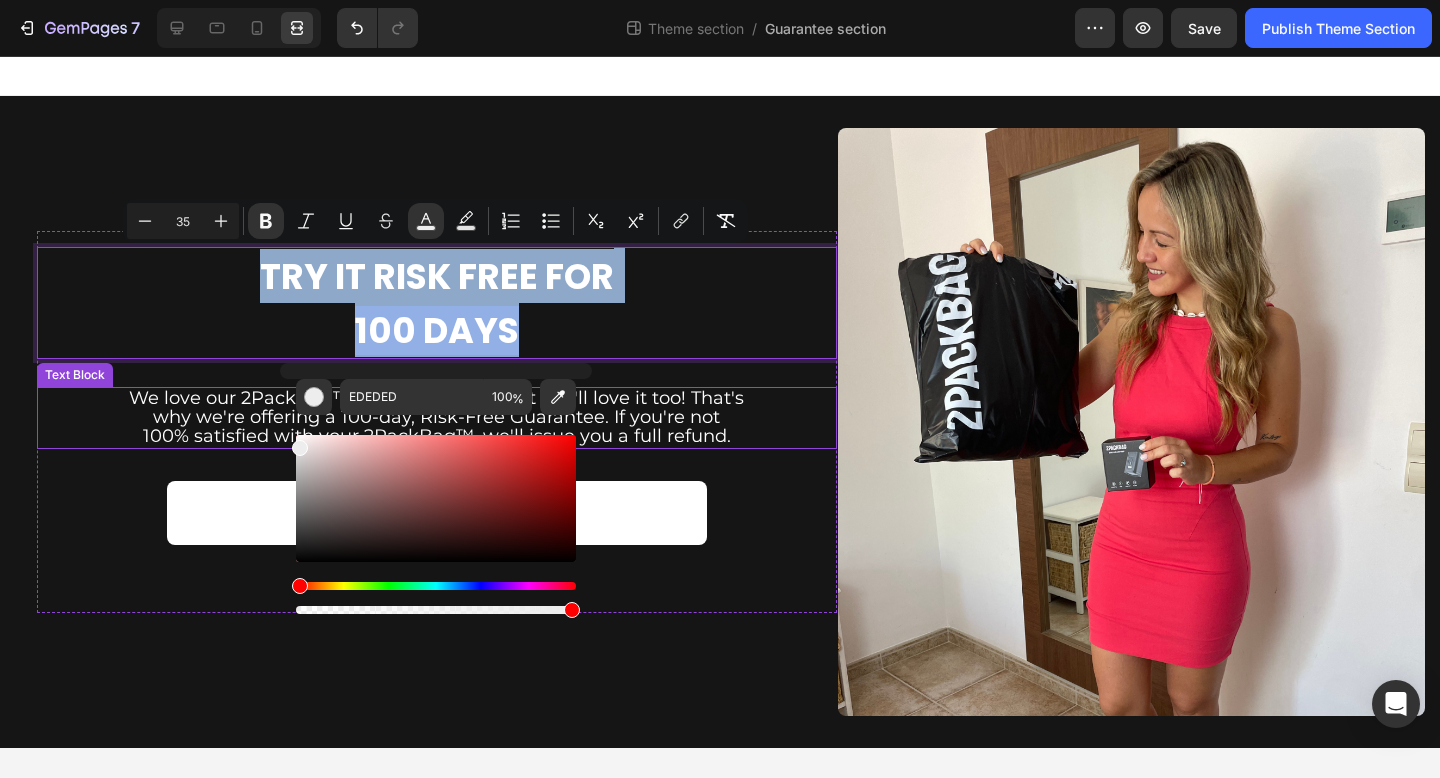 drag, startPoint x: 303, startPoint y: 494, endPoint x: 257, endPoint y: 402, distance: 102.85912 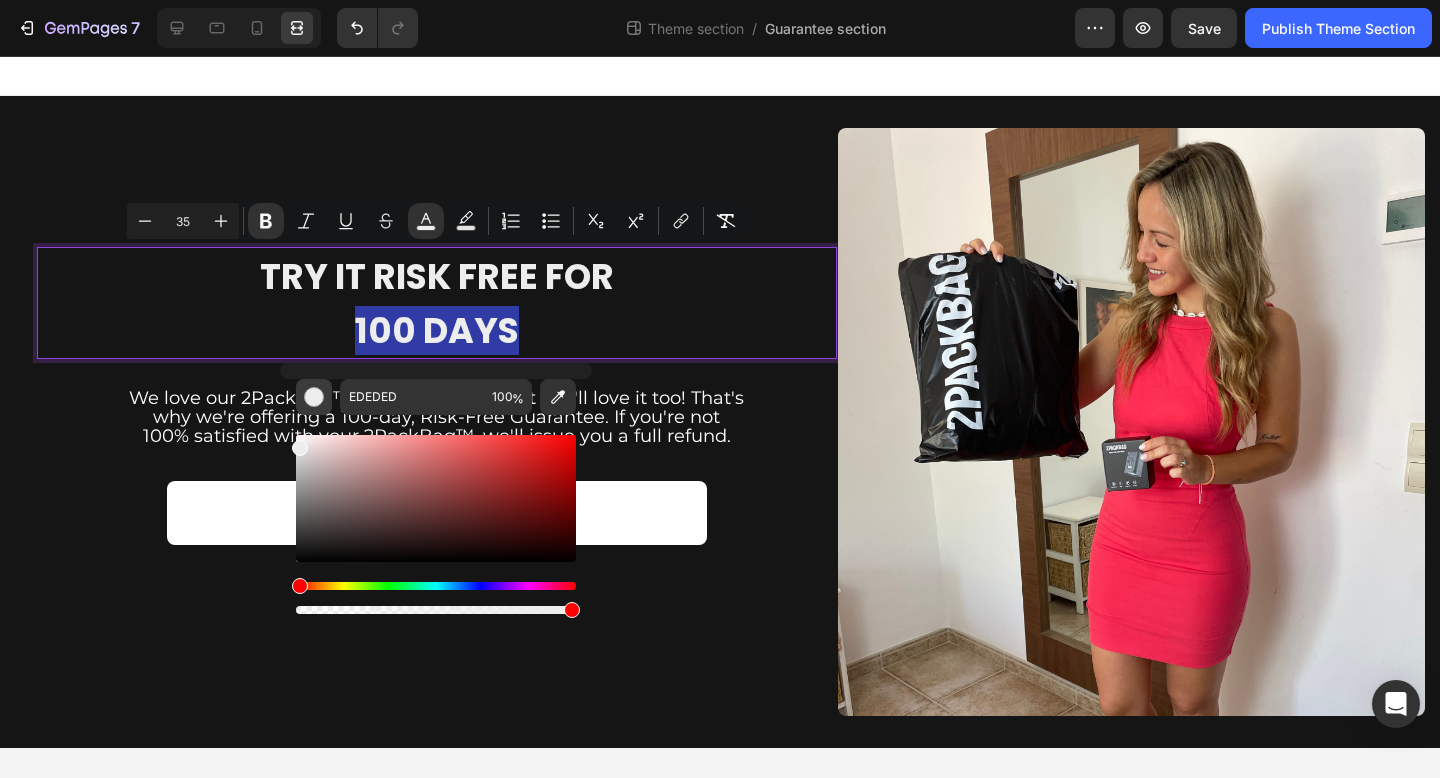 click at bounding box center (314, 397) 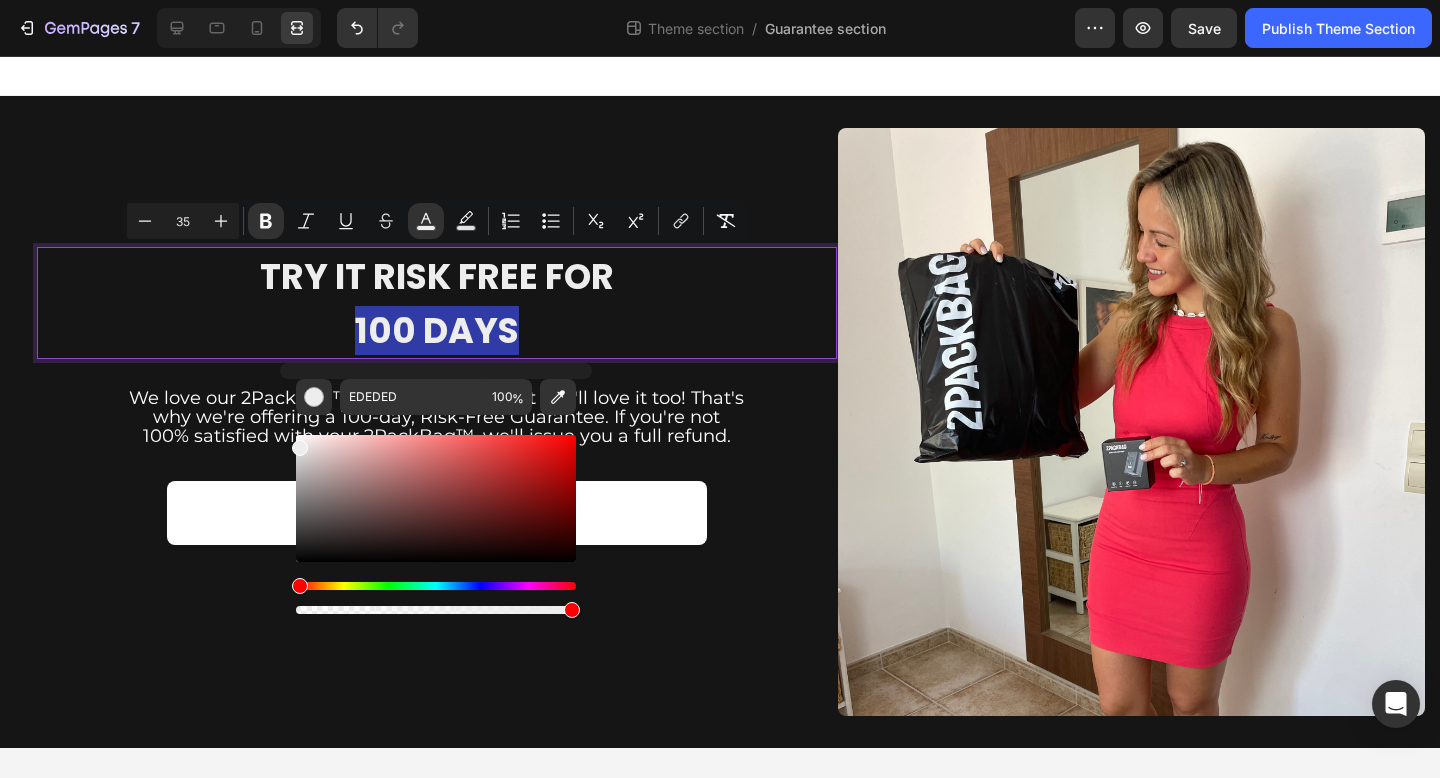 click on "TRY IT RISK FREE FOR 100 DAYS" at bounding box center (437, 303) 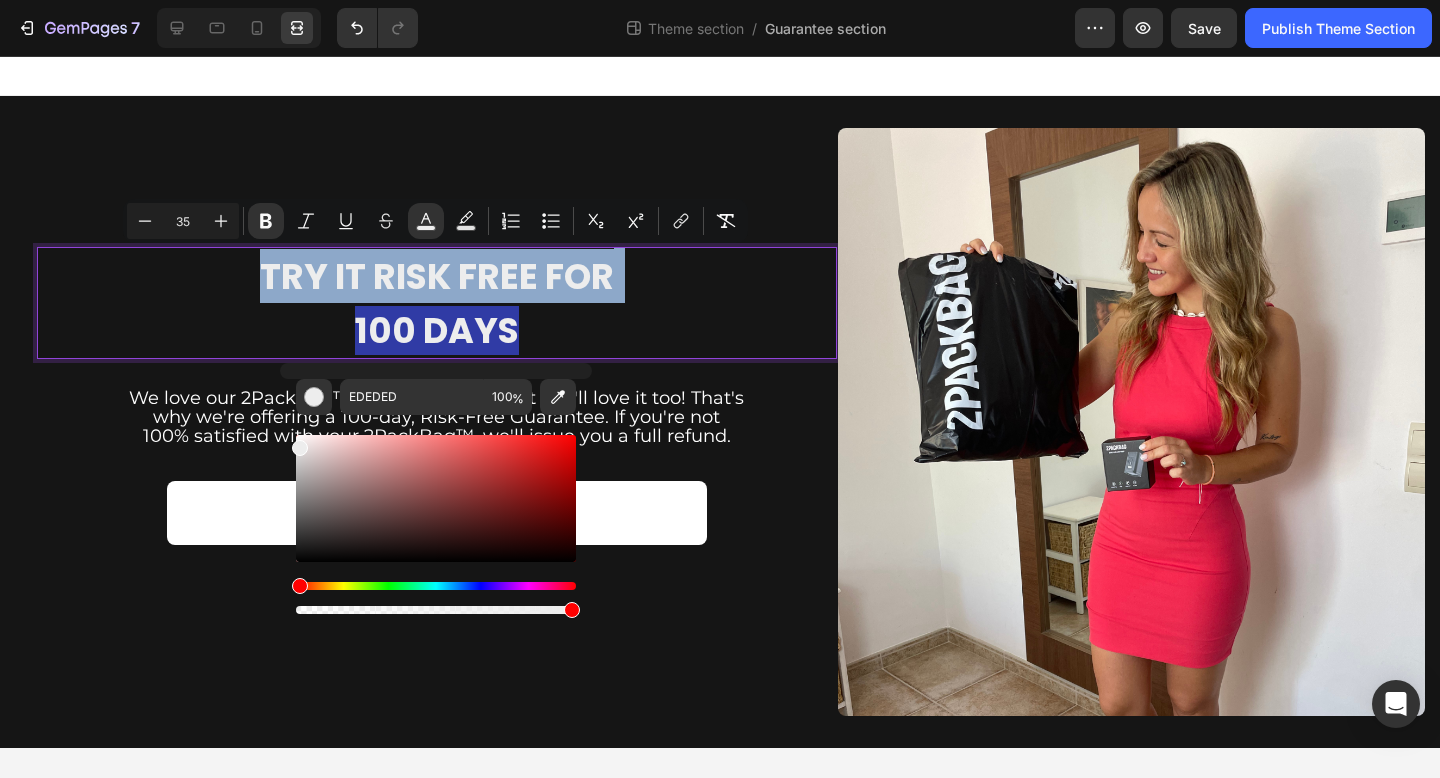 click on "TRY IT RISK FREE FOR 100 DAYS" at bounding box center (437, 303) 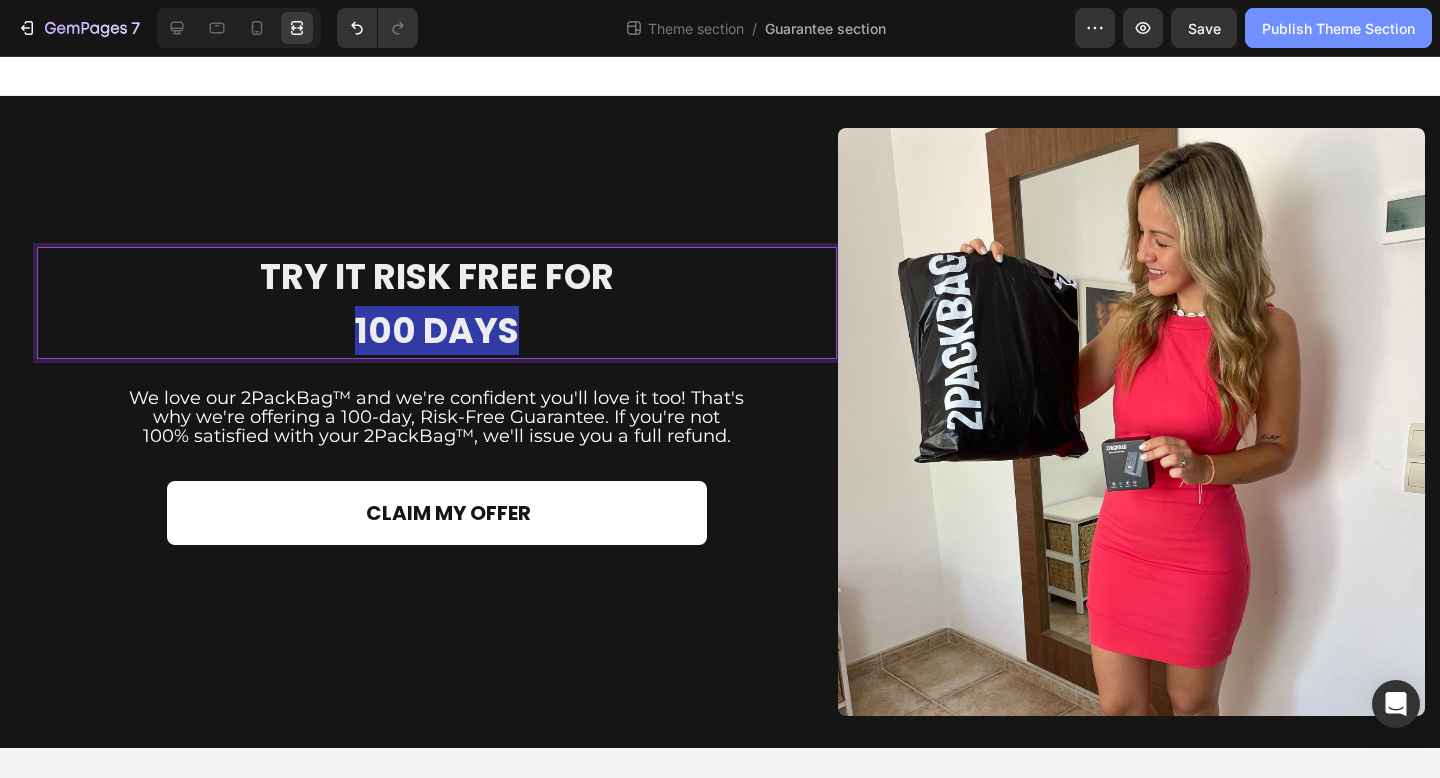 click on "Publish Theme Section" at bounding box center [1338, 28] 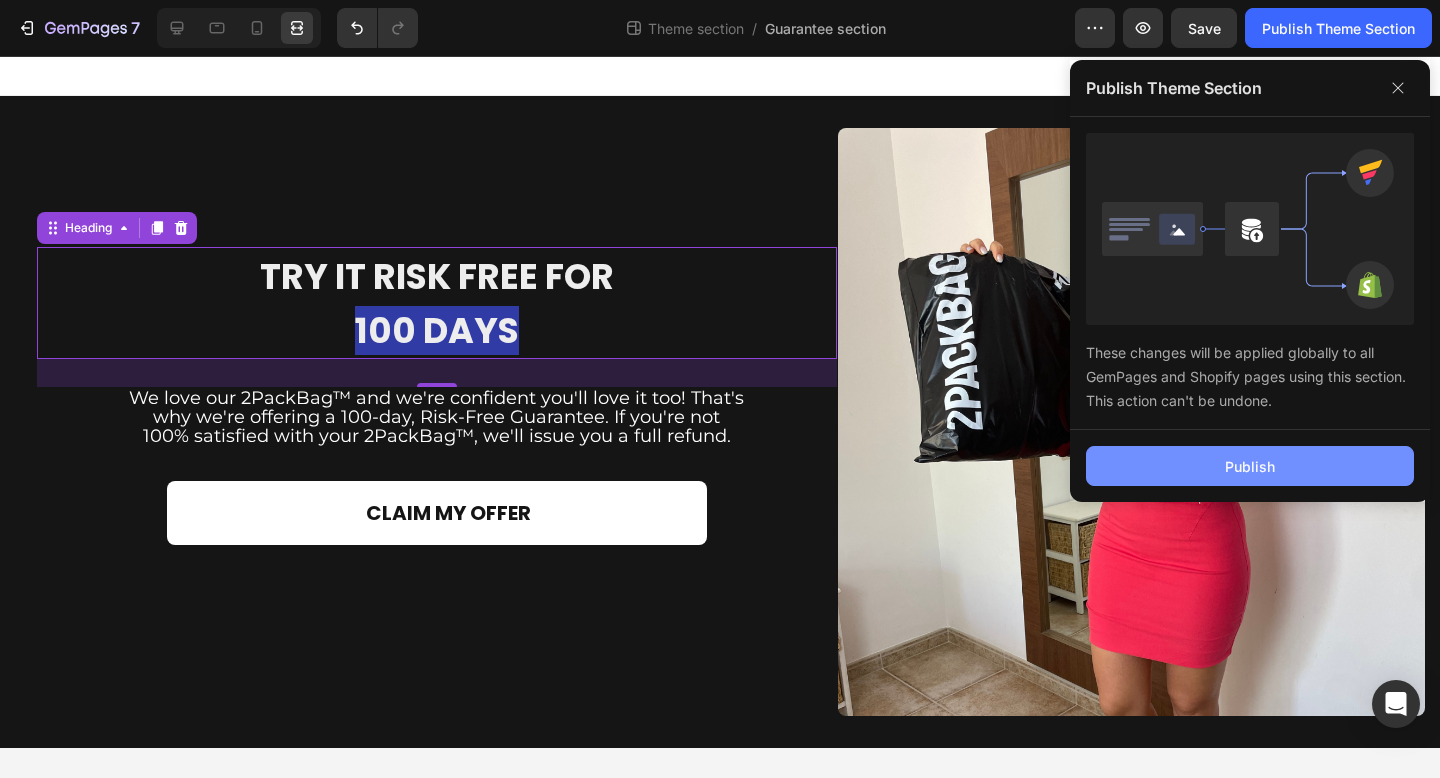 click on "Publish" at bounding box center [1250, 466] 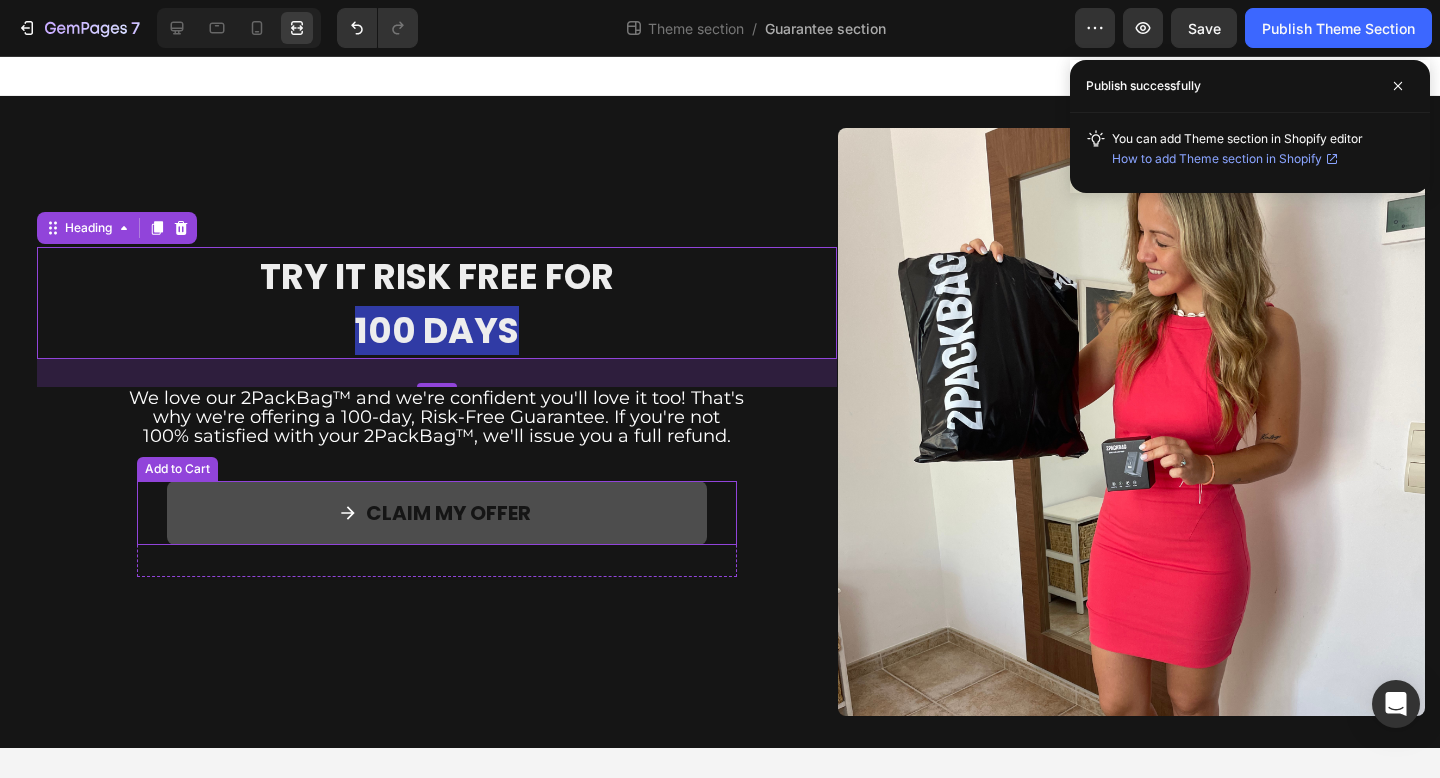 click on "CLAIM MY OFFER" at bounding box center [437, 513] 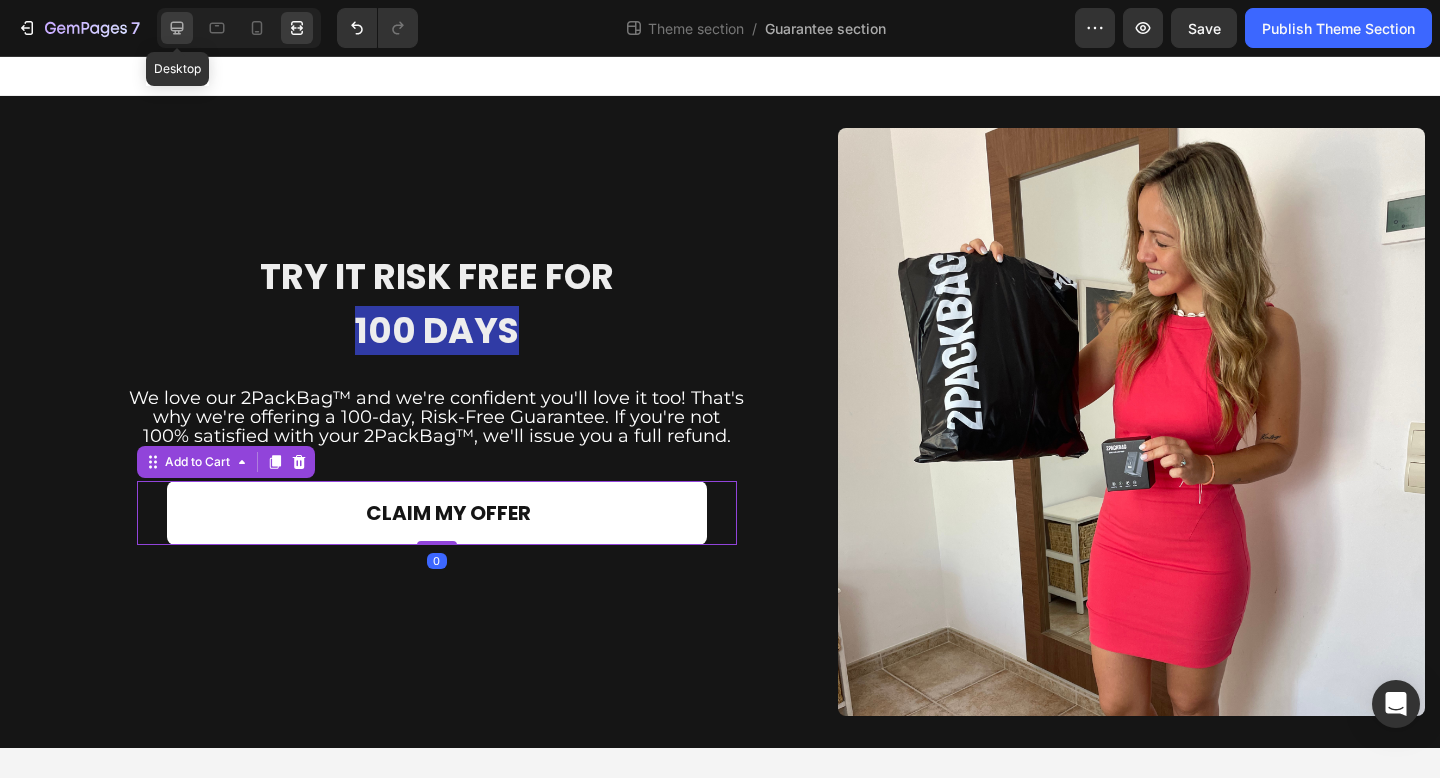 click 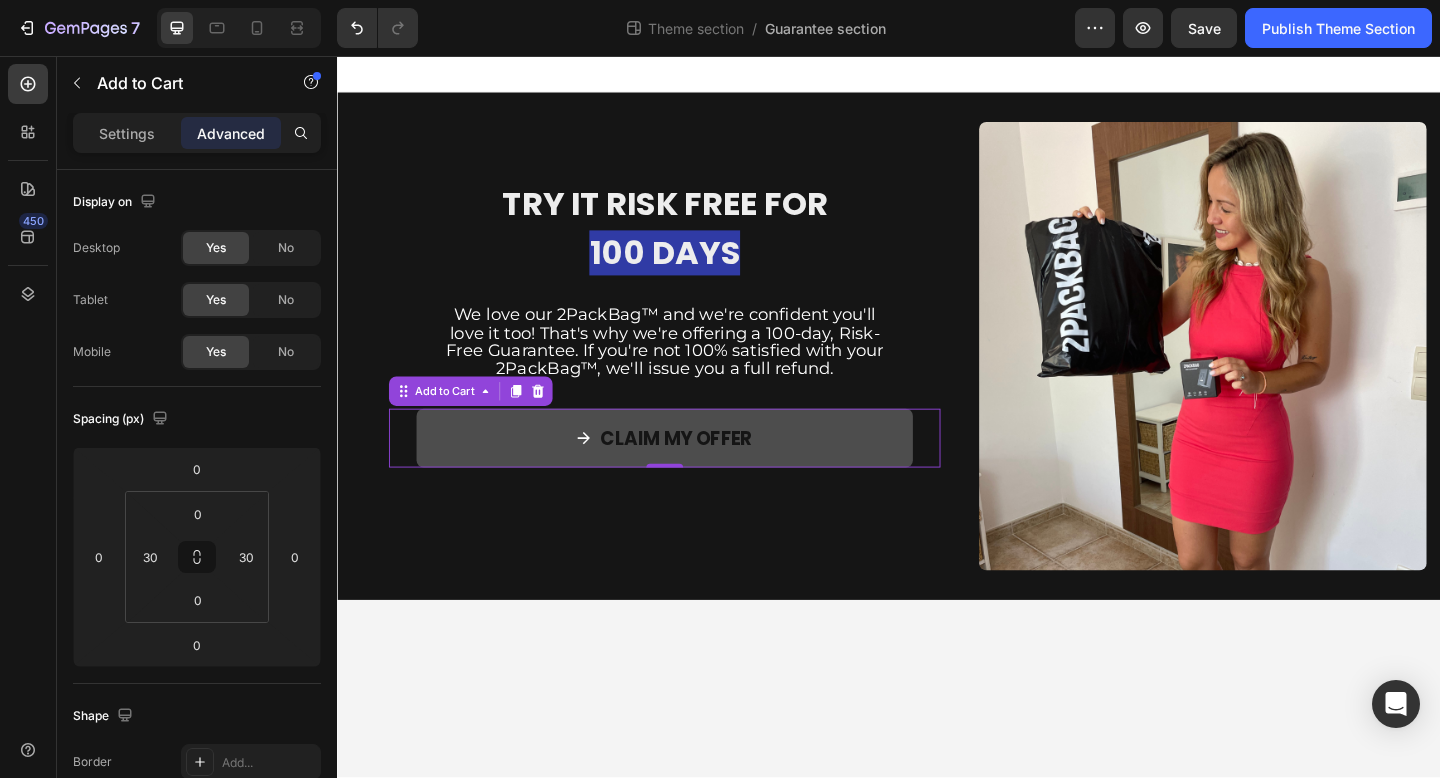 click 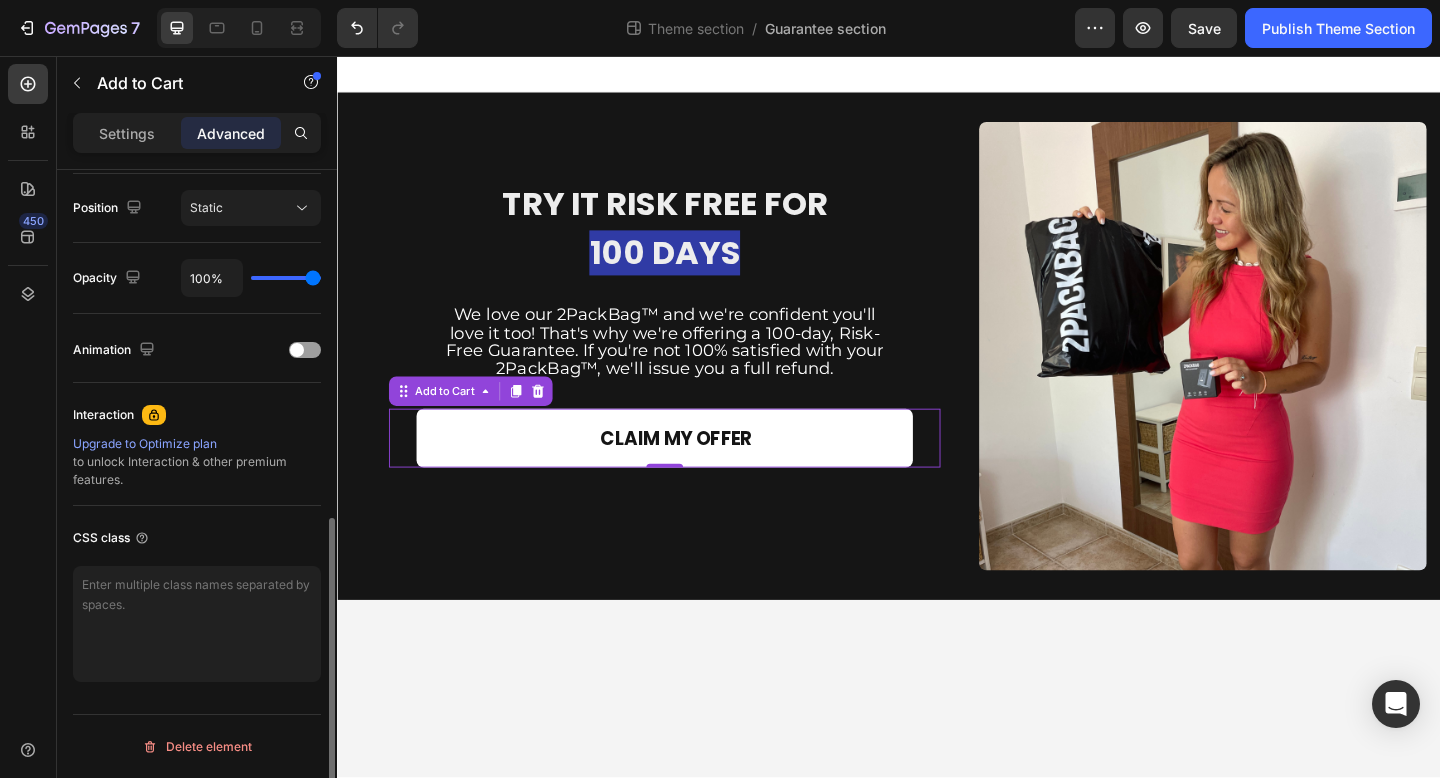 scroll, scrollTop: 547, scrollLeft: 0, axis: vertical 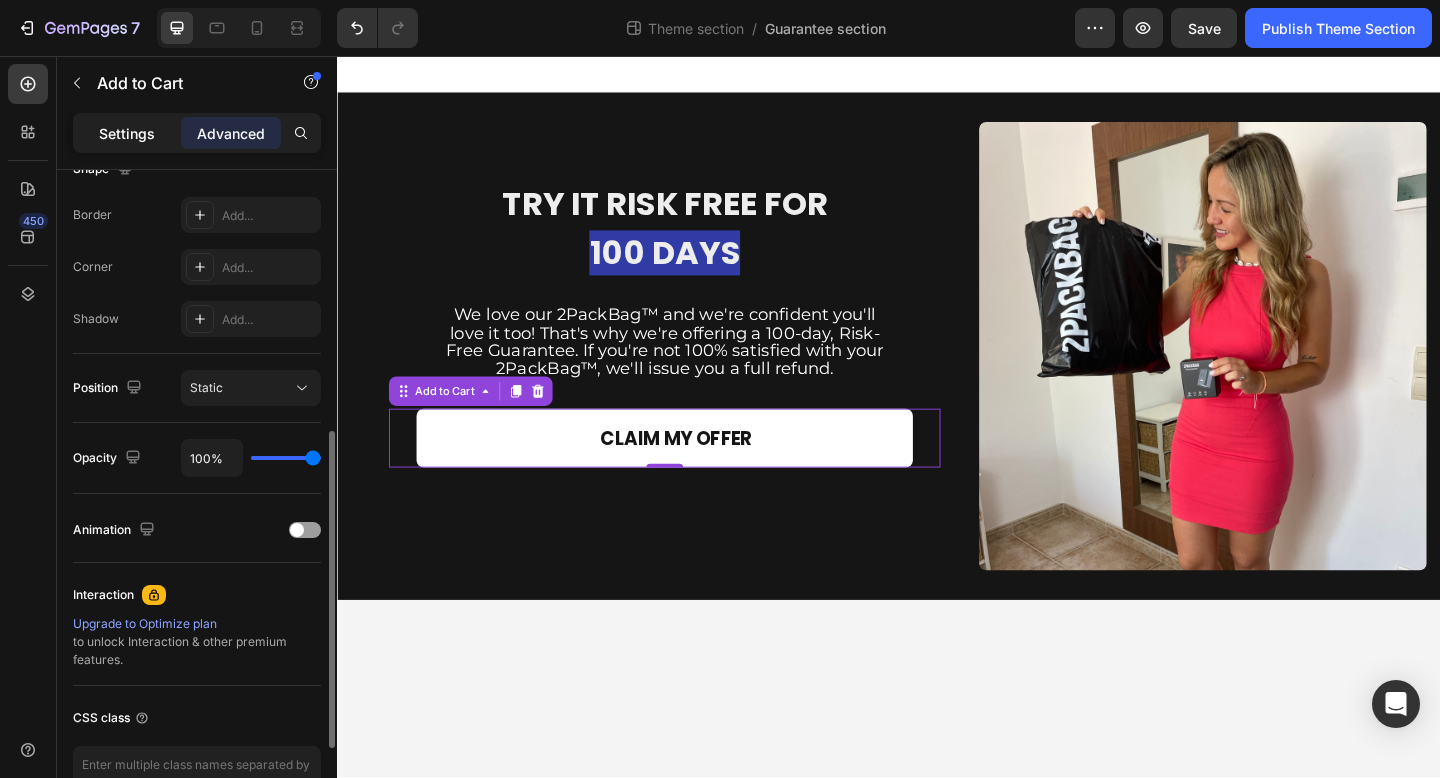 click on "Settings" 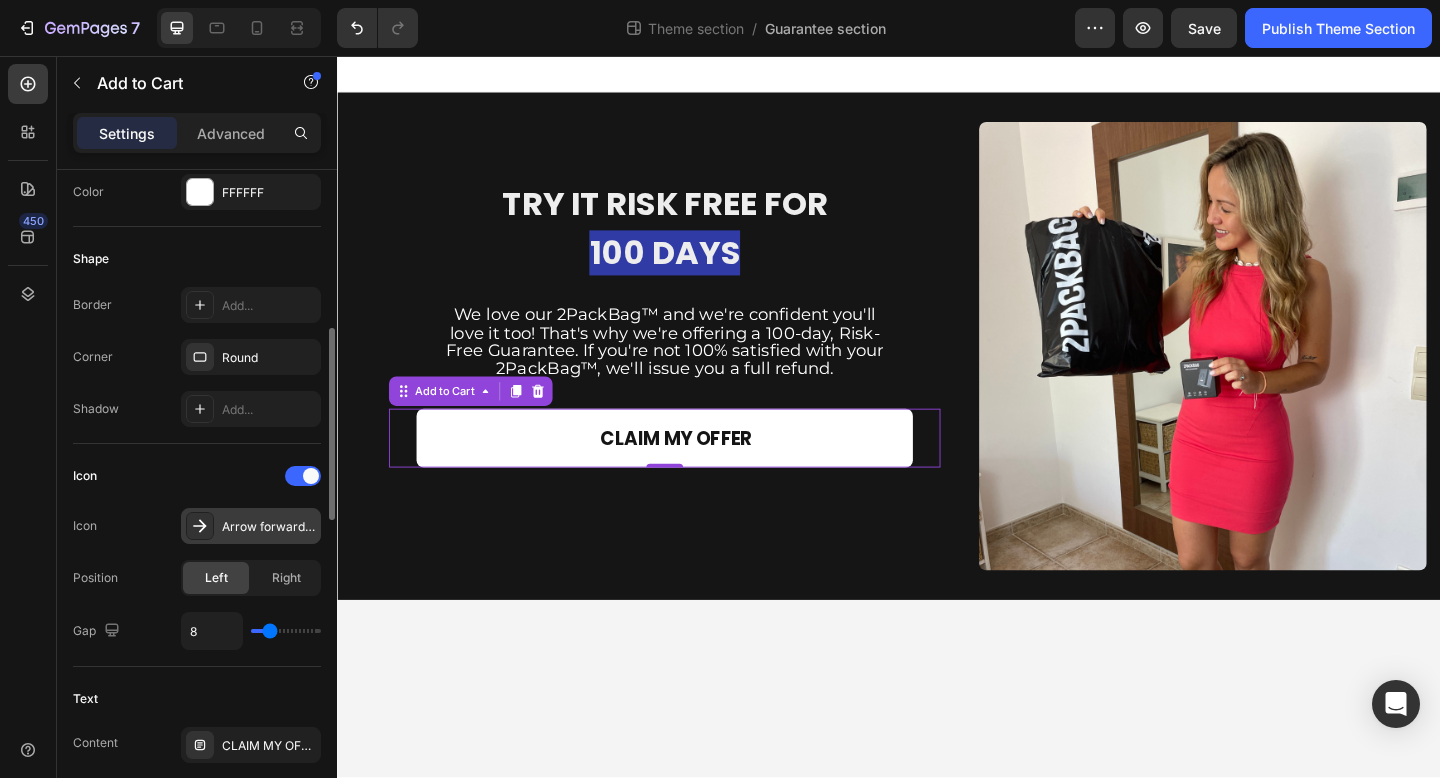 click on "Arrow forward 24dp ffffff fill0 wght400 grad0 opsz24" at bounding box center [251, 526] 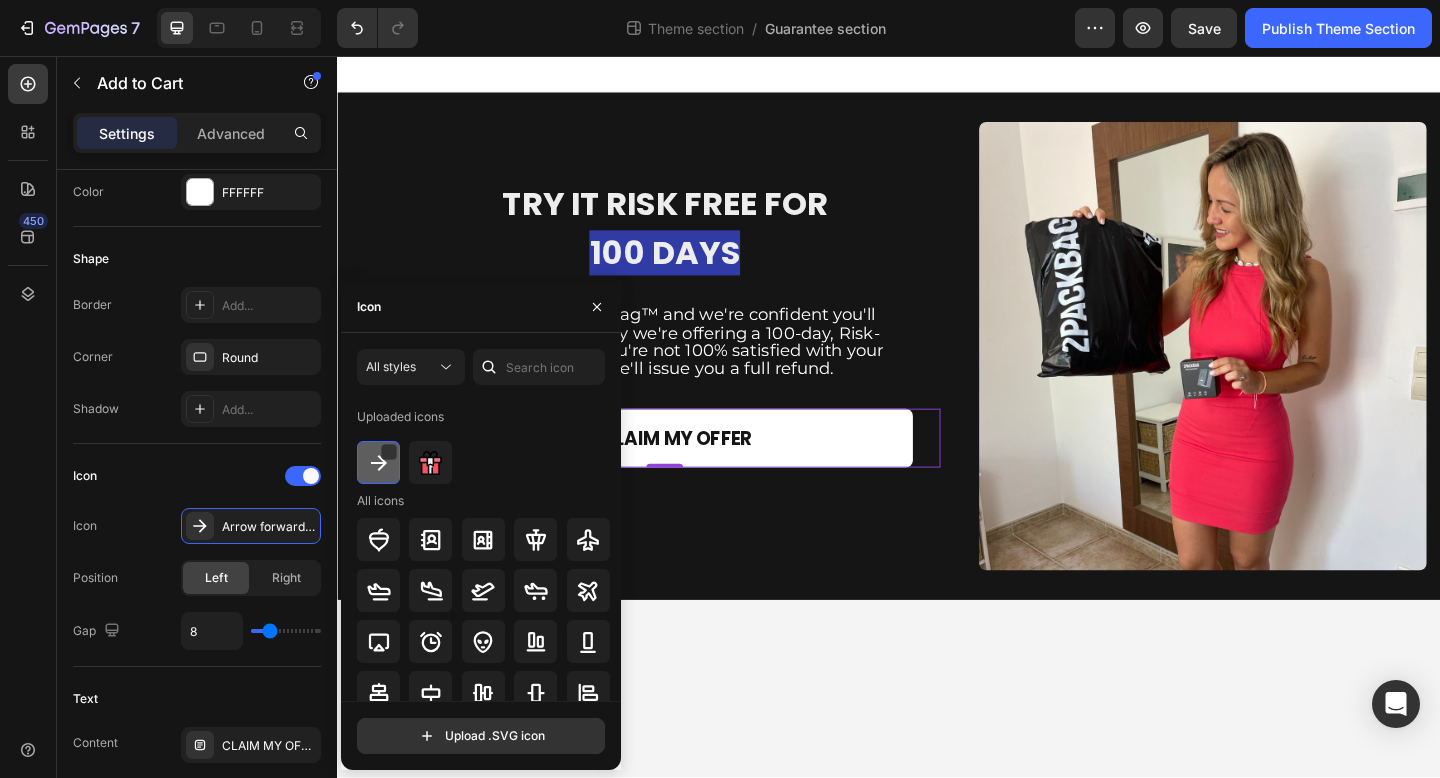 click 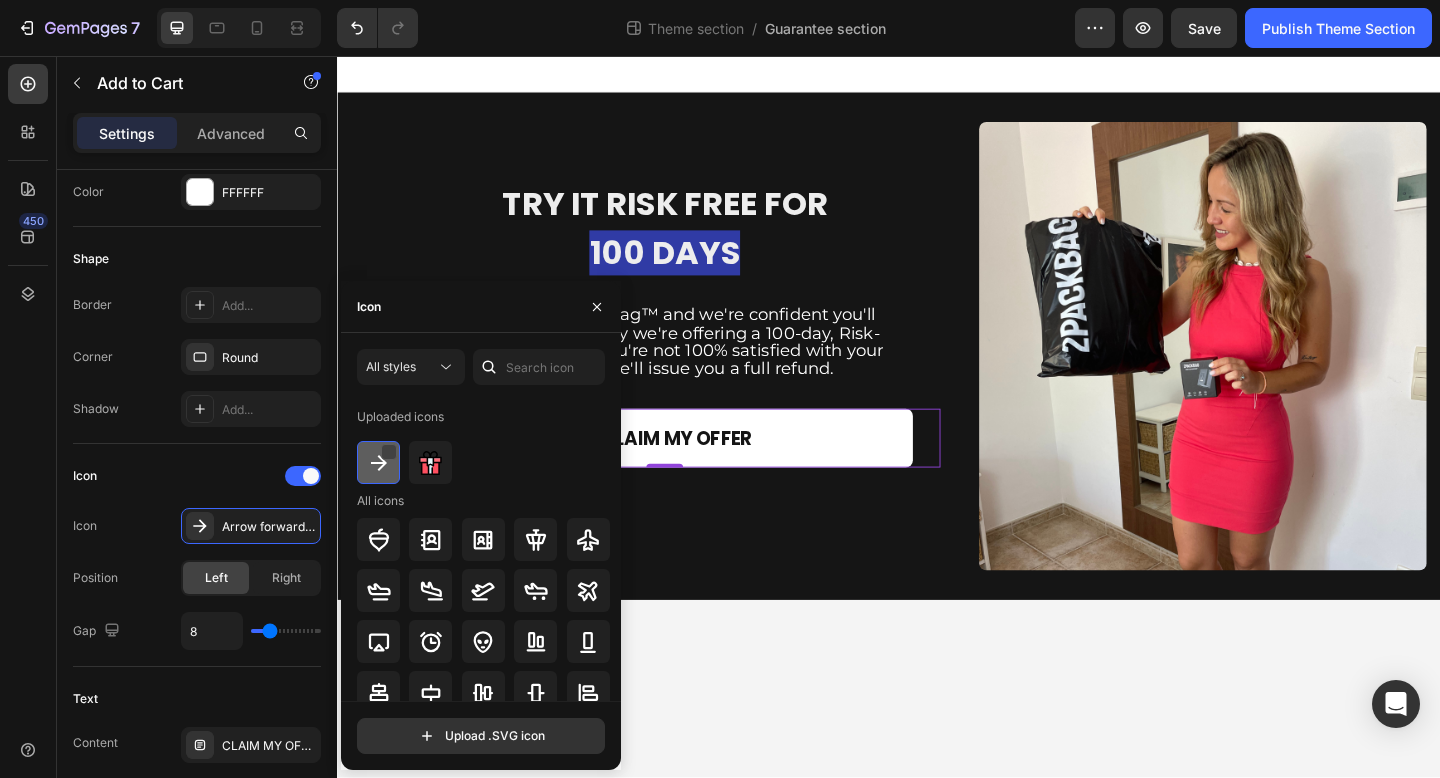 click at bounding box center [389, 452] 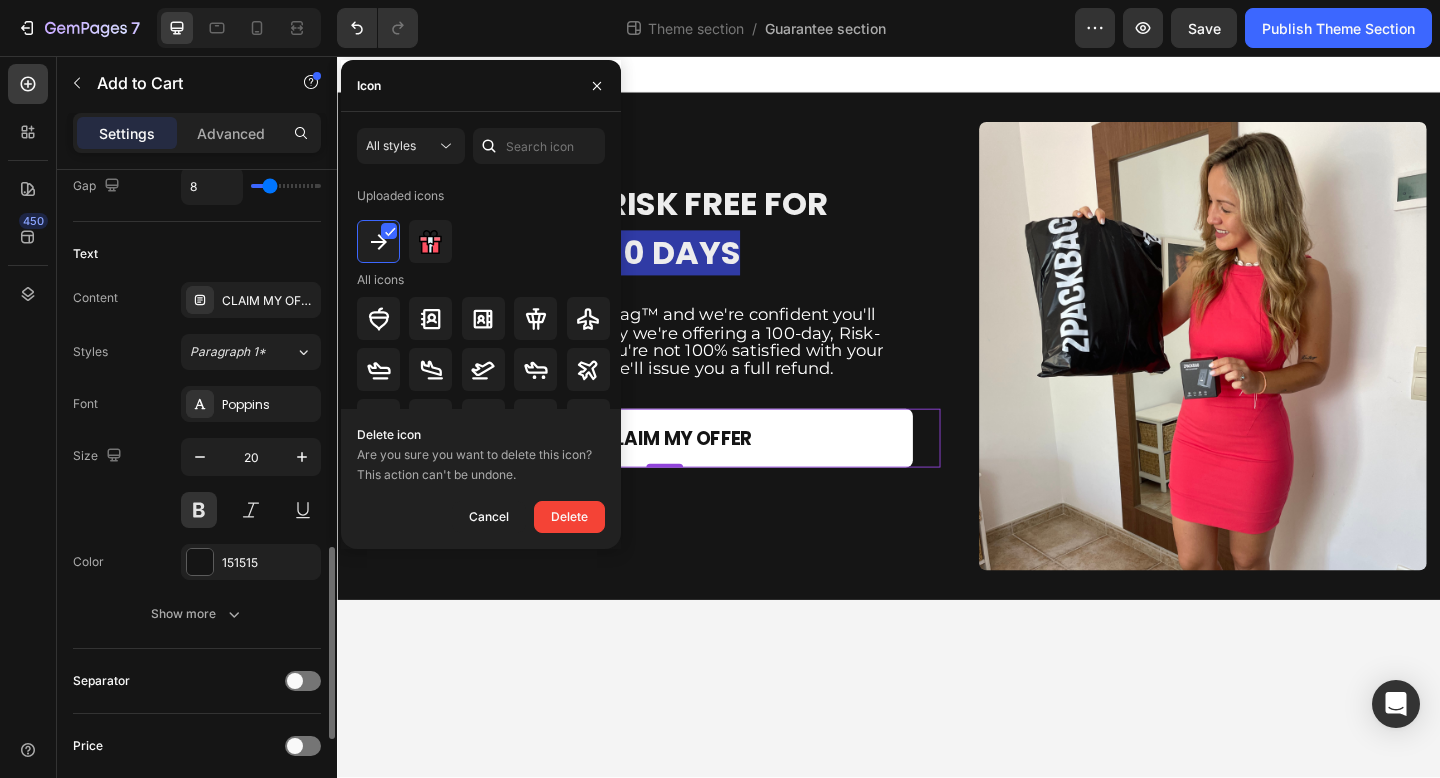 scroll, scrollTop: 1062, scrollLeft: 0, axis: vertical 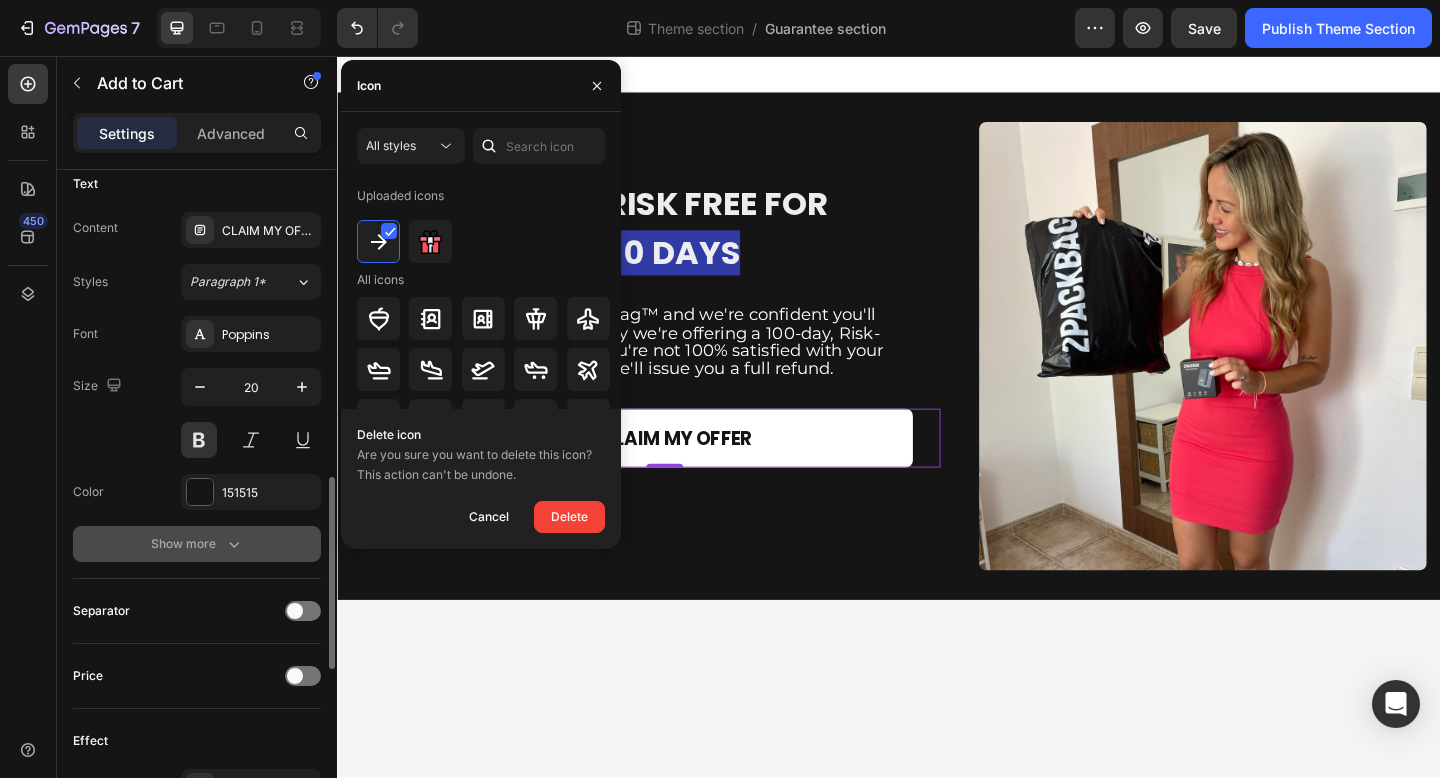 click on "Show more" at bounding box center (197, 544) 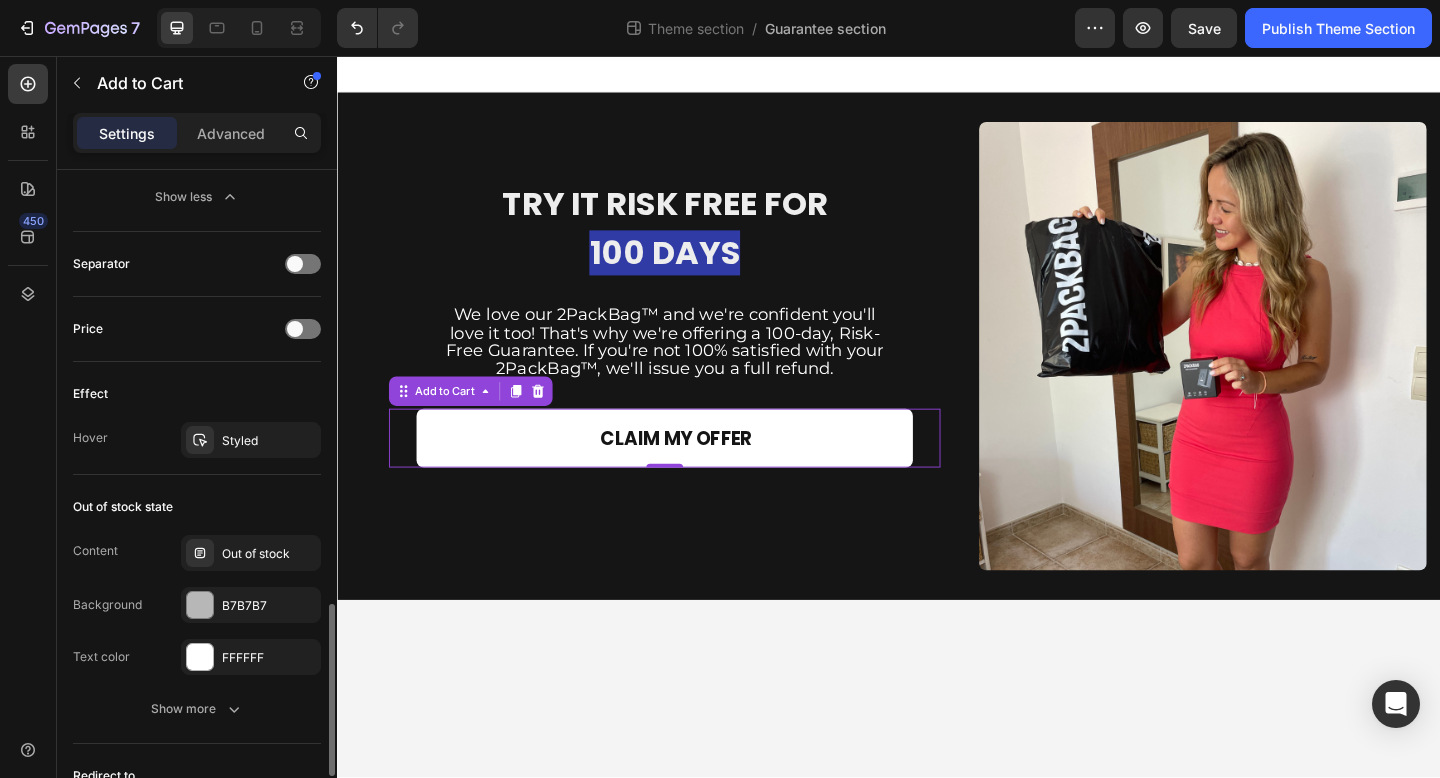 scroll, scrollTop: 1706, scrollLeft: 0, axis: vertical 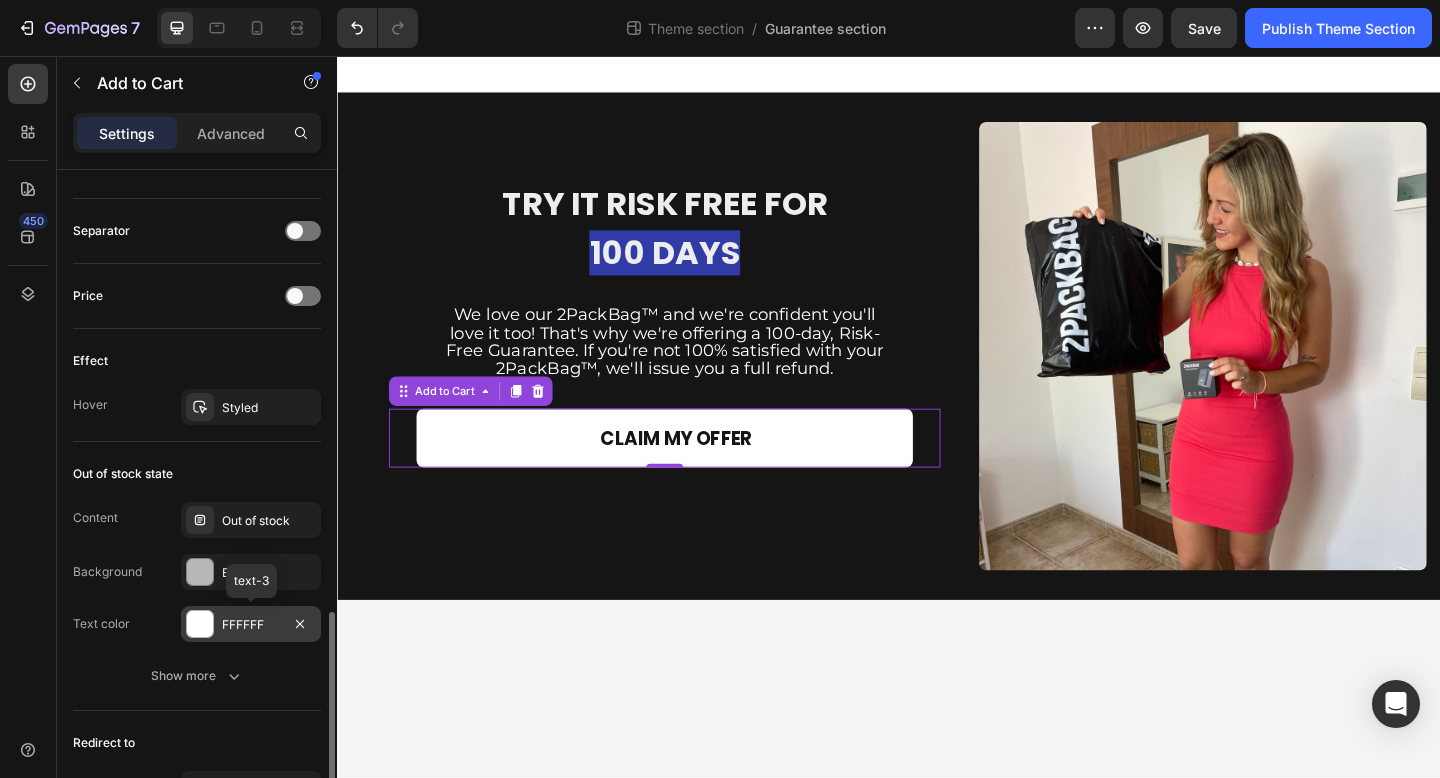 click on "FFFFFF" at bounding box center [251, 625] 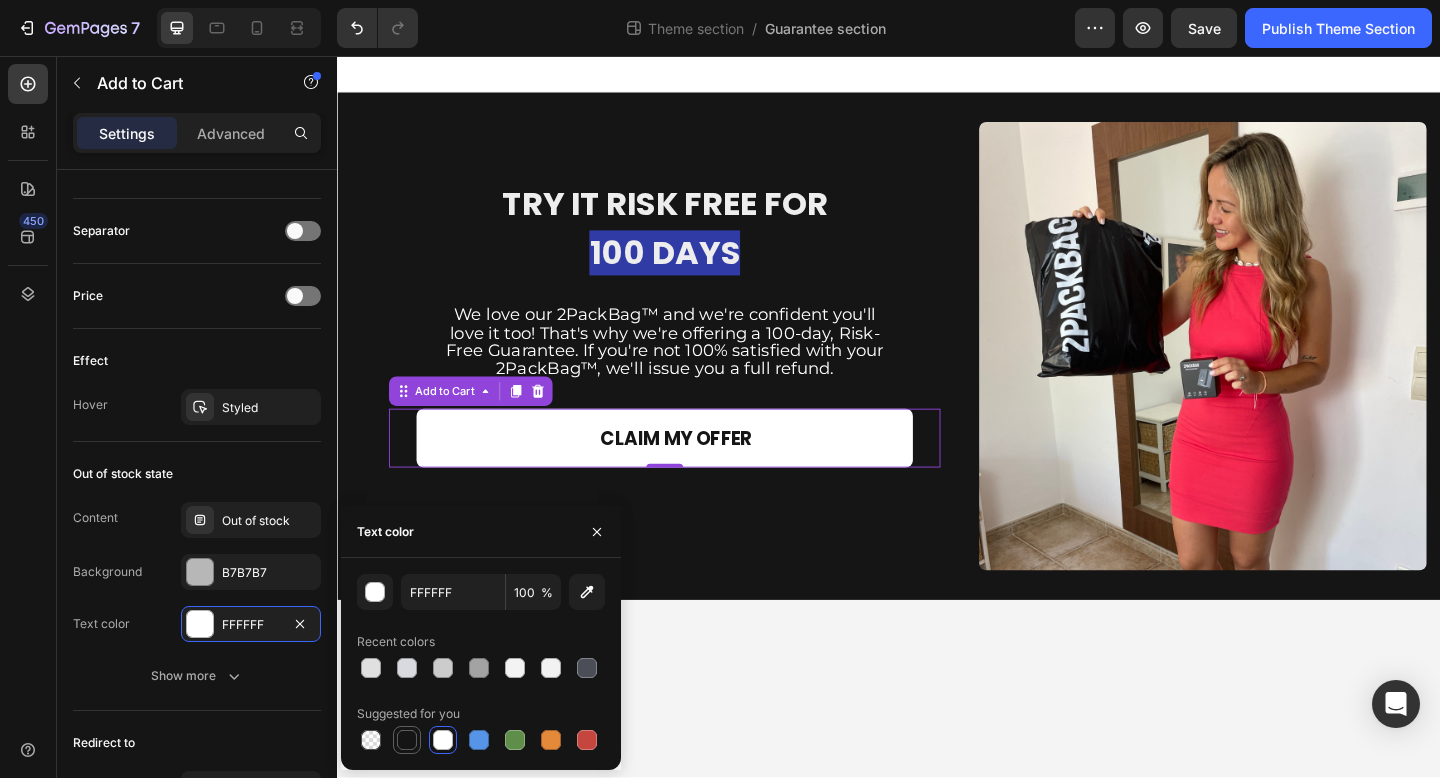 click at bounding box center (407, 740) 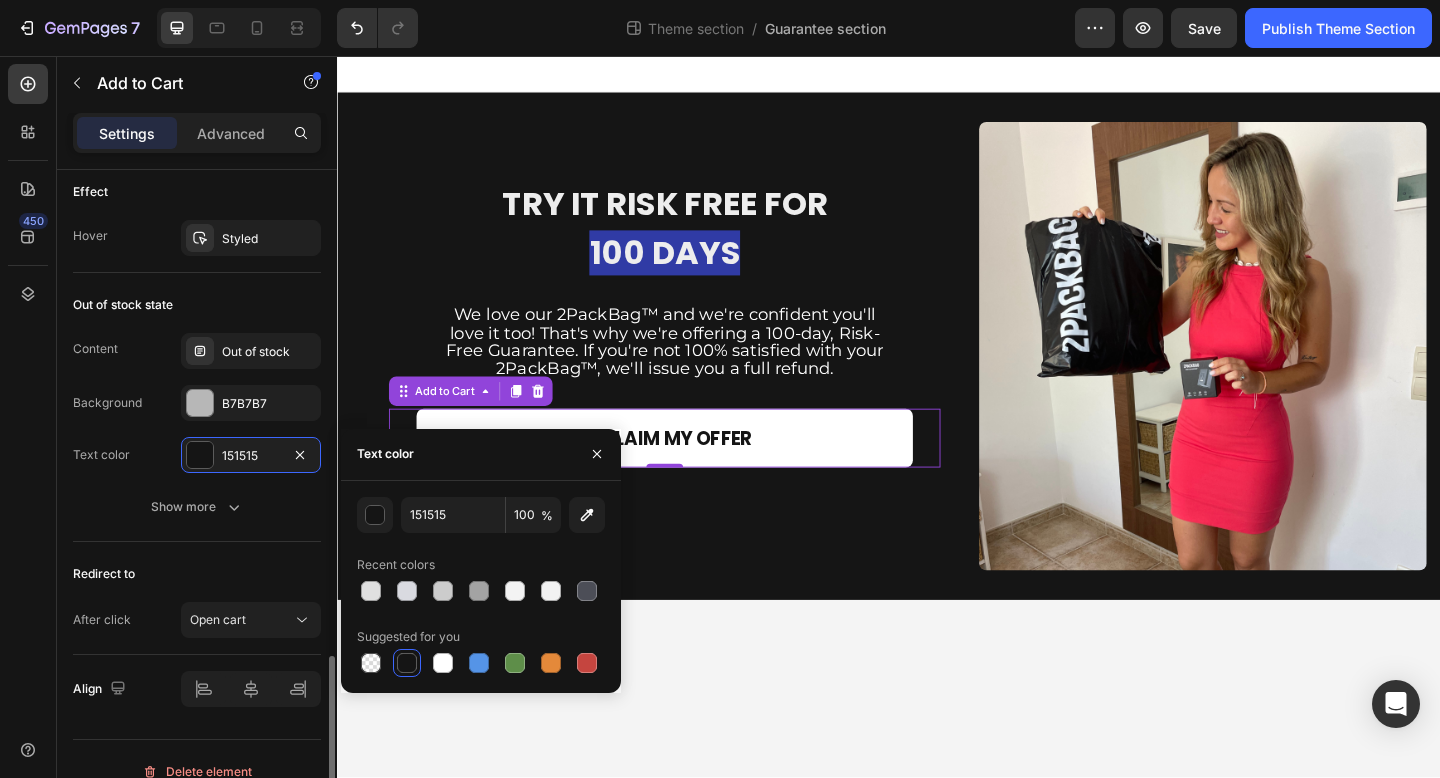 scroll, scrollTop: 1900, scrollLeft: 0, axis: vertical 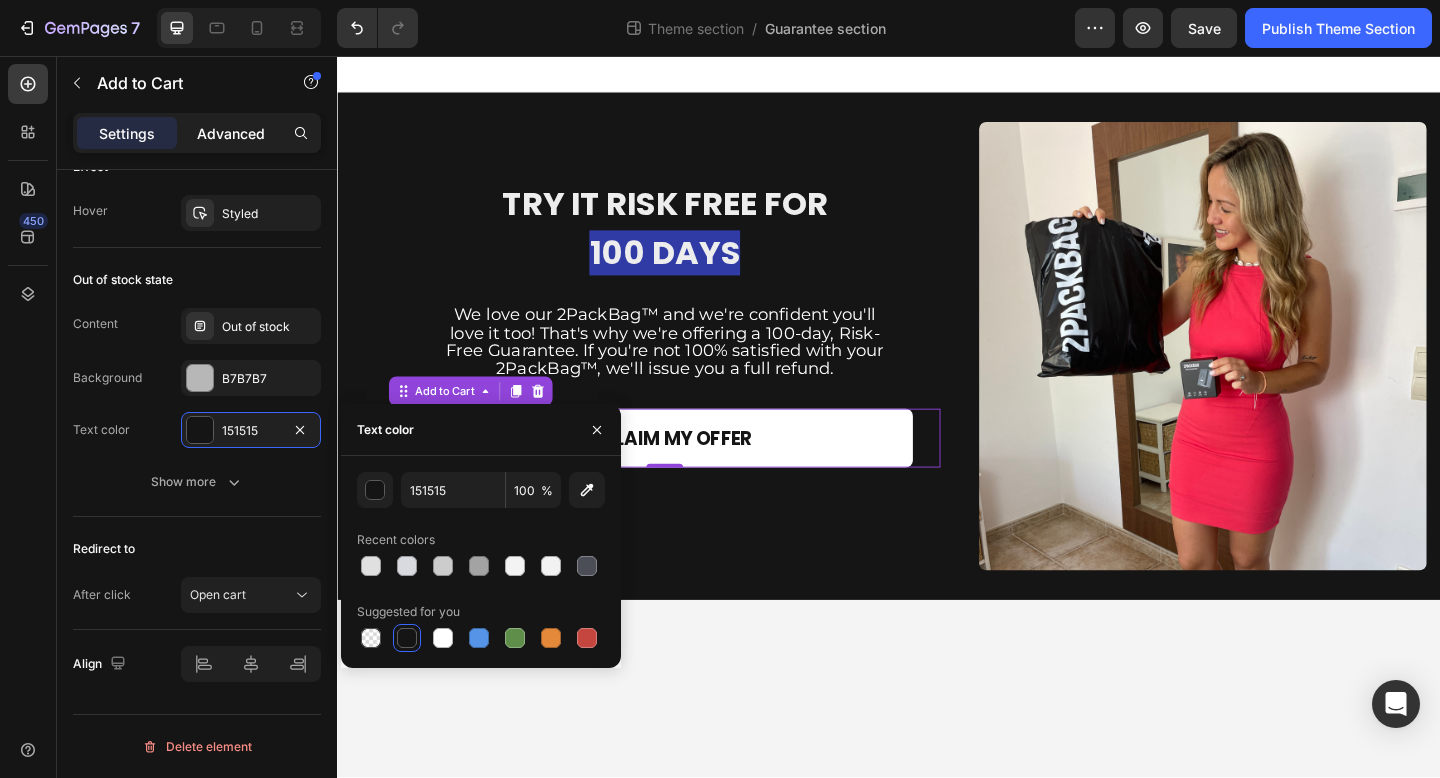 click on "Advanced" at bounding box center [231, 133] 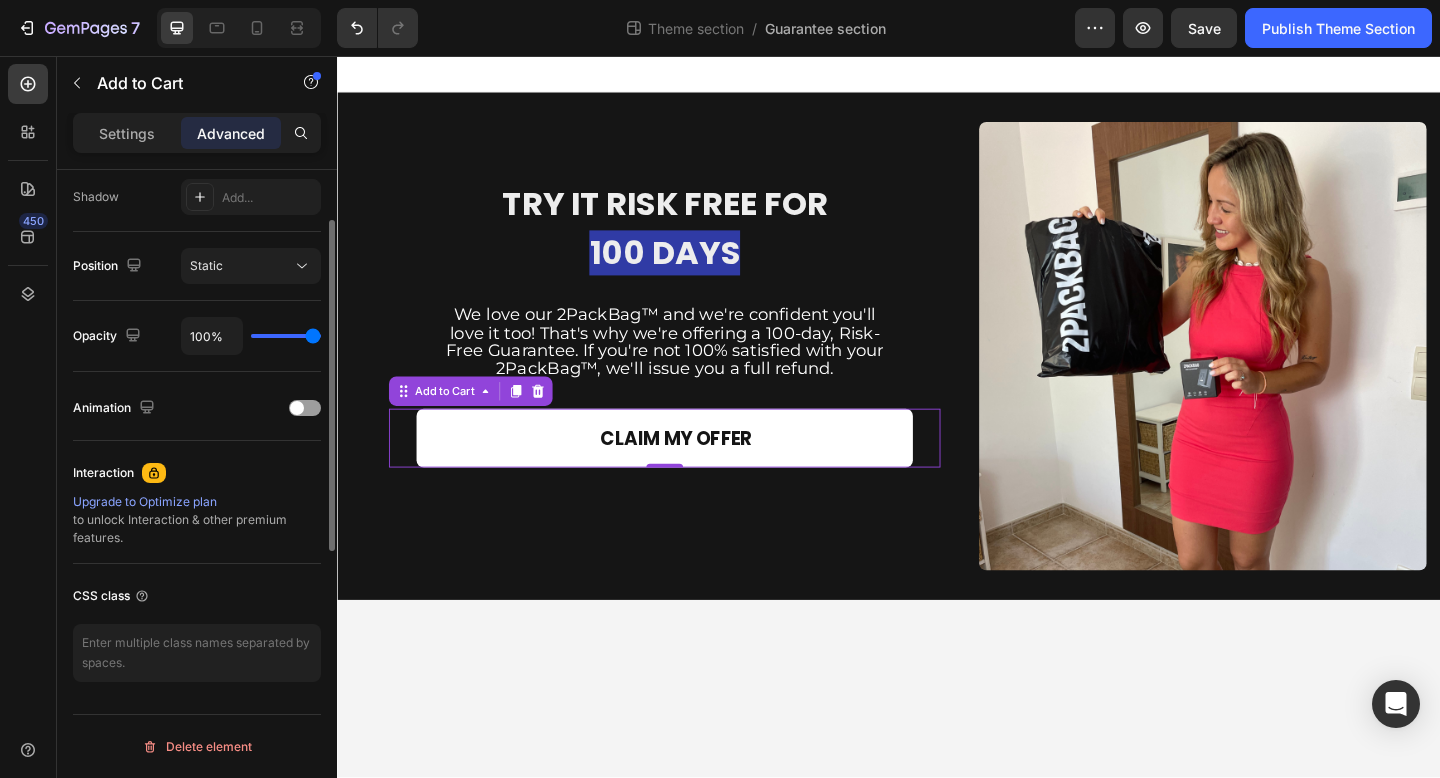 scroll, scrollTop: 0, scrollLeft: 0, axis: both 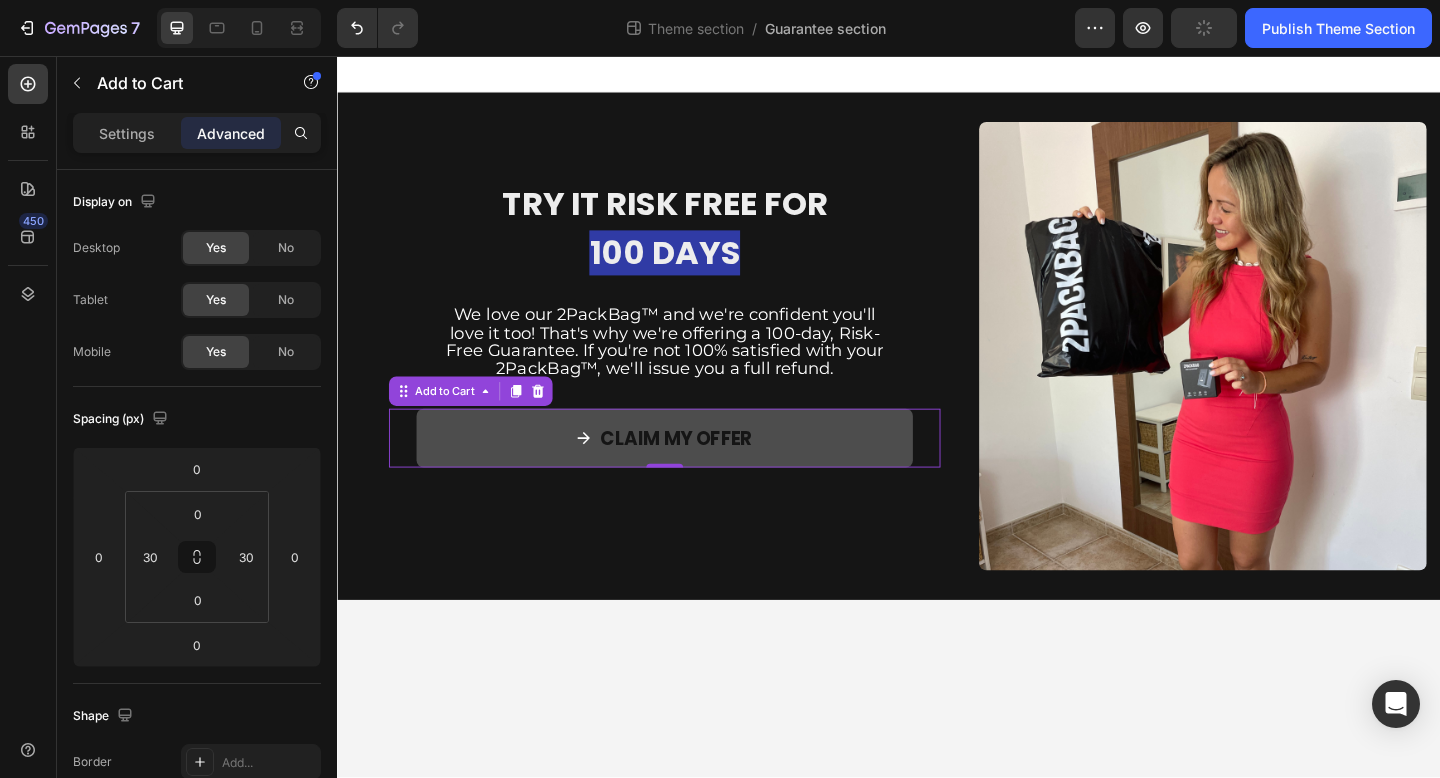 click on "CLAIM MY OFFER" at bounding box center [693, 472] 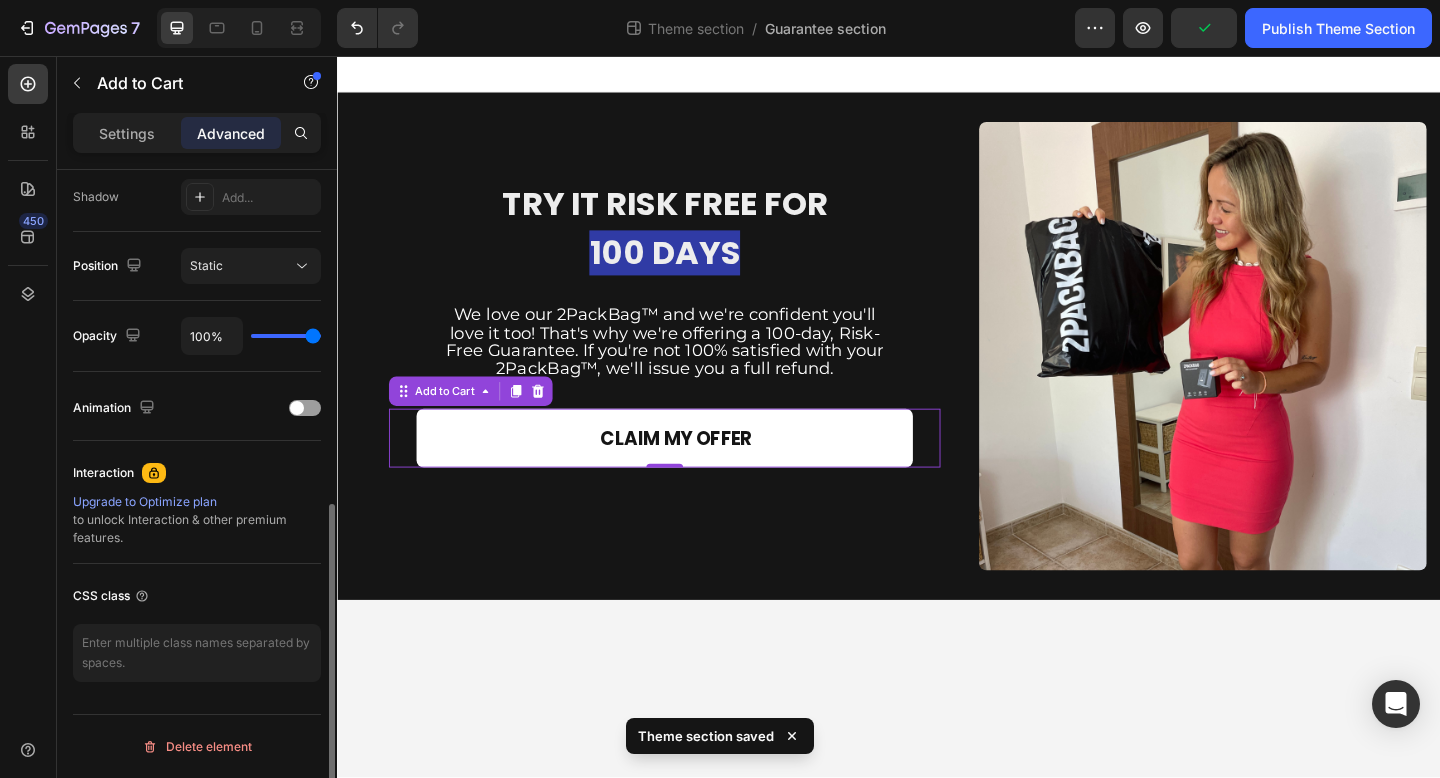 scroll, scrollTop: 0, scrollLeft: 0, axis: both 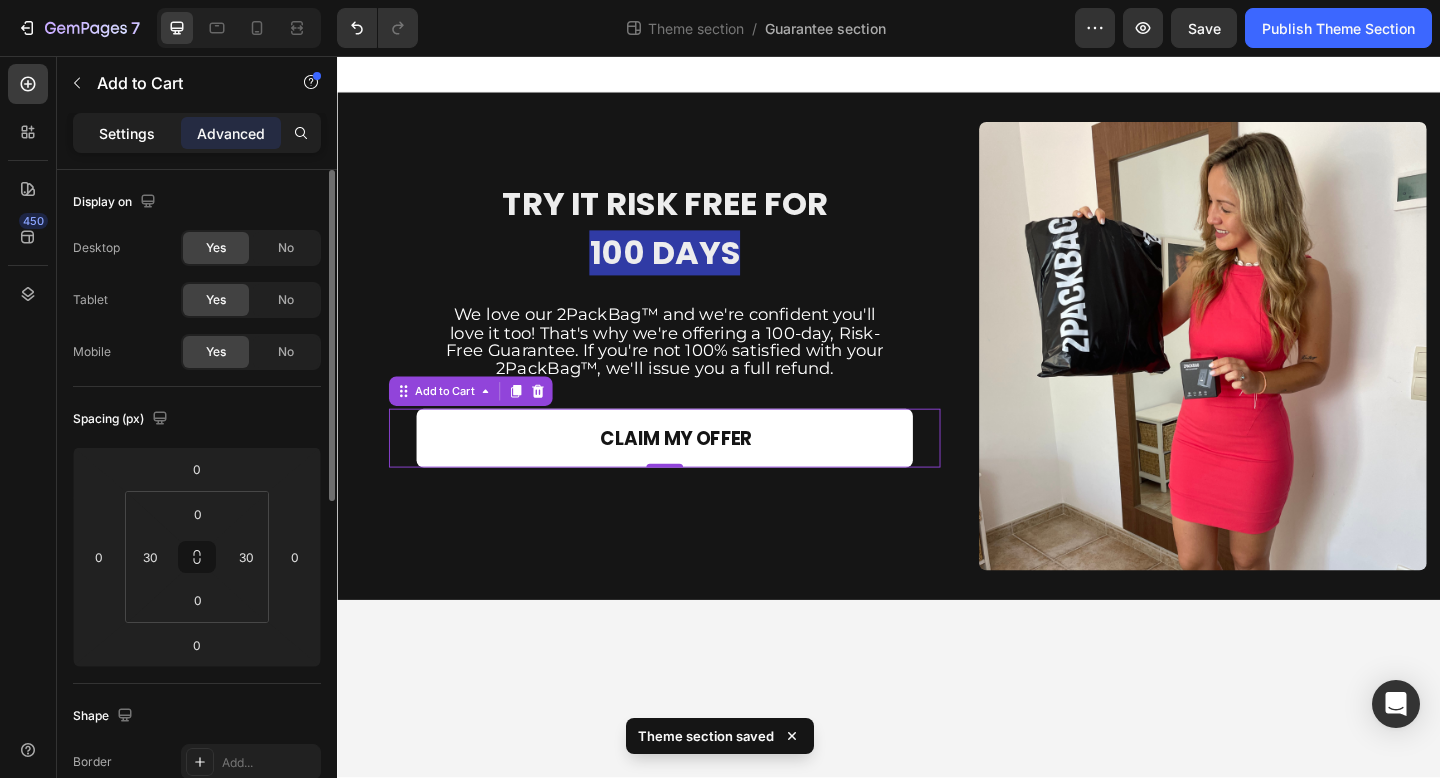 click on "Settings" 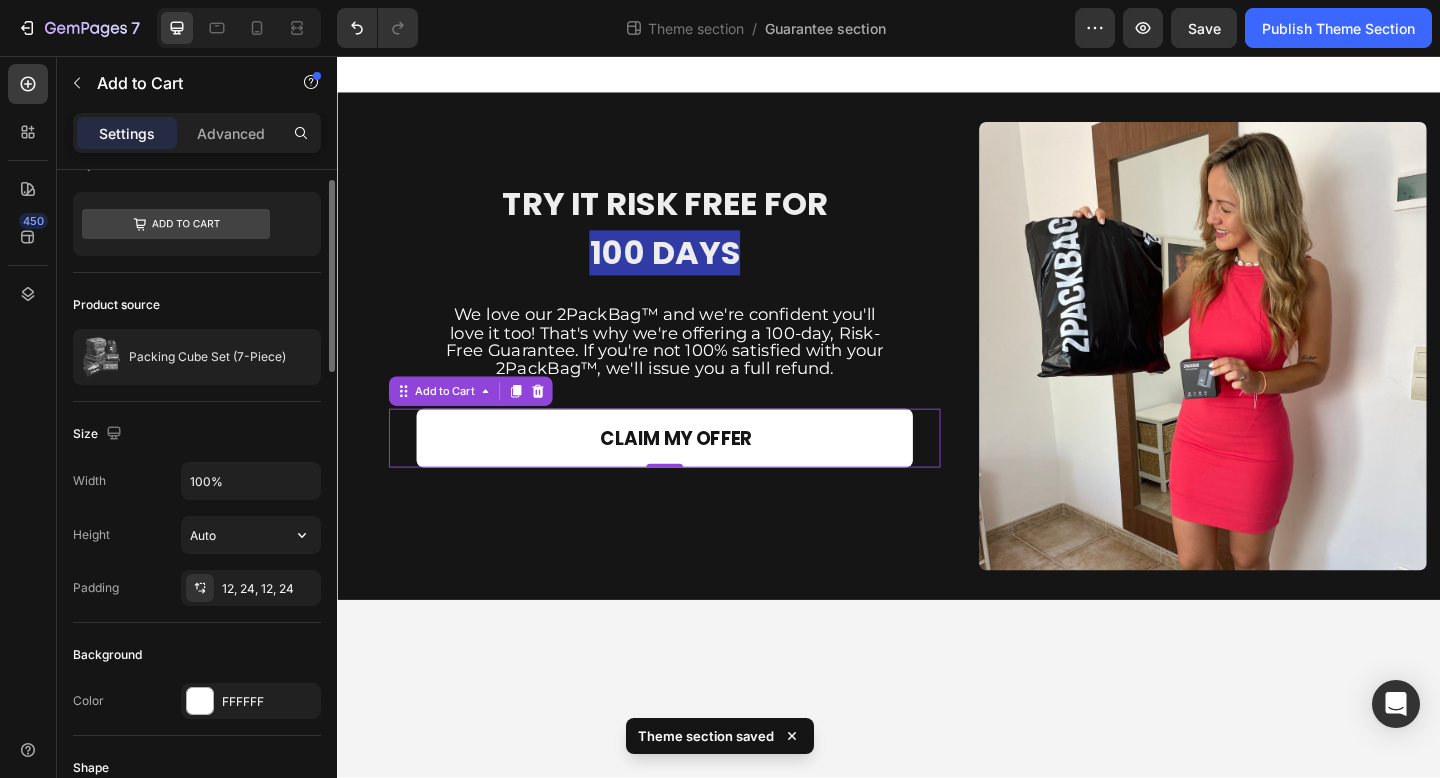scroll, scrollTop: 5, scrollLeft: 0, axis: vertical 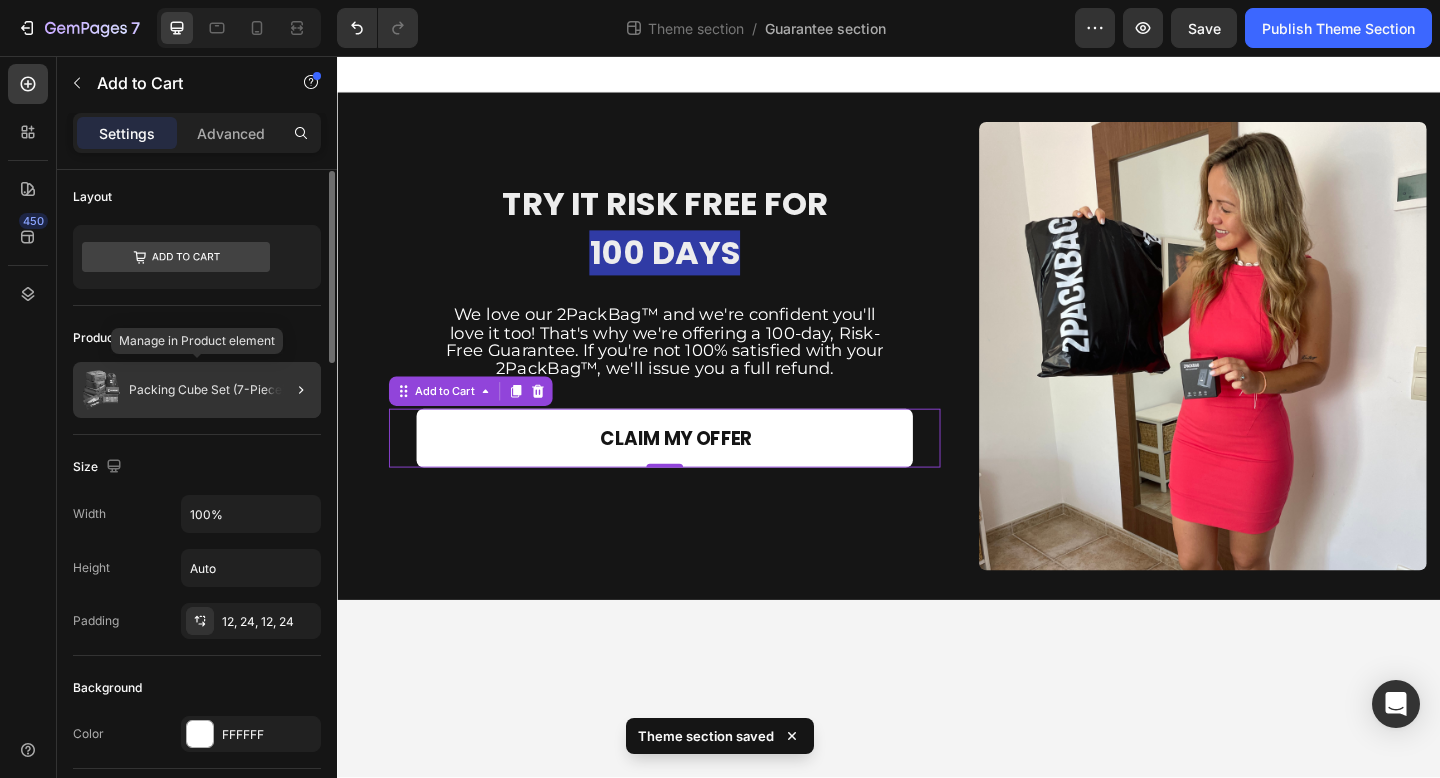 click on "Packing Cube Set (7-Piece)" at bounding box center (207, 390) 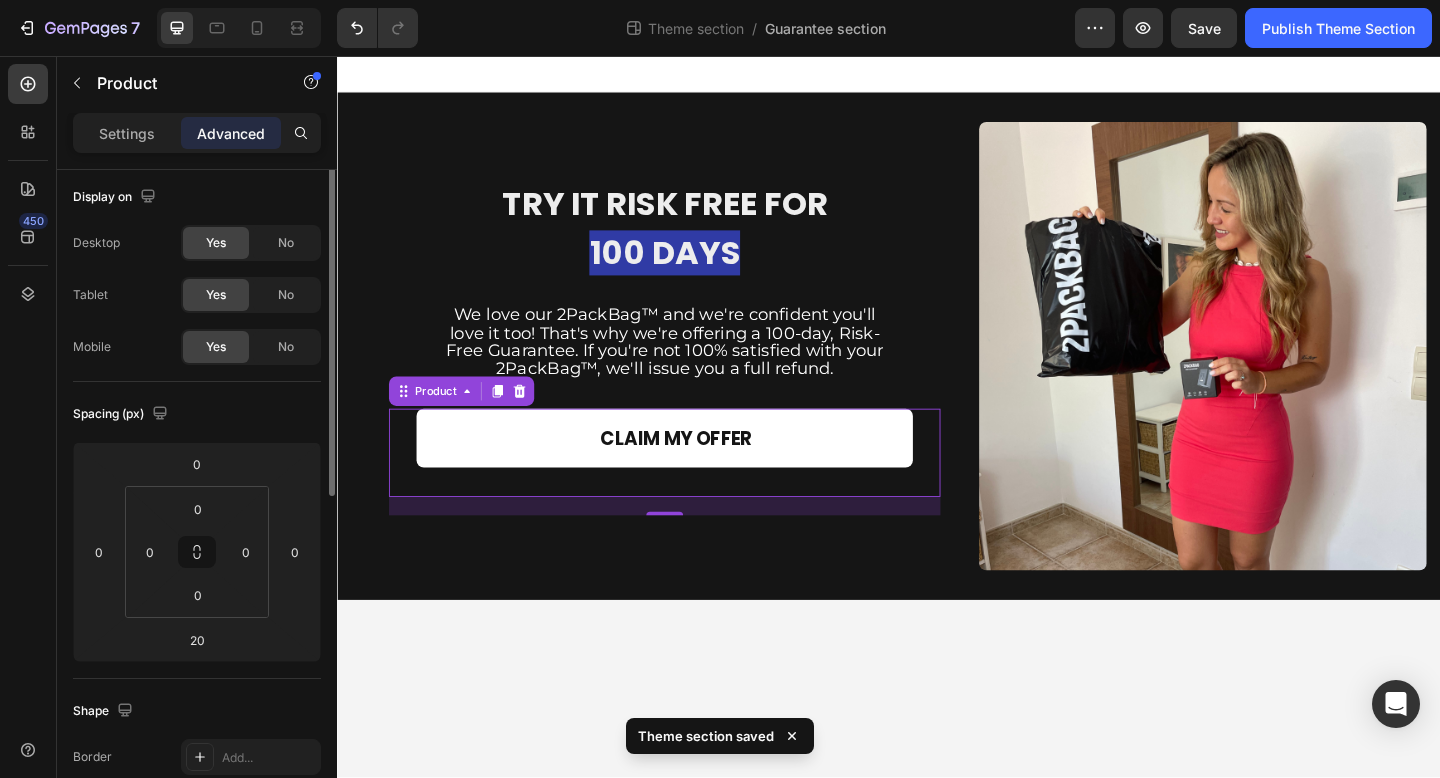 scroll, scrollTop: 0, scrollLeft: 0, axis: both 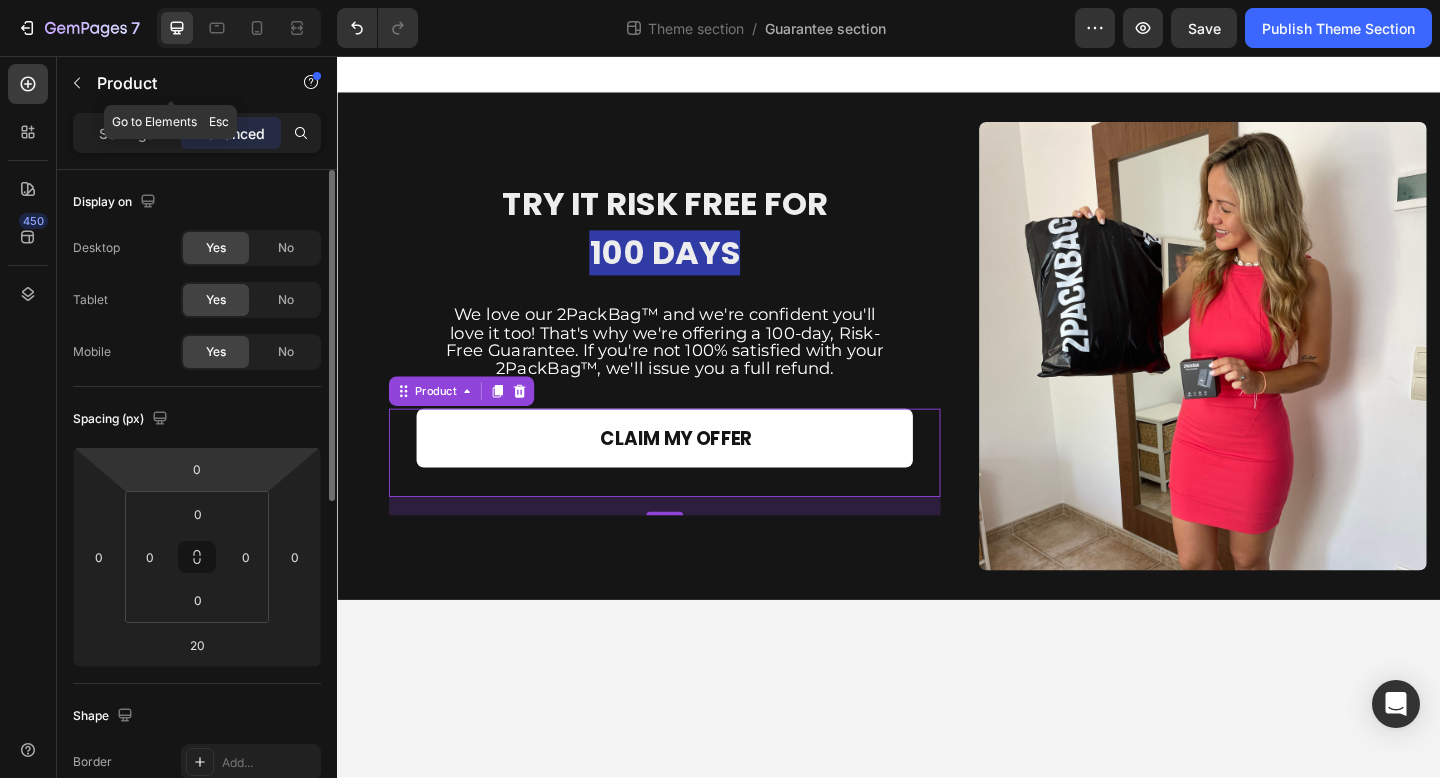 click at bounding box center (77, 83) 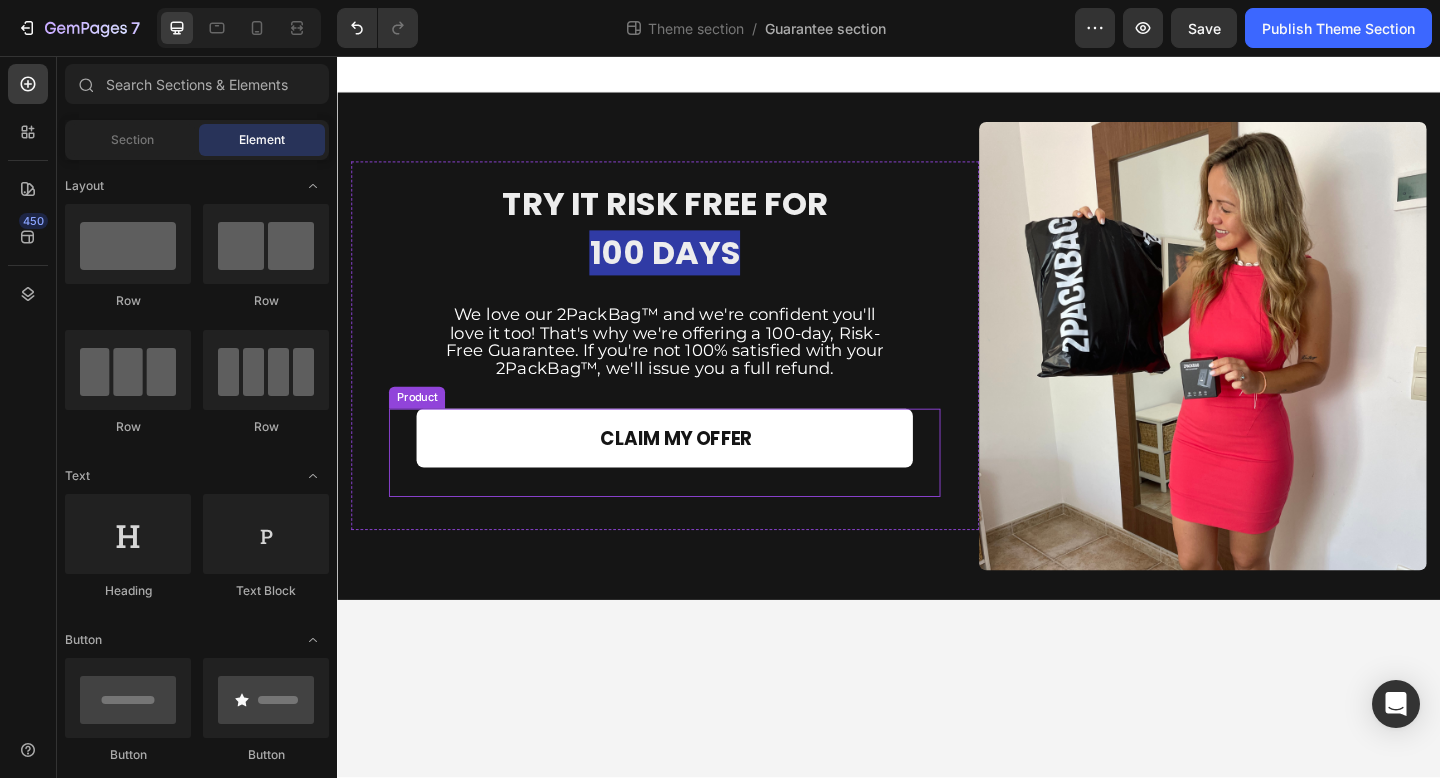 click on "CLAIM MY OFFER Add to Cart 2 Product Quantity Product" at bounding box center (693, 488) 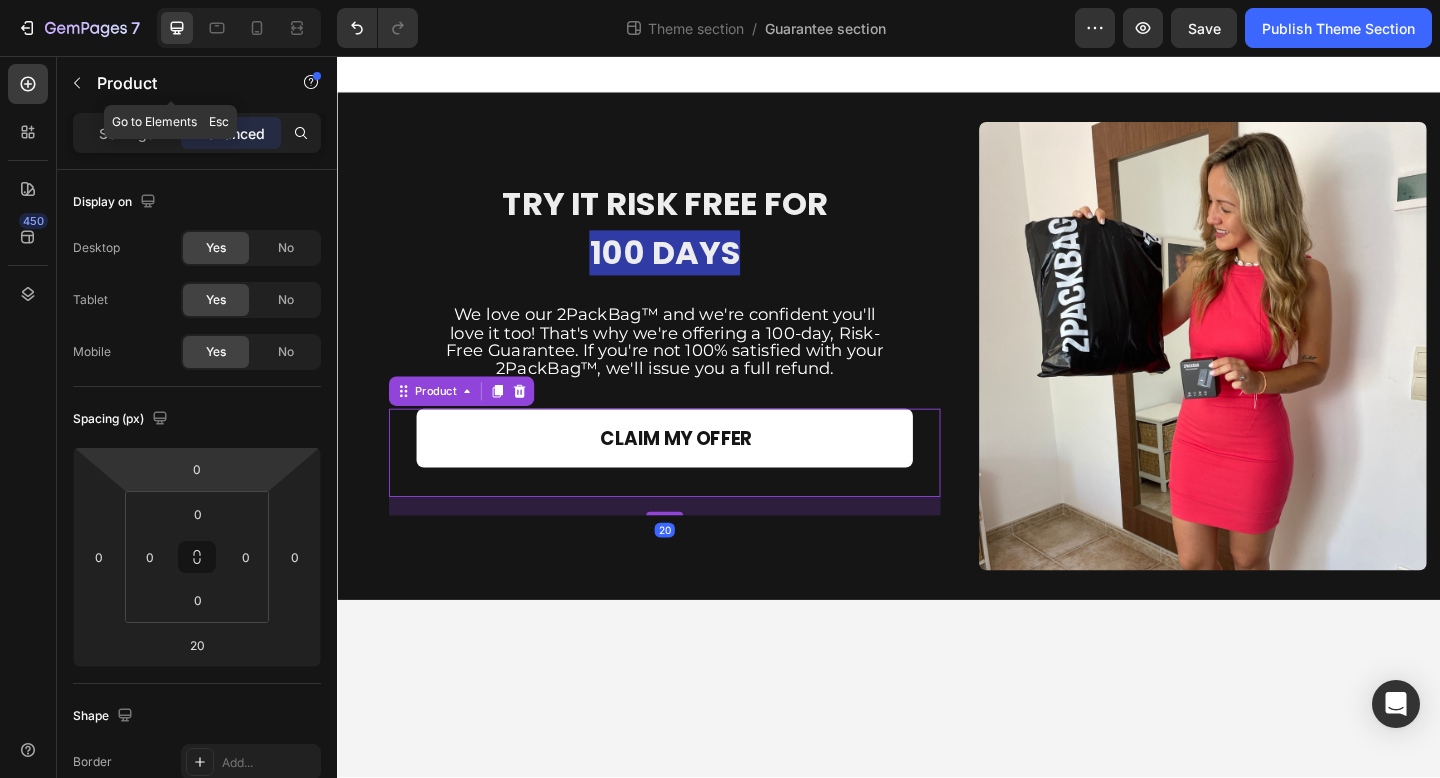 click 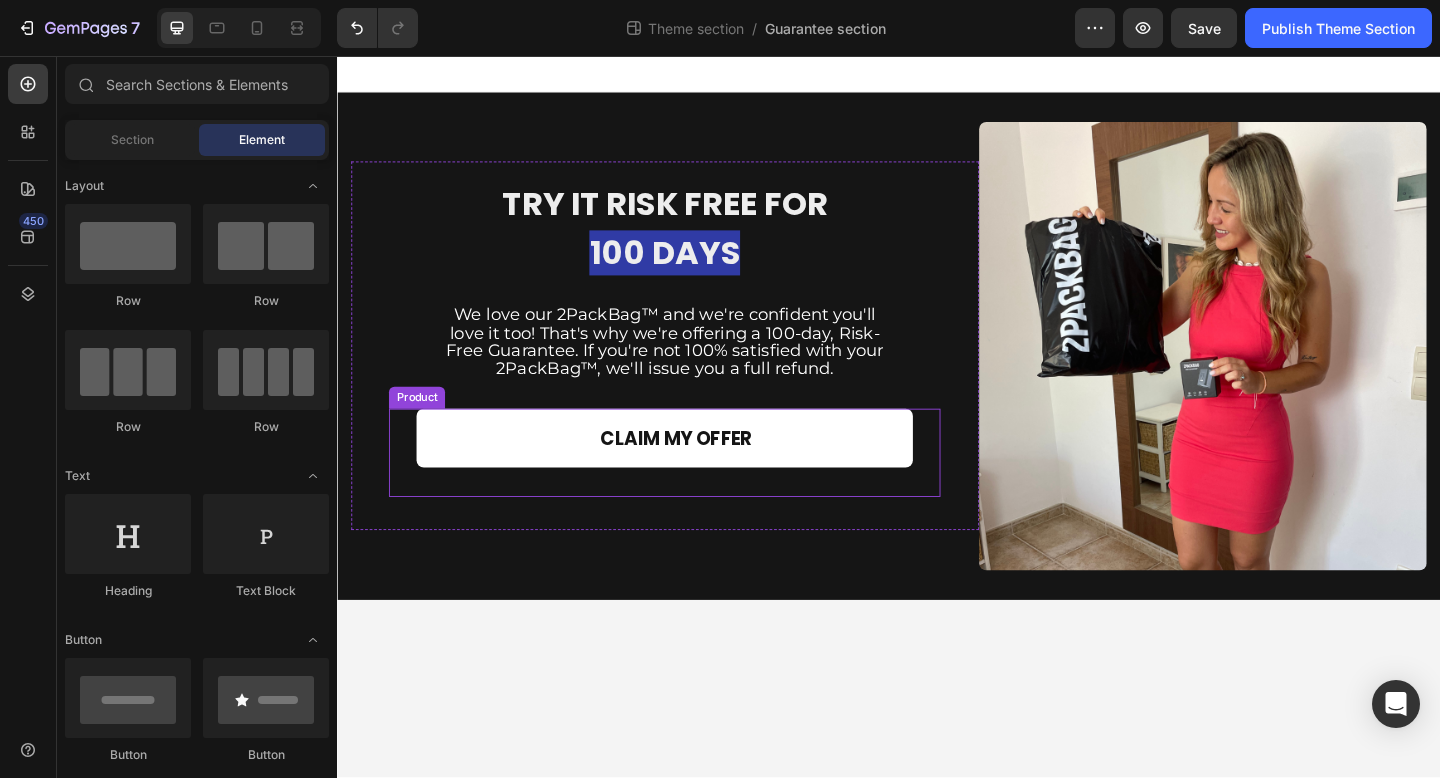 click on "CLAIM MY OFFER Add to Cart 2 Product Quantity Product" at bounding box center (693, 488) 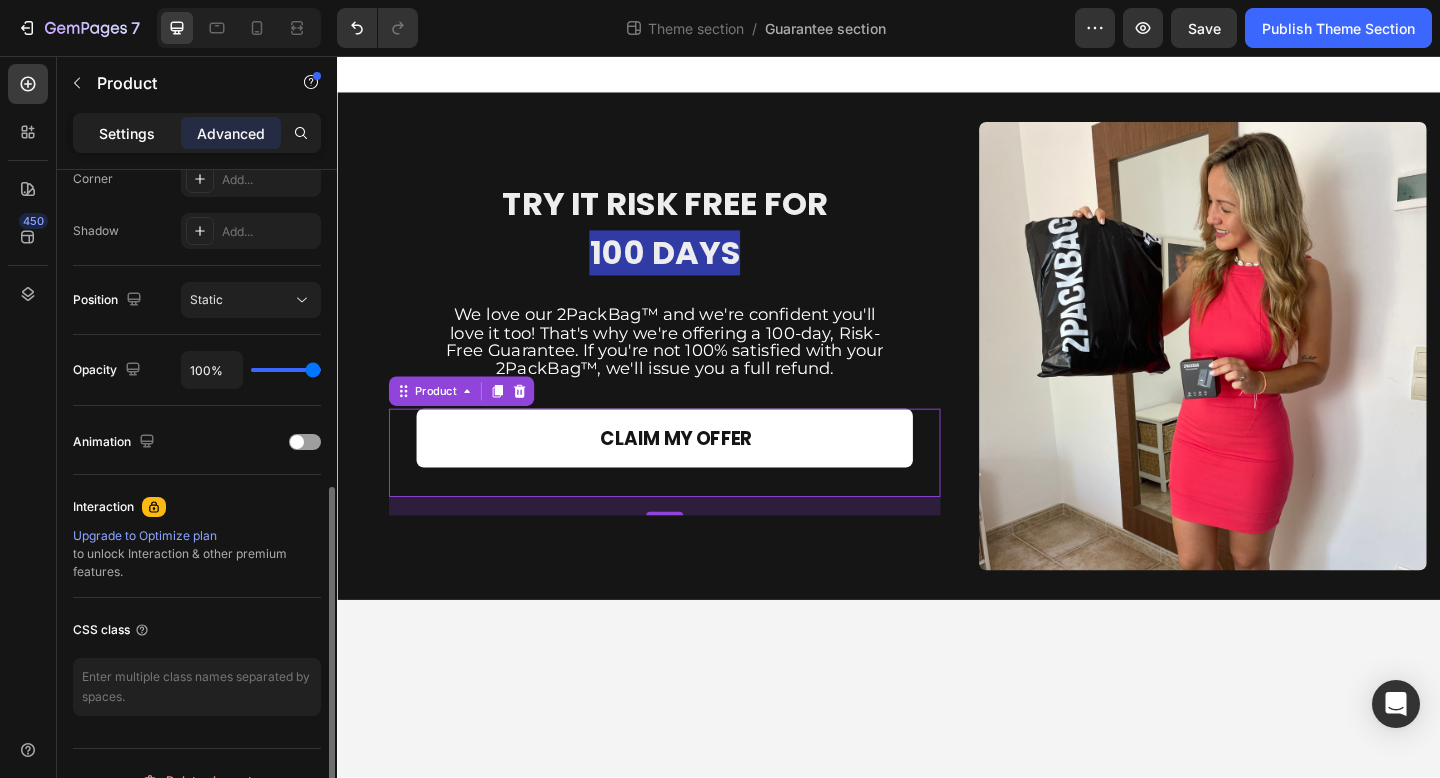 click on "Settings" at bounding box center [127, 133] 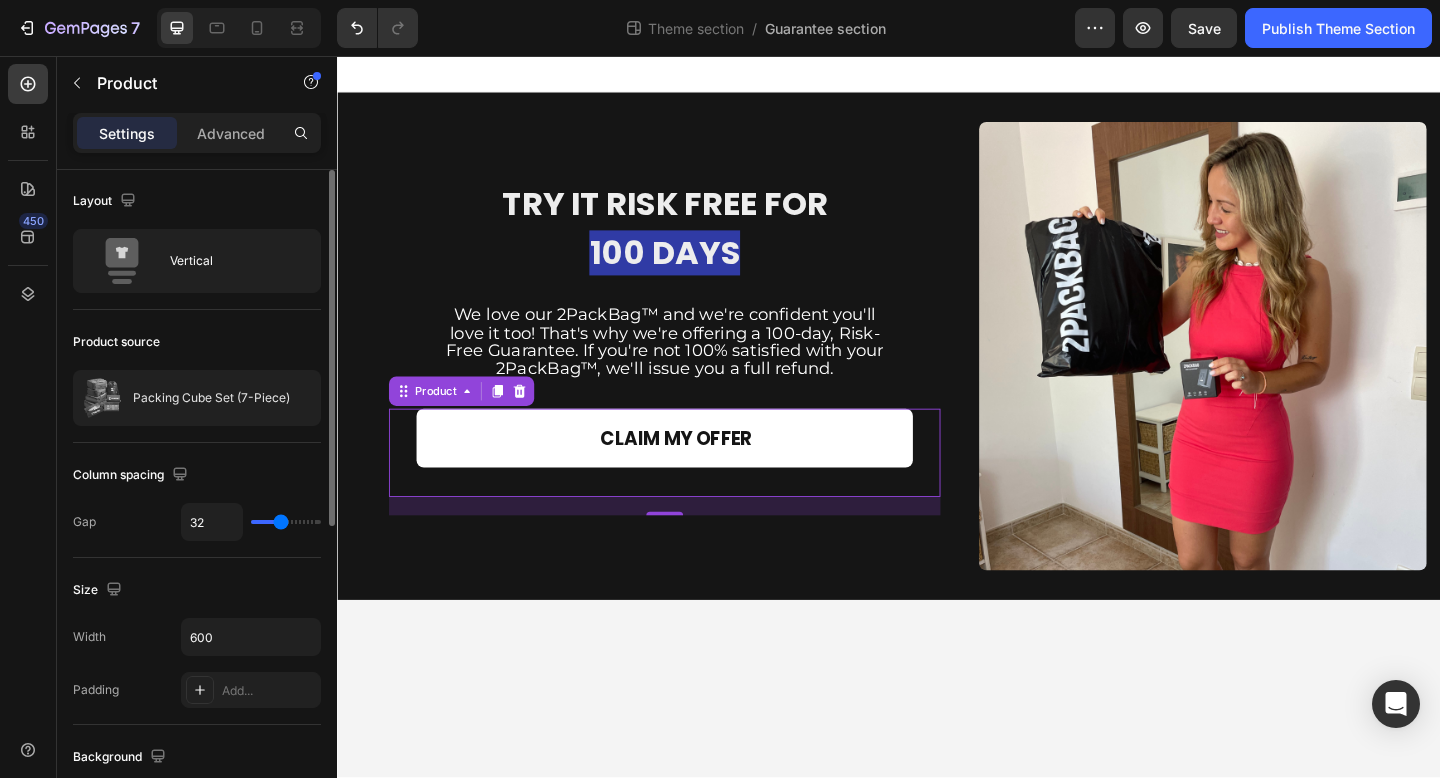 scroll, scrollTop: 0, scrollLeft: 0, axis: both 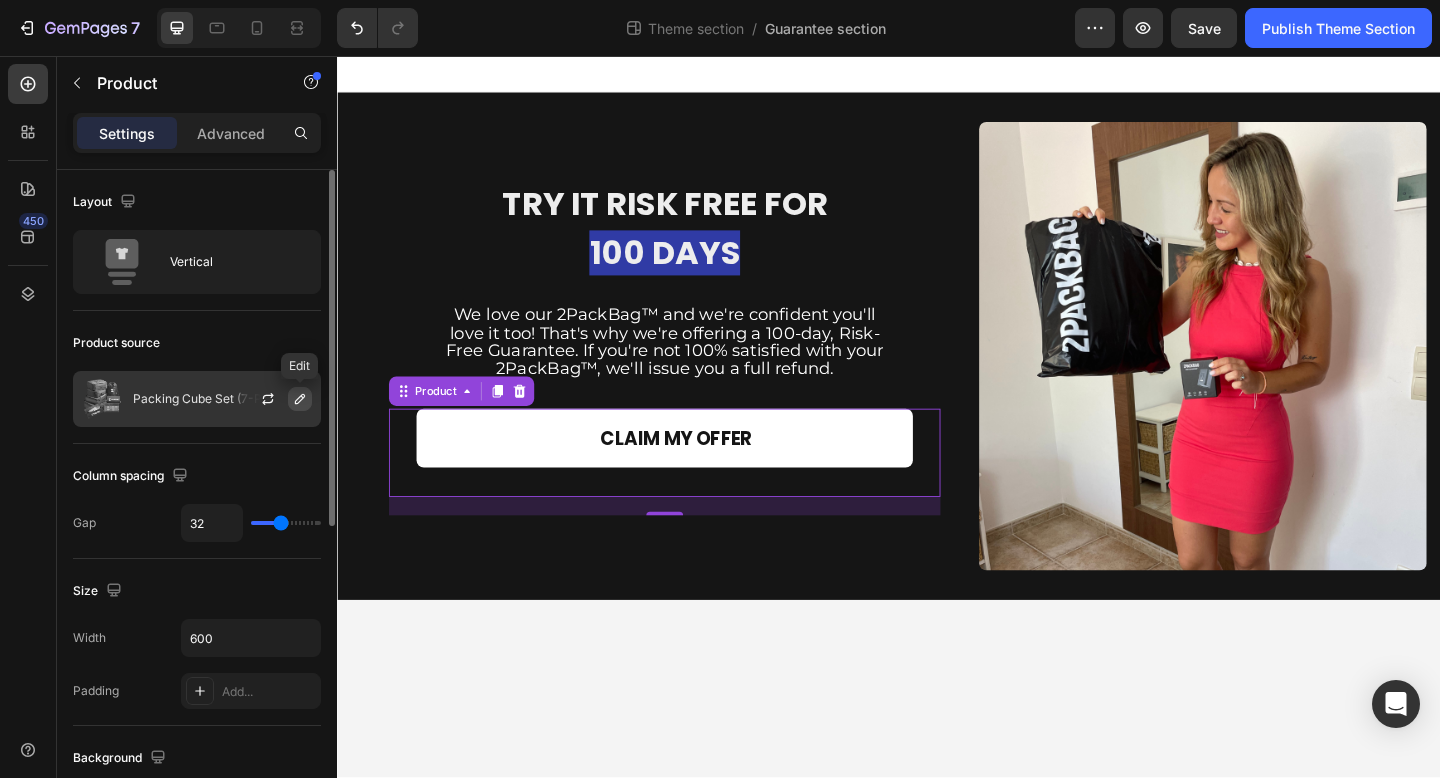 click 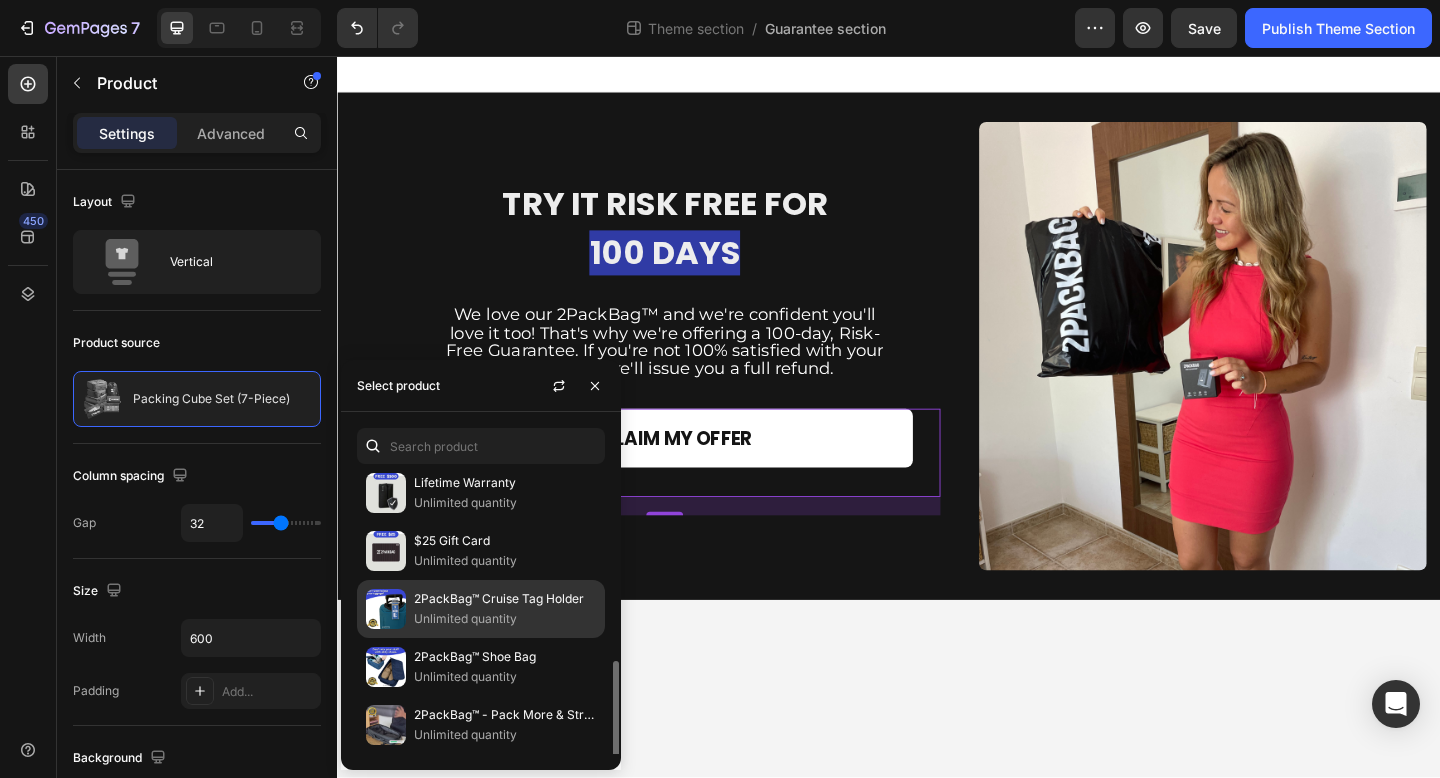 scroll, scrollTop: 535, scrollLeft: 0, axis: vertical 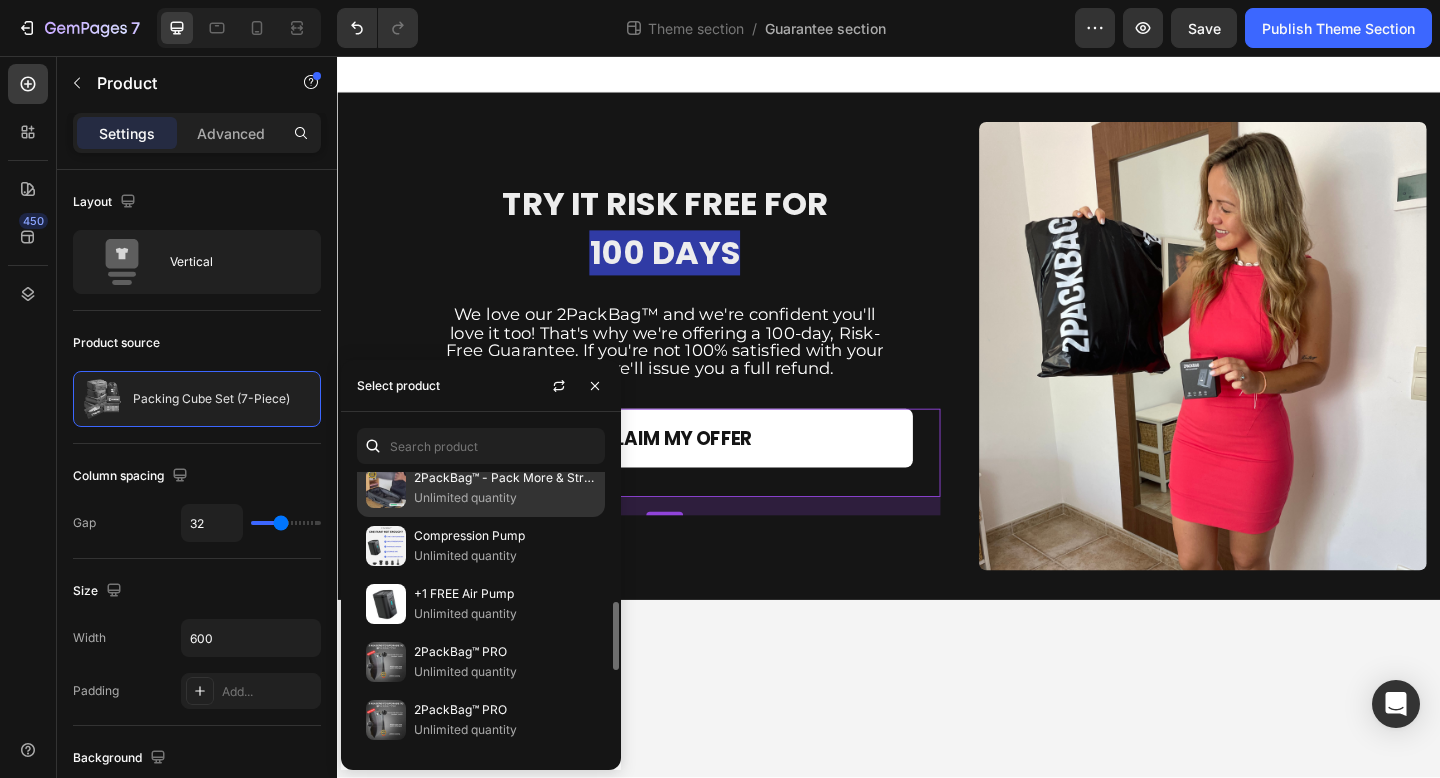 click on "2PackBag™ - Pack More & Stress Less" at bounding box center [505, 478] 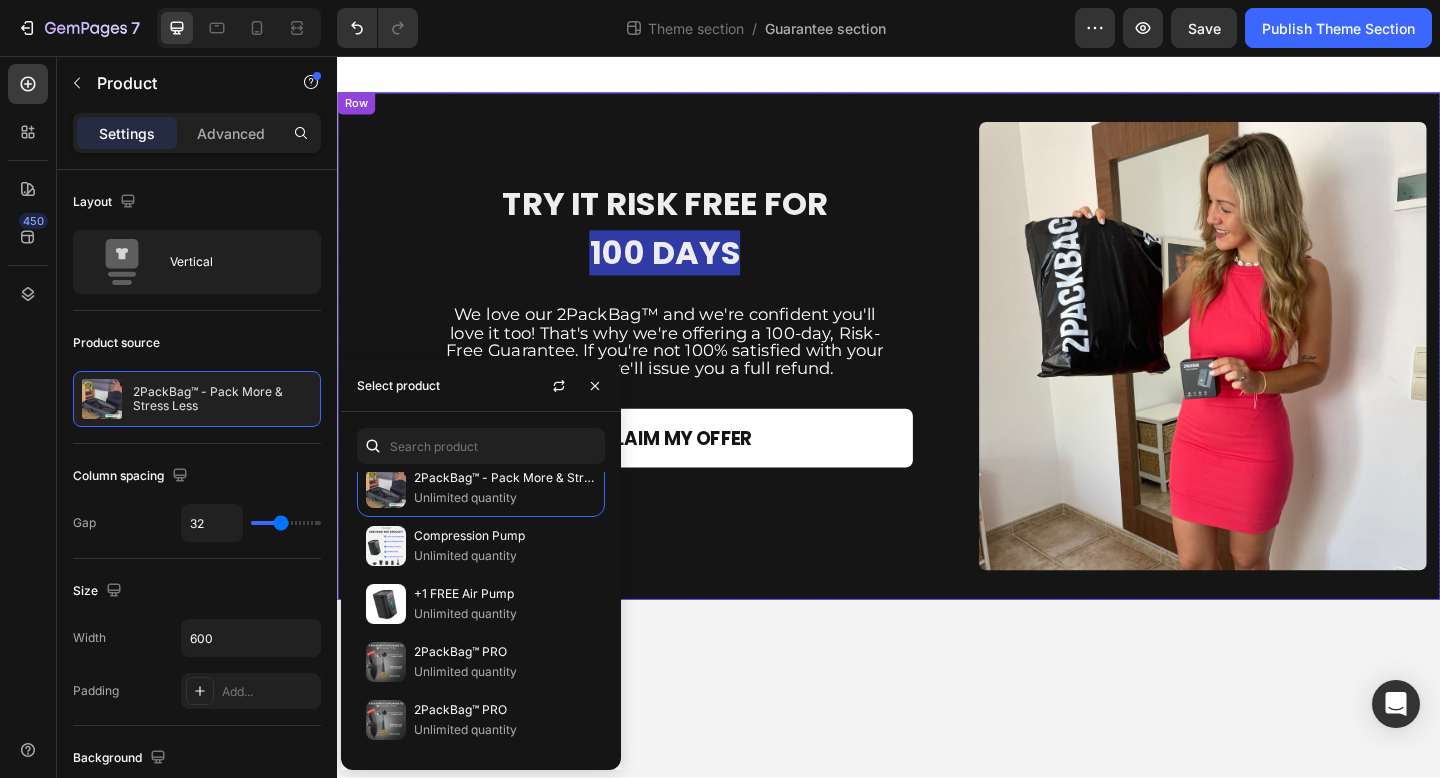 click on "TRY IT RISK FREE FOR 100 DAYS Heading TRY IT RISK FREE FOR 100 DAYS Heading We love our 2PackBag™ and we're confident you'll love it too! That's why we're offering a 100-day, Risk-Free Guarantee. If you're not 100% satisfied with your 2PackBag™, we'll issue you a full refund. Text Block We love our 2PackBag™ and we're confident you'll love it too! That's why we're offering a 100-day, Risk-Free Guarantee. If you're not 100% satisfied with your 2PackBag™, we'll issue you a full refund. Text Block CLAIM MY OFFER Add to Cart 2 Product Quantity Product Row" at bounding box center (693, 372) 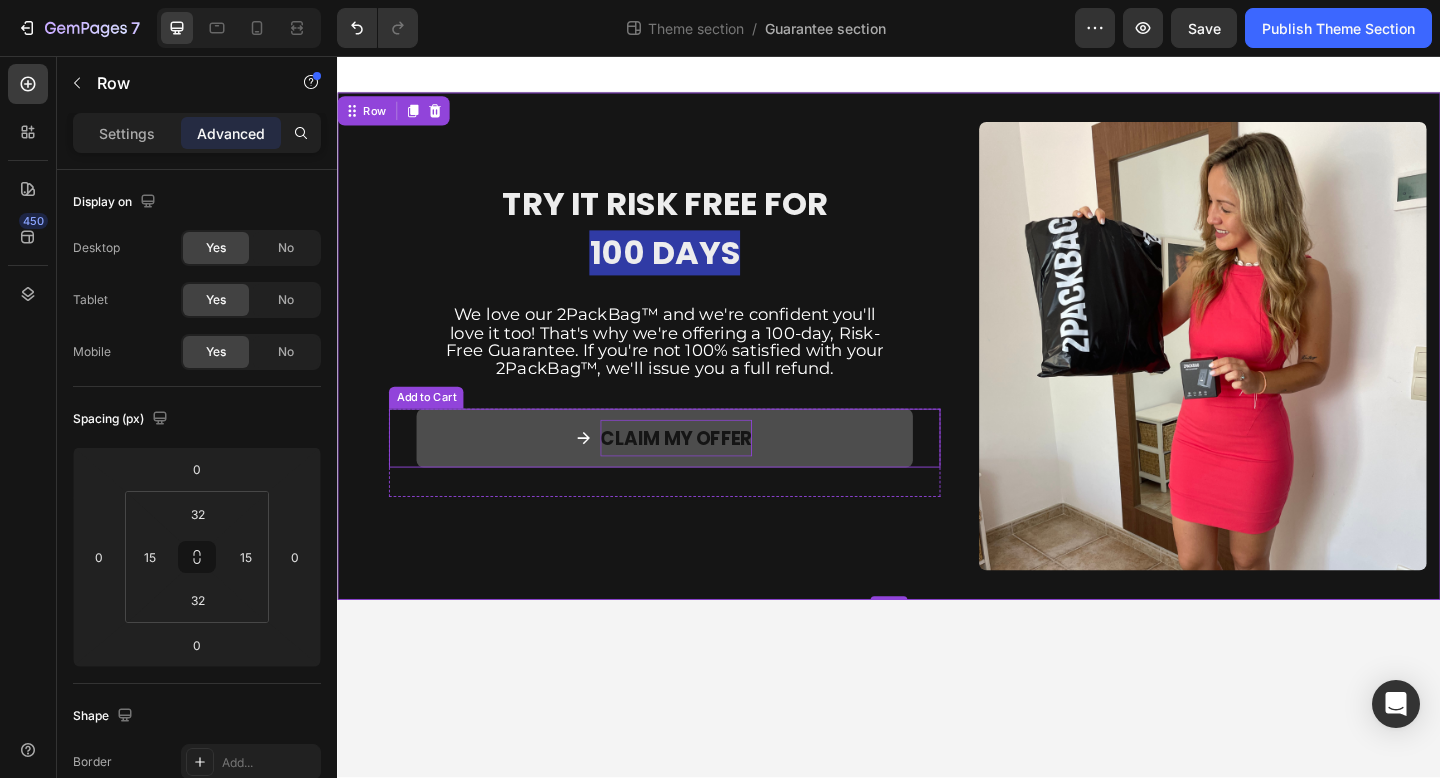 click on "CLAIM MY OFFER" at bounding box center (705, 472) 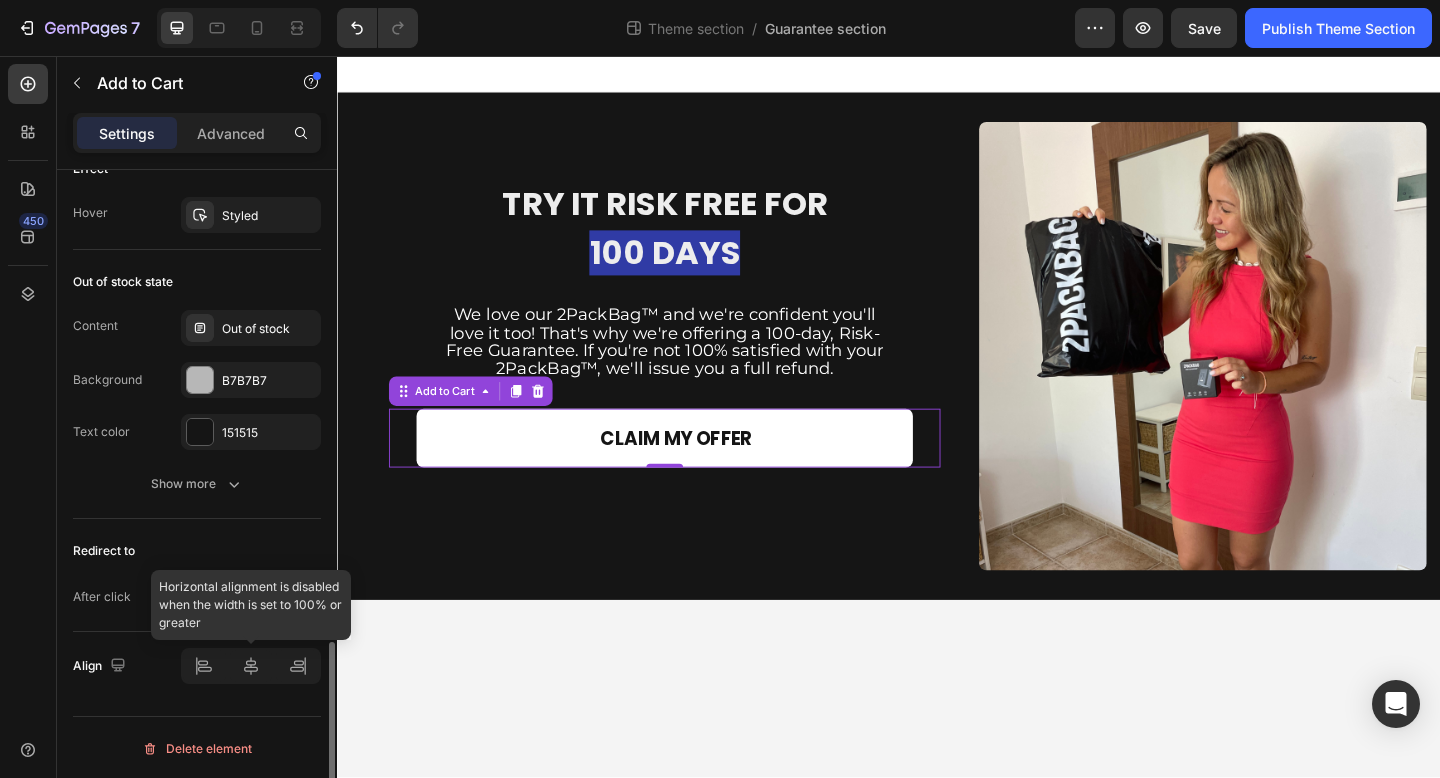 scroll, scrollTop: 1636, scrollLeft: 0, axis: vertical 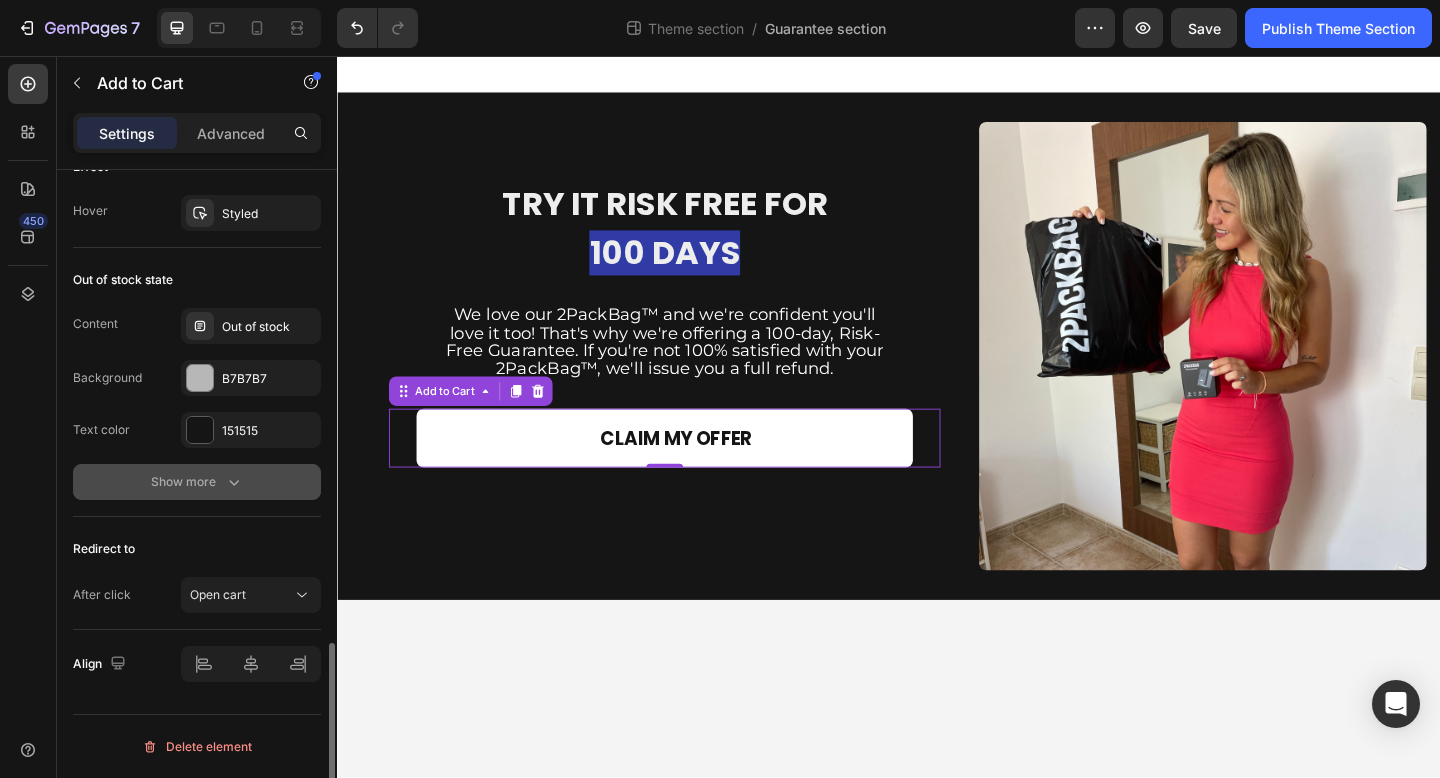 click 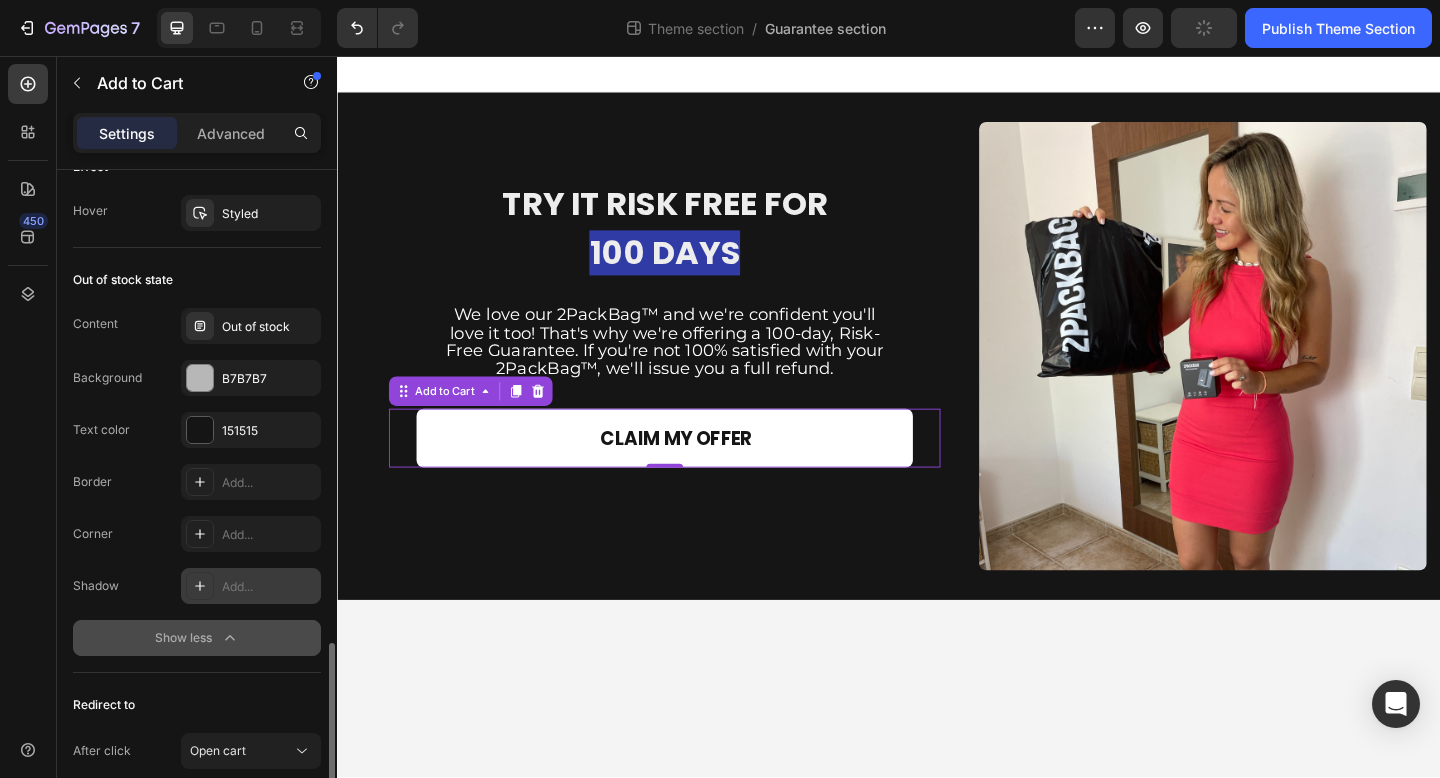 scroll, scrollTop: 1792, scrollLeft: 0, axis: vertical 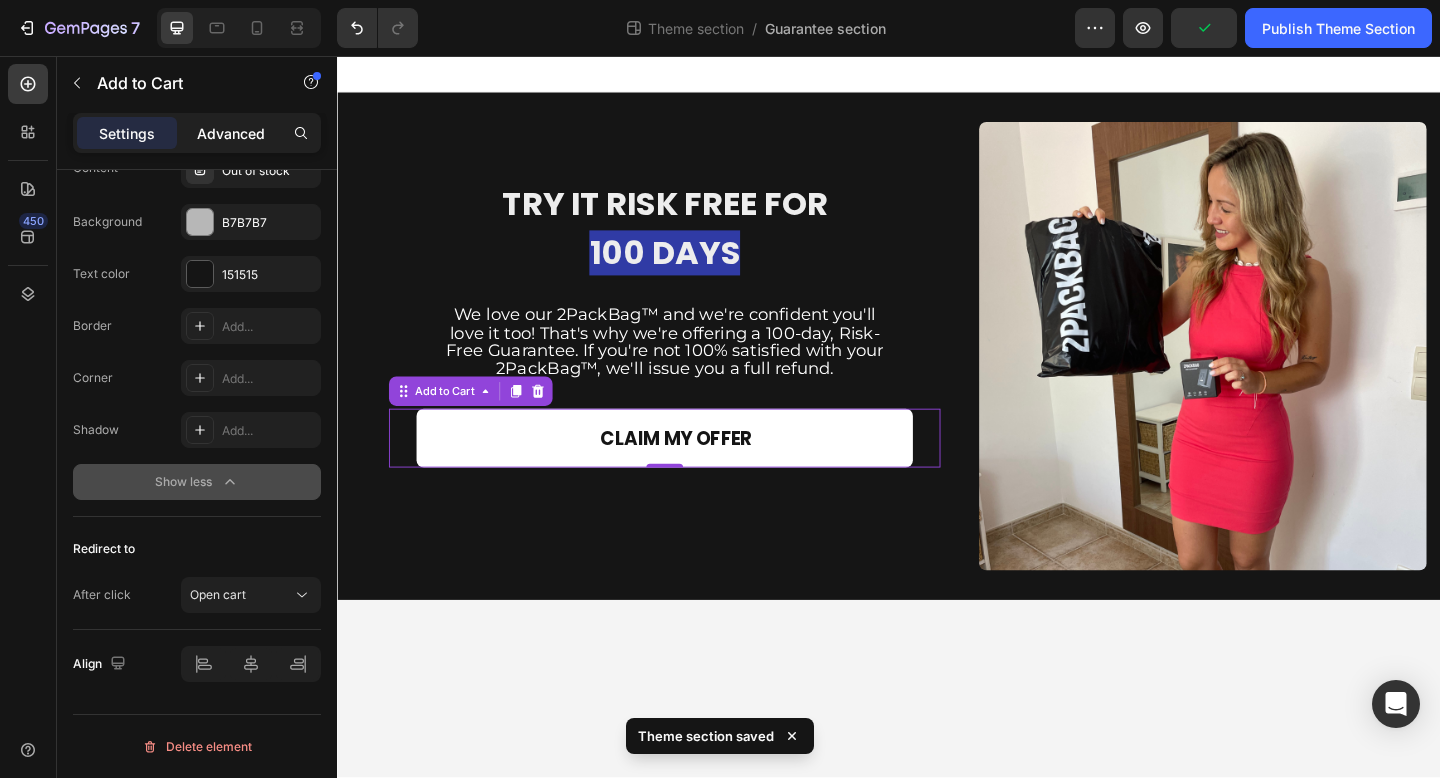click on "Advanced" at bounding box center [231, 133] 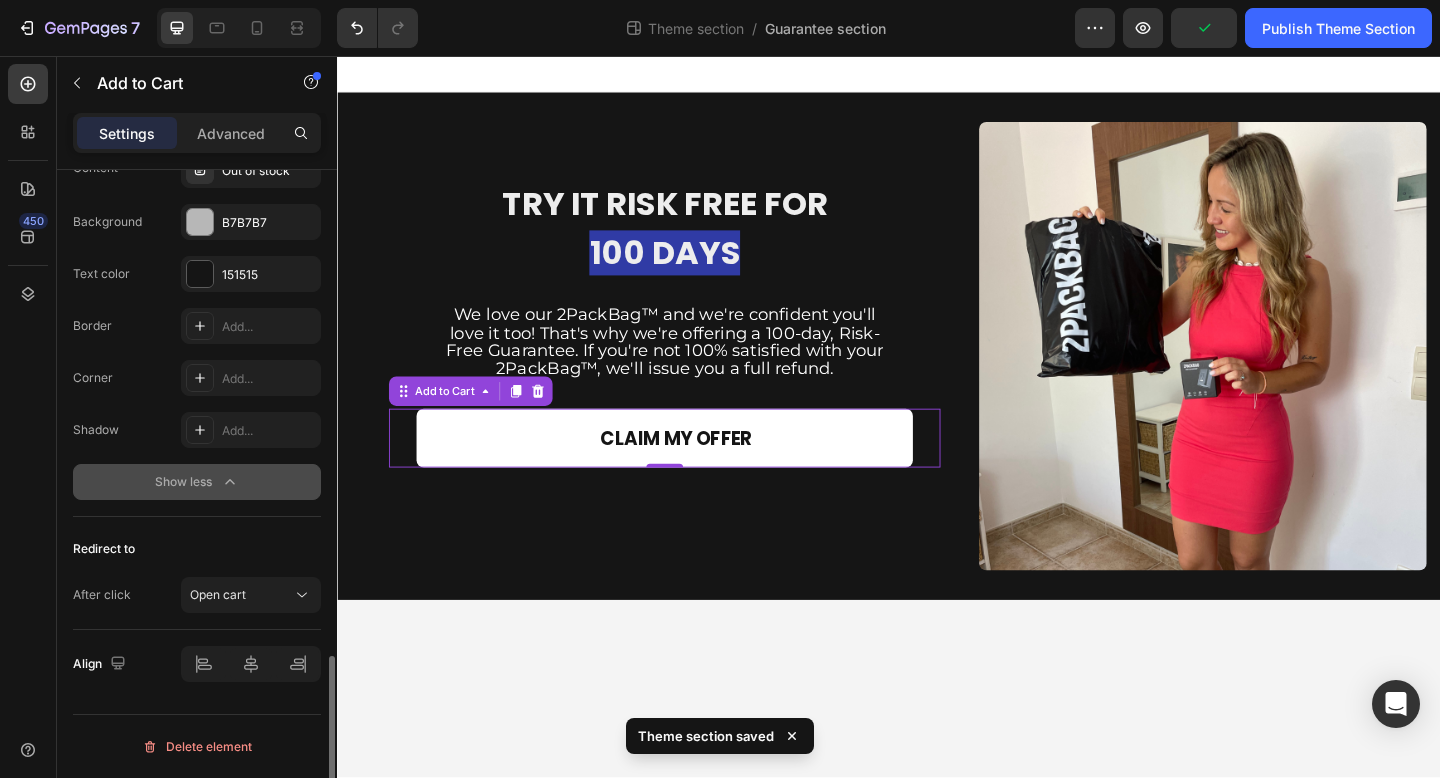scroll, scrollTop: 669, scrollLeft: 0, axis: vertical 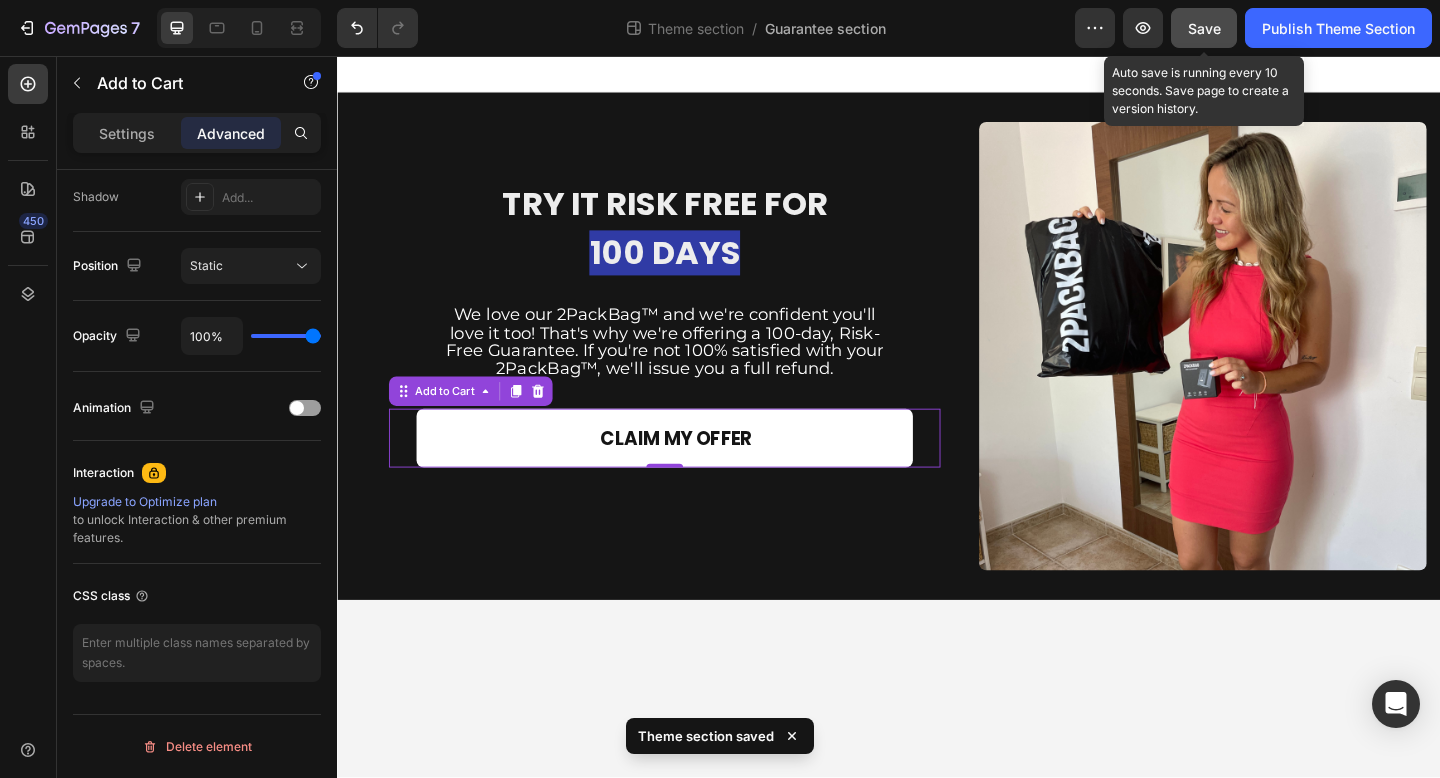 click on "Save" at bounding box center [1204, 28] 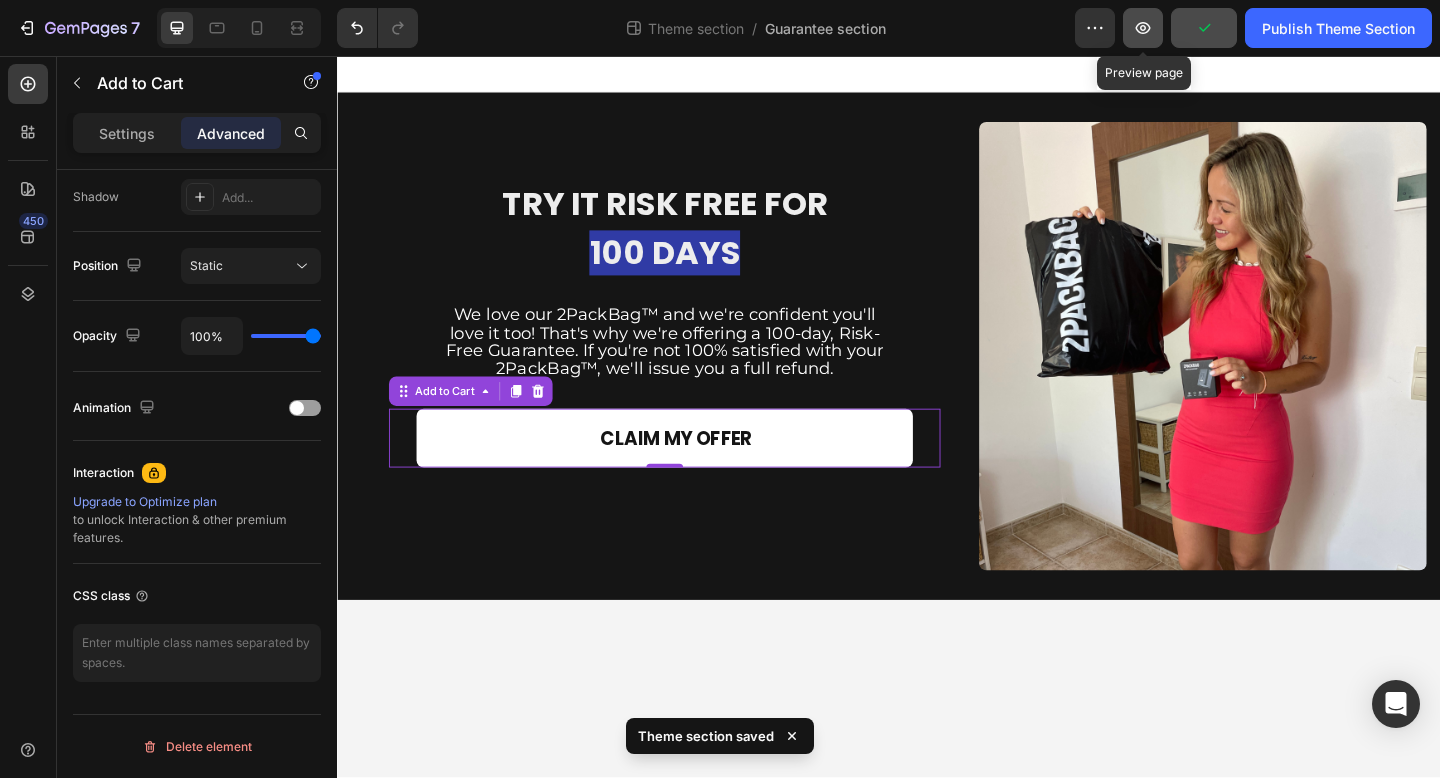 click 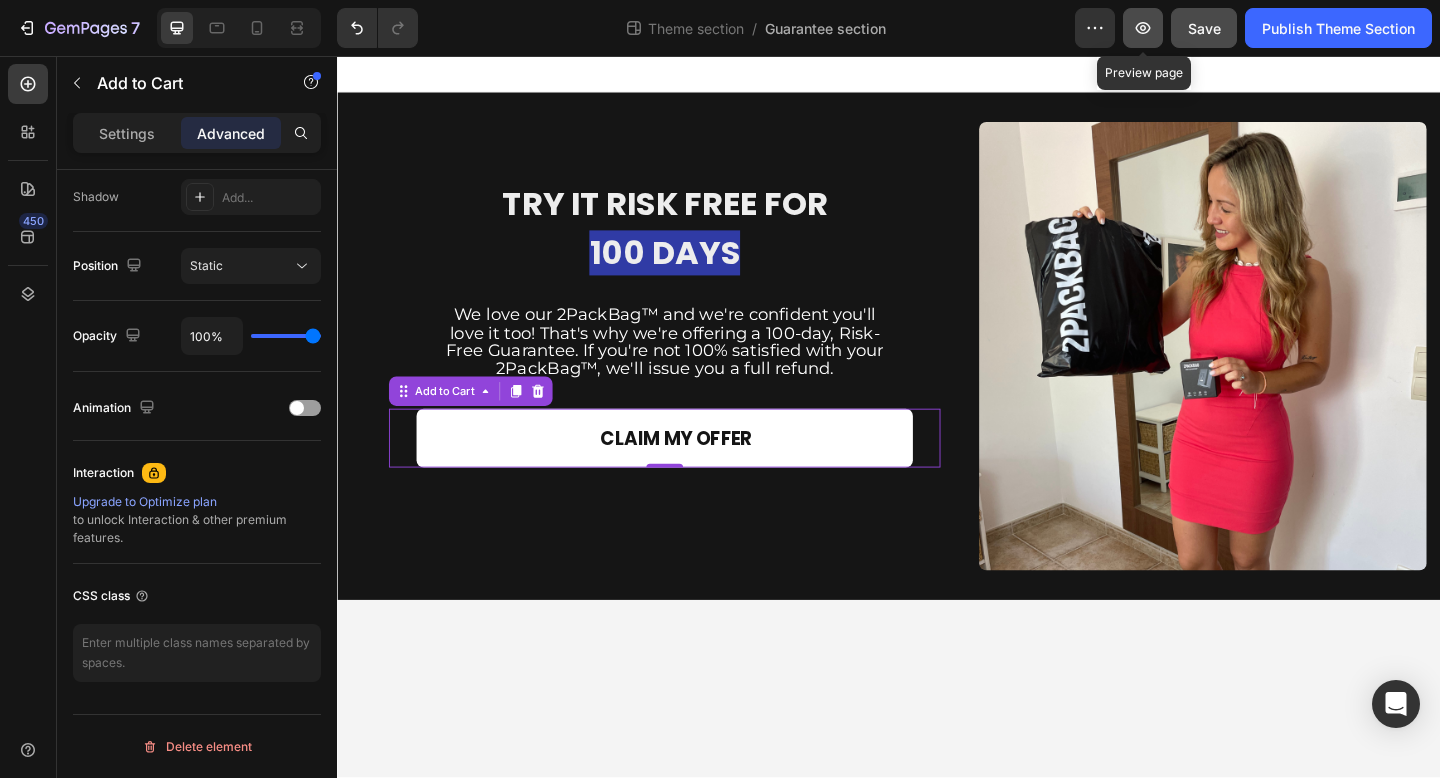 click 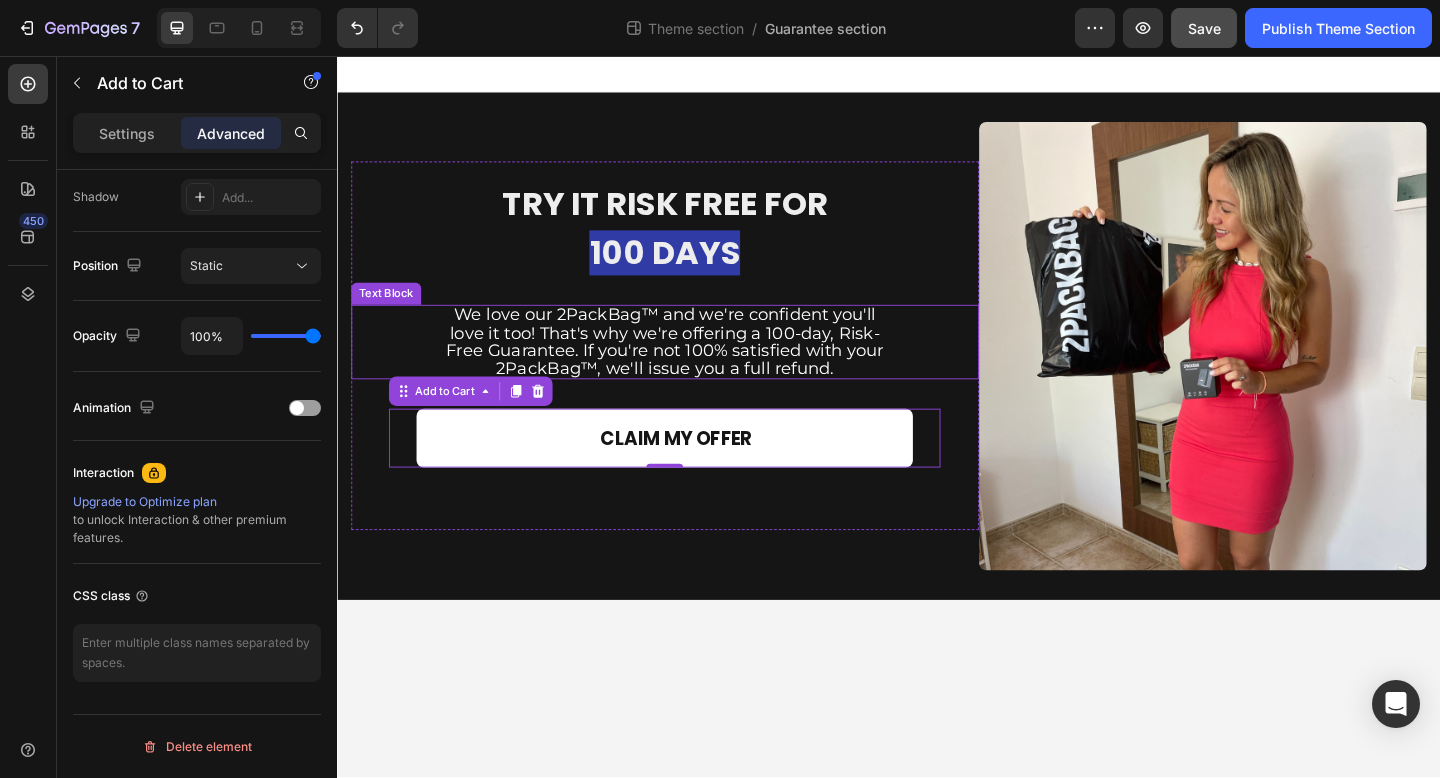 click on "We love our 2PackBag™ and we're confident you'll love it too! That's why we're offering a 100-day, Risk-Free Guarantee. If you're not 100% satisfied with your 2PackBag™, we'll issue you a full refund." at bounding box center [693, 367] 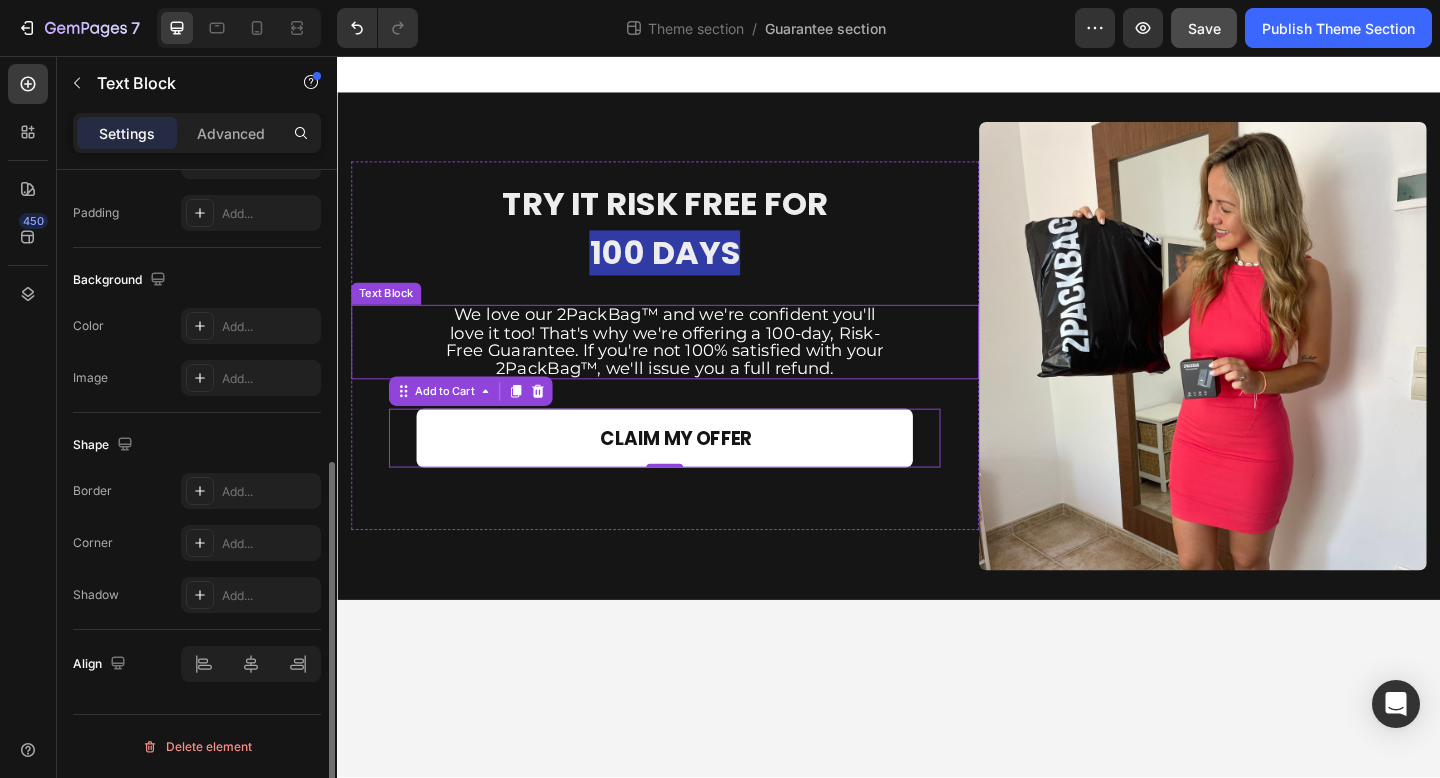 scroll, scrollTop: 0, scrollLeft: 0, axis: both 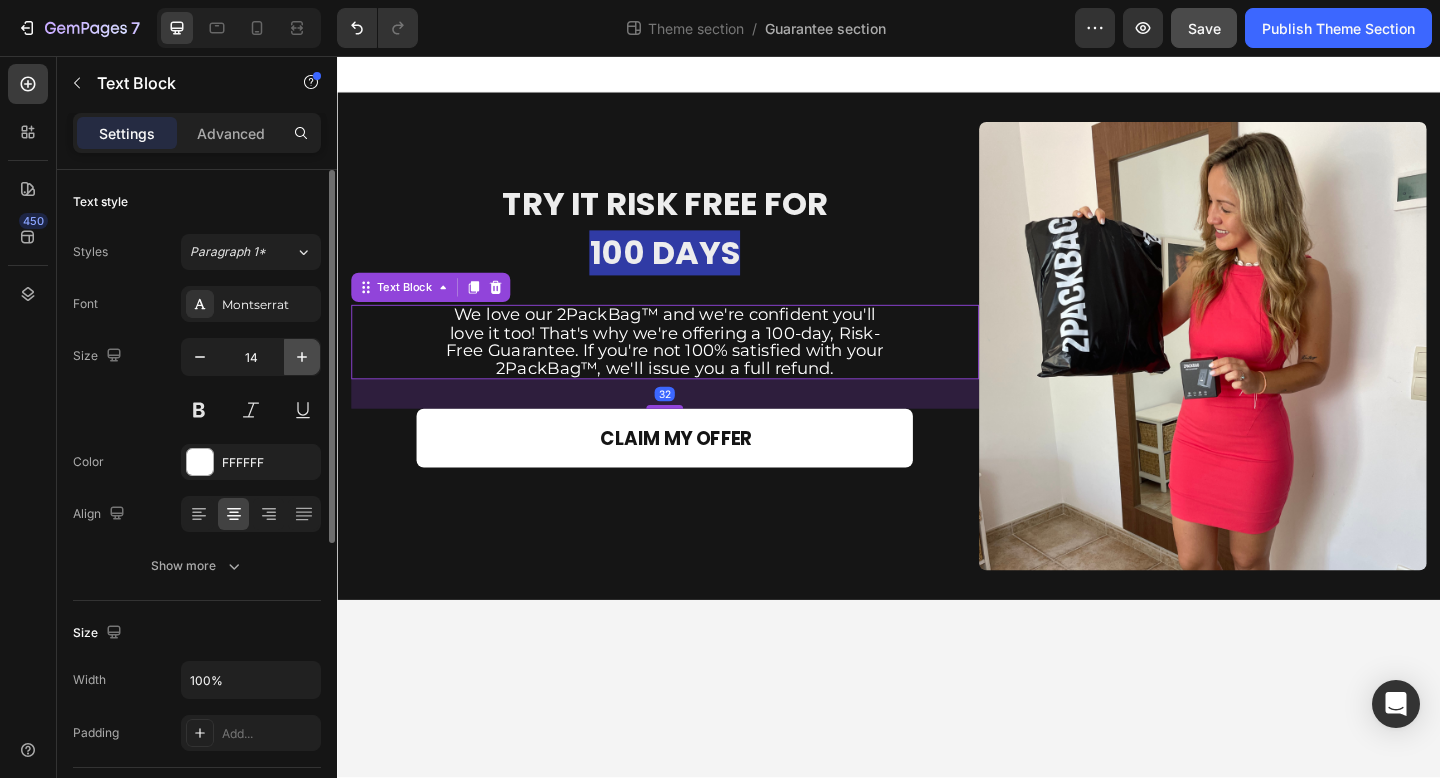 click at bounding box center [302, 357] 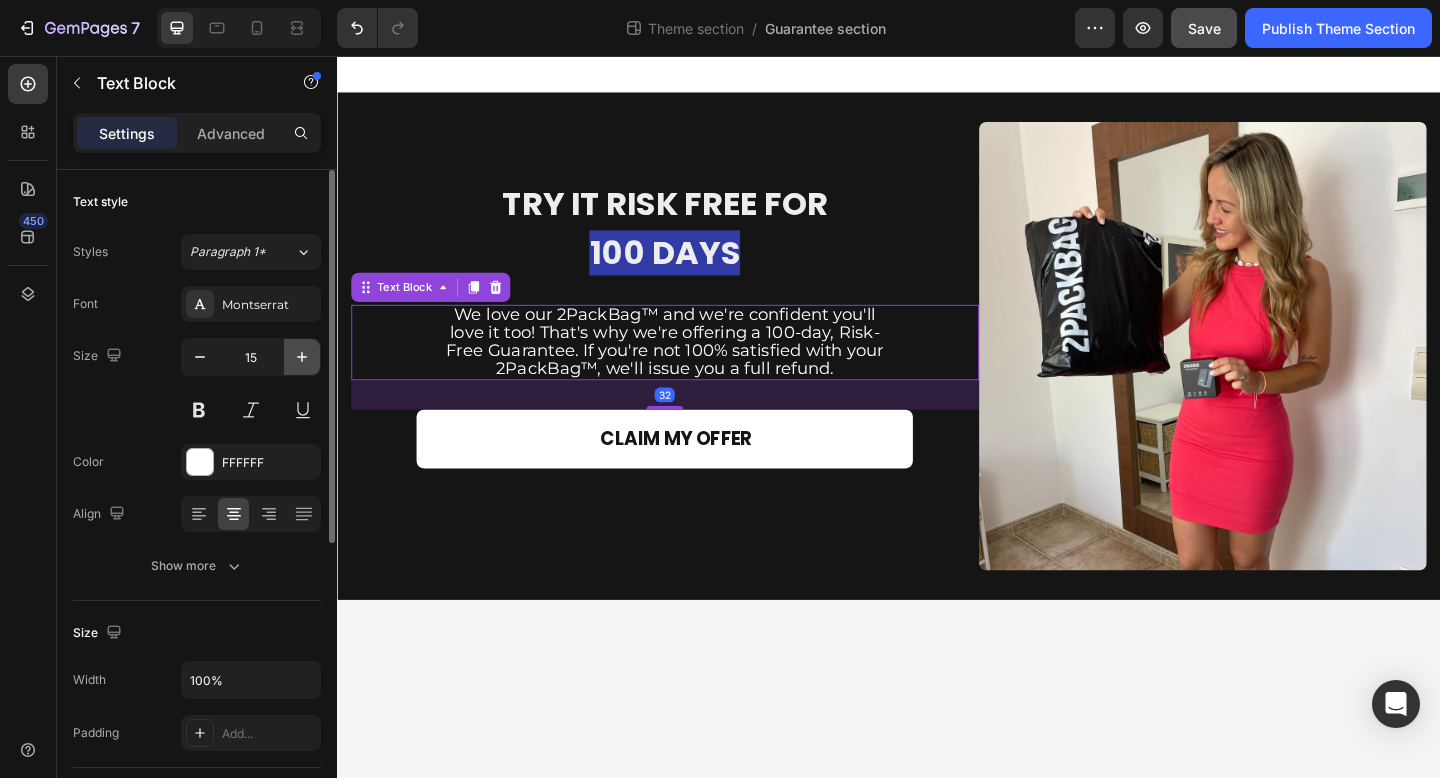 click at bounding box center (302, 357) 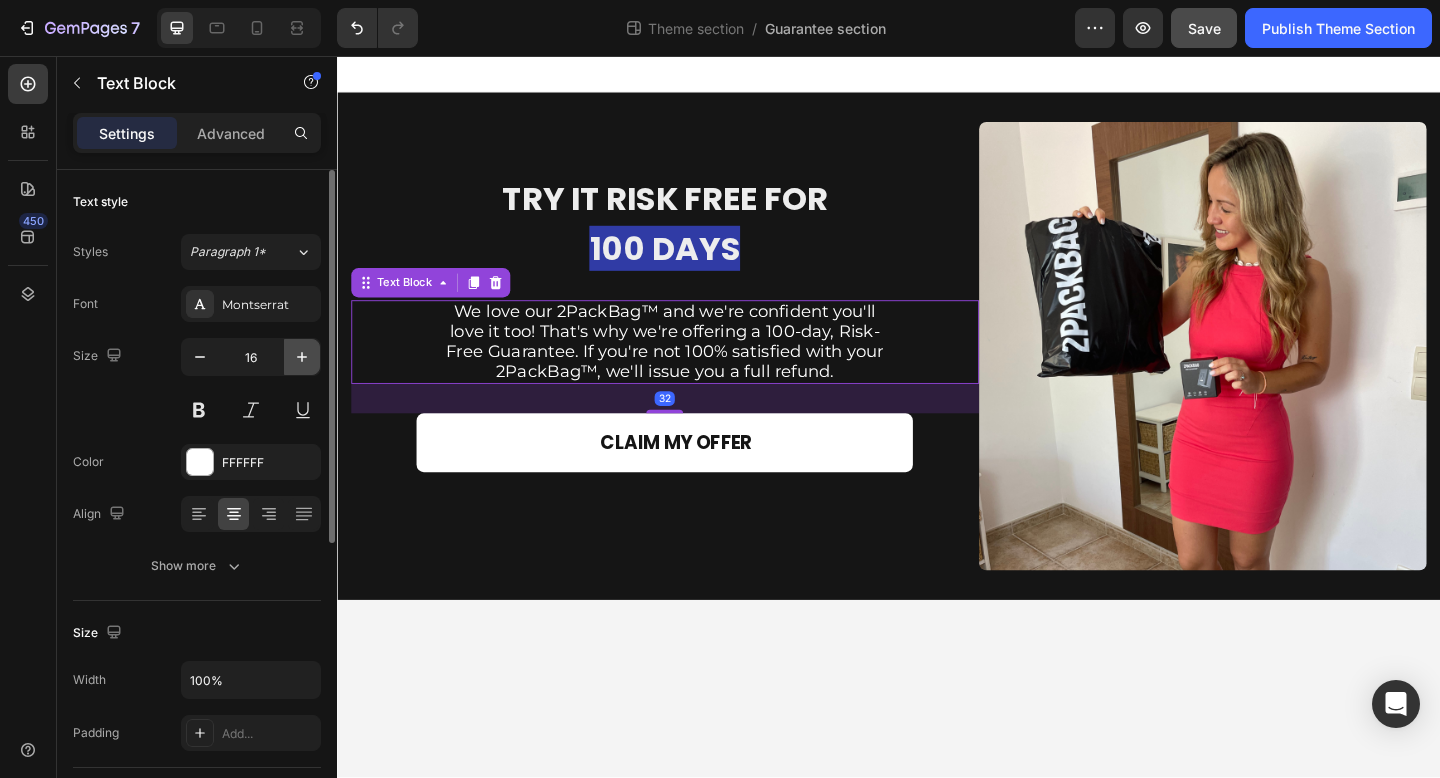 click at bounding box center [302, 357] 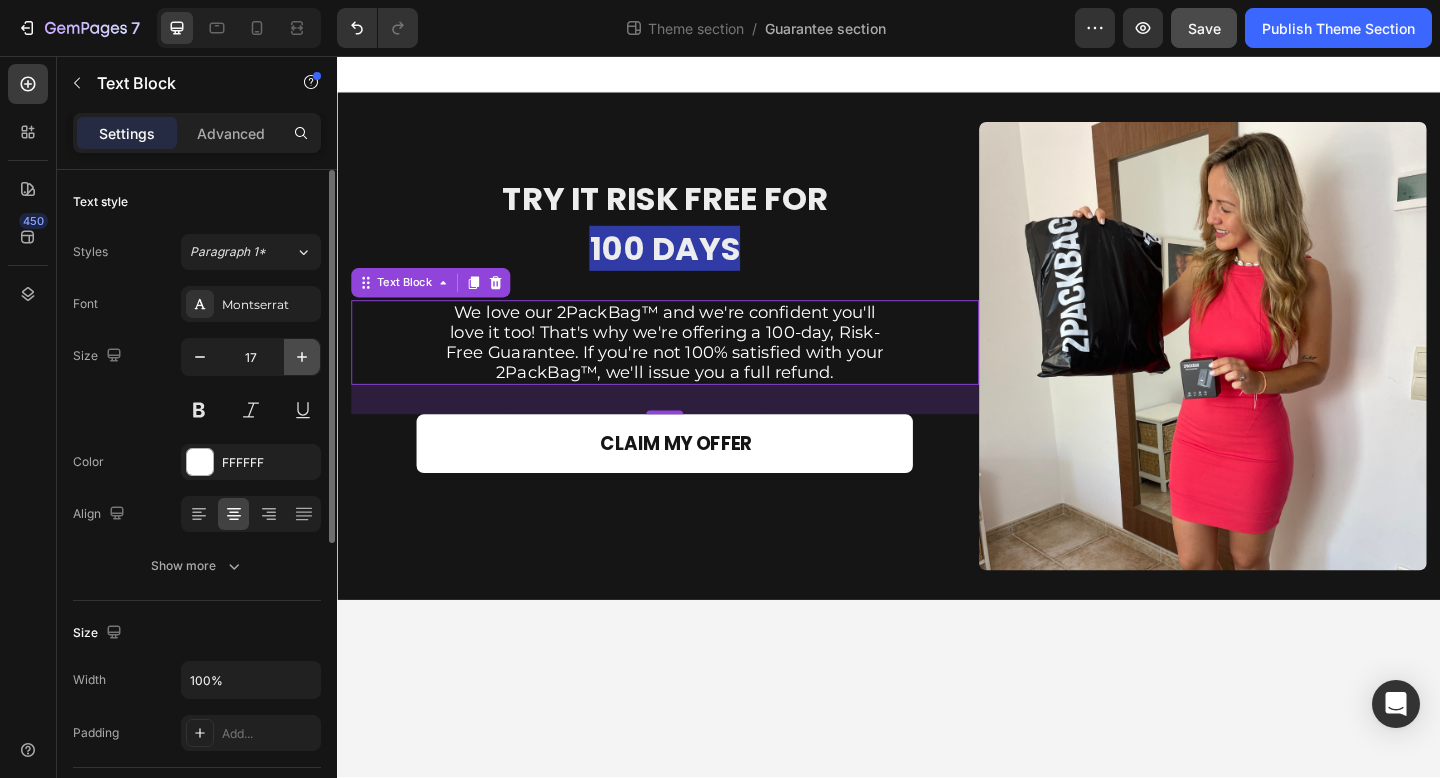 click at bounding box center (302, 357) 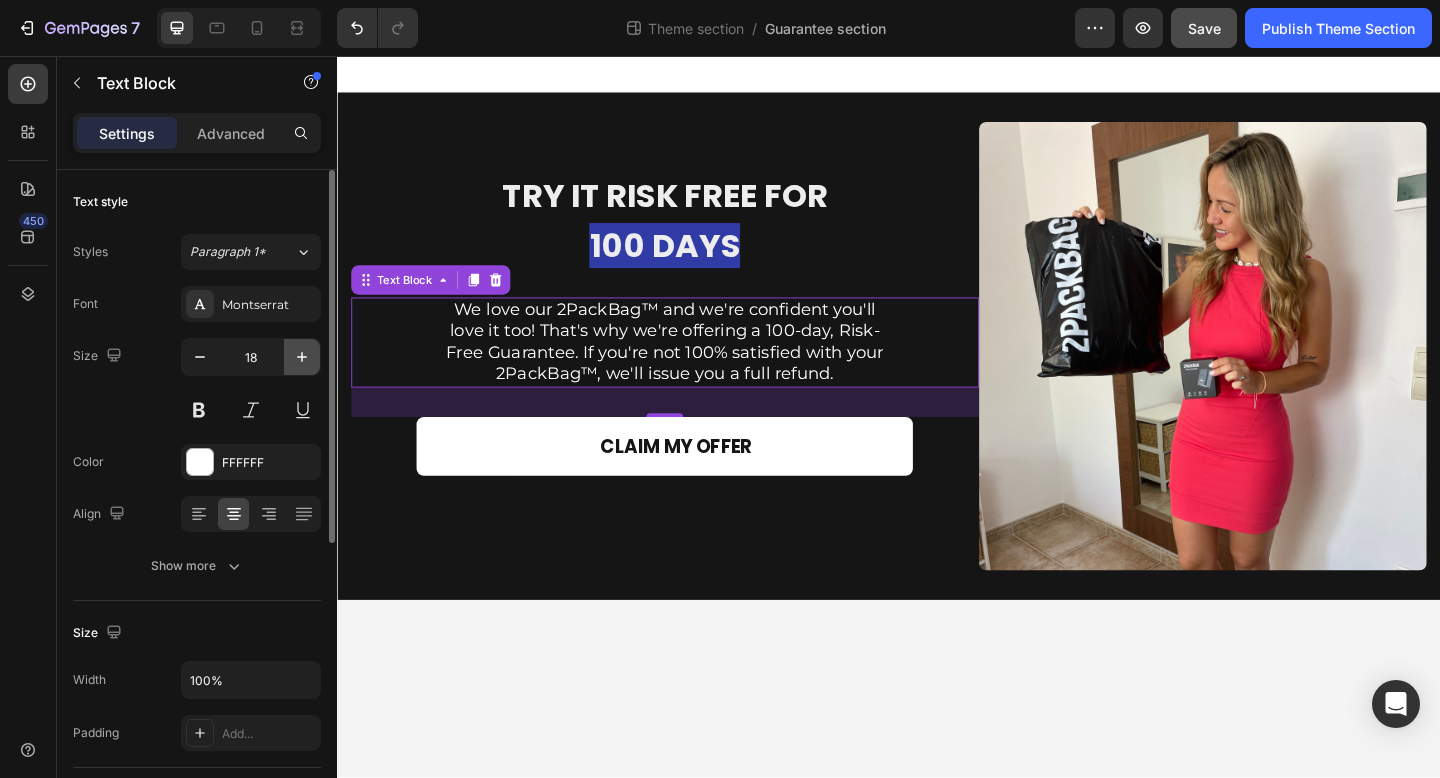 click at bounding box center [302, 357] 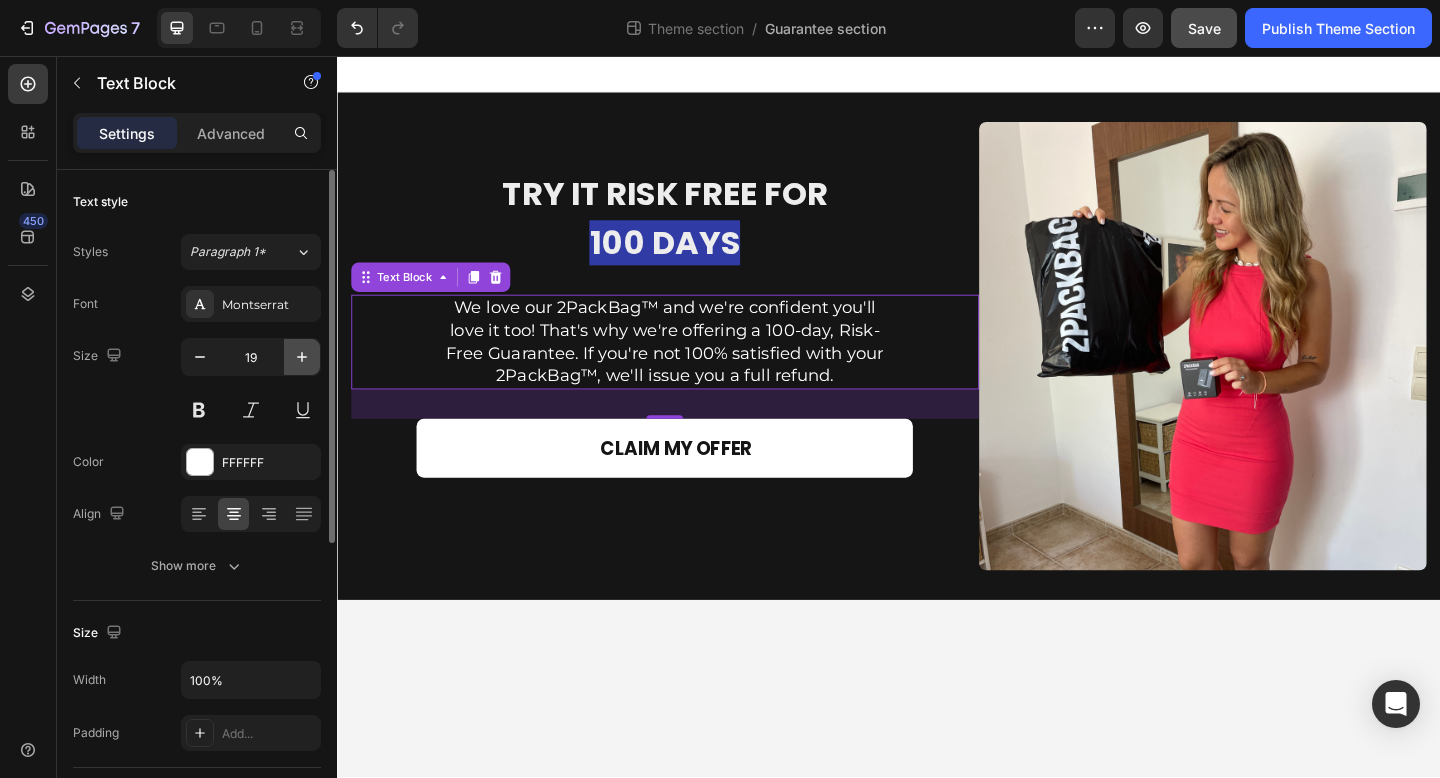 click at bounding box center (302, 357) 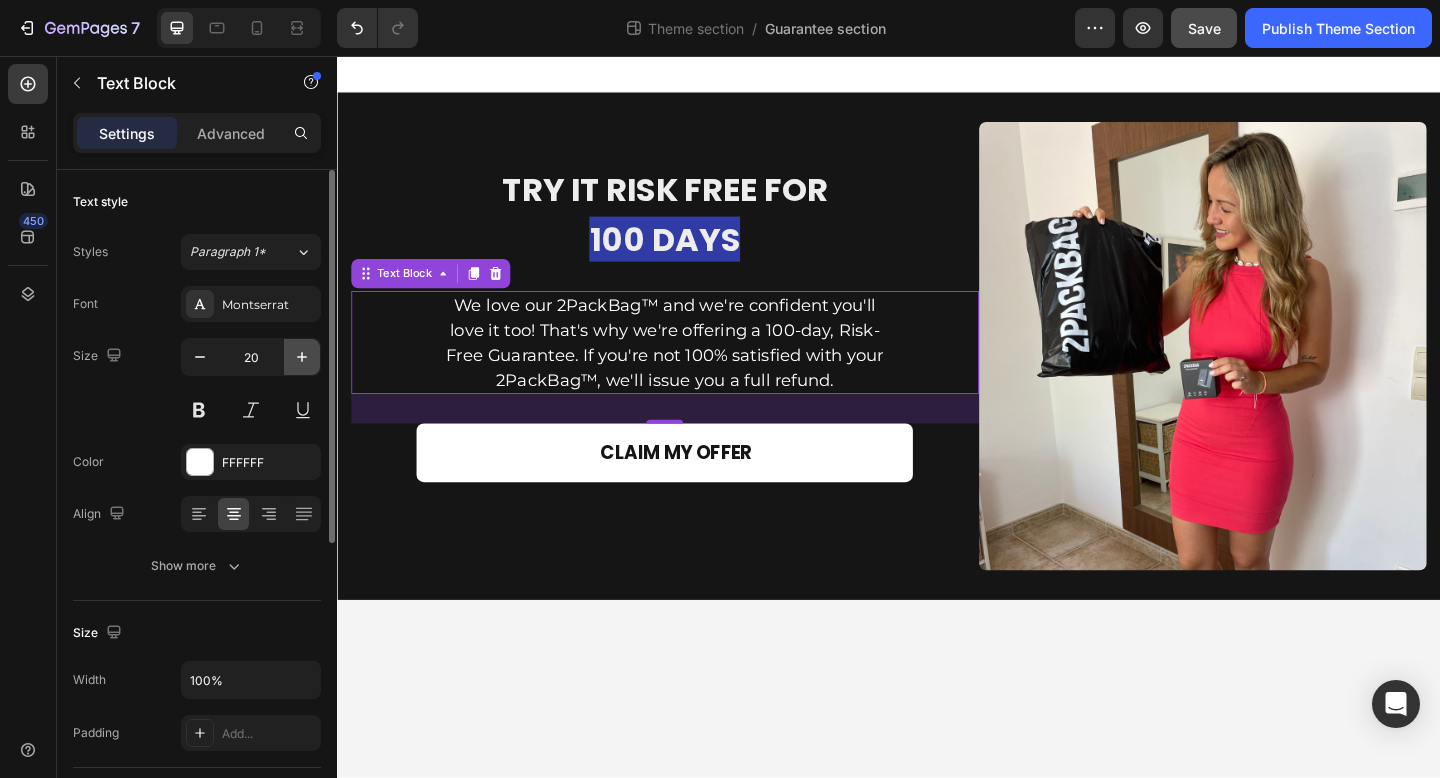 click at bounding box center [302, 357] 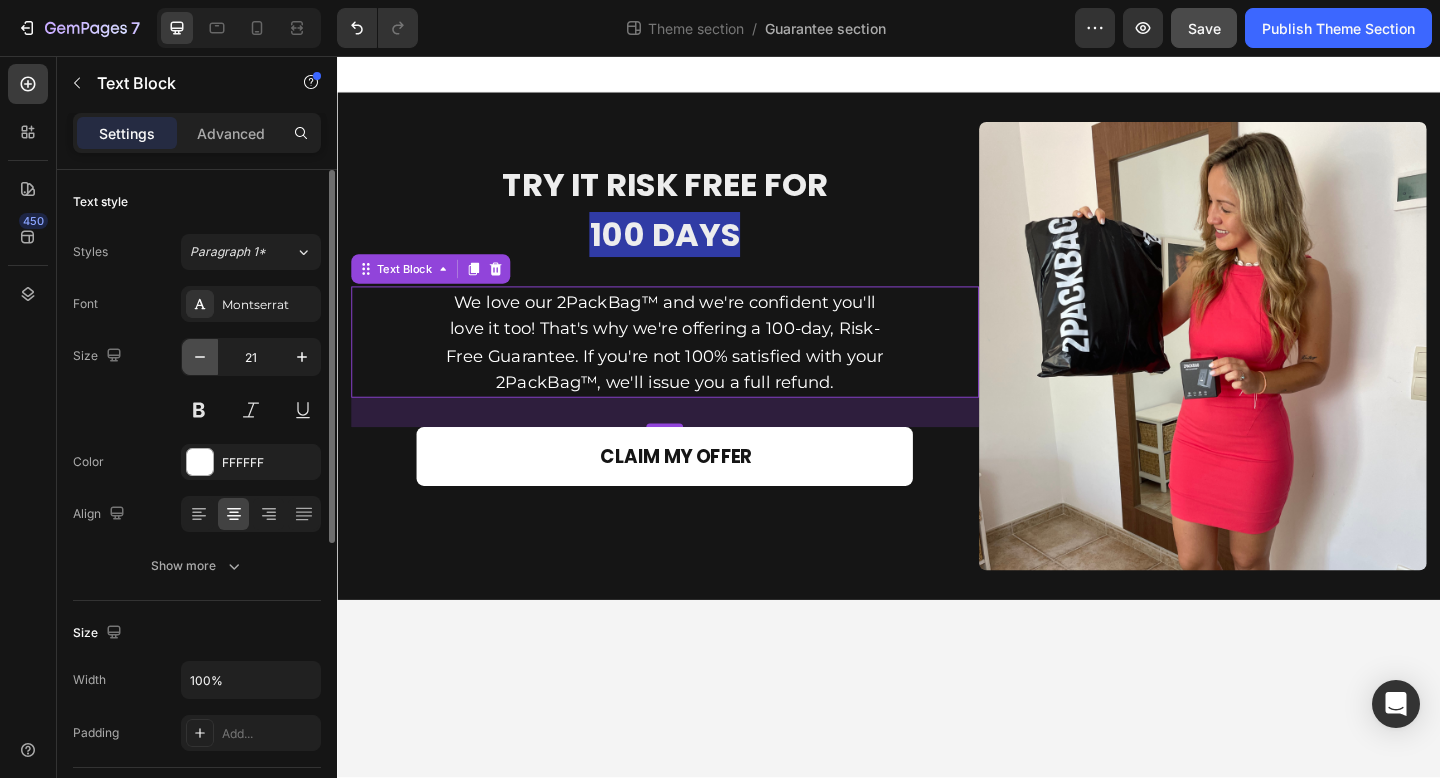 click 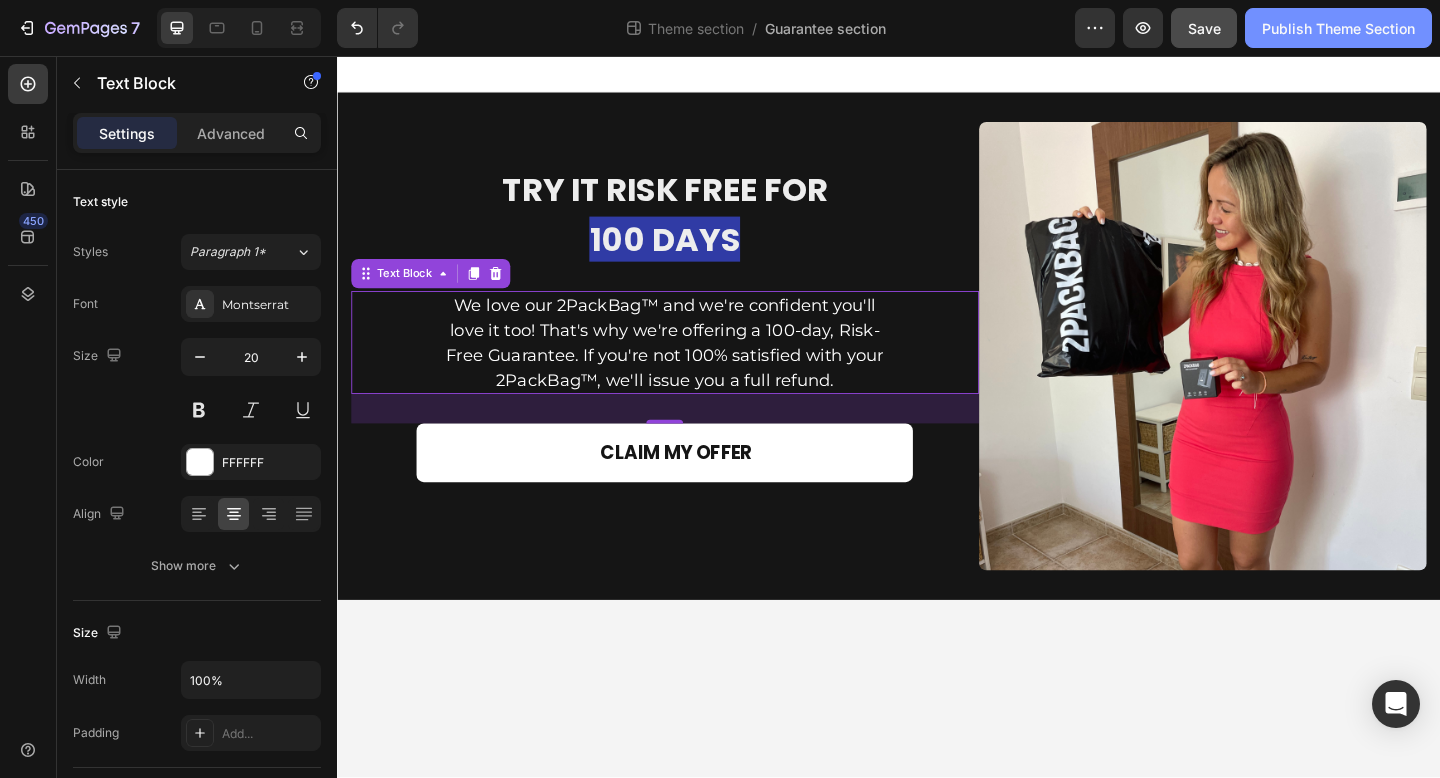 click on "Publish Theme Section" 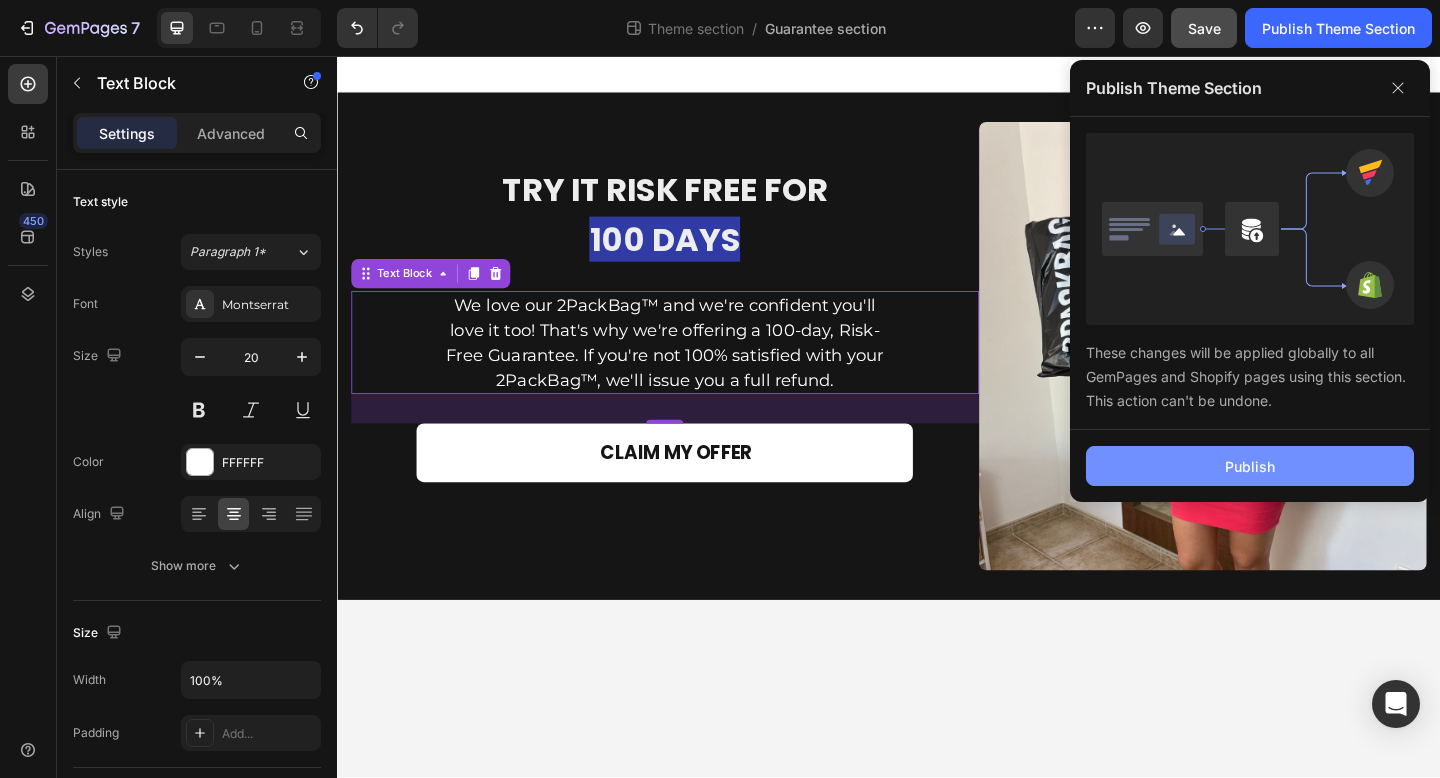 click on "Publish" 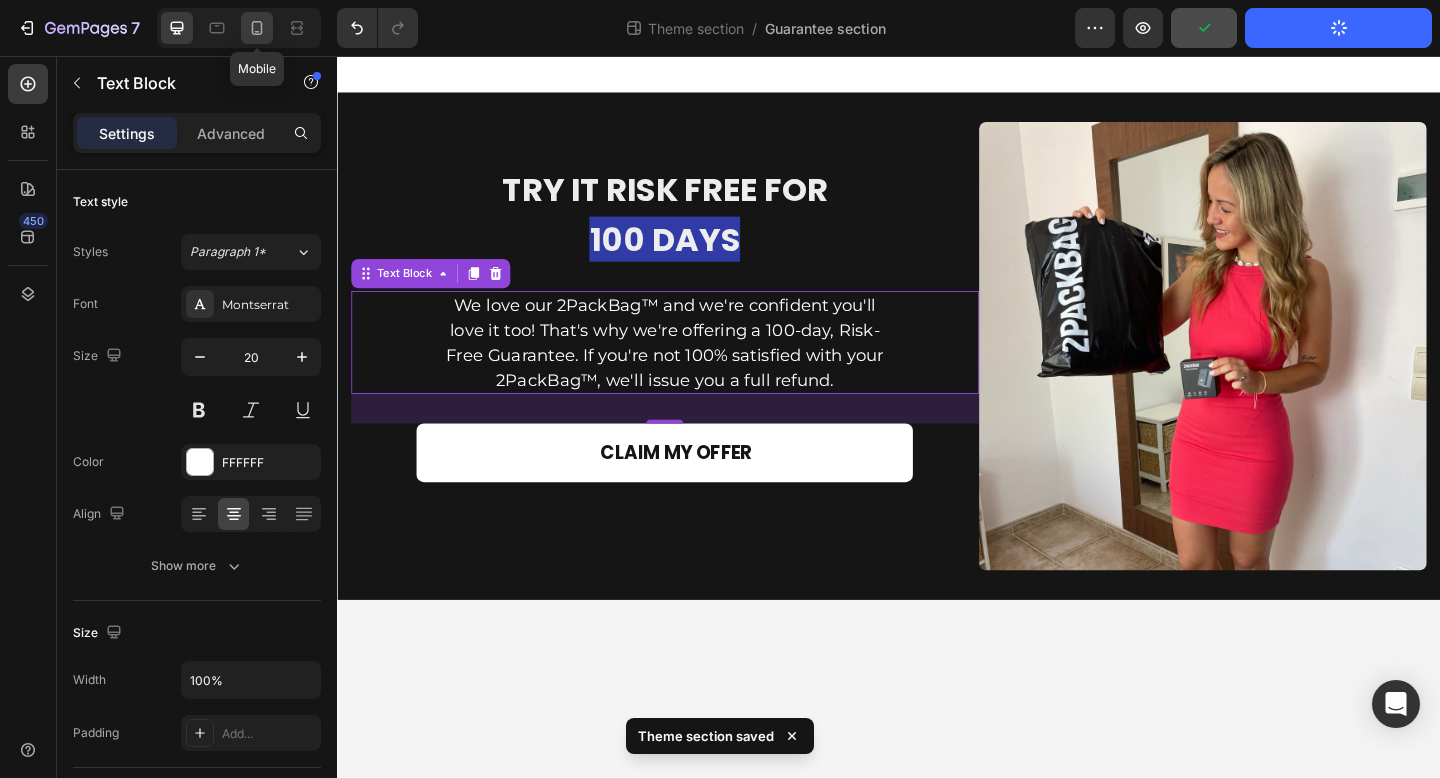 click 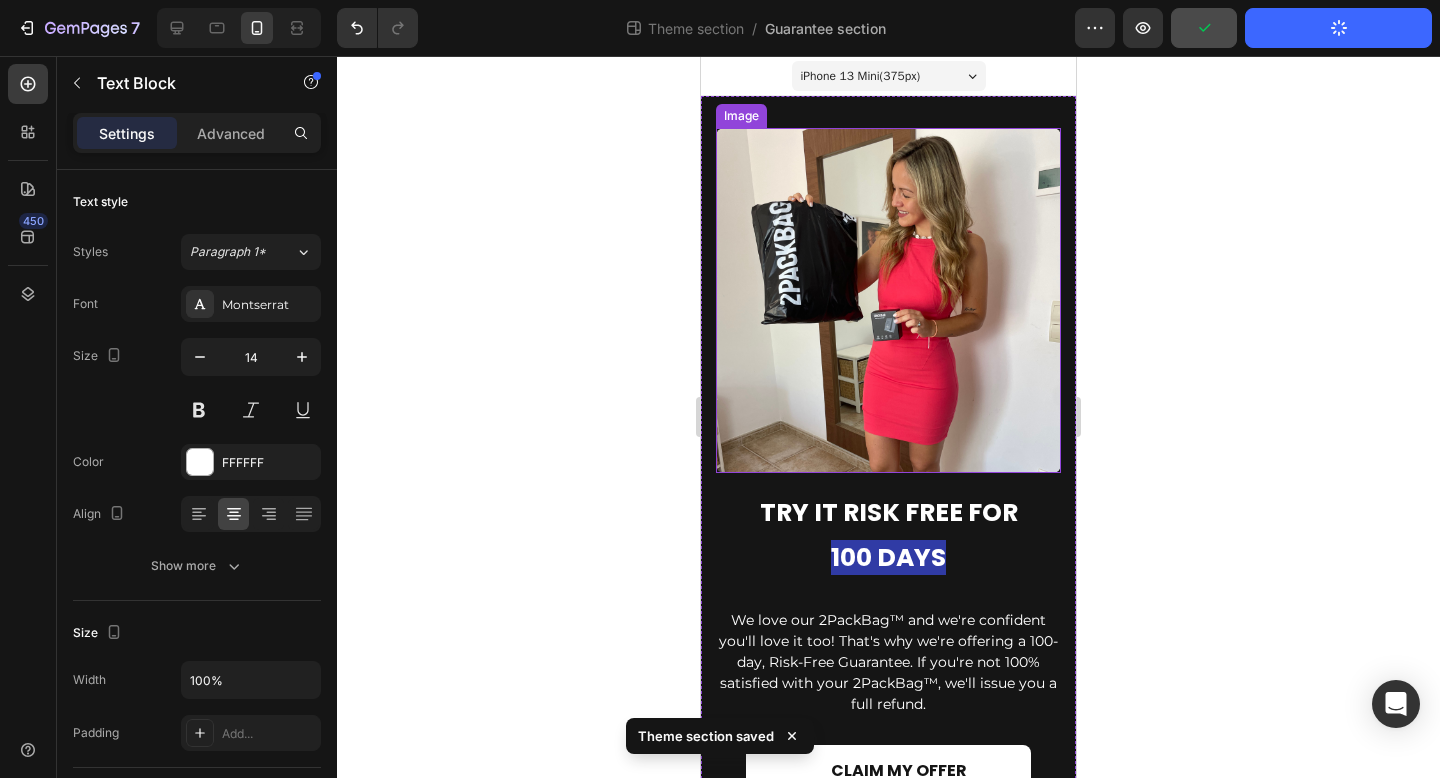 scroll, scrollTop: 40, scrollLeft: 0, axis: vertical 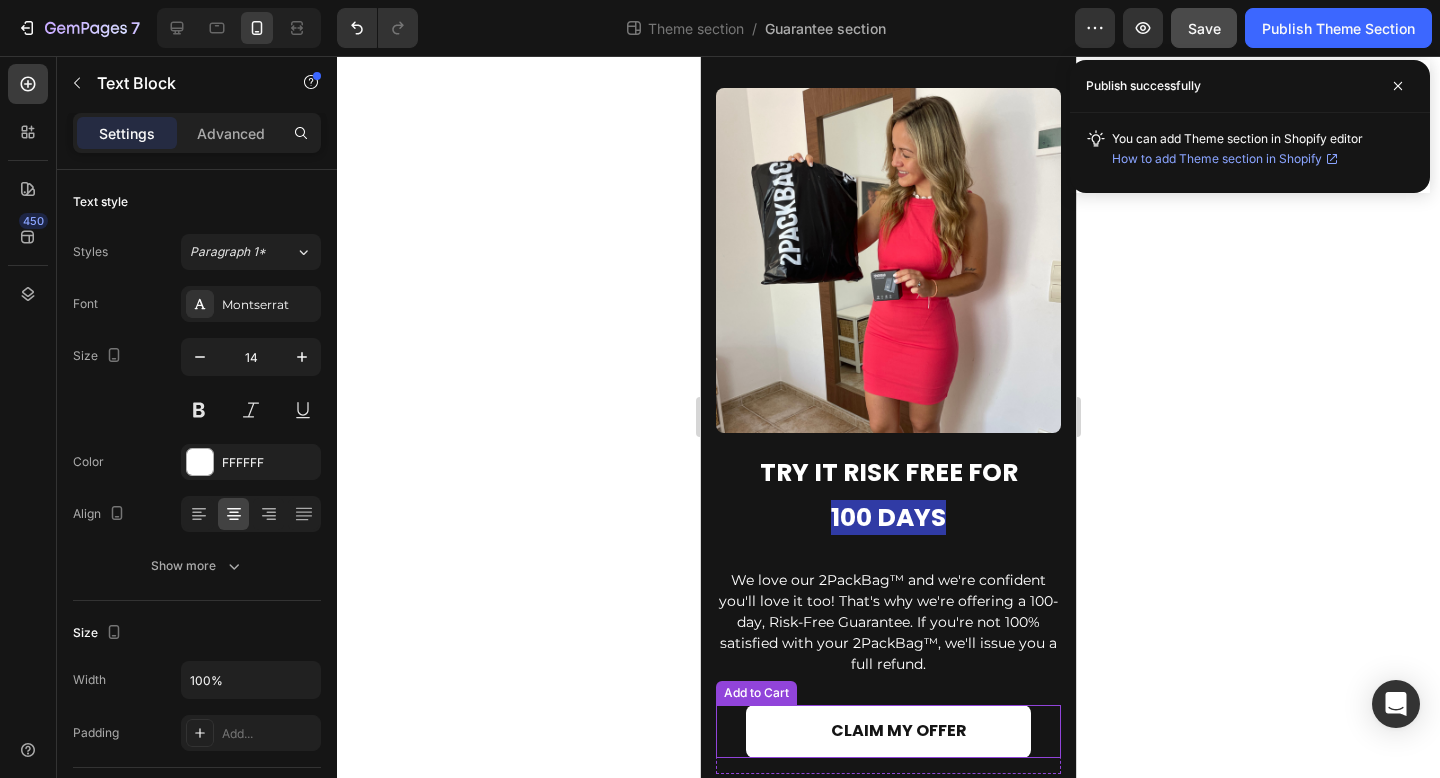 click on "CLAIM MY OFFER Add to Cart" at bounding box center (888, 731) 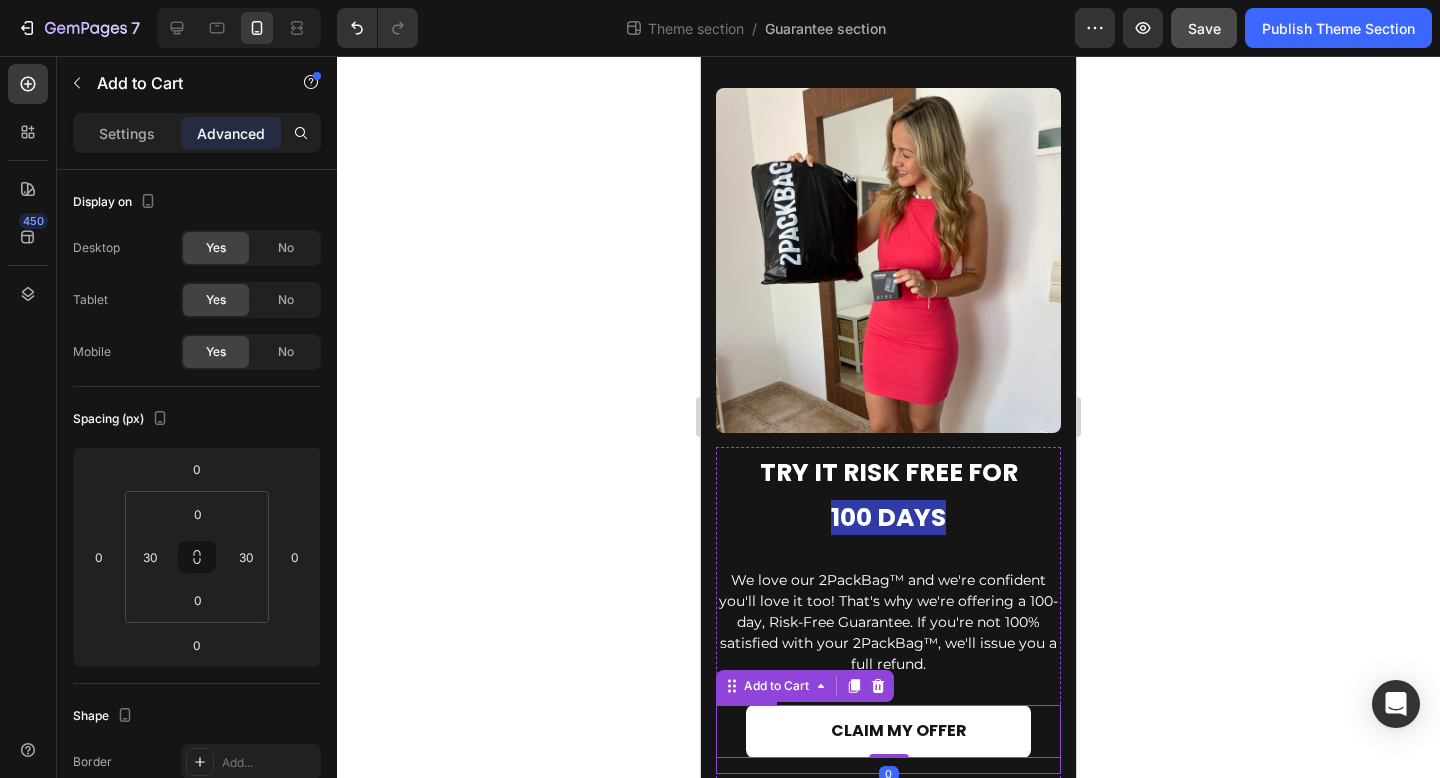 click on "CLAIM MY OFFER Add to Cart 0 2 Product Quantity Product" at bounding box center (888, 739) 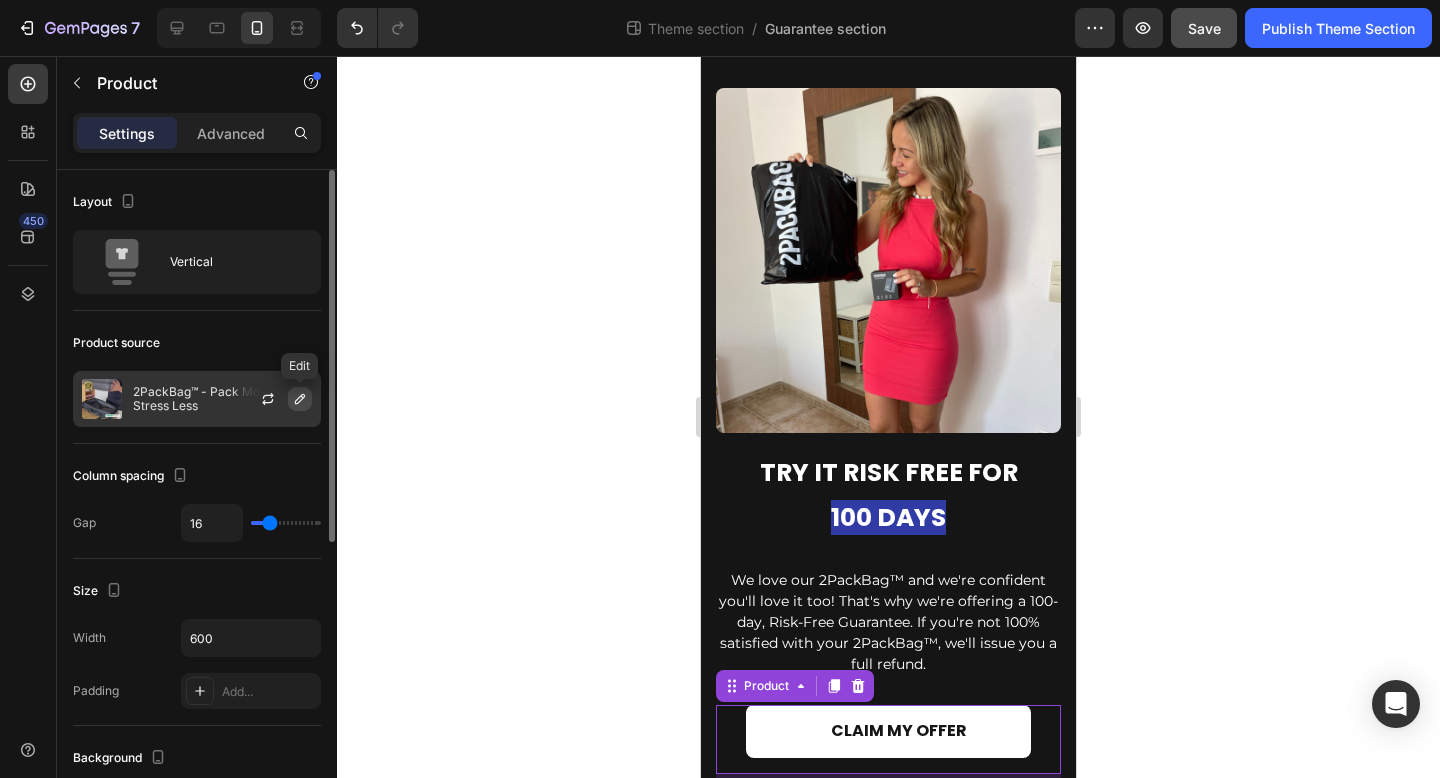 click 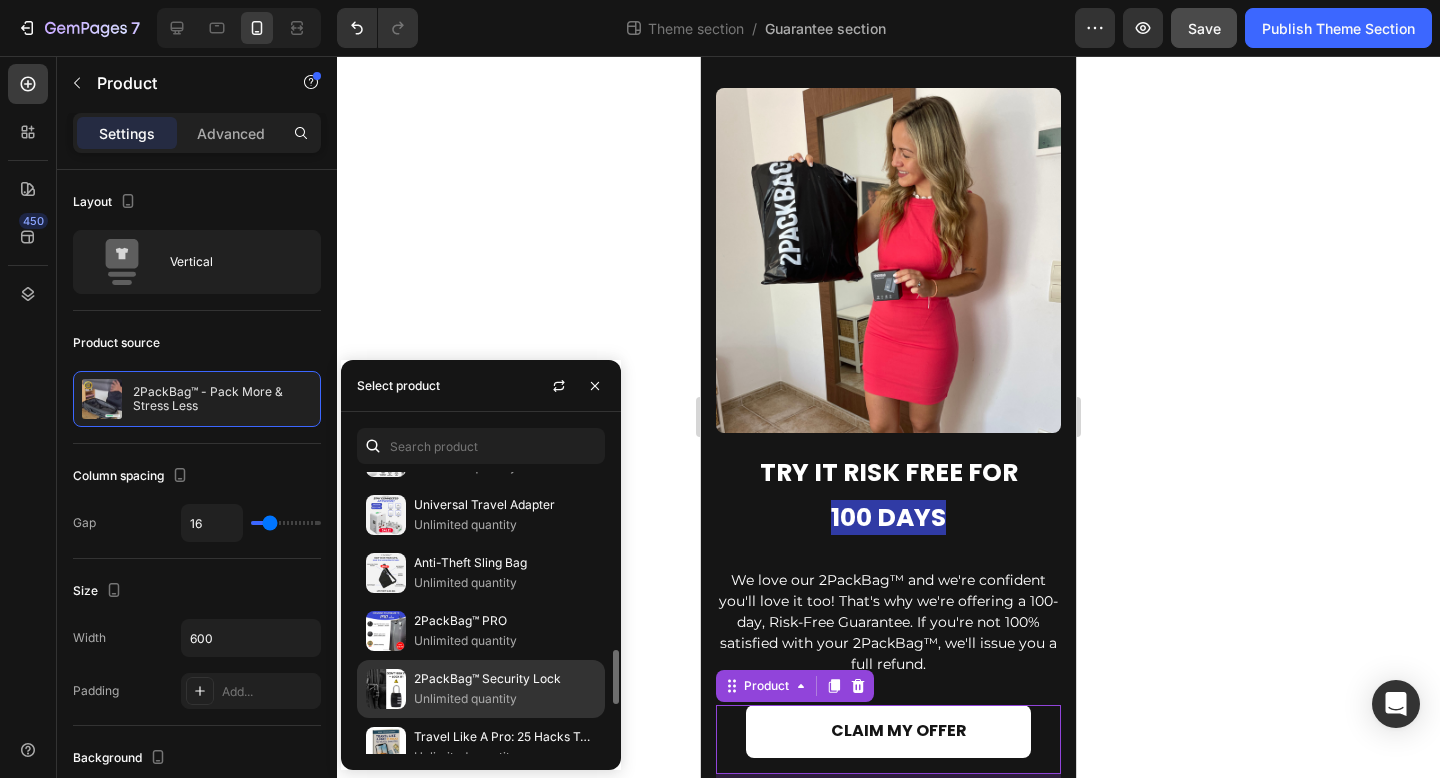 scroll, scrollTop: 1168, scrollLeft: 0, axis: vertical 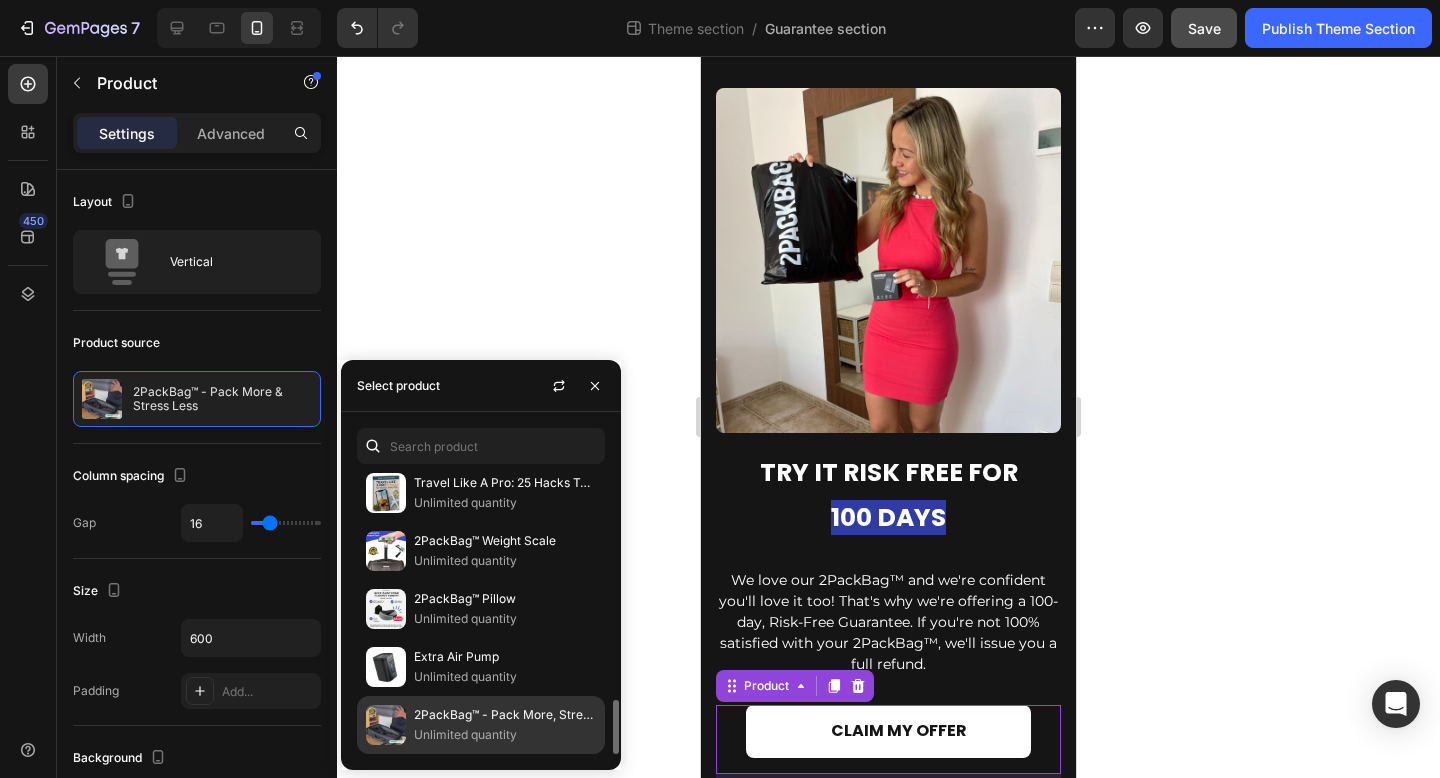 click on "Unlimited quantity" at bounding box center (505, 735) 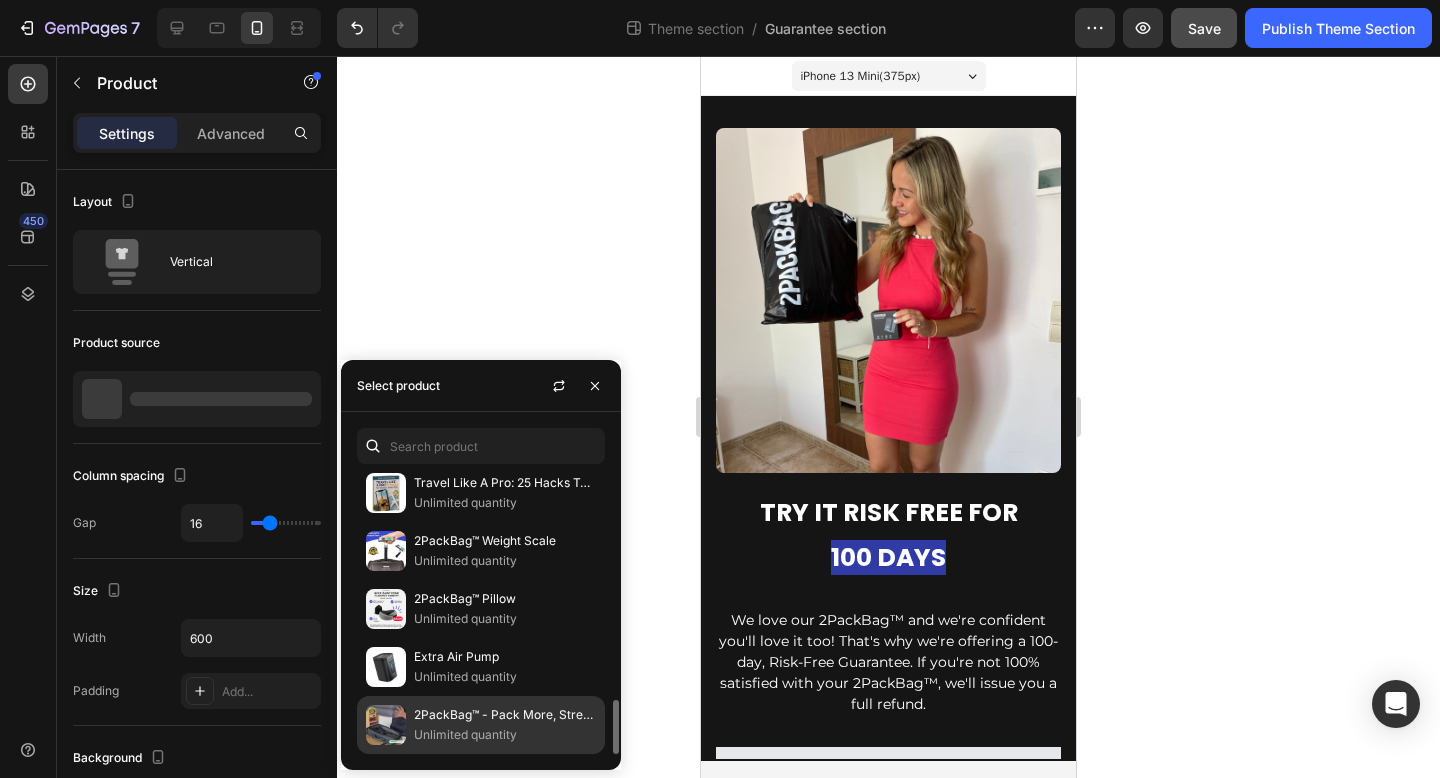 scroll, scrollTop: 0, scrollLeft: 0, axis: both 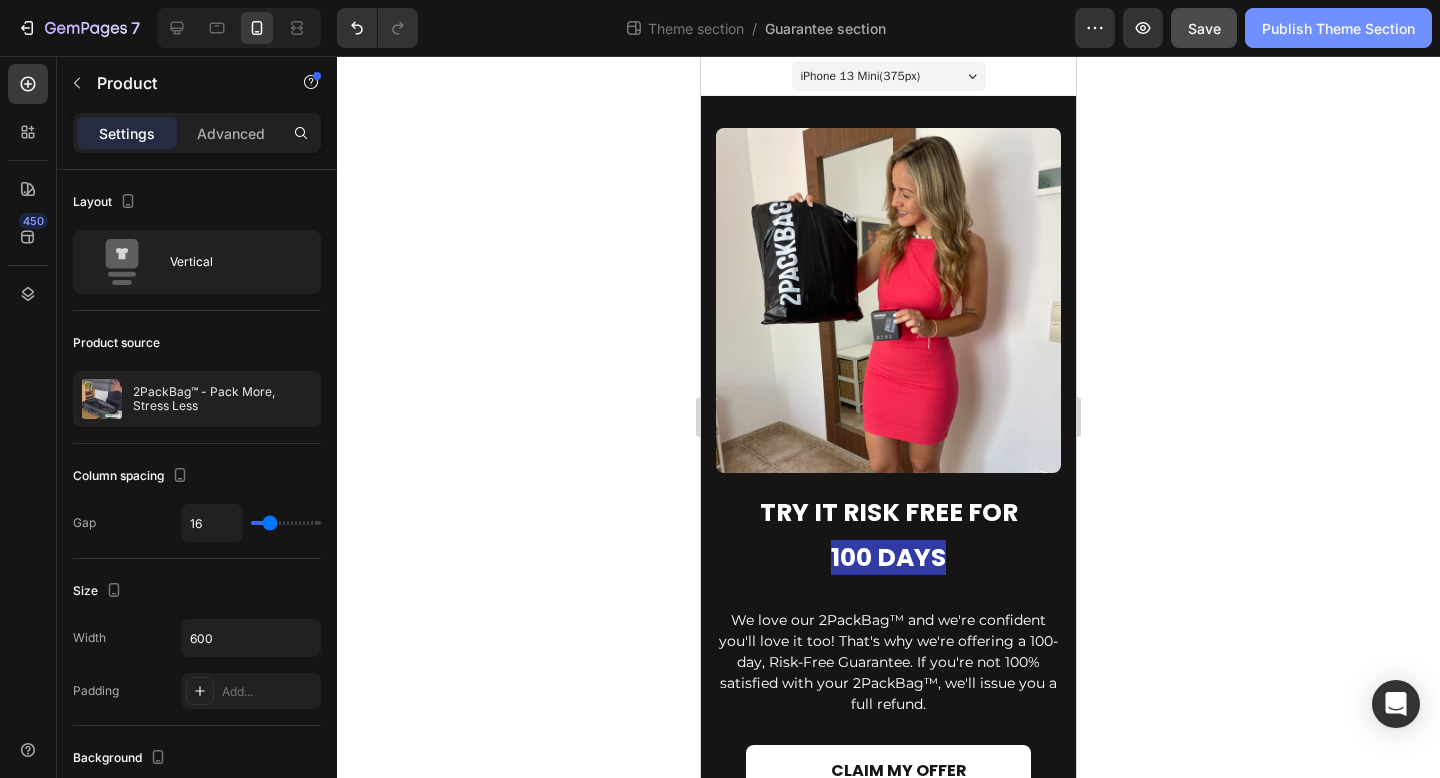 click on "Publish Theme Section" at bounding box center [1338, 28] 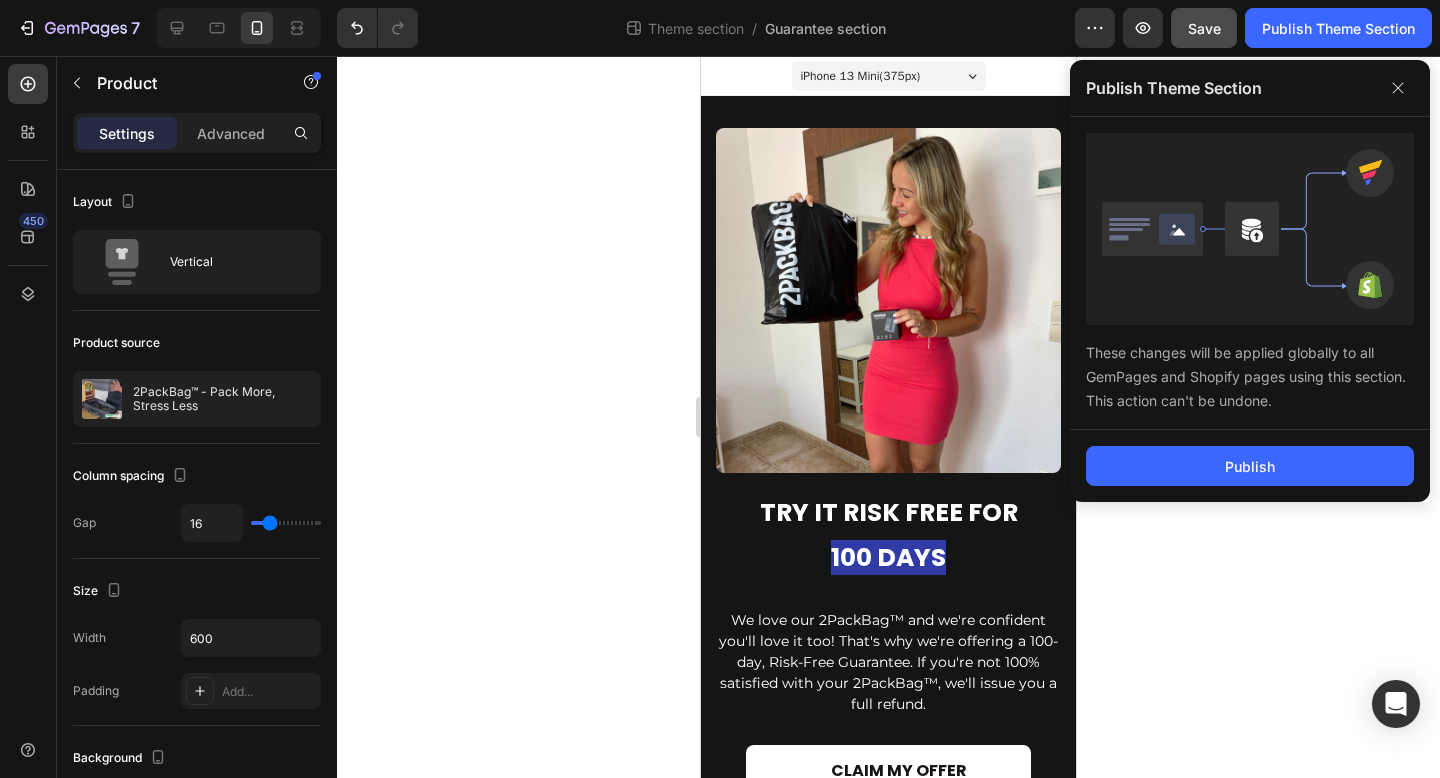 click on "Publish" 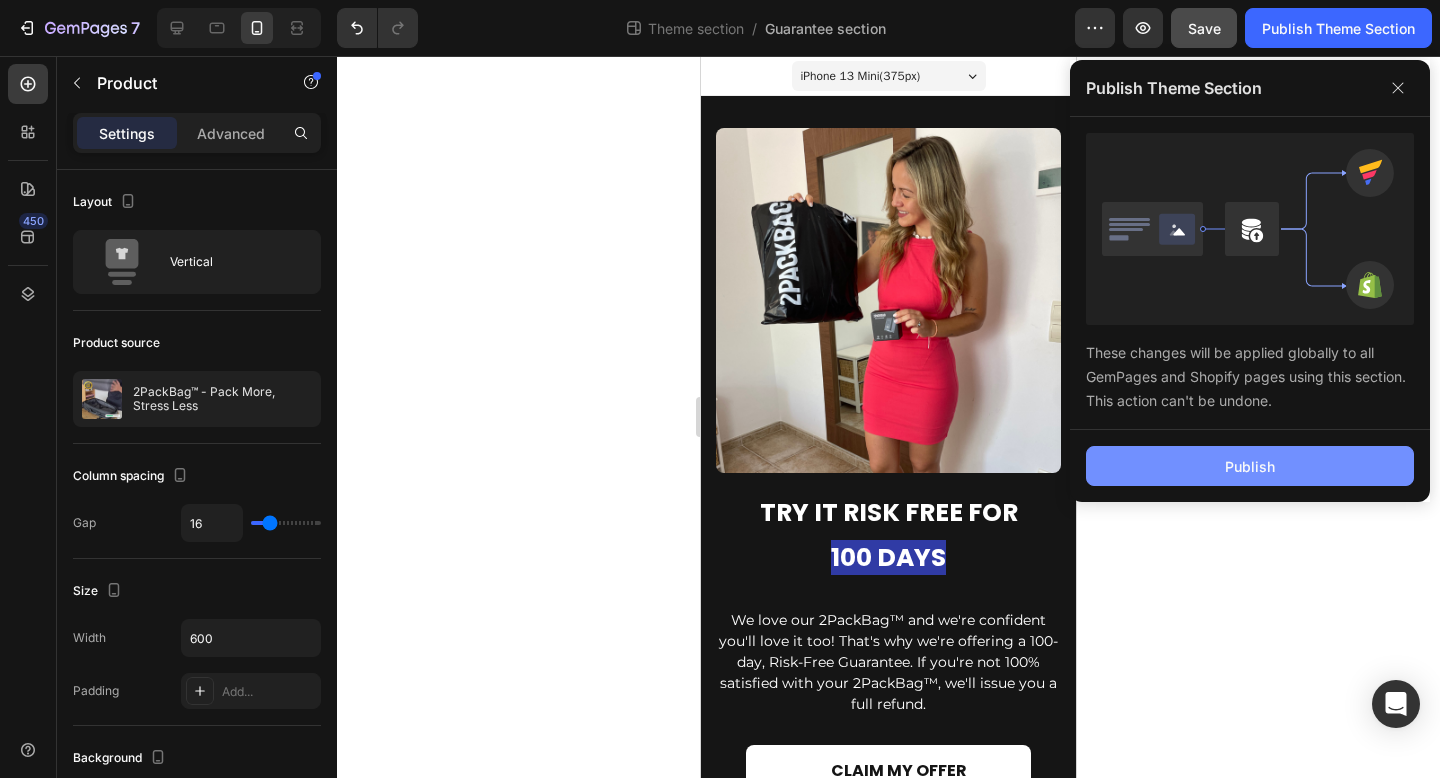 click on "Publish" 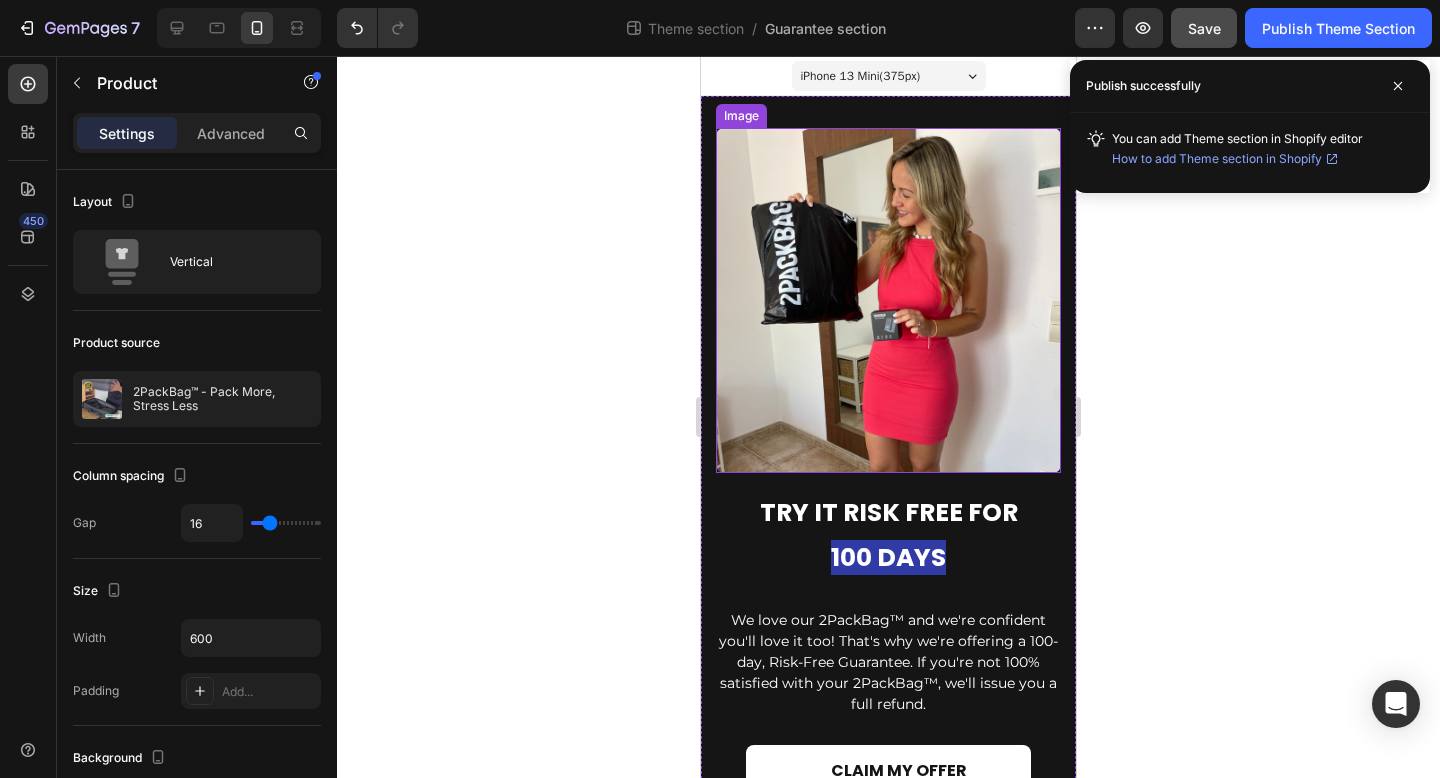 scroll, scrollTop: 32, scrollLeft: 0, axis: vertical 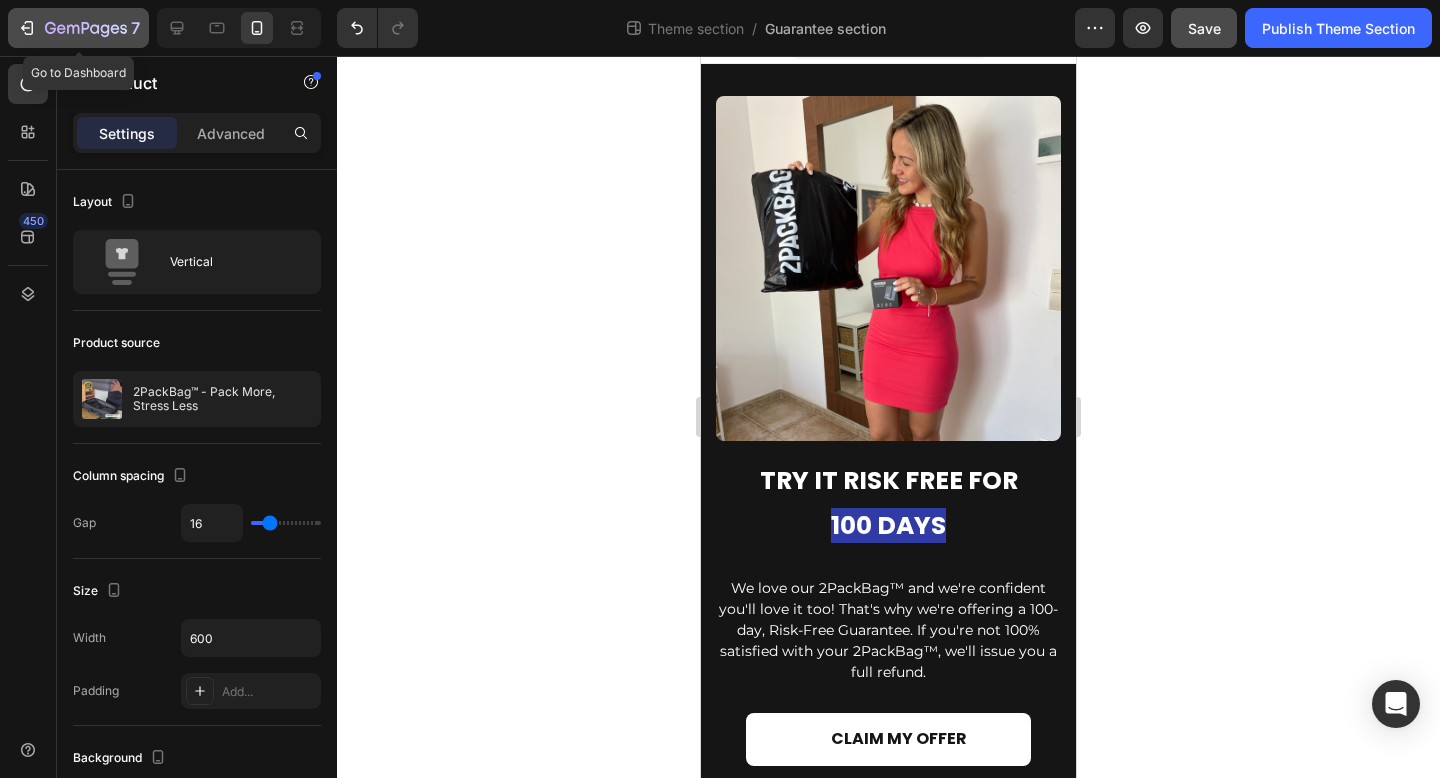 click on "7" at bounding box center (78, 28) 